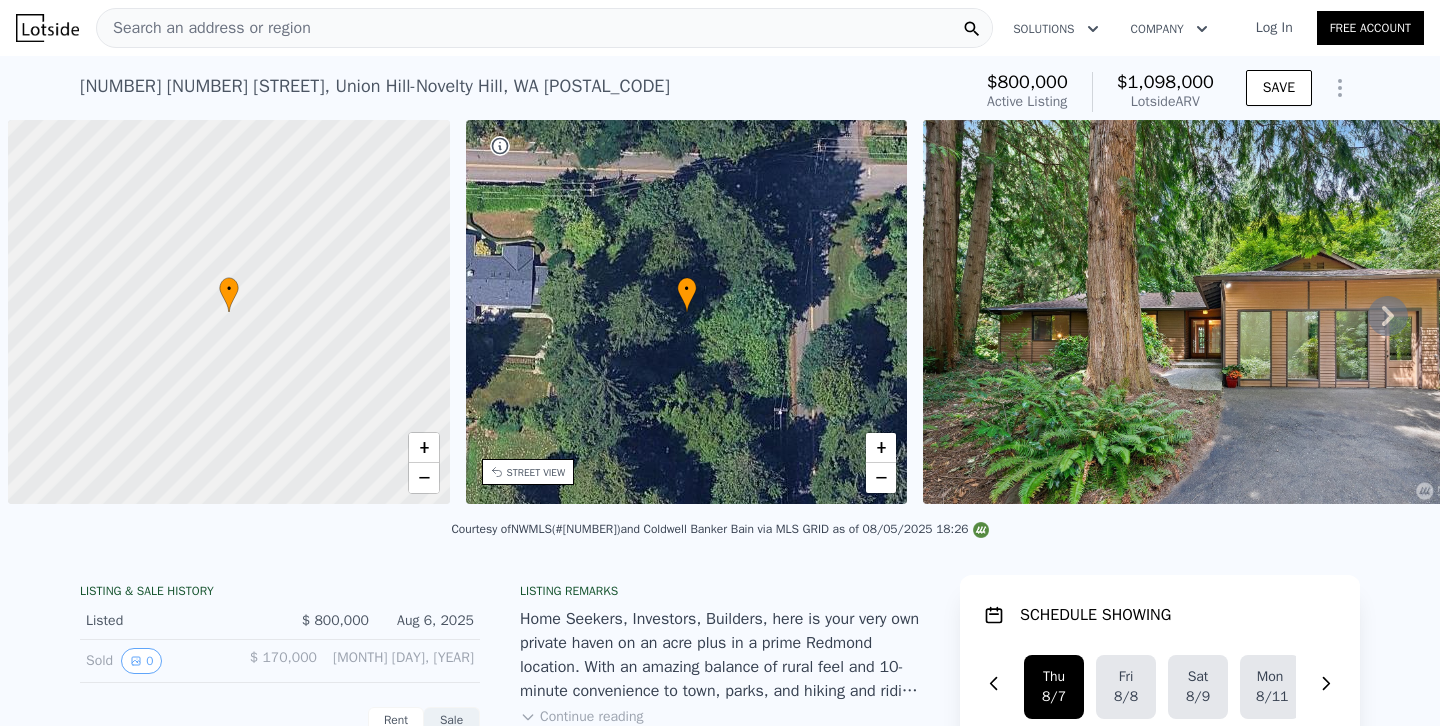 type on "2020" 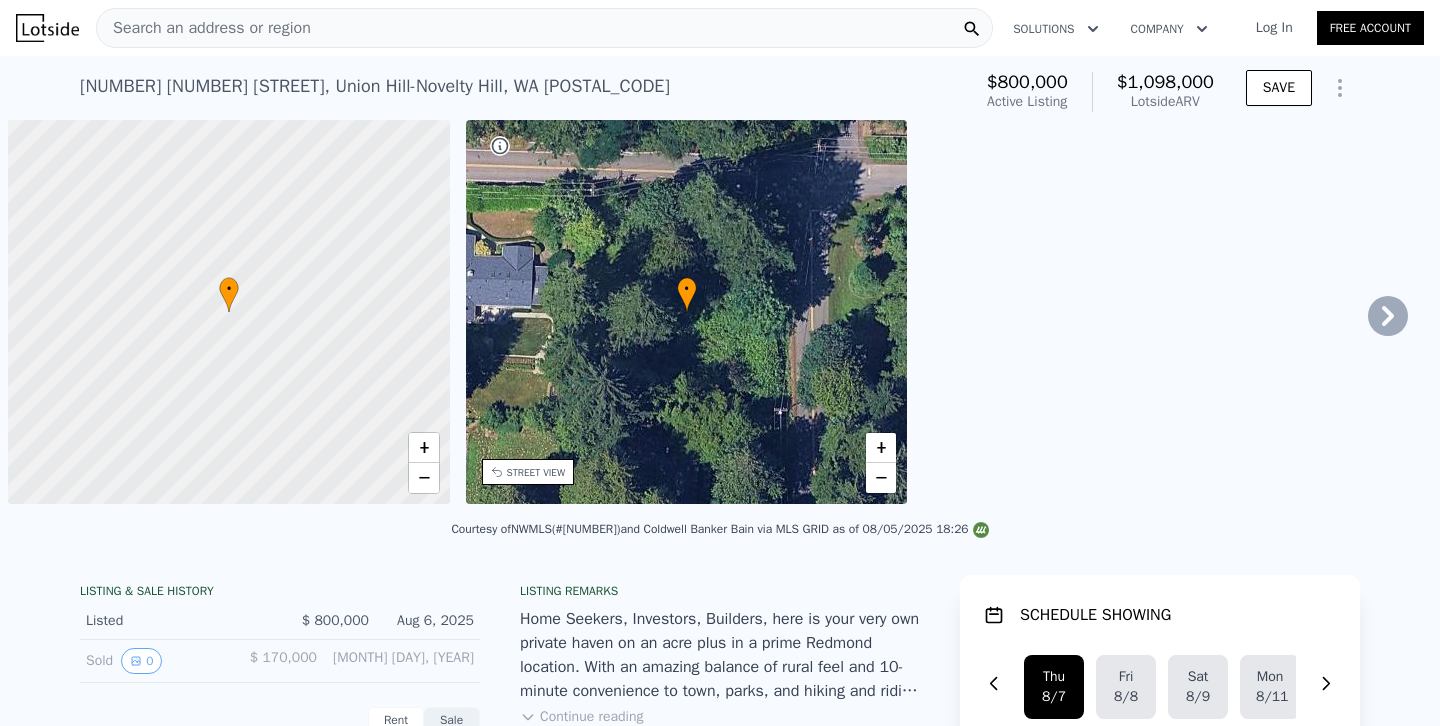 scroll, scrollTop: 0, scrollLeft: 0, axis: both 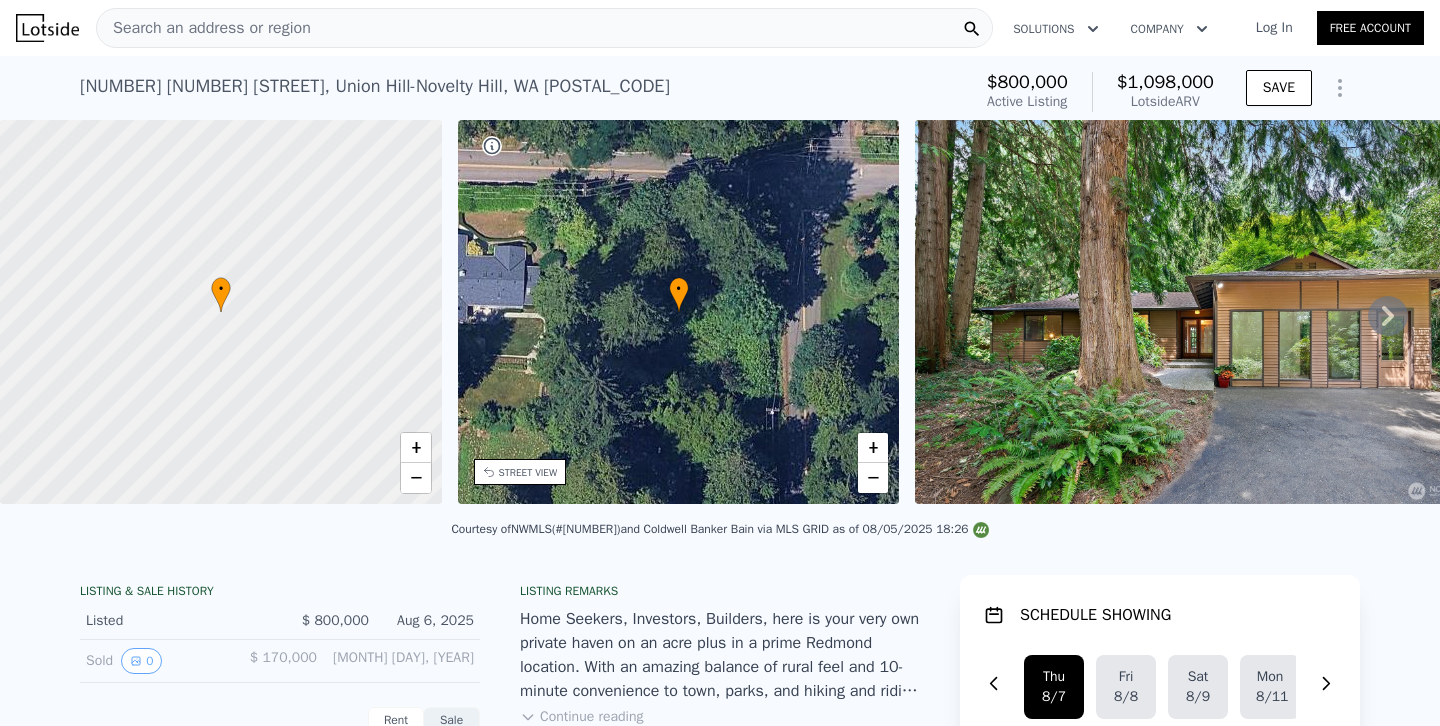 click on "Search an address or region" at bounding box center [544, 28] 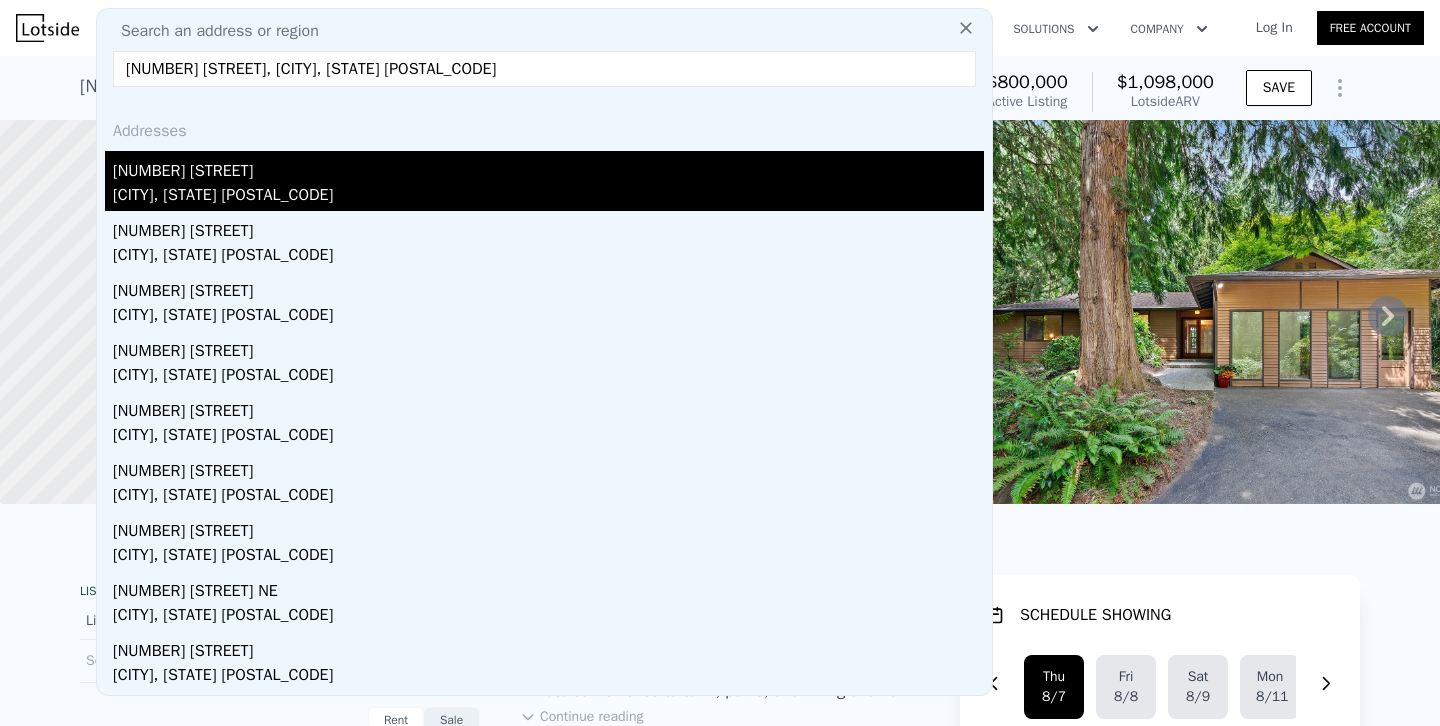 type on "[NUMBER] [STREET], [CITY], [STATE] [POSTAL_CODE]" 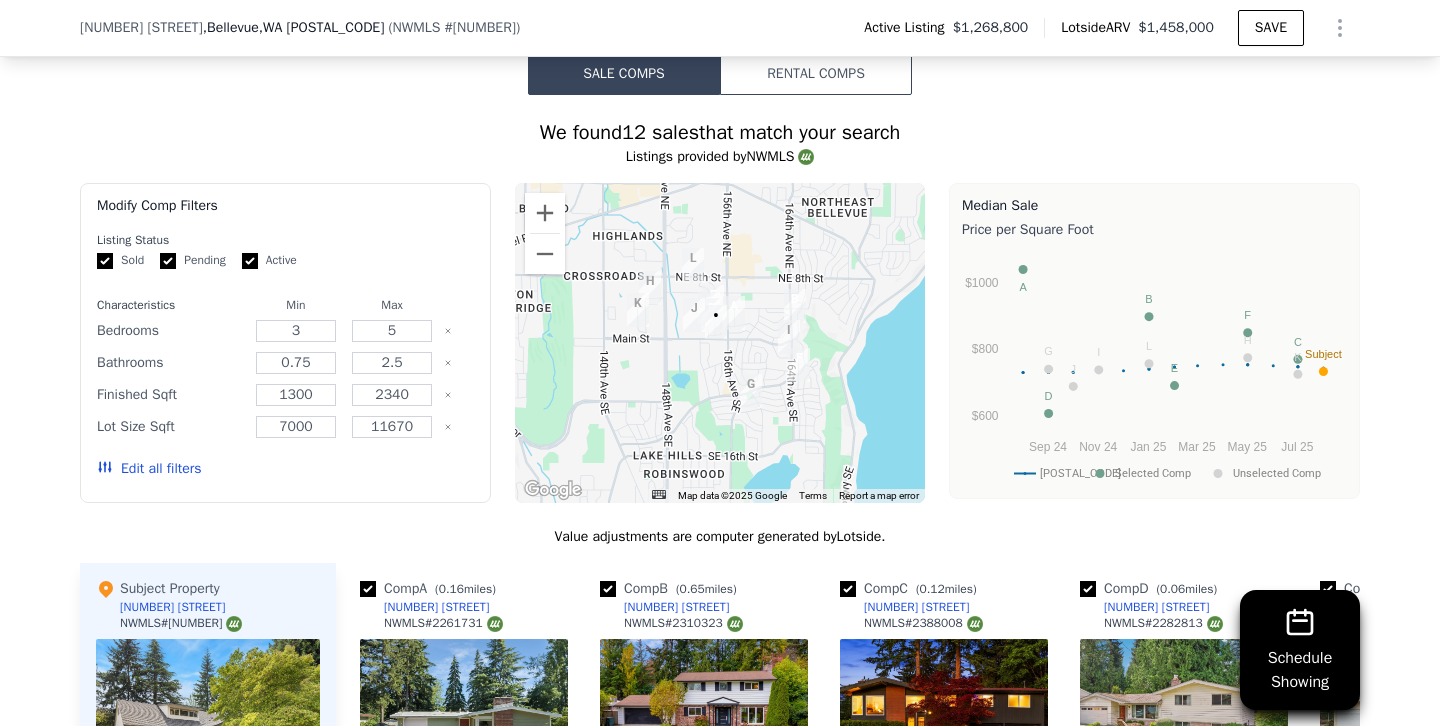 scroll, scrollTop: 1839, scrollLeft: 0, axis: vertical 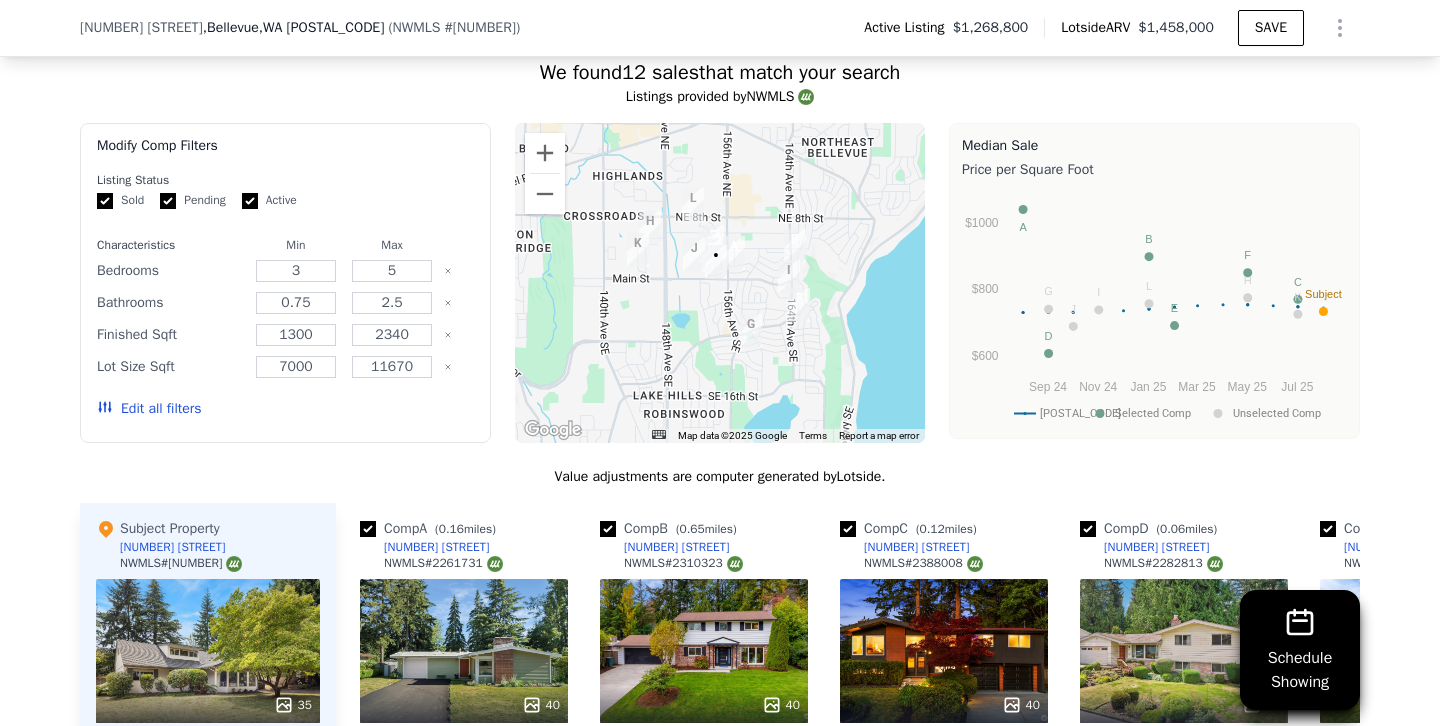 click on "Edit all filters" at bounding box center [149, 409] 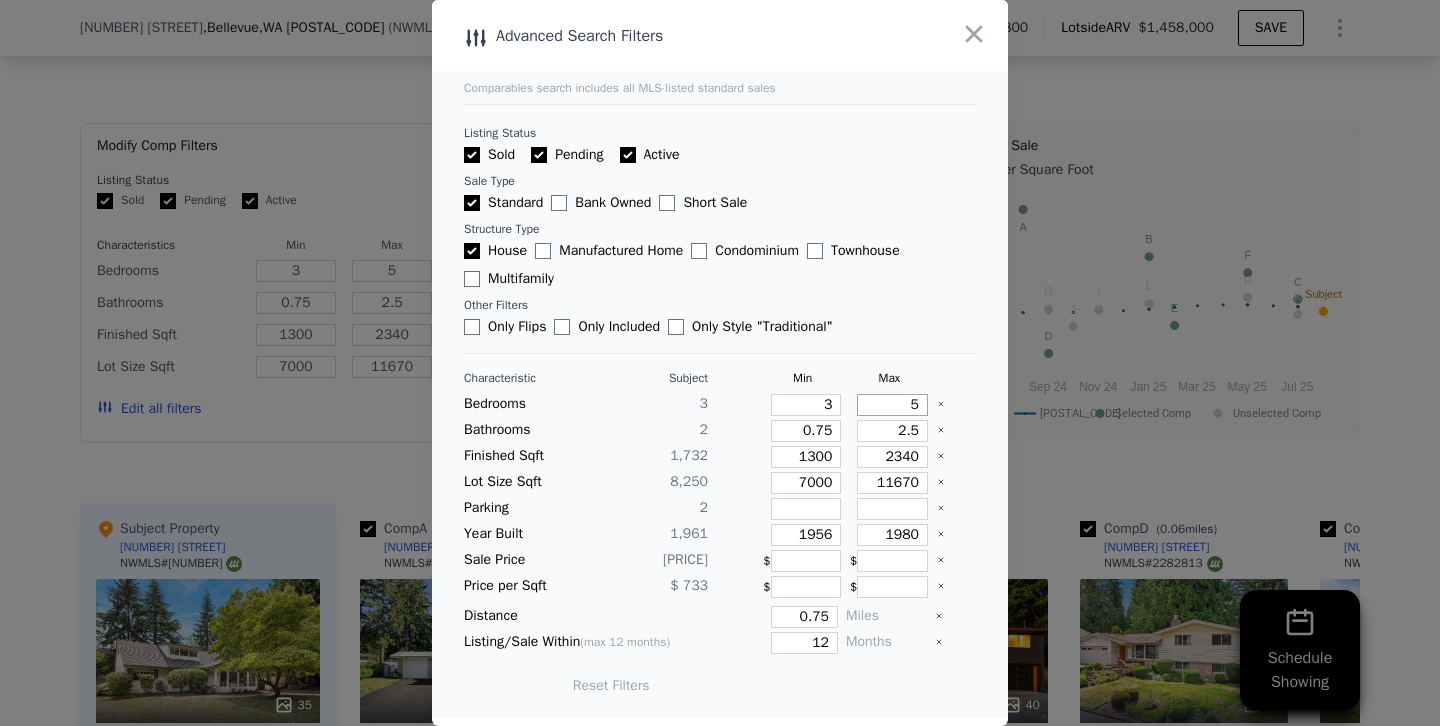 drag, startPoint x: 880, startPoint y: 402, endPoint x: 1040, endPoint y: 414, distance: 160.44937 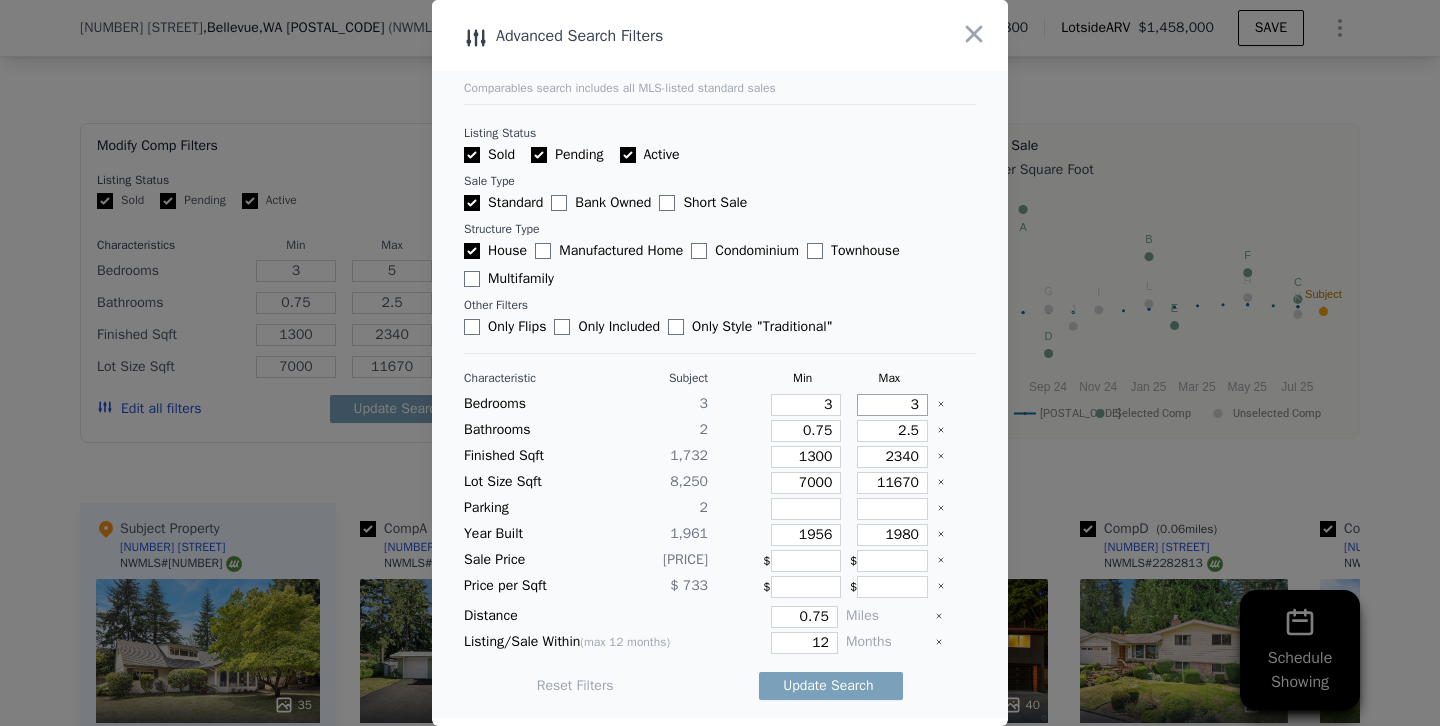 type on "3" 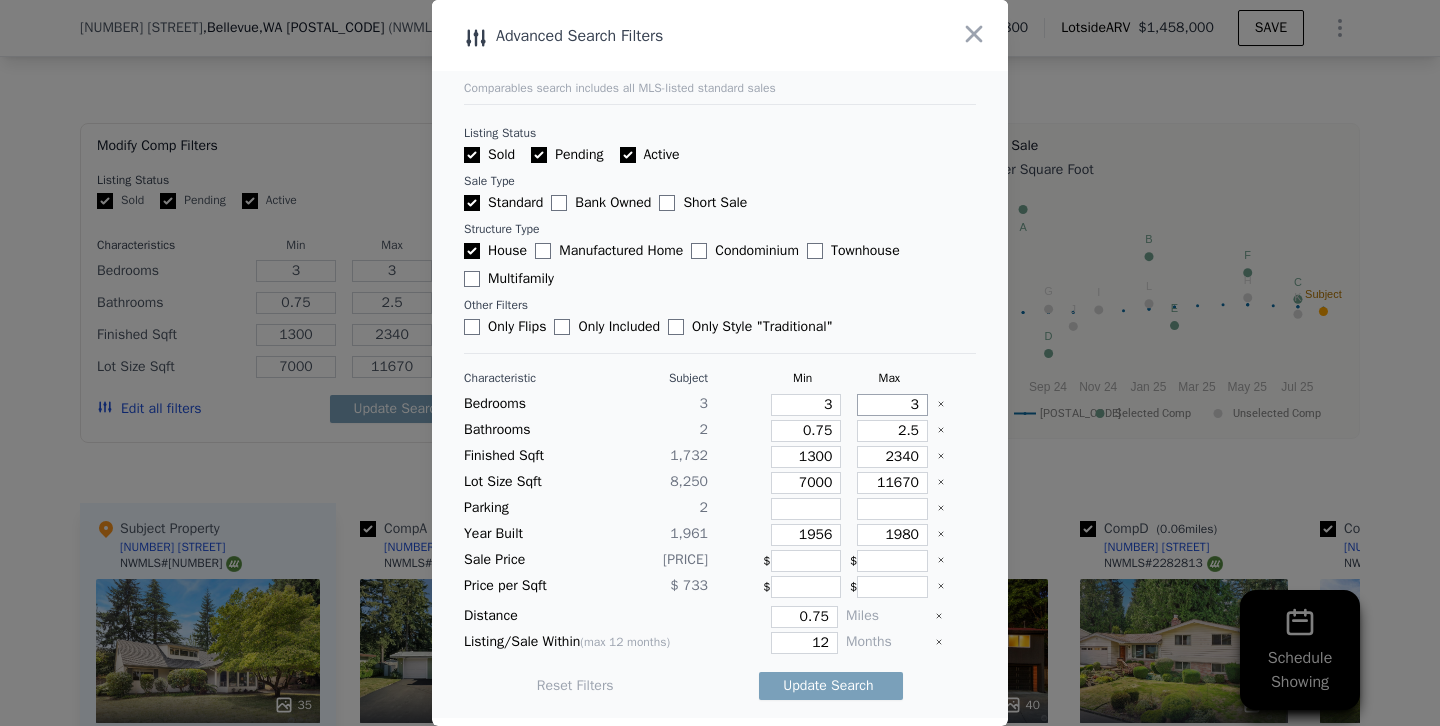type on "3" 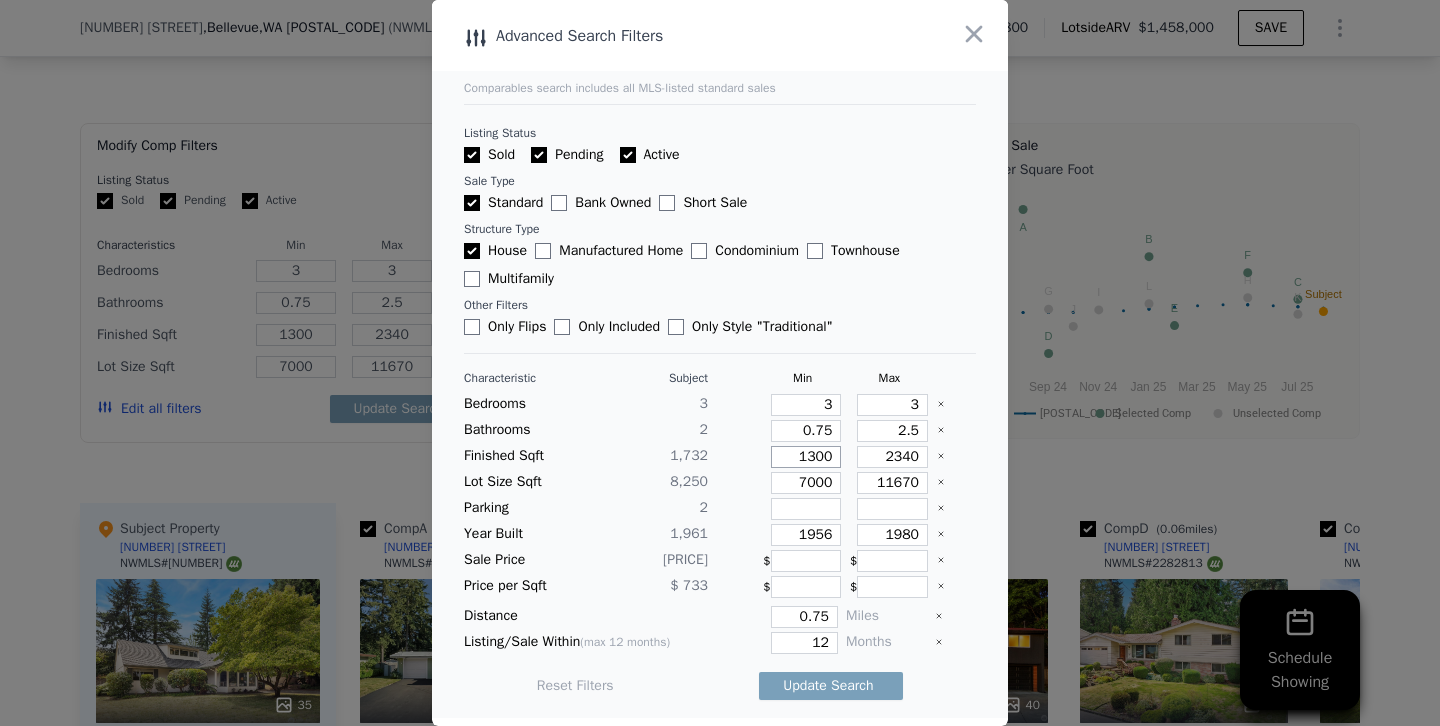 click on "1300" at bounding box center [806, 457] 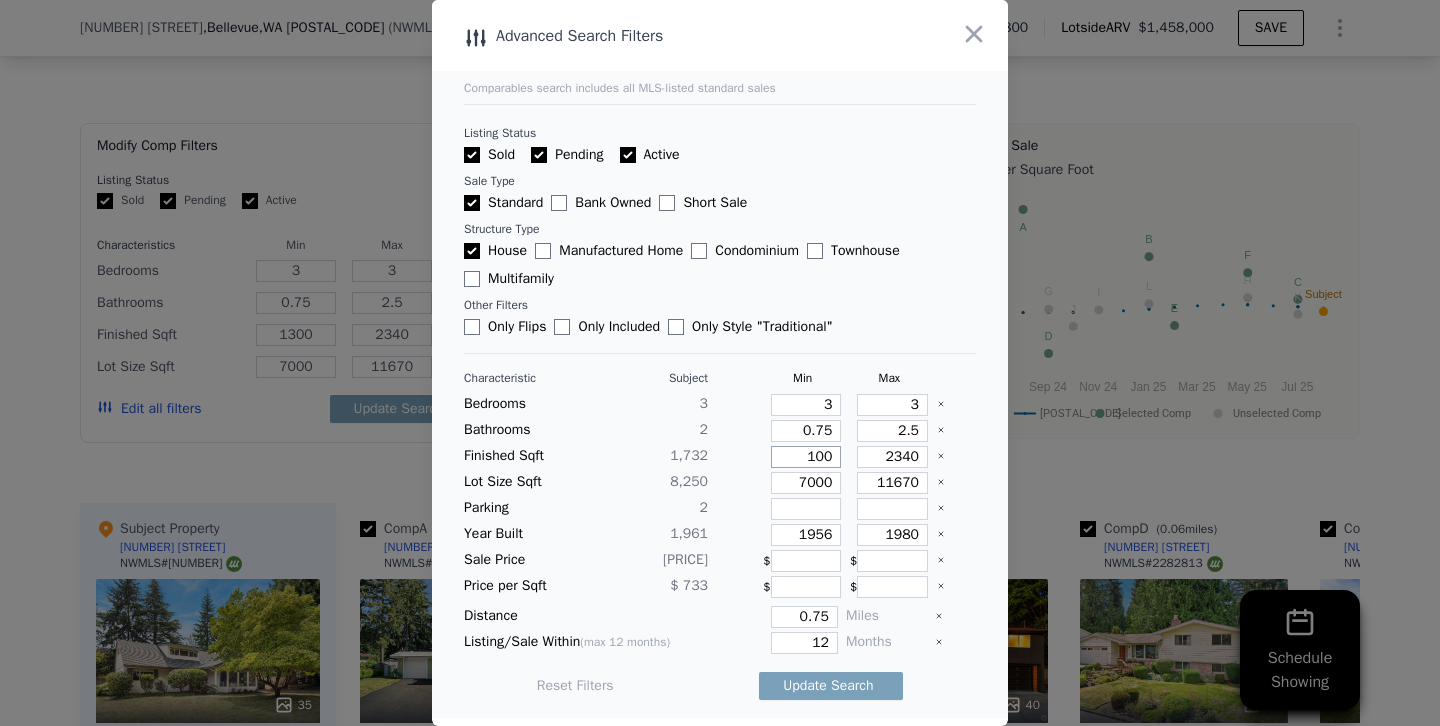 type on "100" 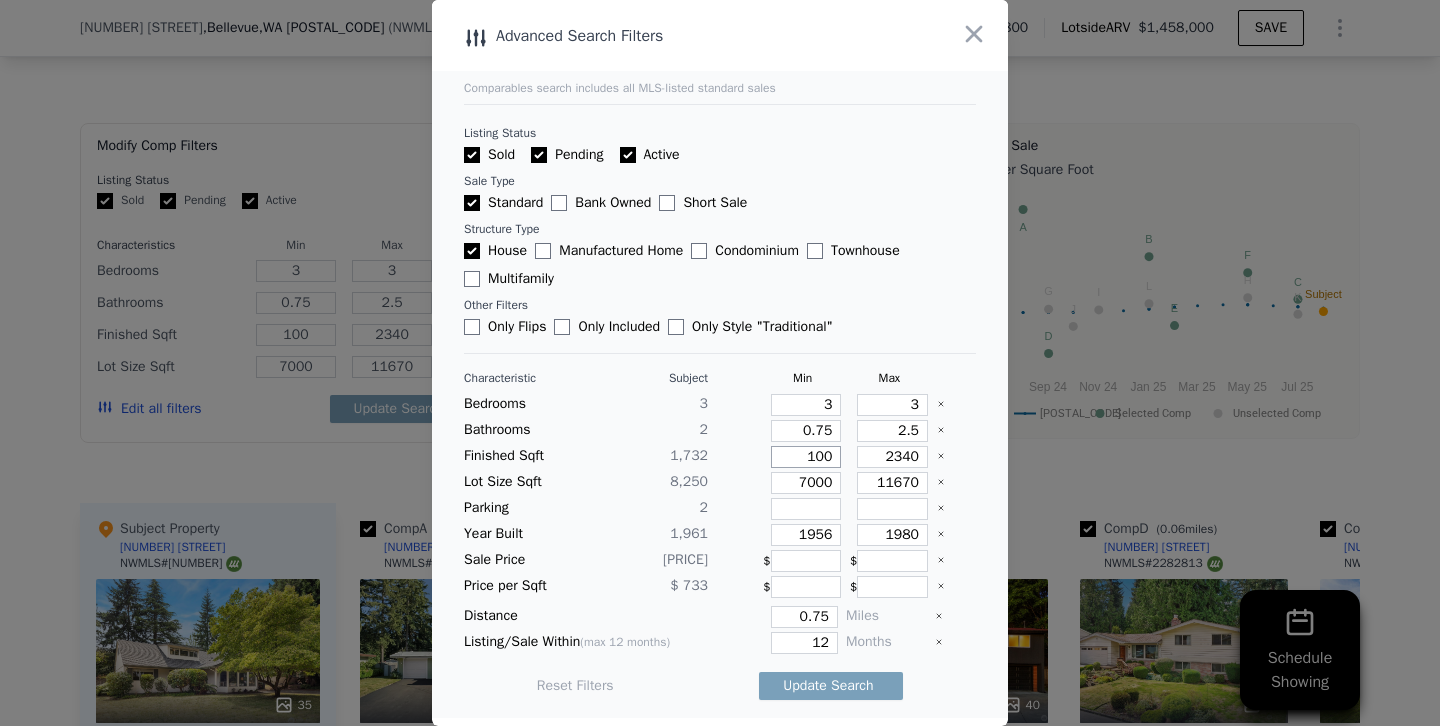 type on "1500" 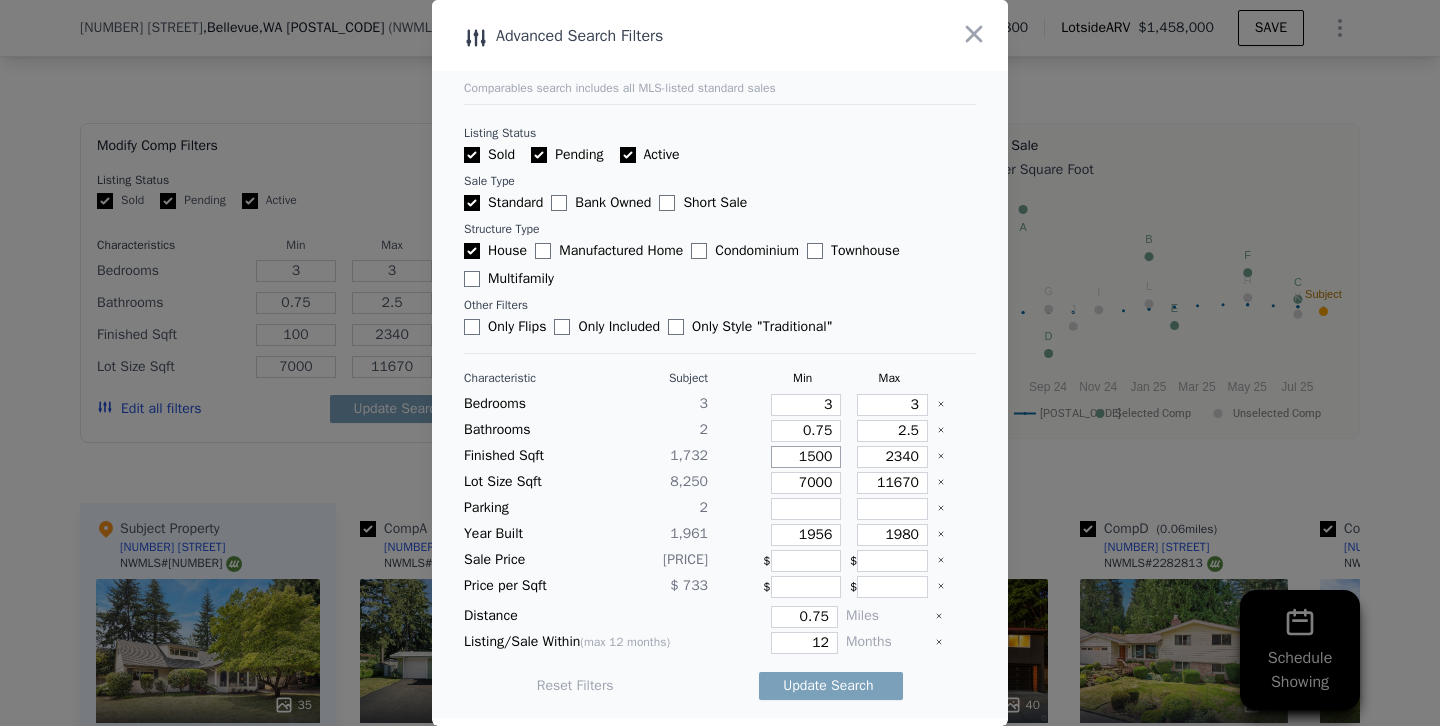 type on "1500" 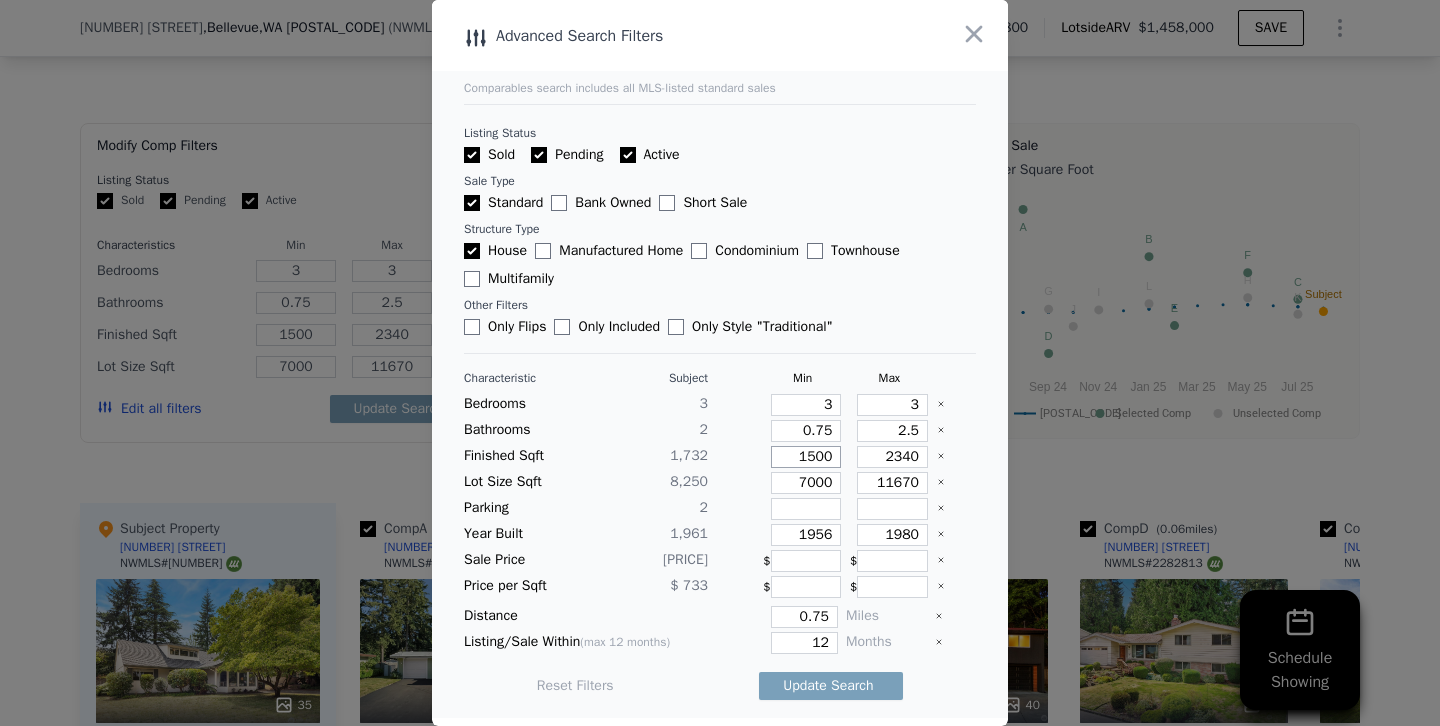 type on "1500" 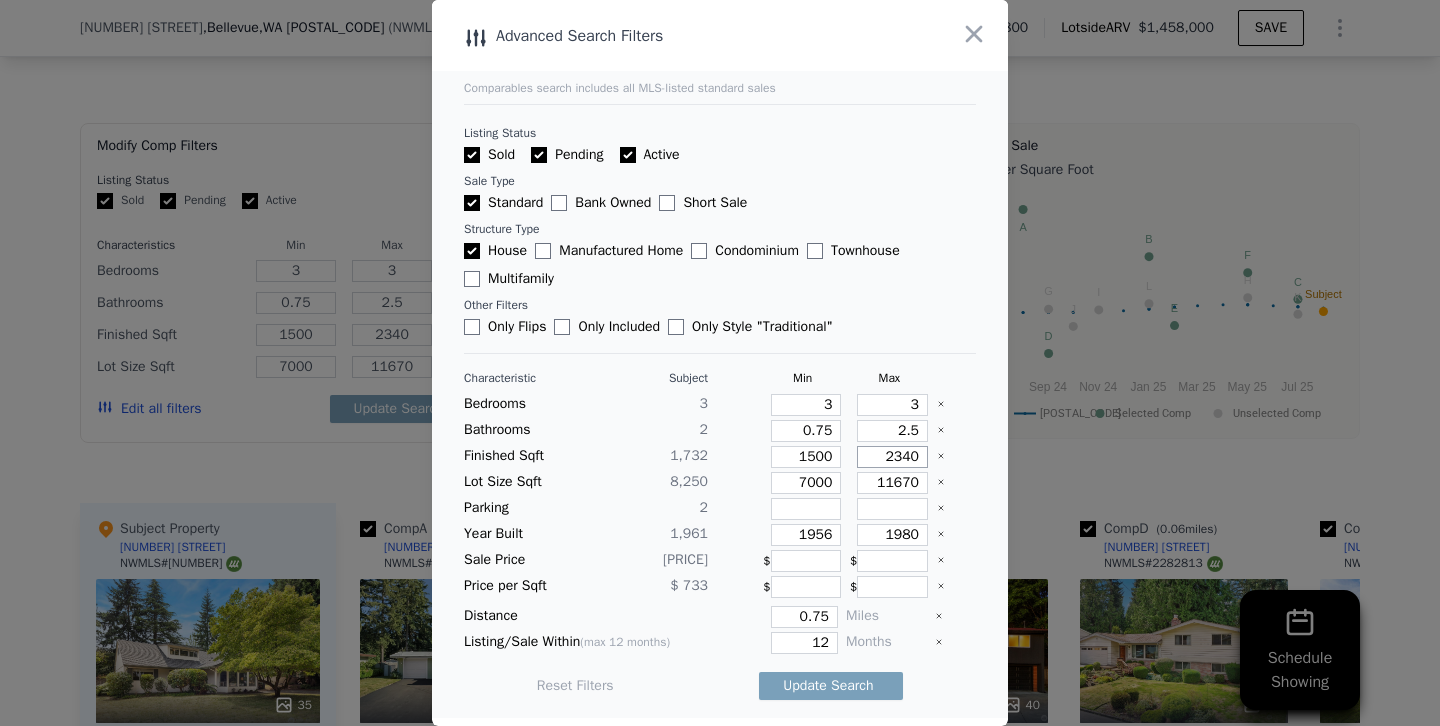 click on "2340" at bounding box center (892, 457) 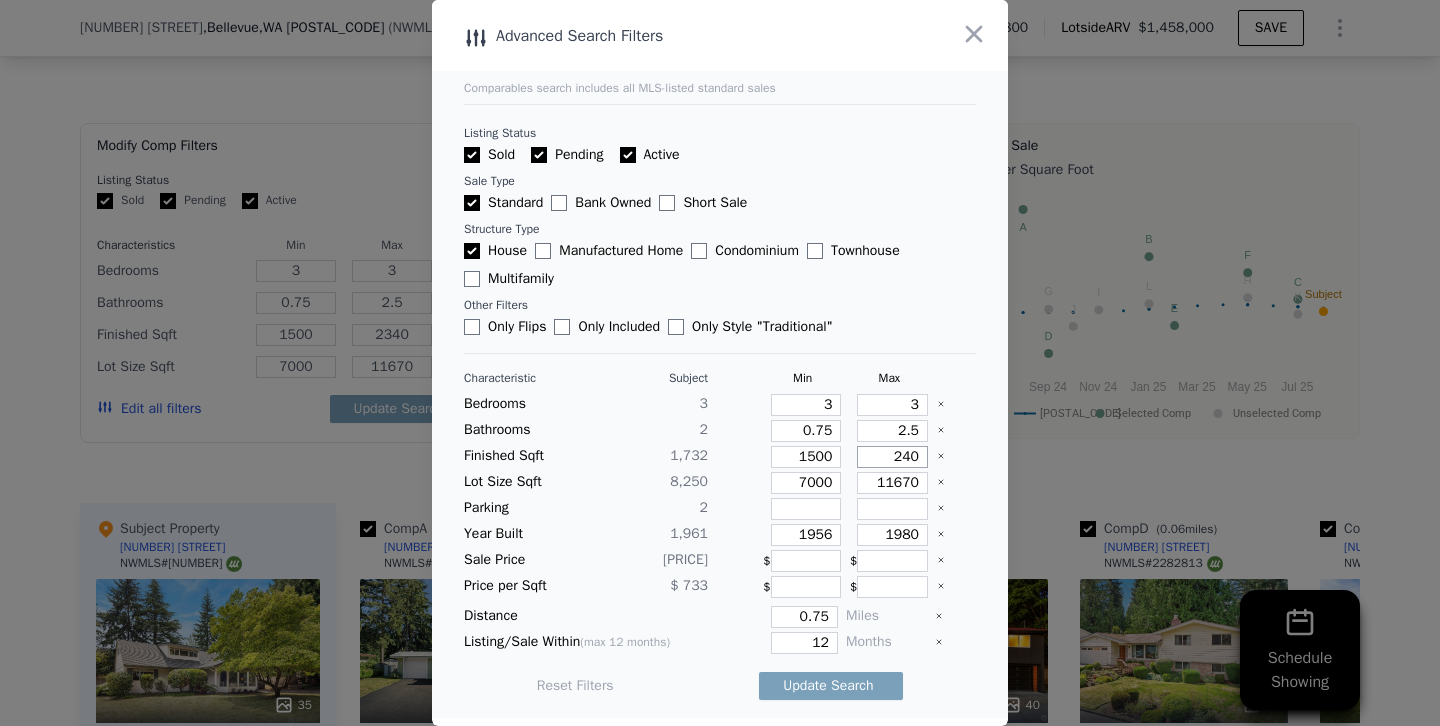 type on "240" 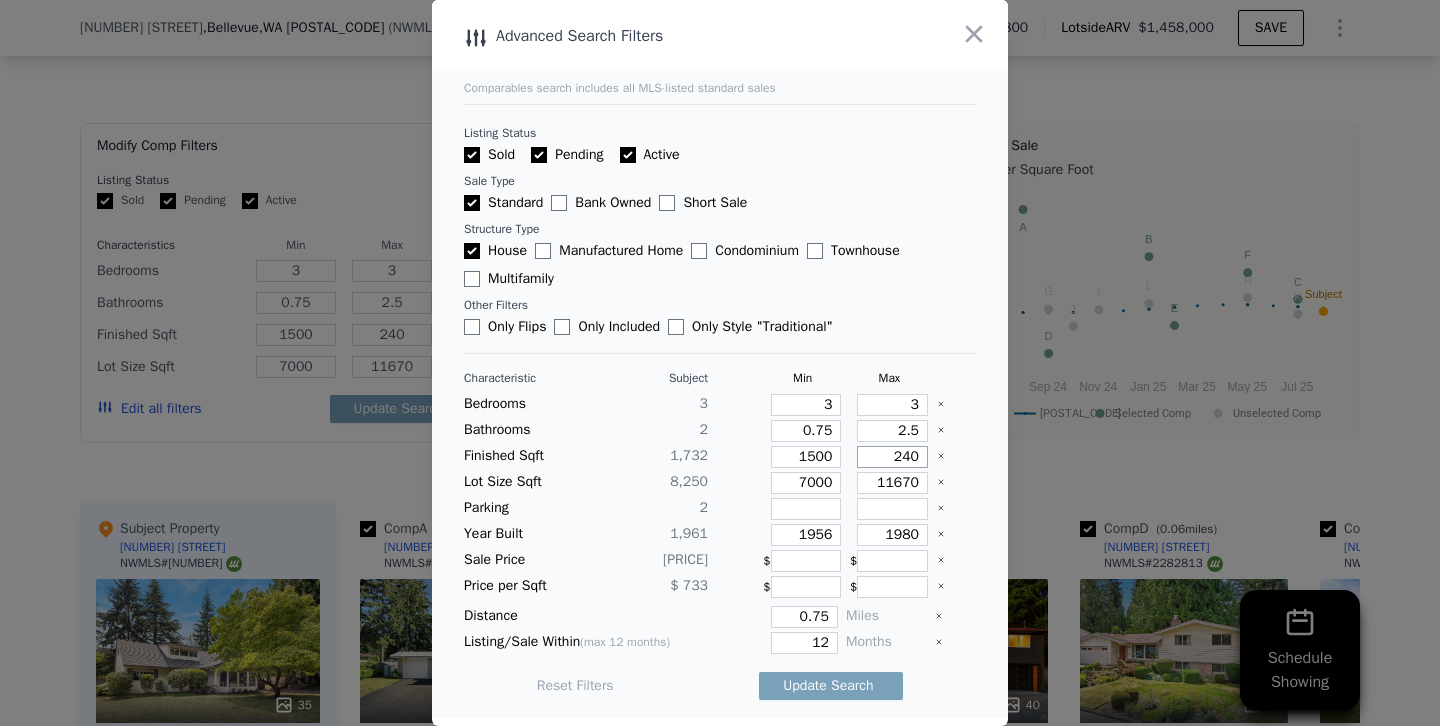 type on "2140" 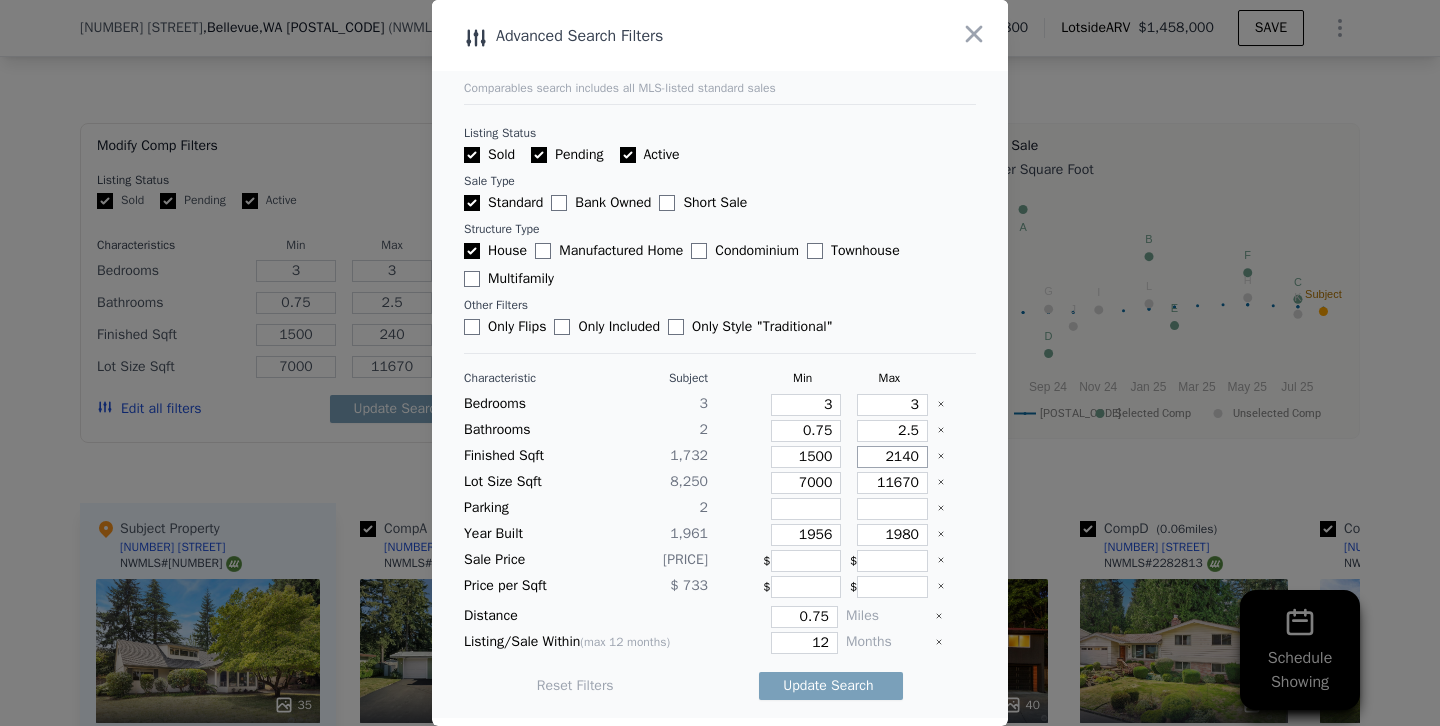 type on "2140" 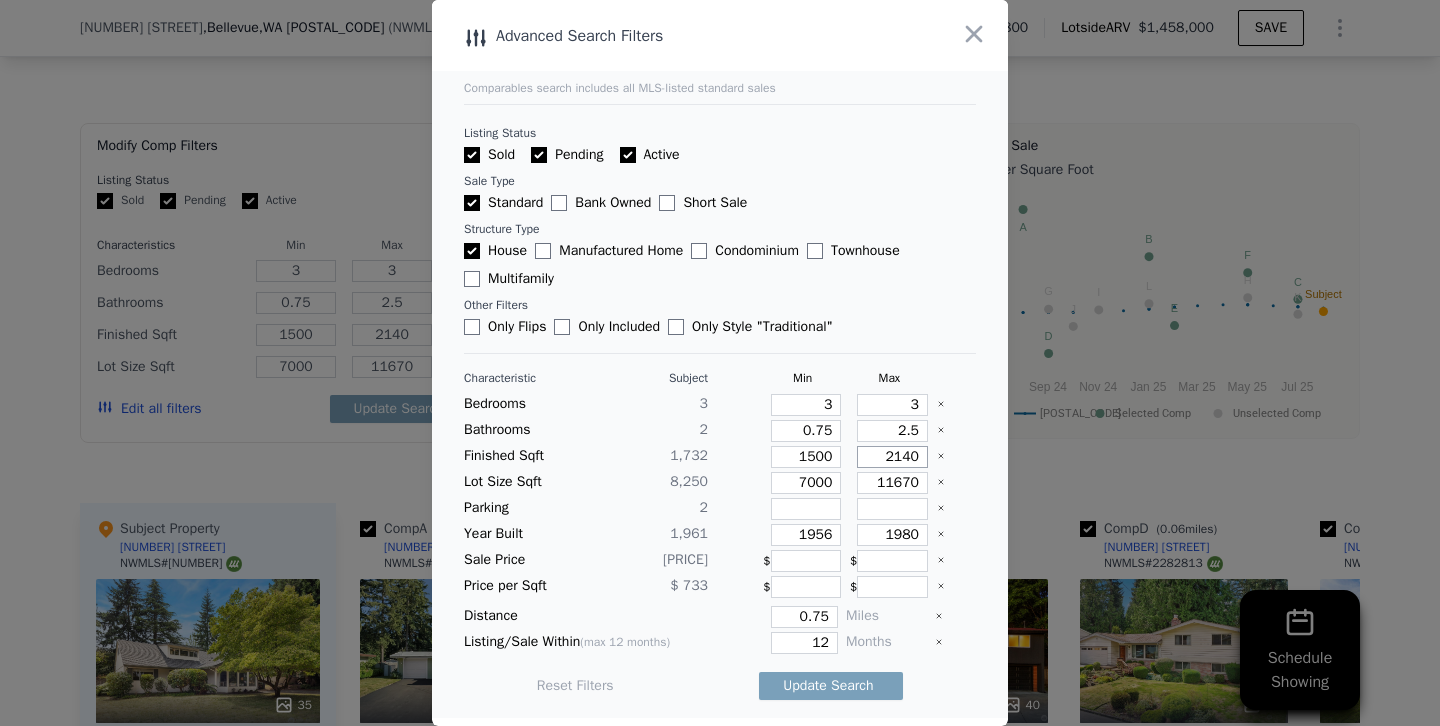 type on "2140" 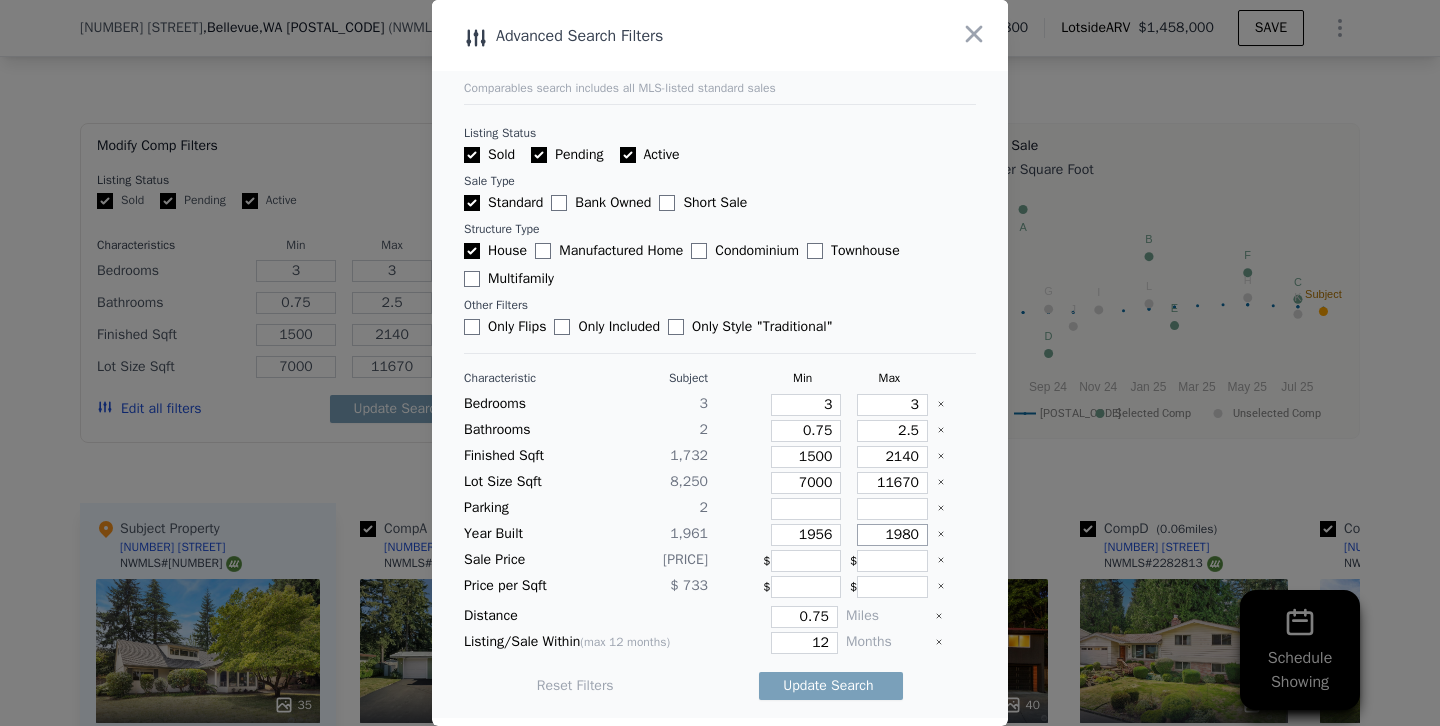 drag, startPoint x: 900, startPoint y: 532, endPoint x: 1059, endPoint y: 518, distance: 159.61516 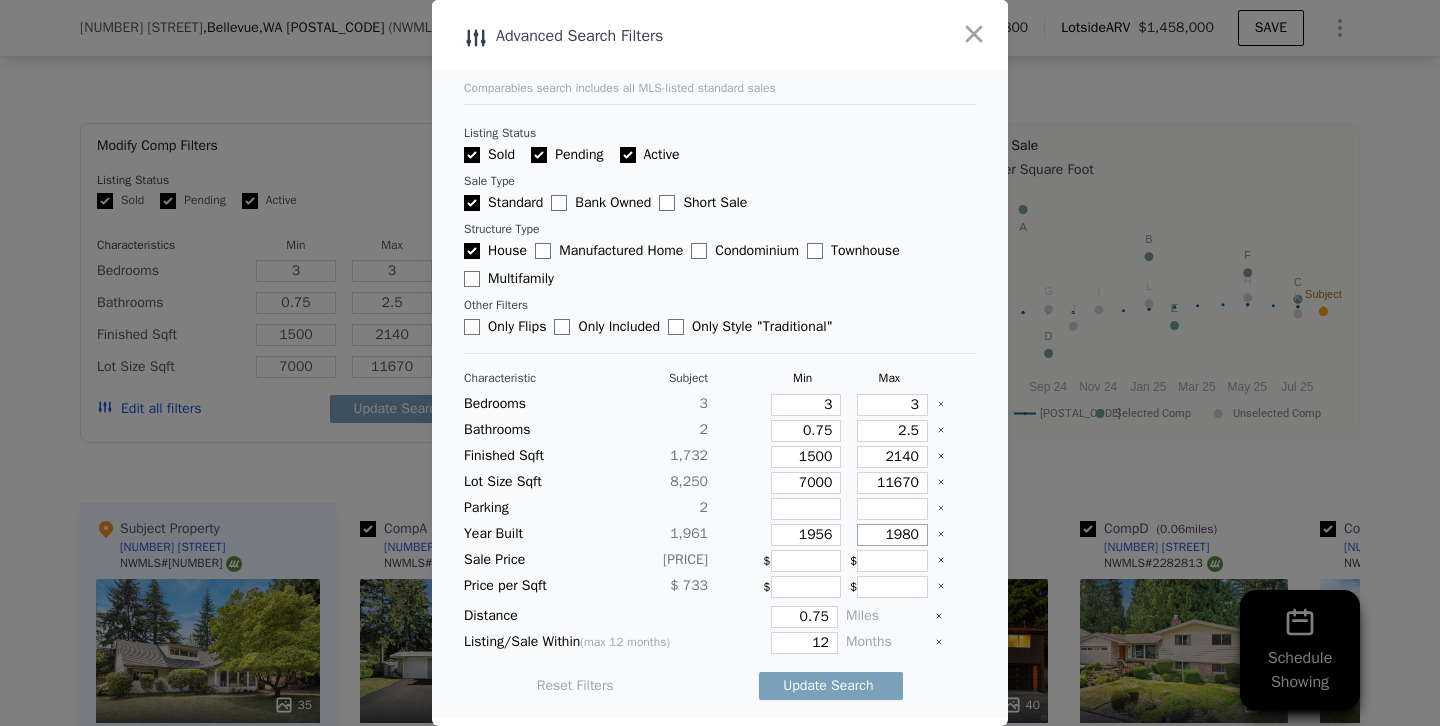 click on "1980" at bounding box center [892, 535] 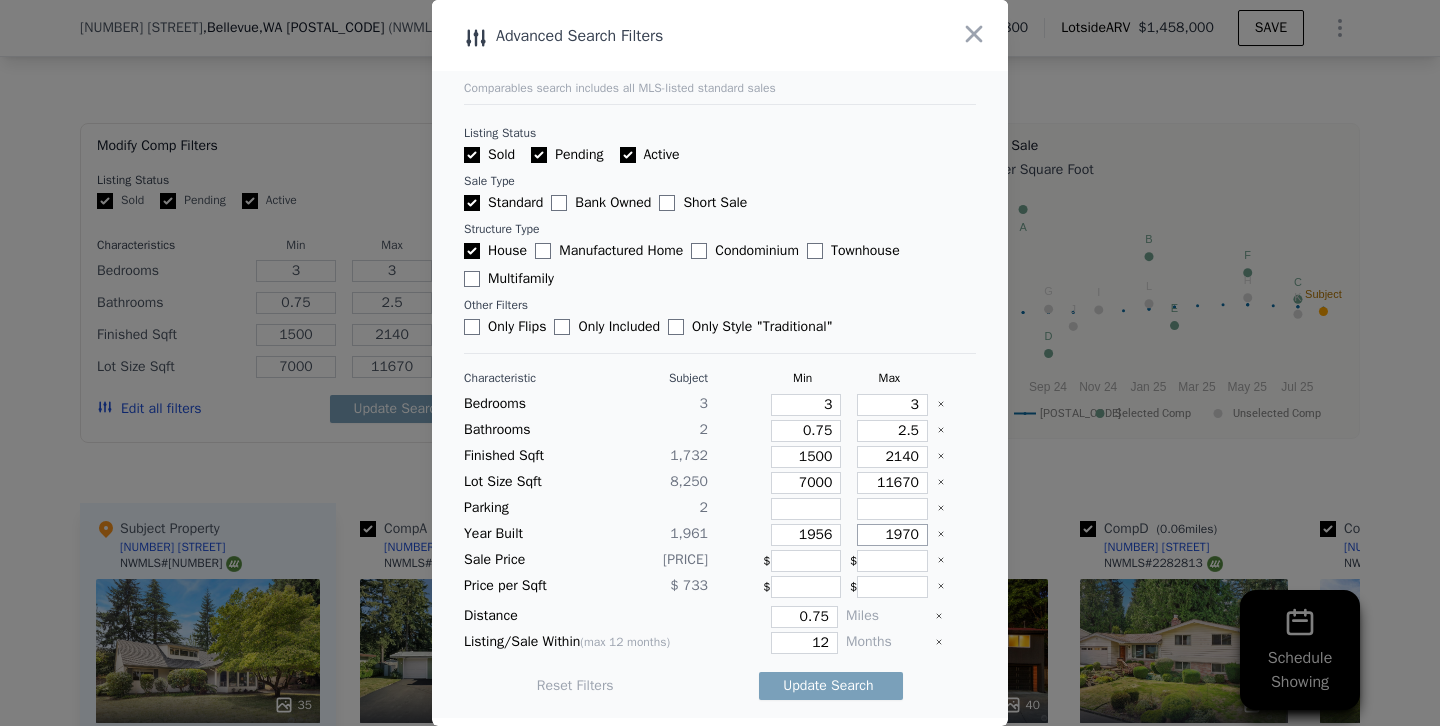 type on "1970" 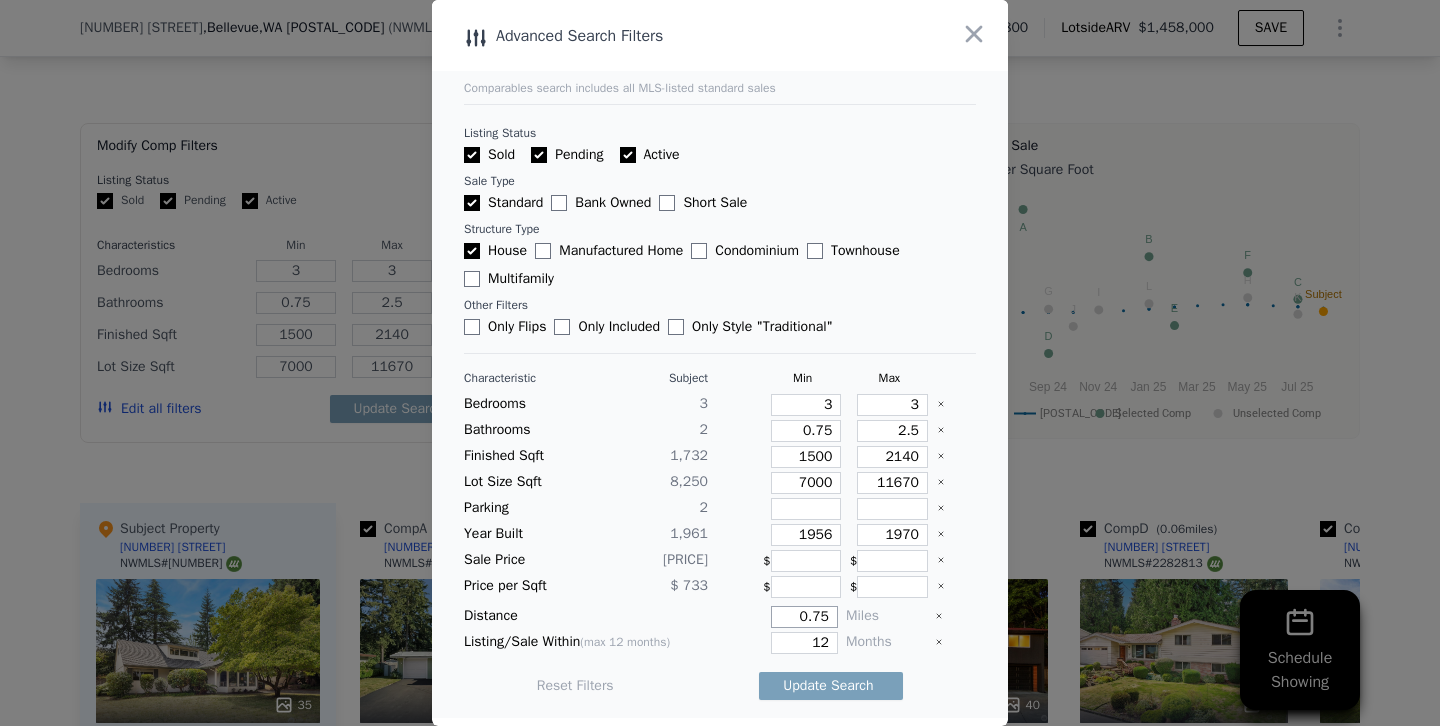 click on "0.75" at bounding box center [804, 617] 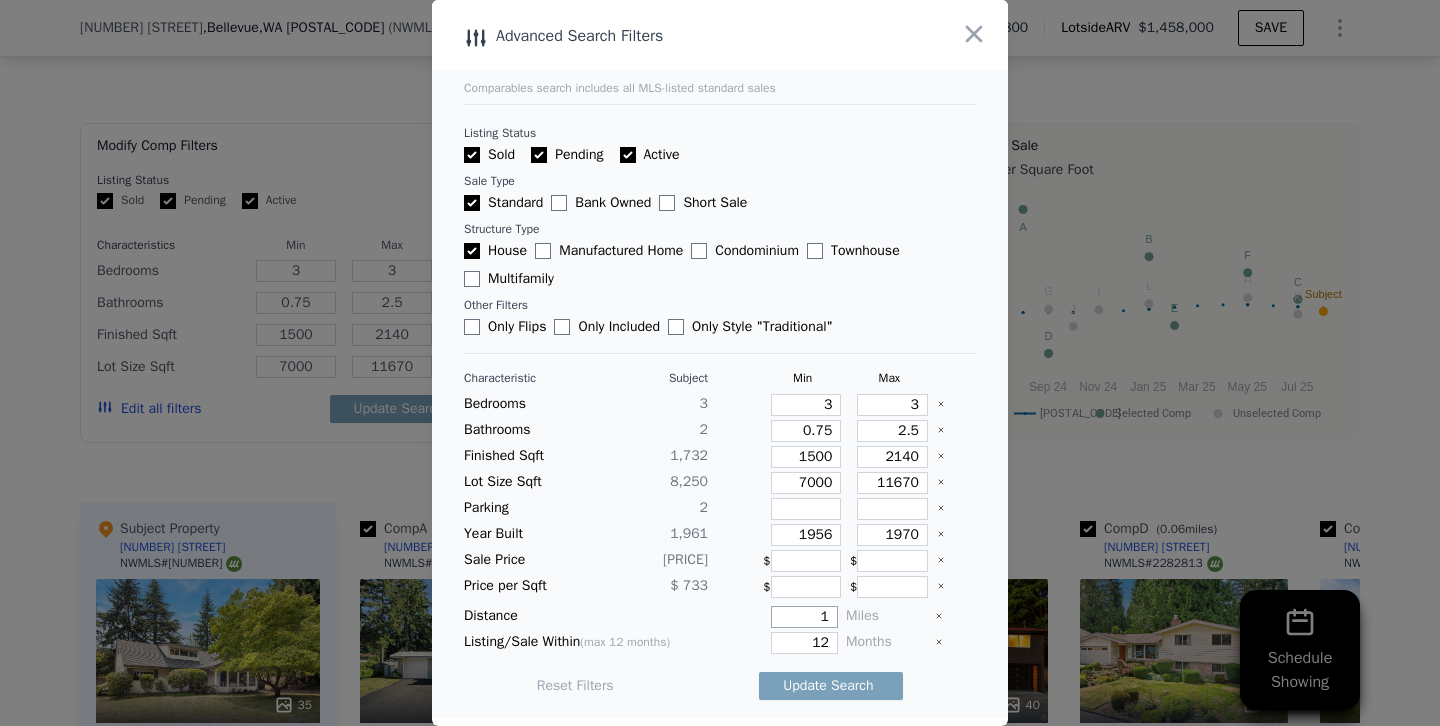 type on "1" 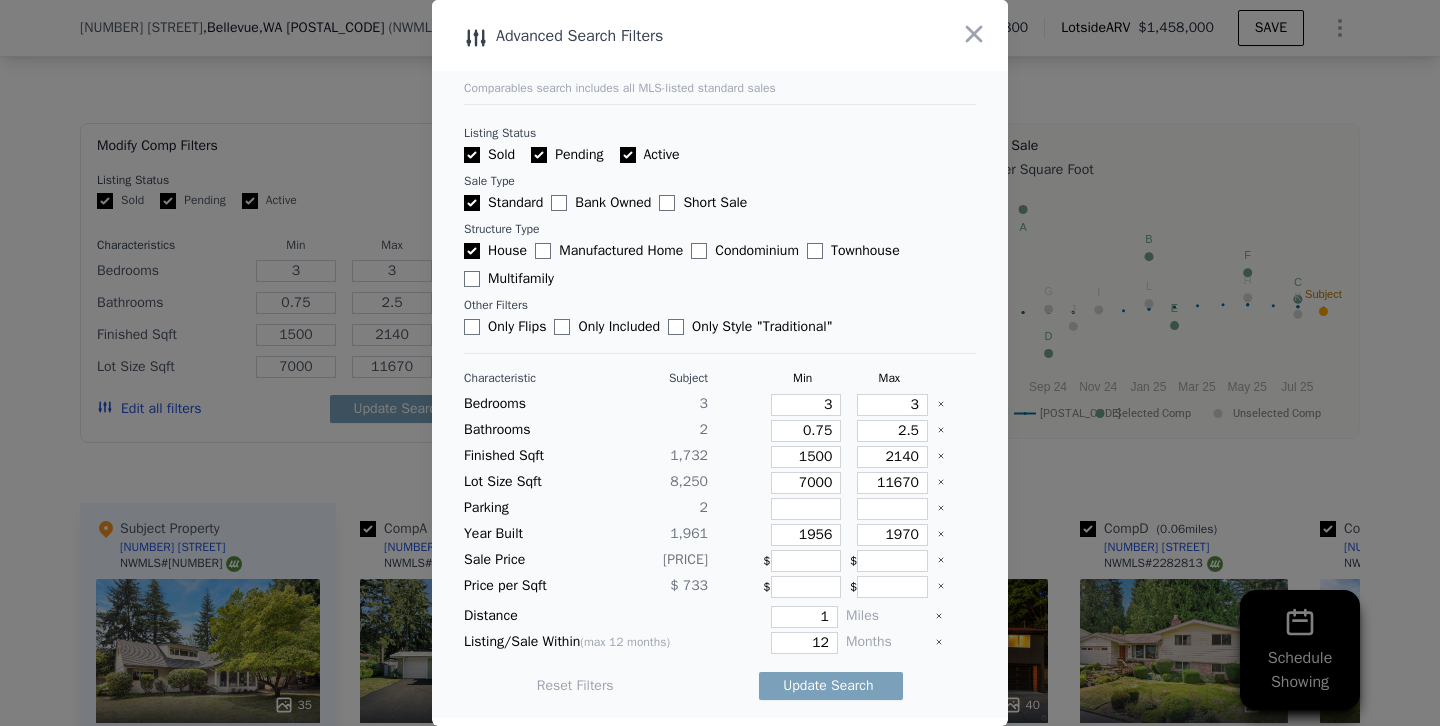 type 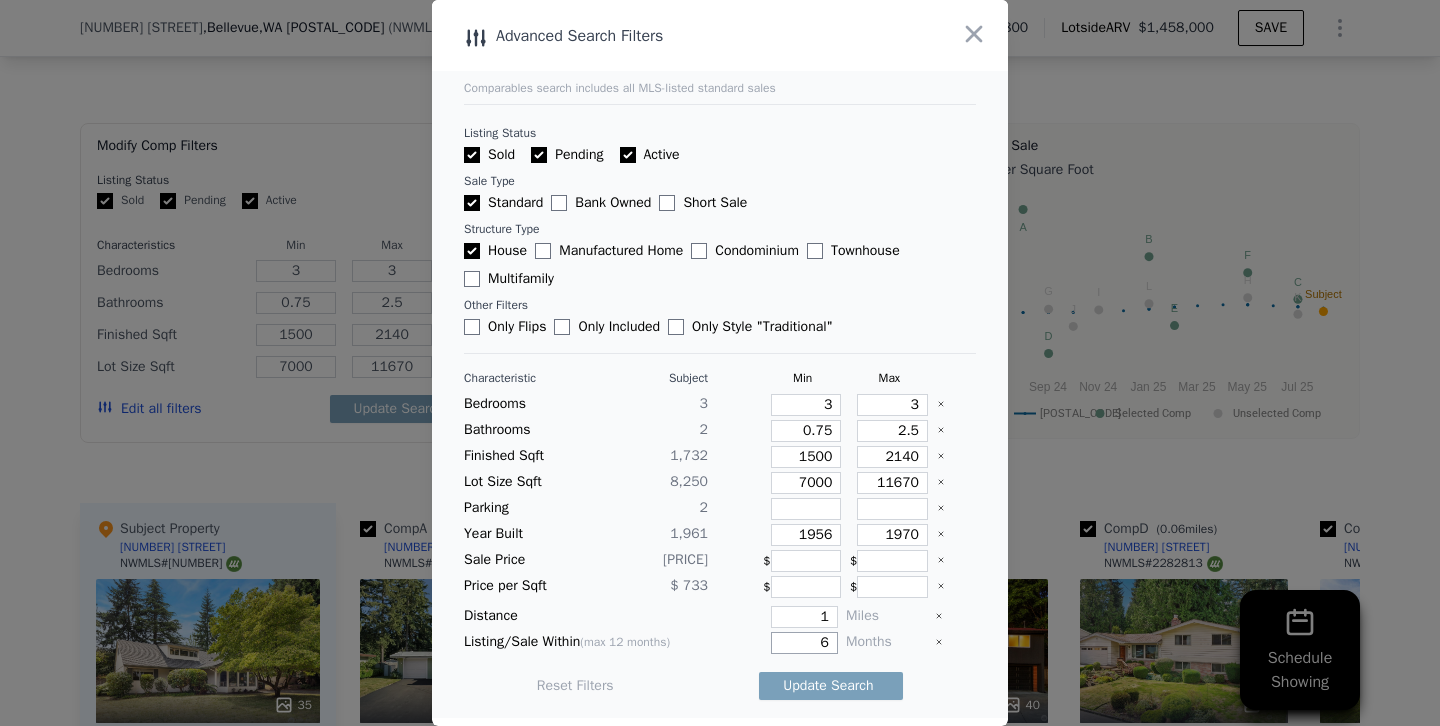 type on "6" 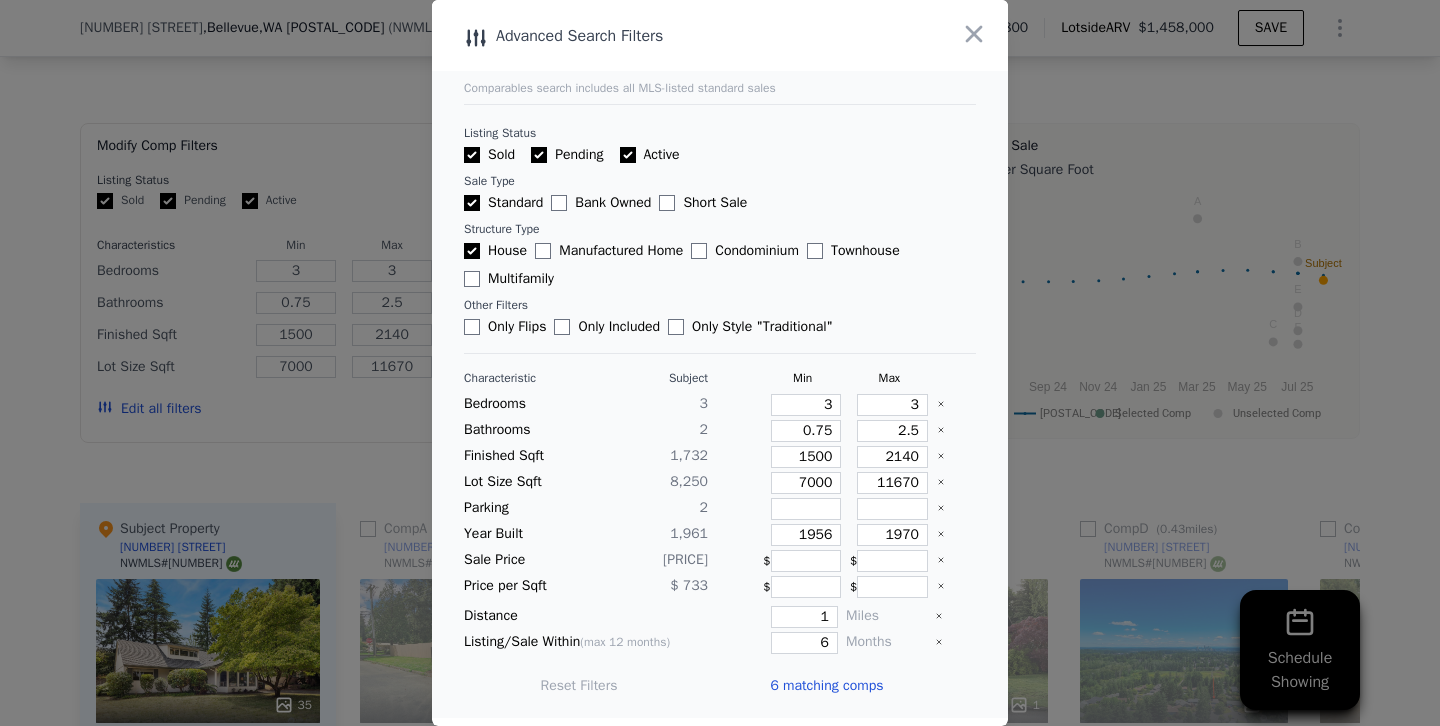 click at bounding box center (720, 363) 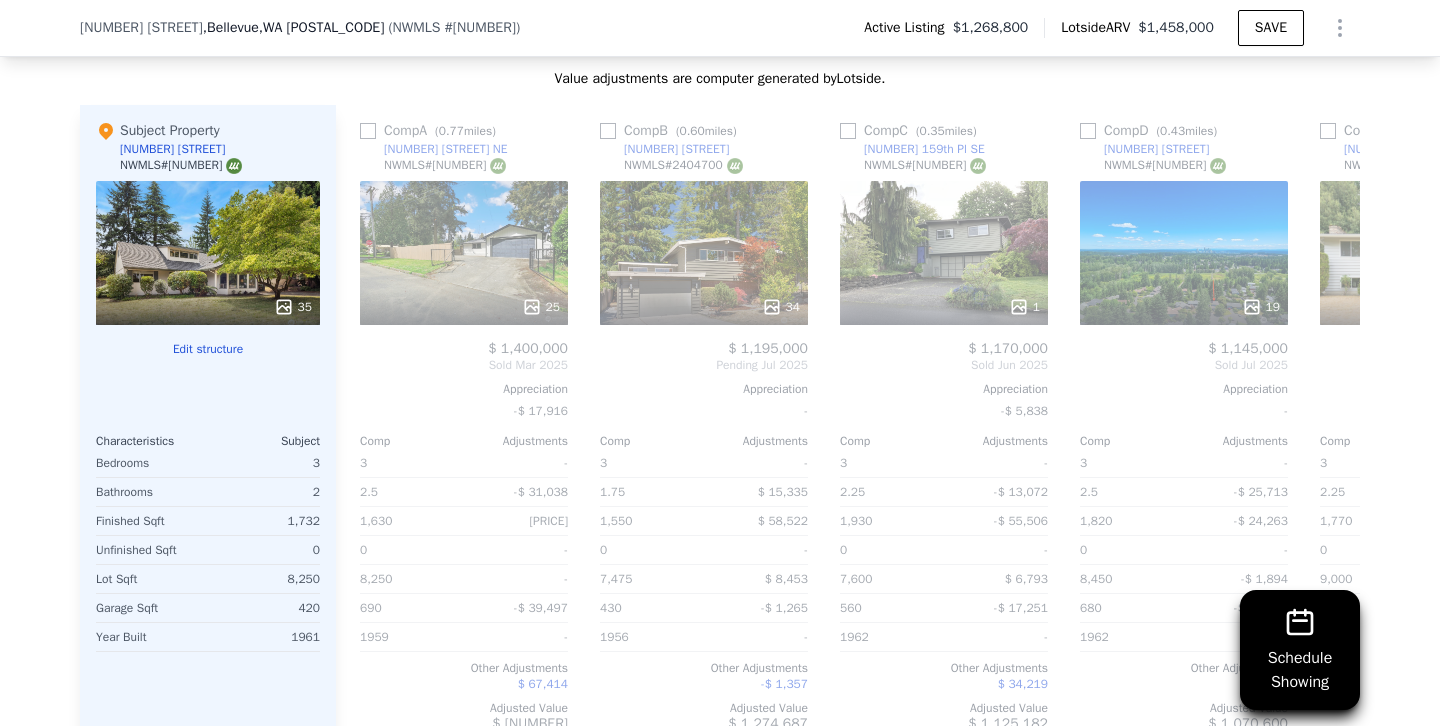 scroll, scrollTop: 2238, scrollLeft: 0, axis: vertical 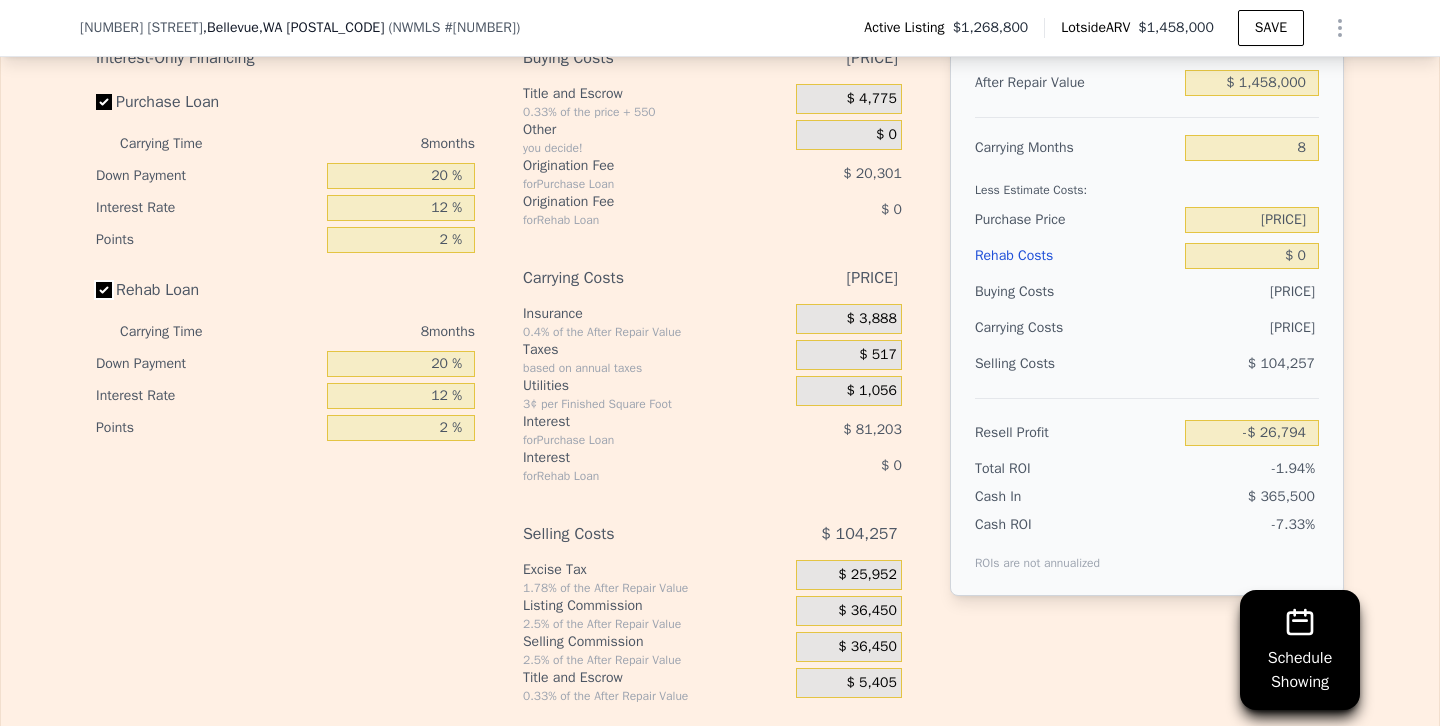 click on "Rehab Loan" at bounding box center [104, 290] 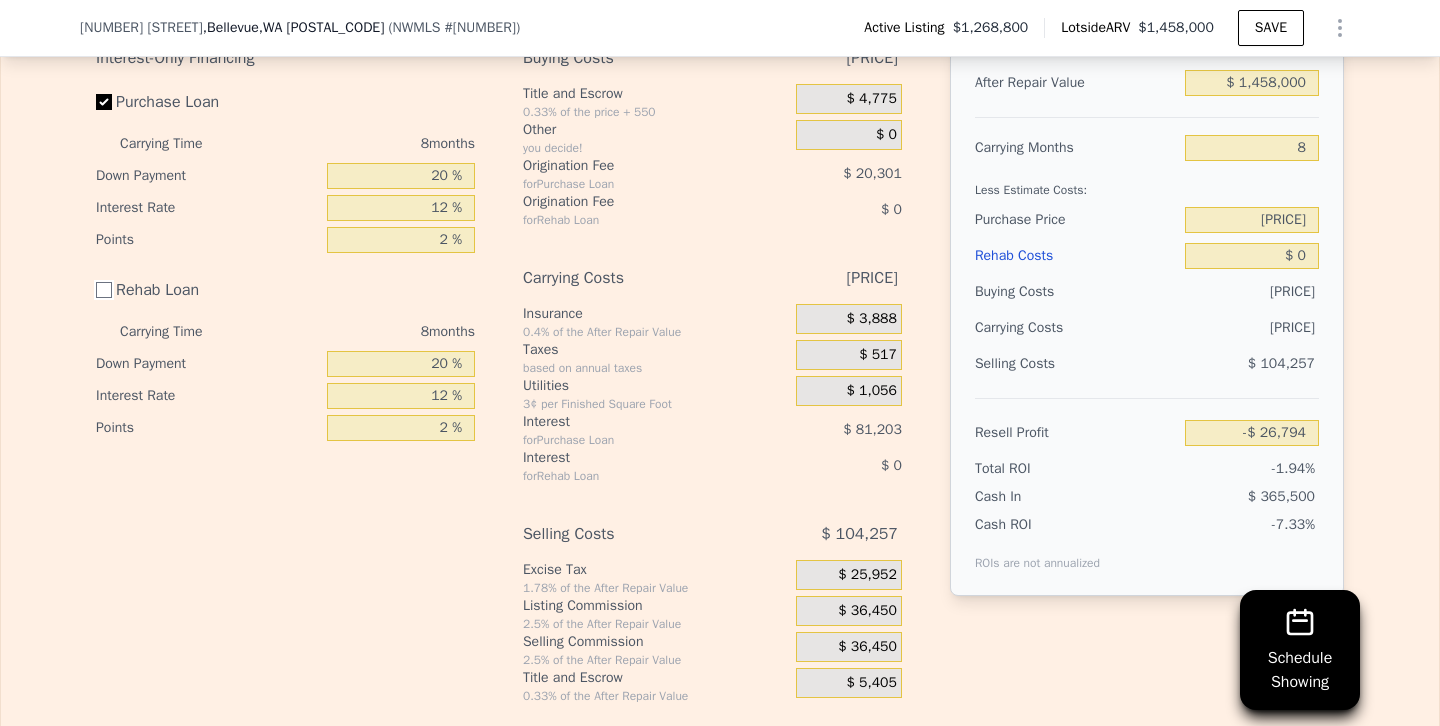 checkbox on "false" 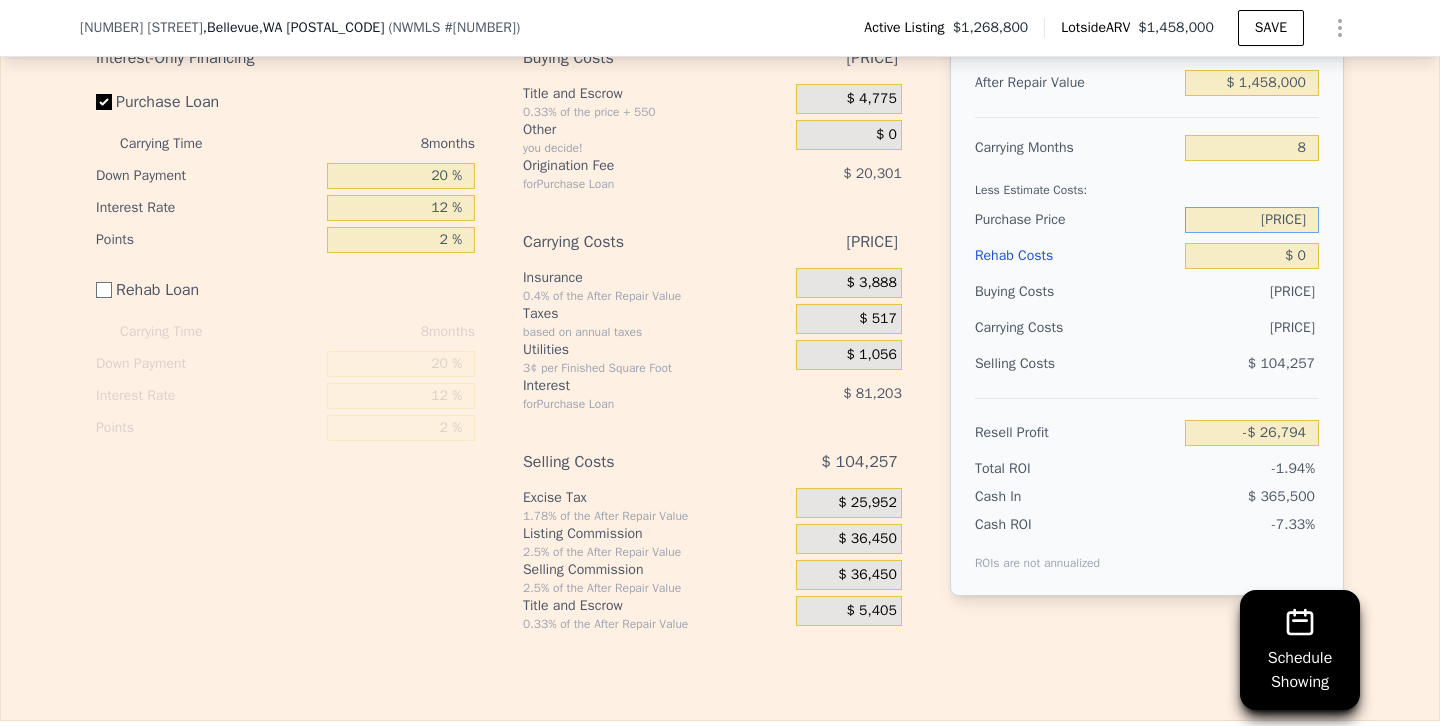 click on "[PRICE]" at bounding box center (1252, 220) 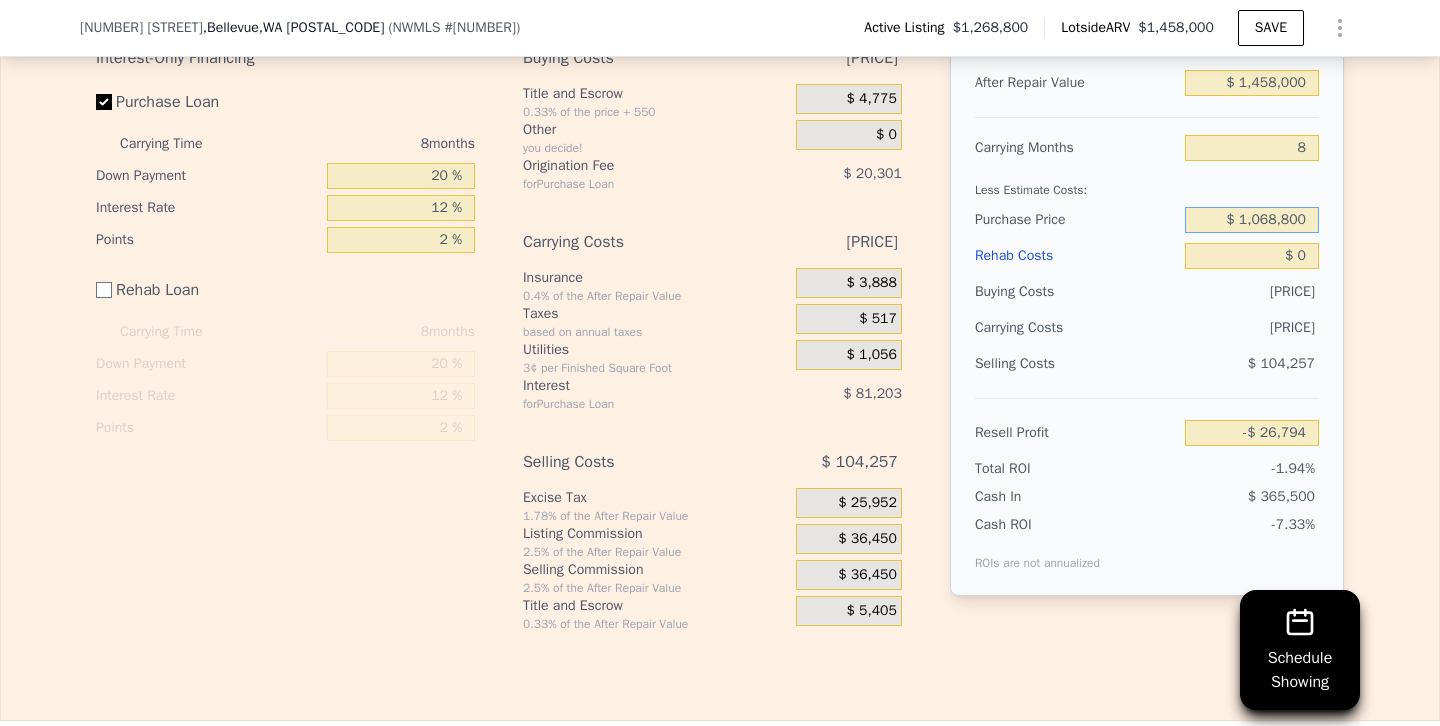 type on "$ 1,068,800" 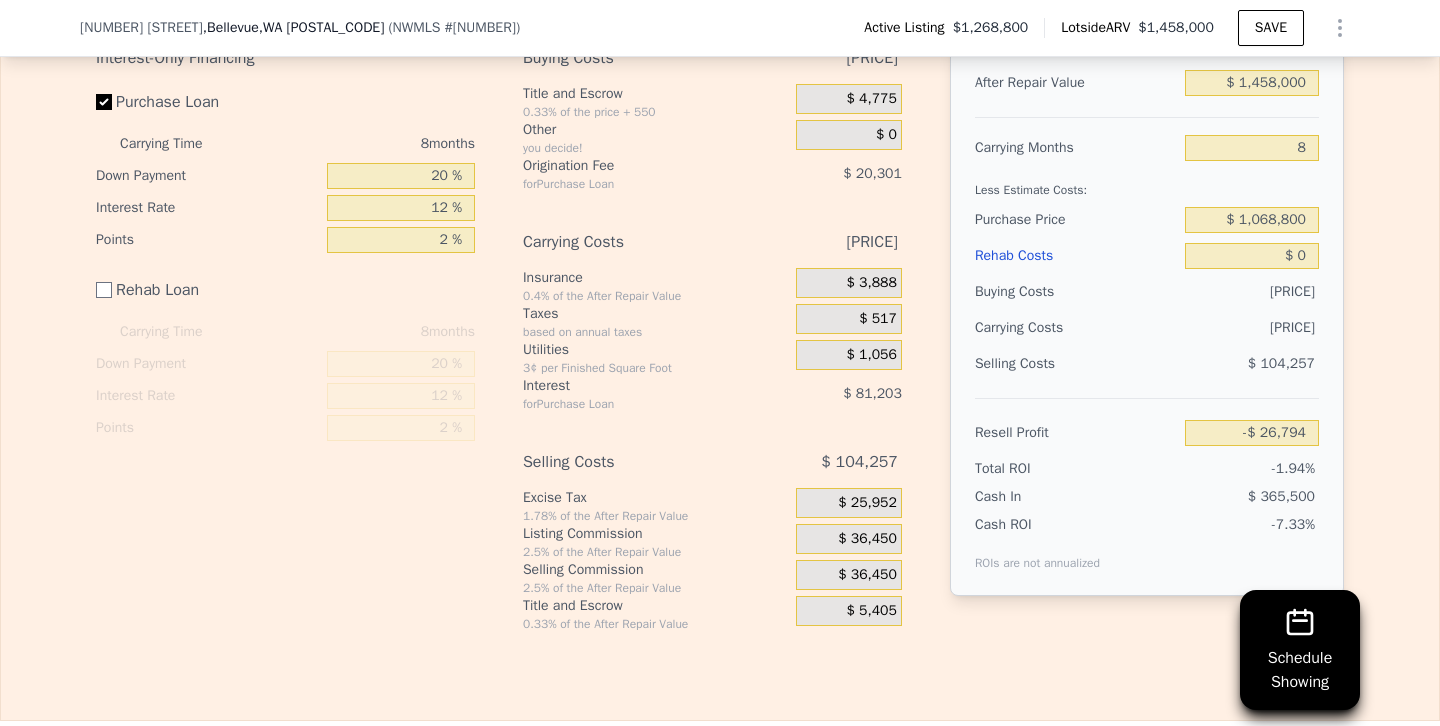 click on "[PRICE]" at bounding box center (1213, 328) 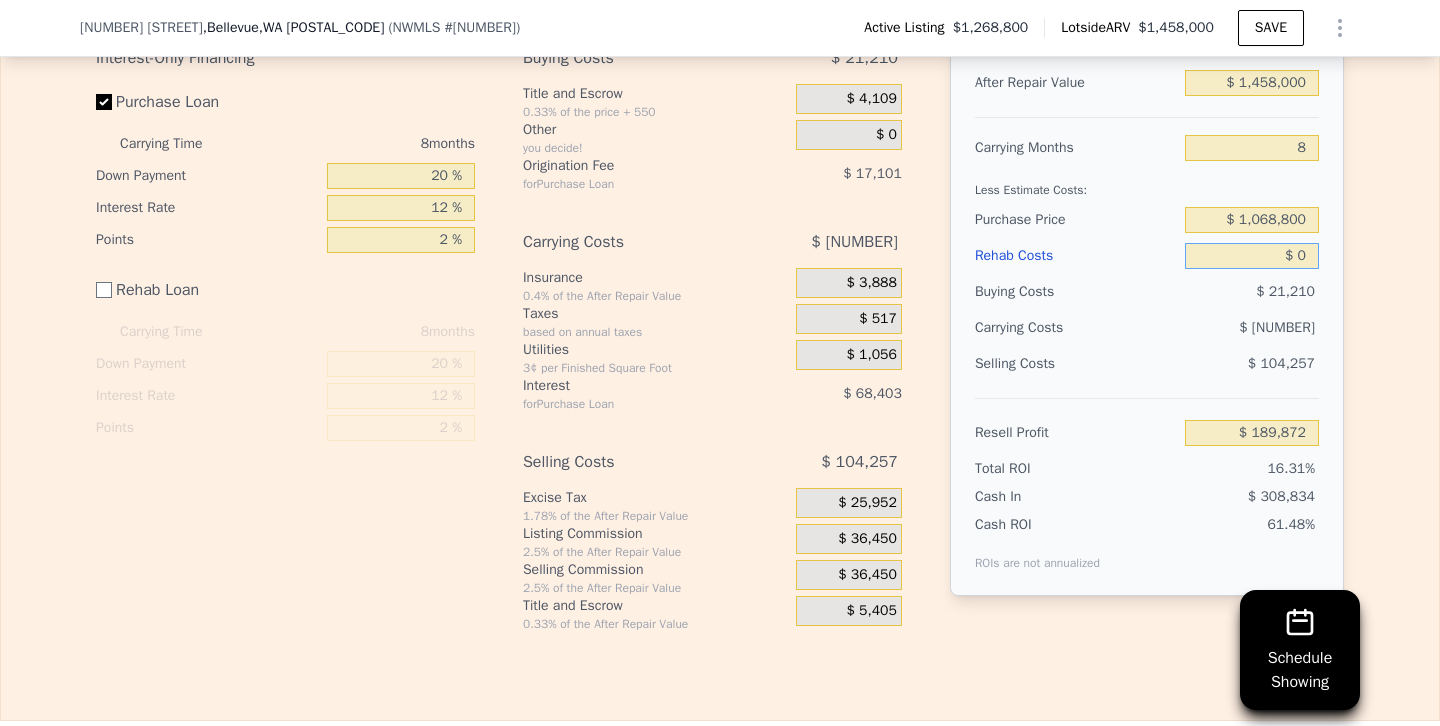 drag, startPoint x: 1239, startPoint y: 260, endPoint x: 1439, endPoint y: 263, distance: 200.02249 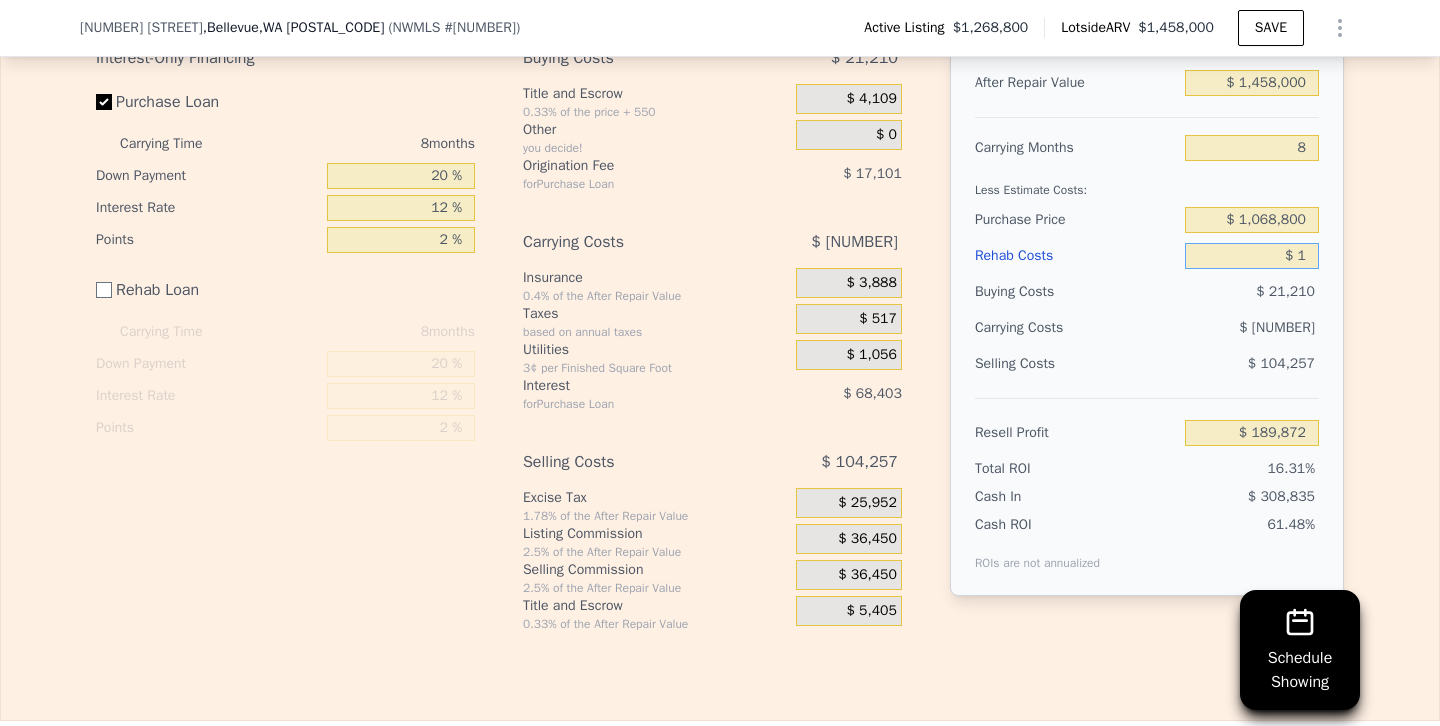 type on "$ 189,871" 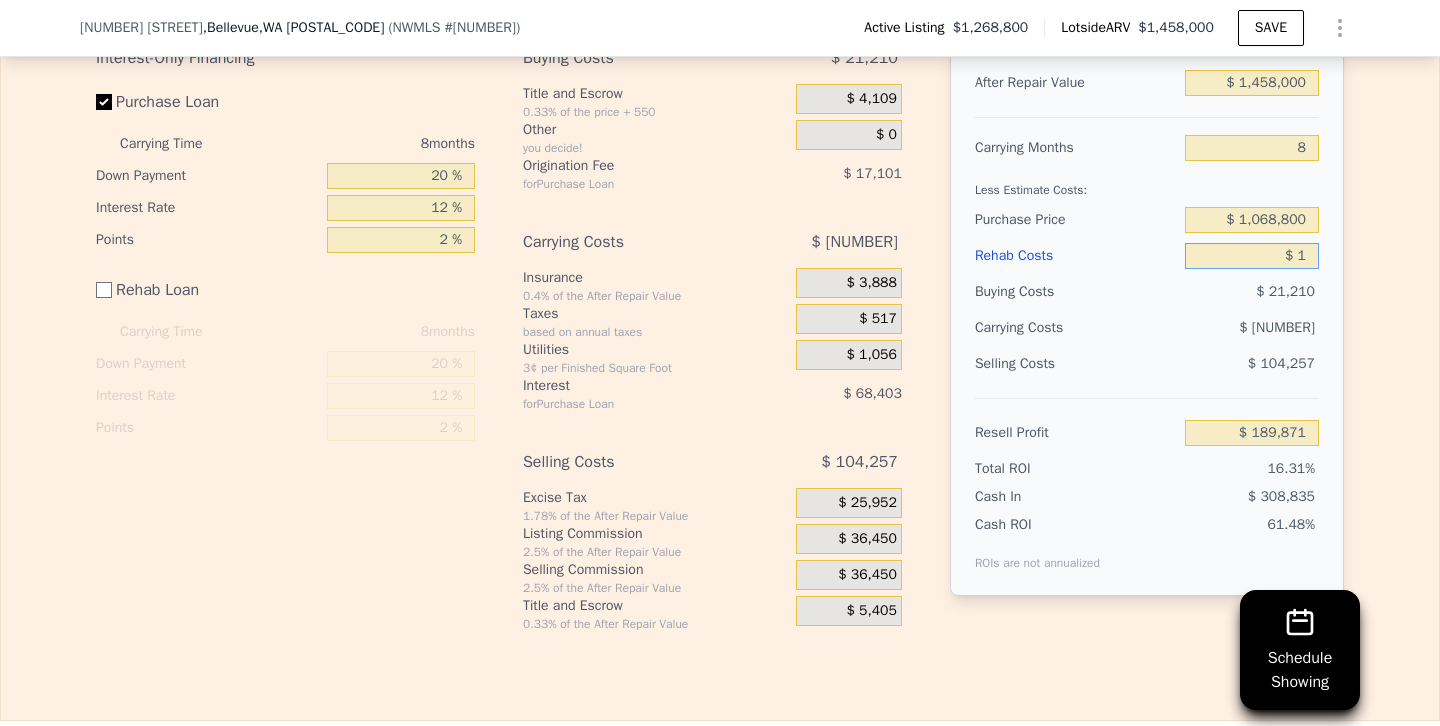 type on "$ 12" 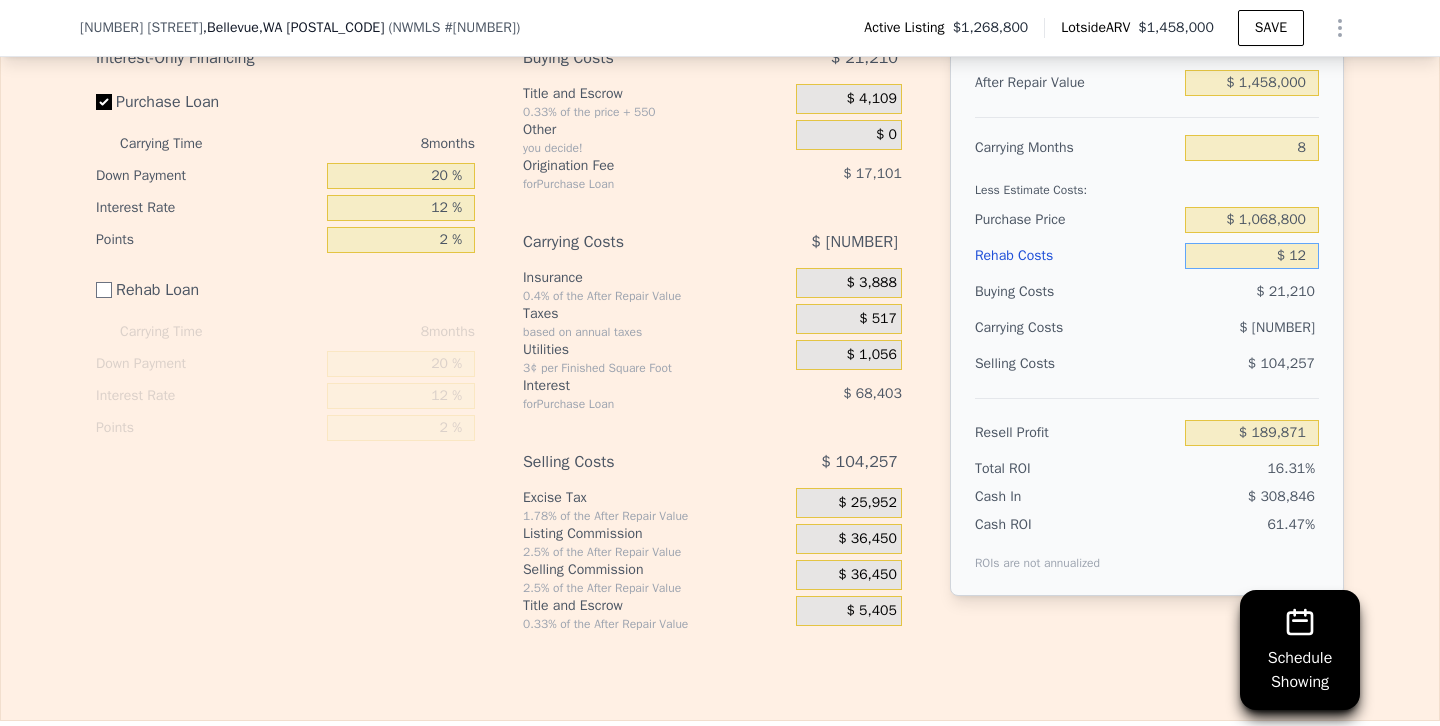 type on "$ 189,860" 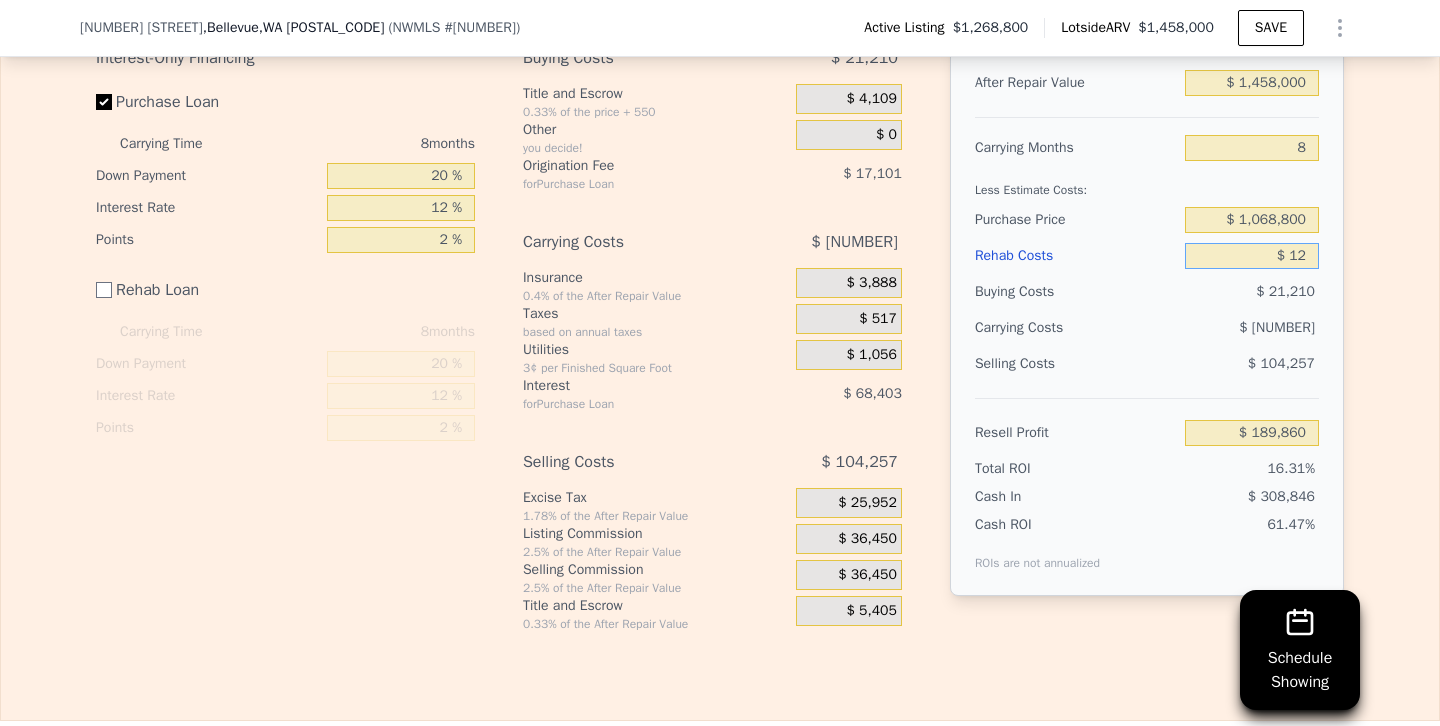 type on "$ 125" 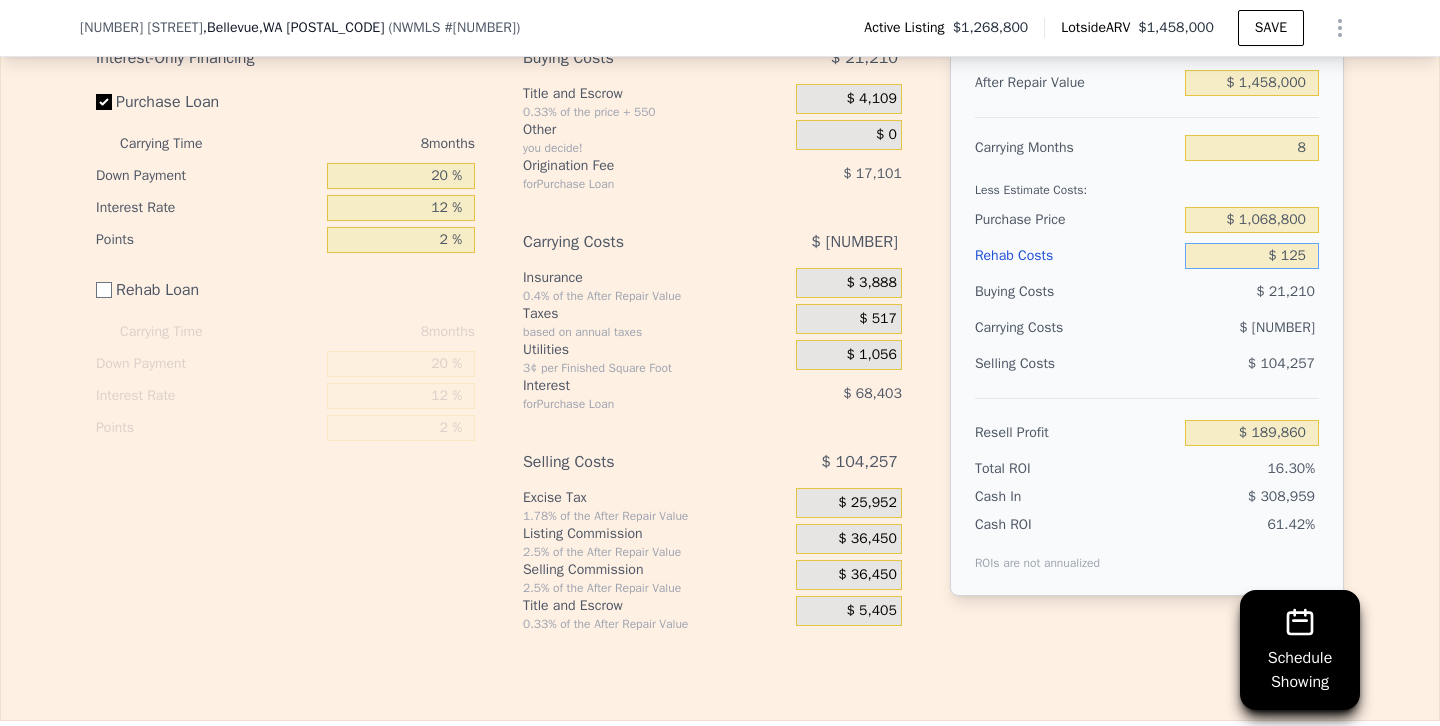type on "$ 189,747" 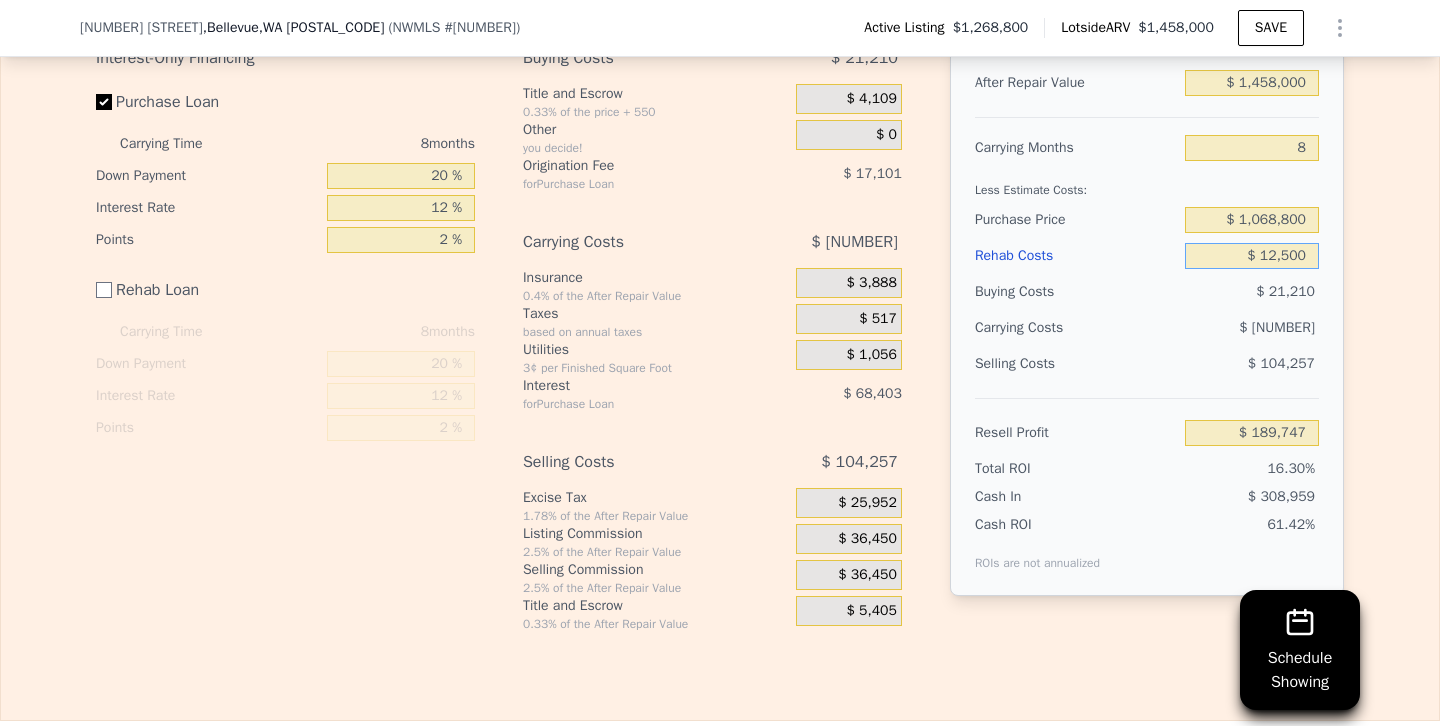 type on "$ 125,000" 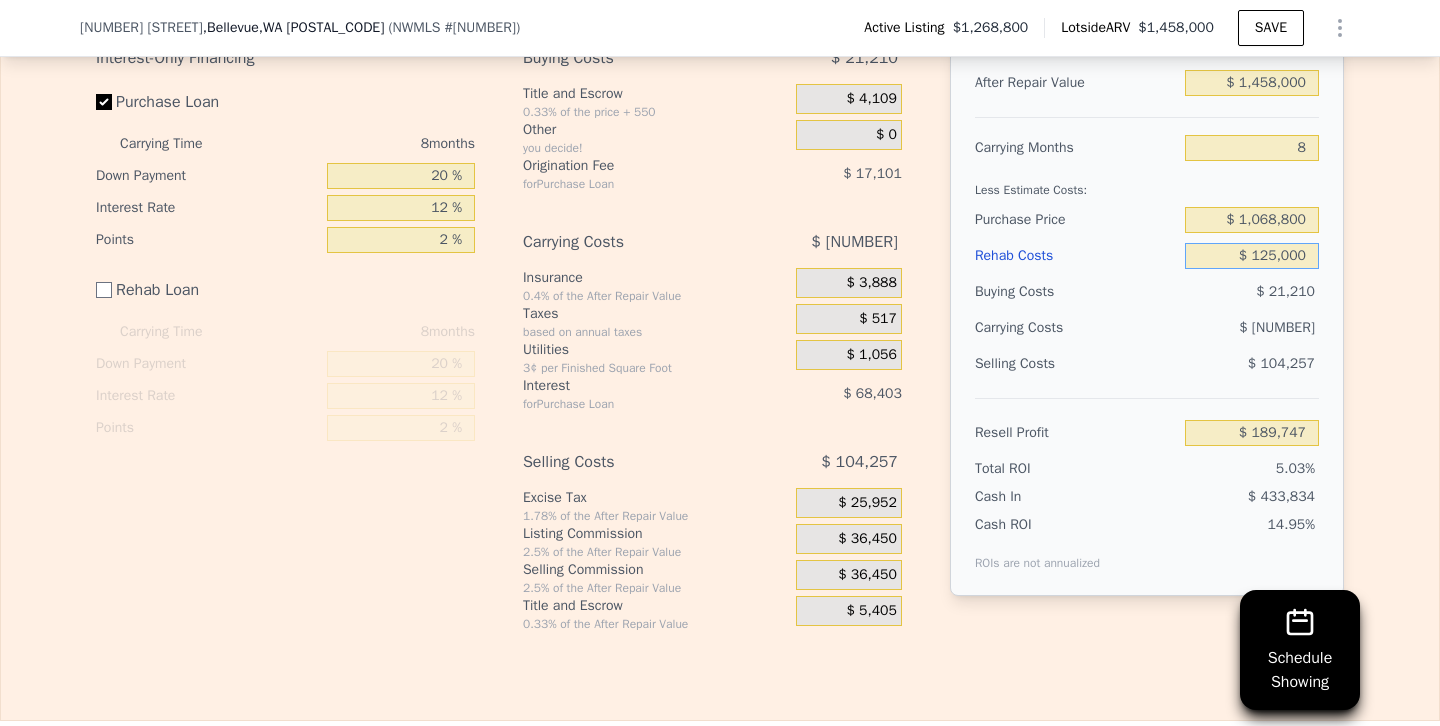 type on "$ 64,872" 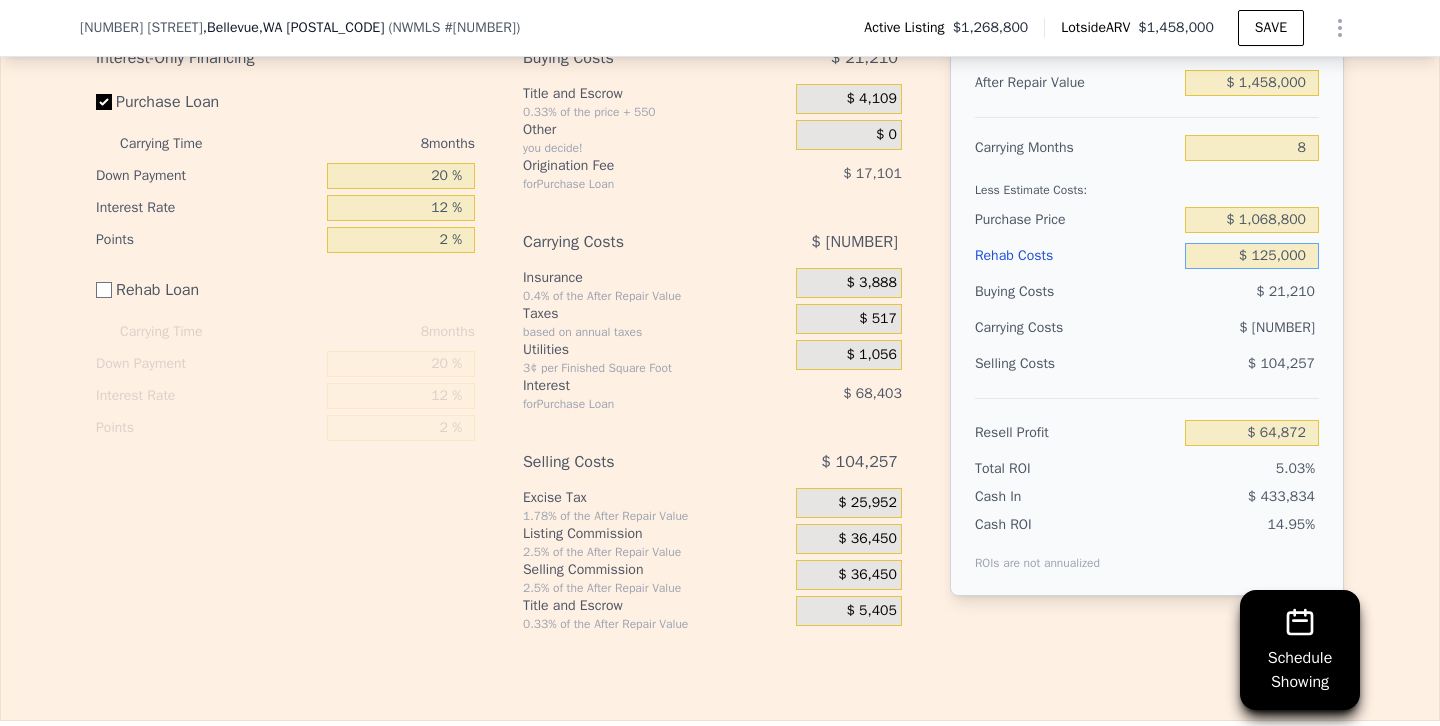 type on "$ 1,250,000" 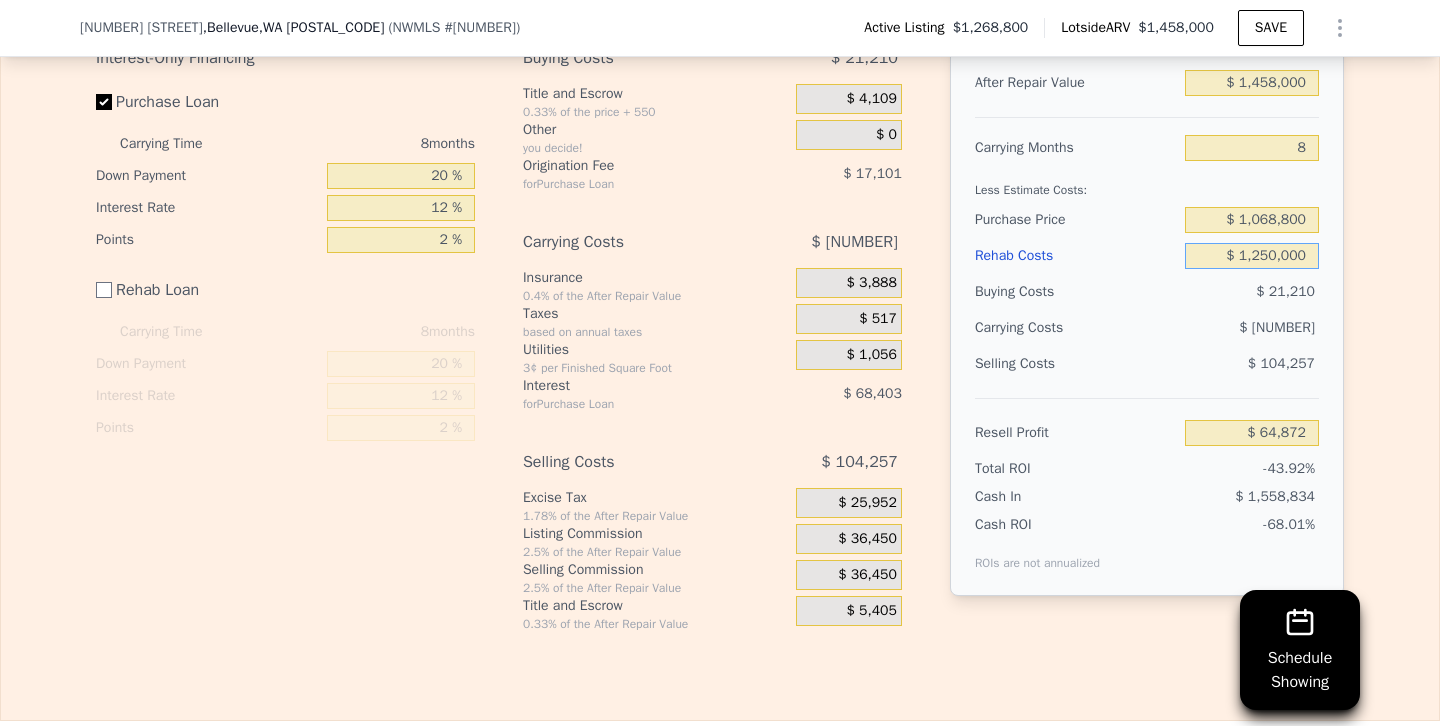 type on "-$ 1,060,128" 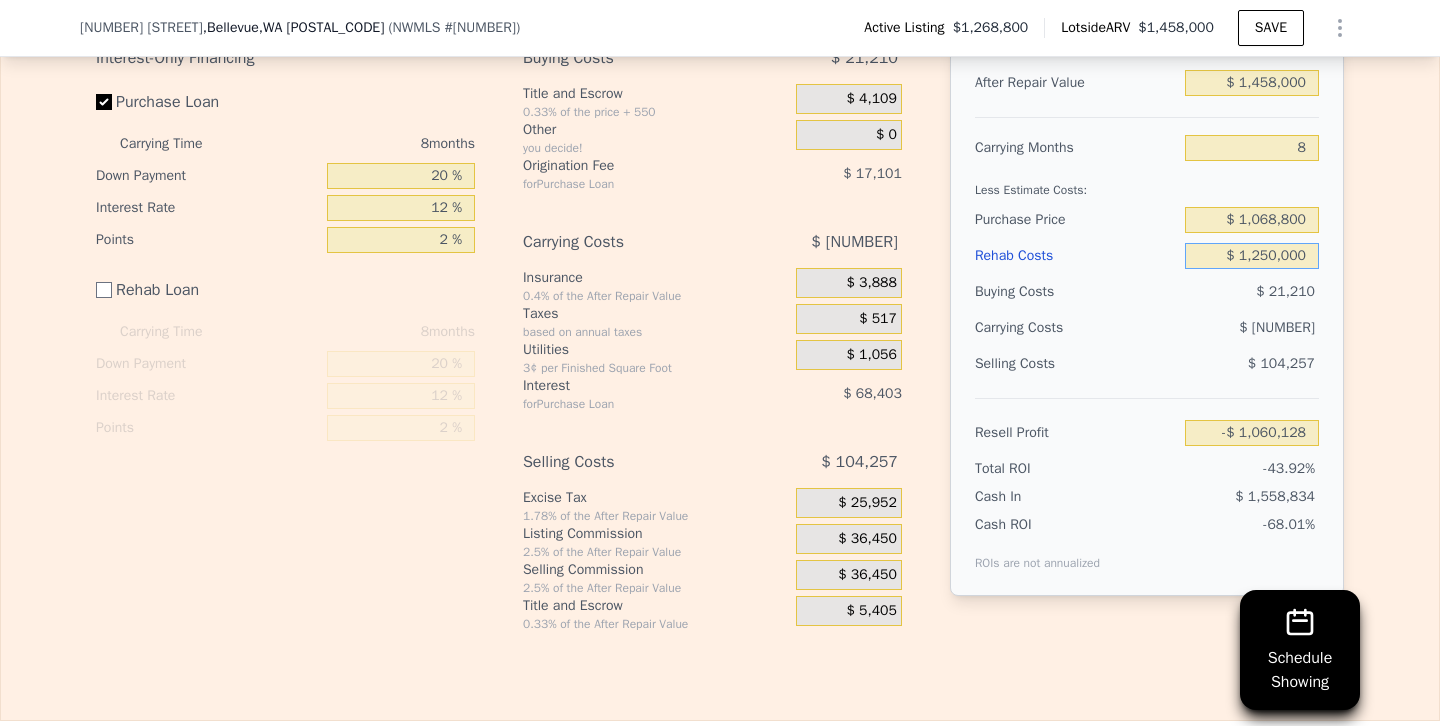 type on "$ 125,000" 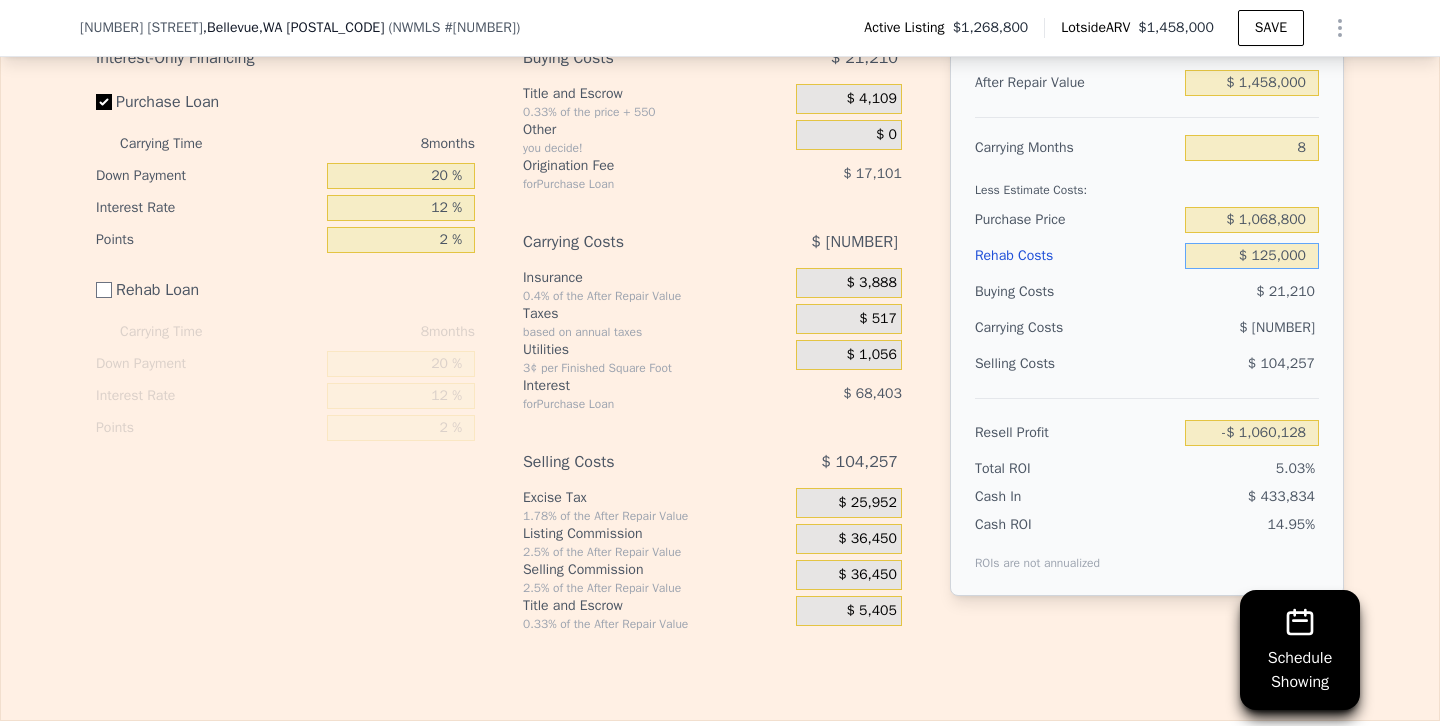 type on "$ 64,872" 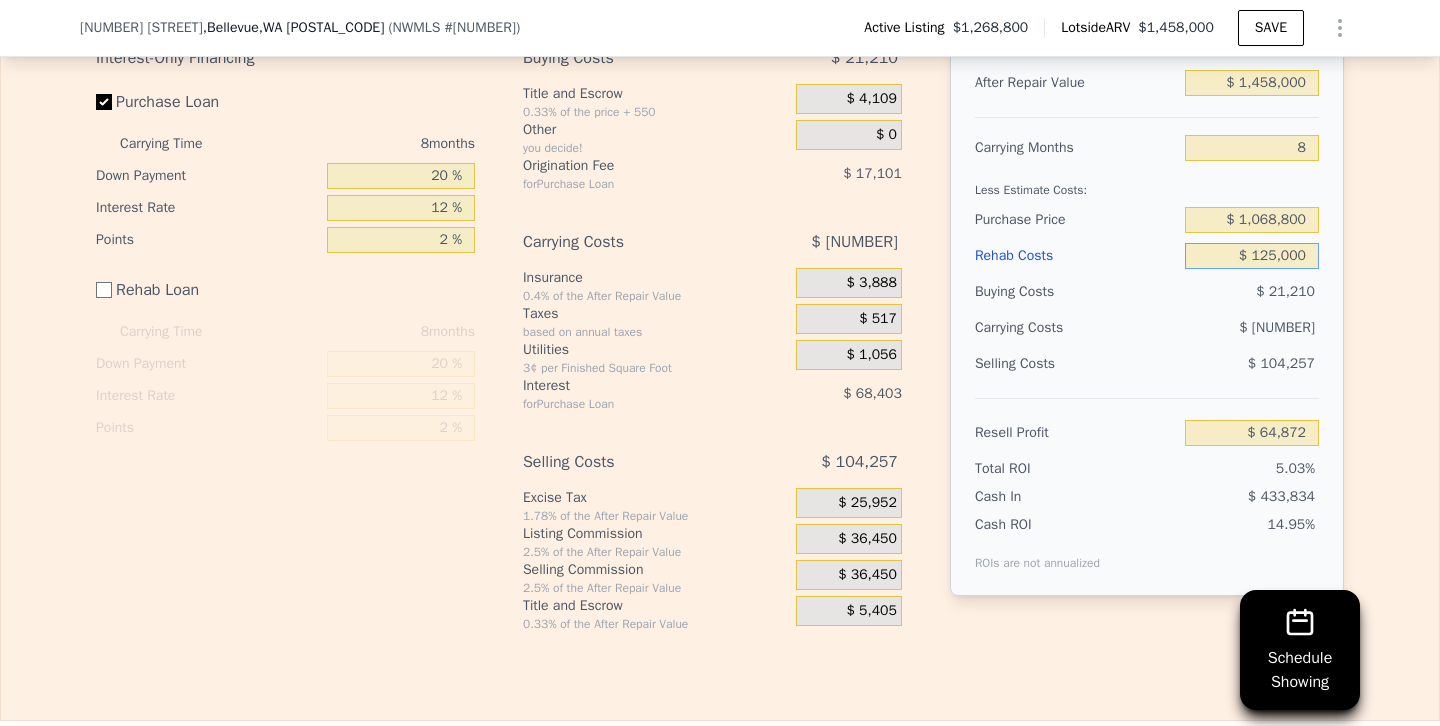 type on "$ 125,000" 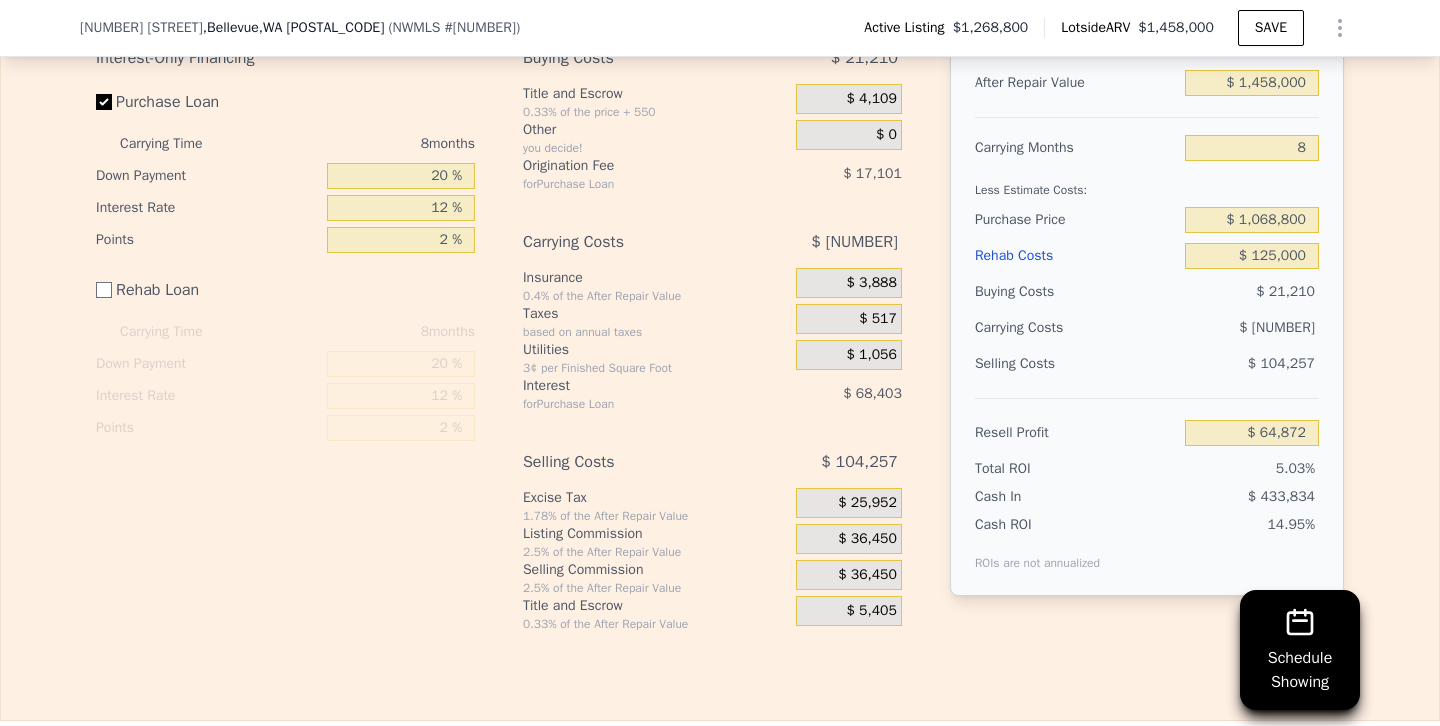click on "$ [NUMBER]" at bounding box center [1213, 328] 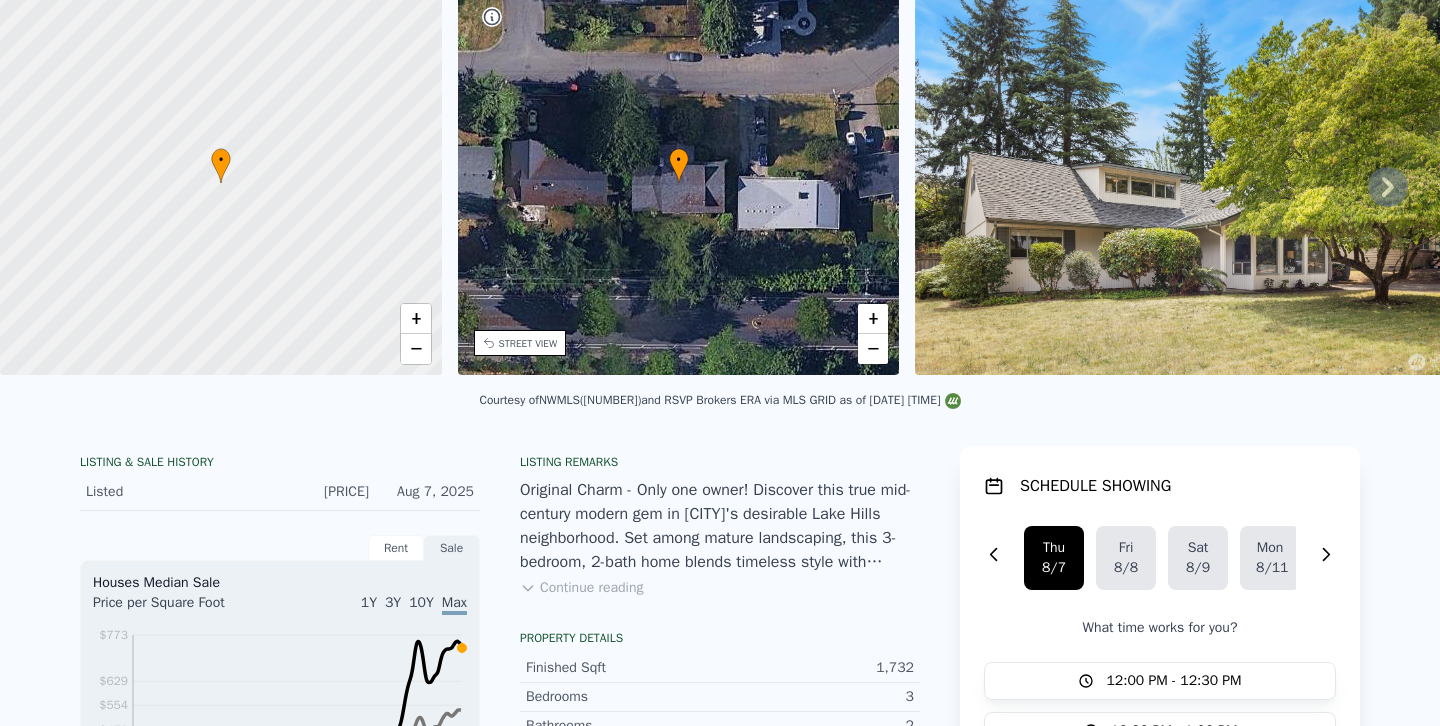 scroll, scrollTop: 7, scrollLeft: 0, axis: vertical 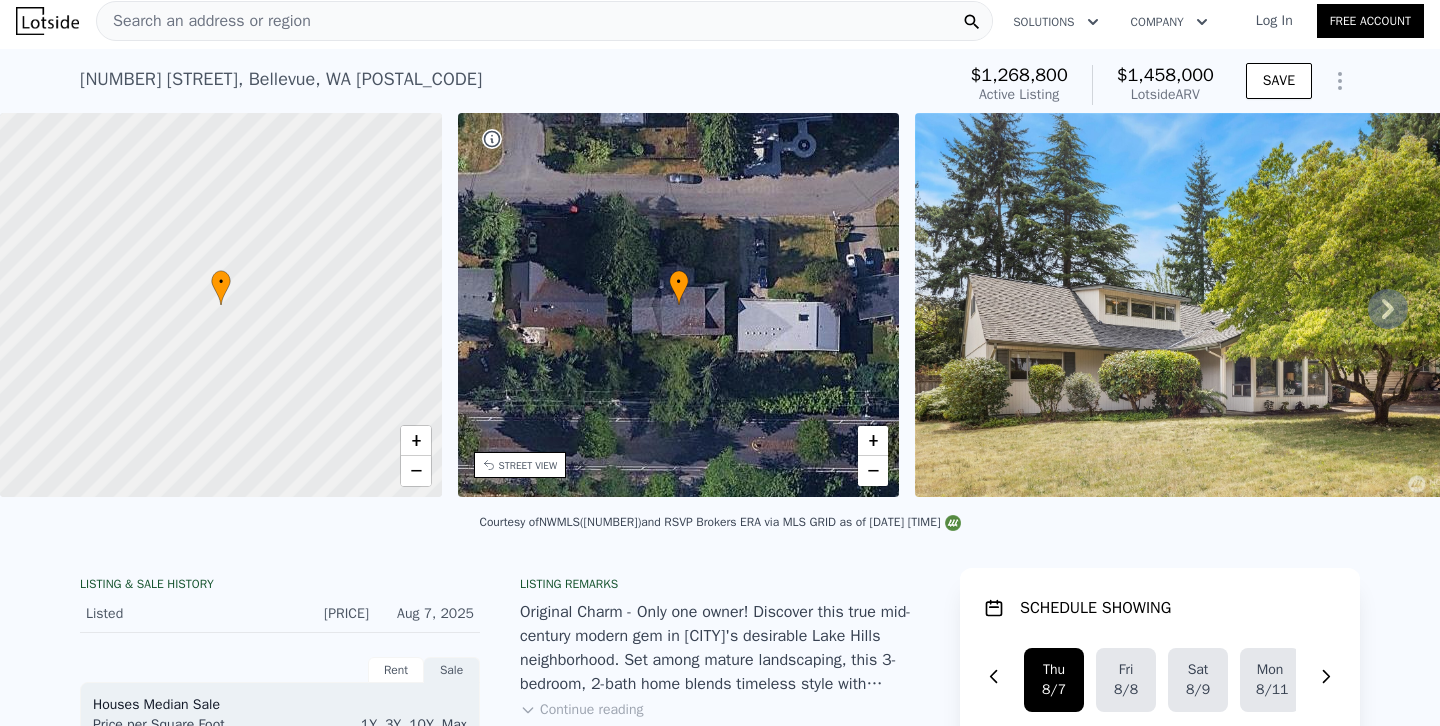 click on "Search an address or region" at bounding box center (544, 21) 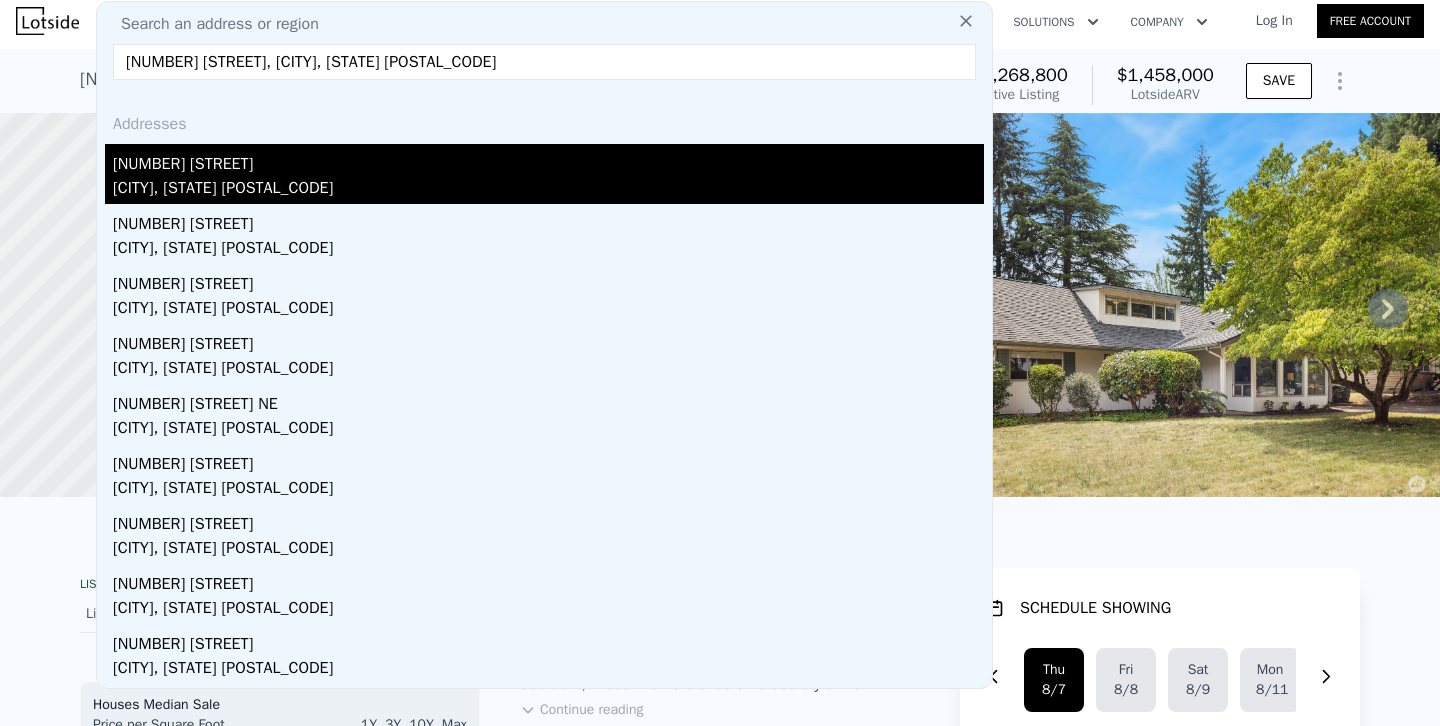 type on "[NUMBER] [STREET], [CITY], [STATE] [POSTAL_CODE]" 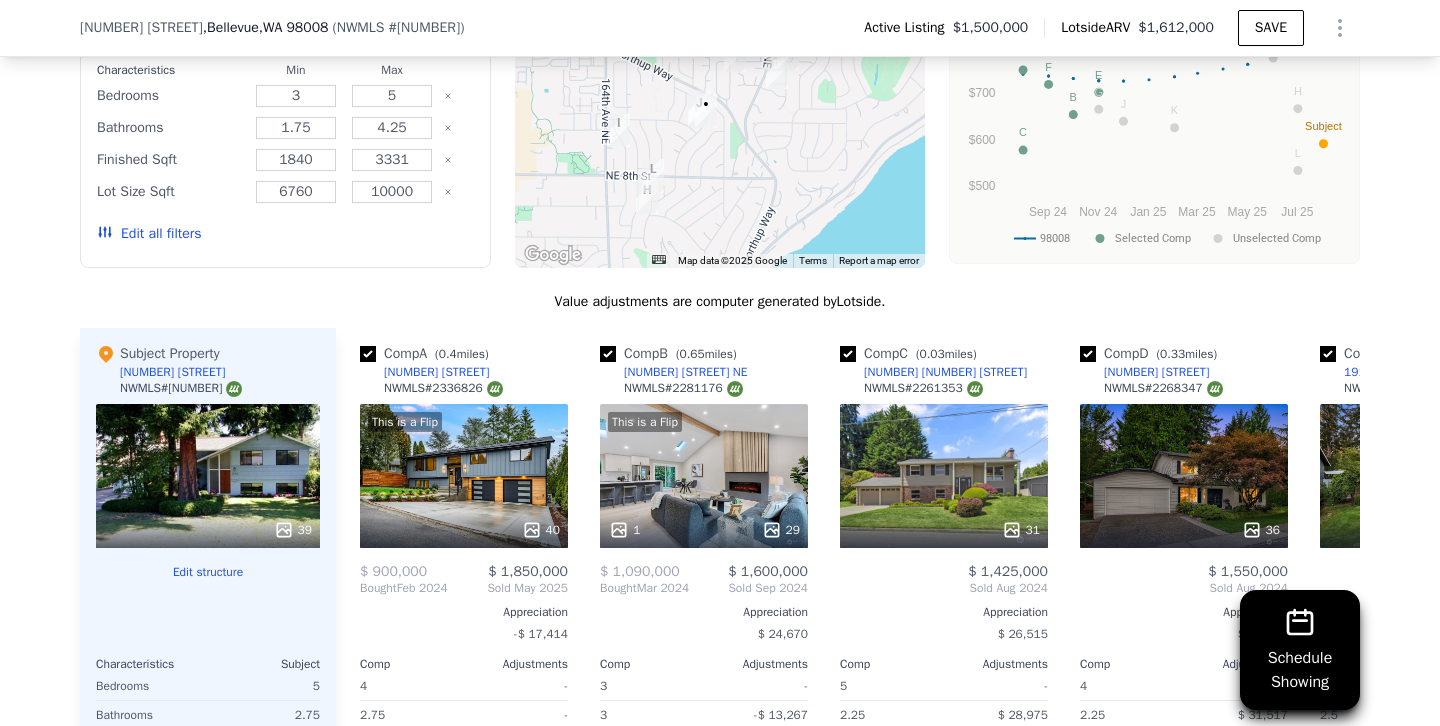 scroll, scrollTop: 1978, scrollLeft: 0, axis: vertical 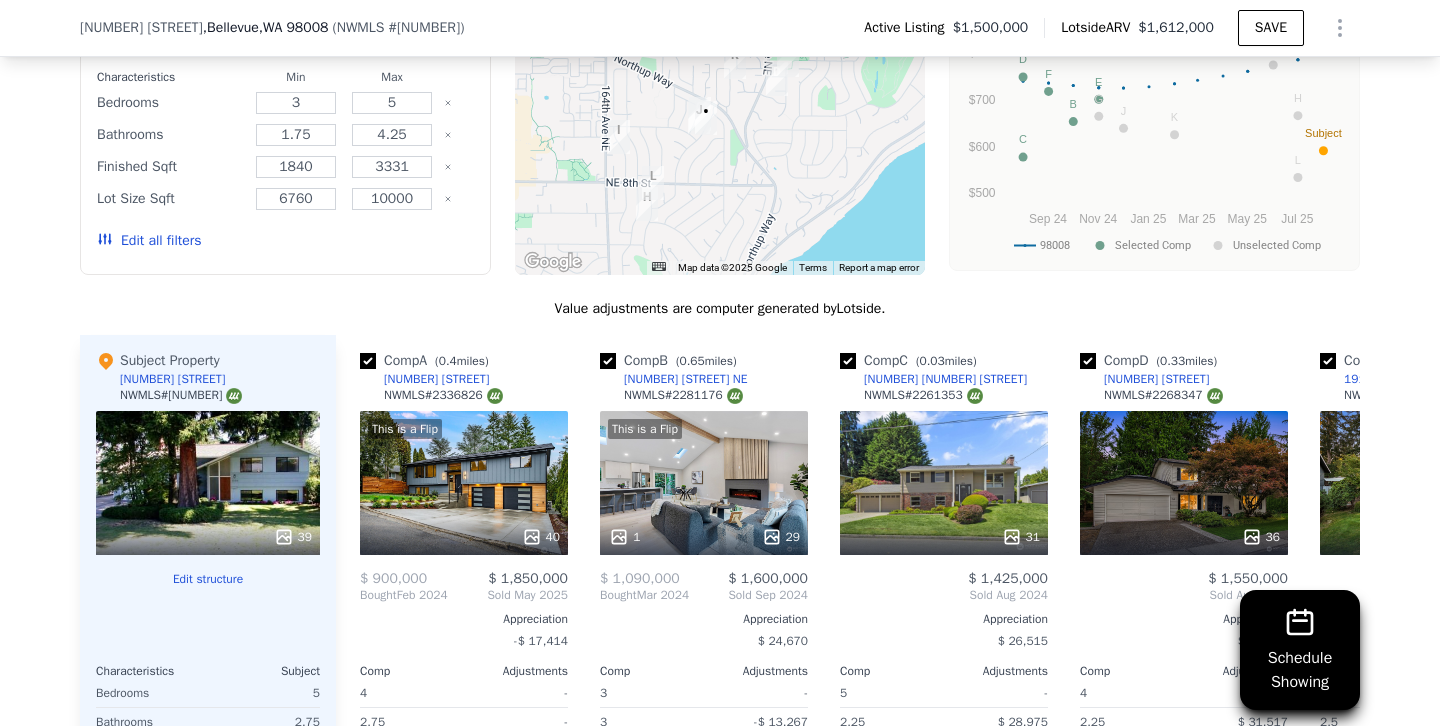 click on "Edit all filters" at bounding box center [149, 241] 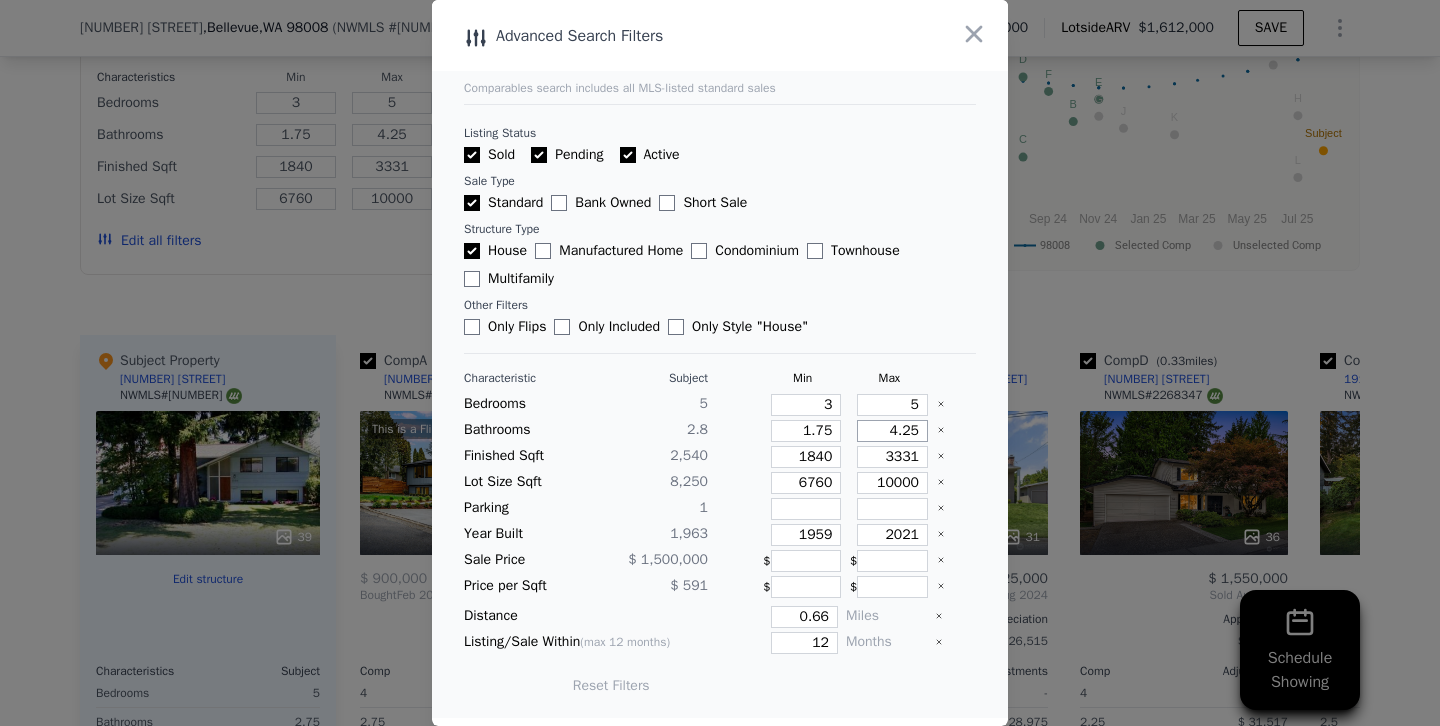 drag, startPoint x: 883, startPoint y: 429, endPoint x: 1032, endPoint y: 429, distance: 149 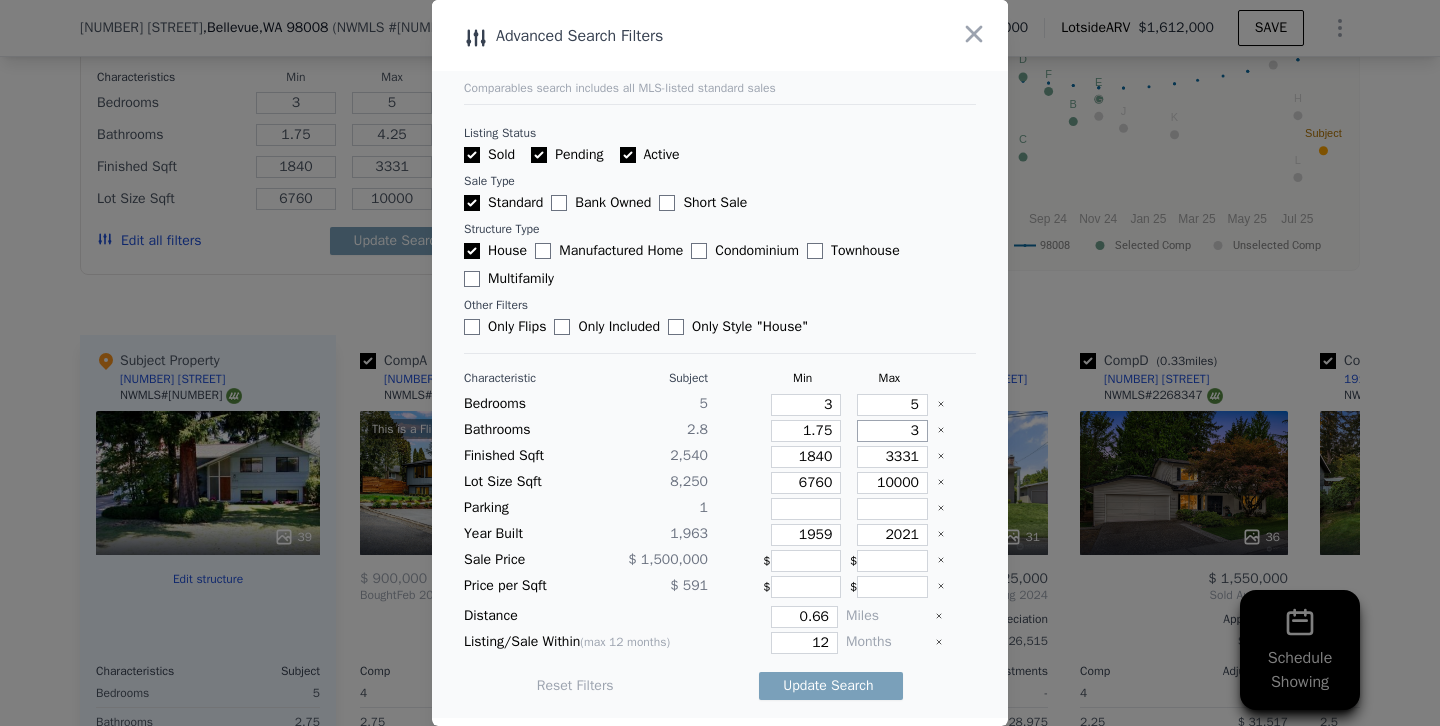 type on "3" 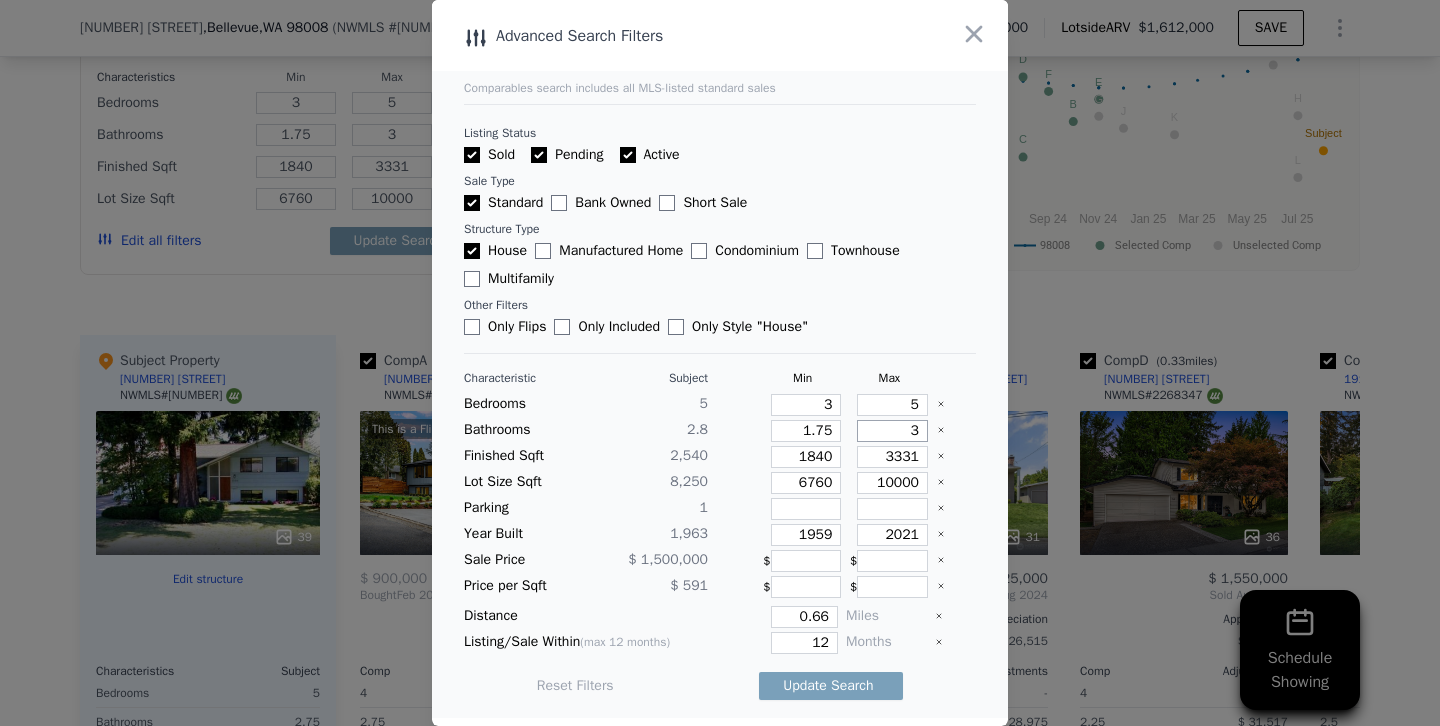 type on "3" 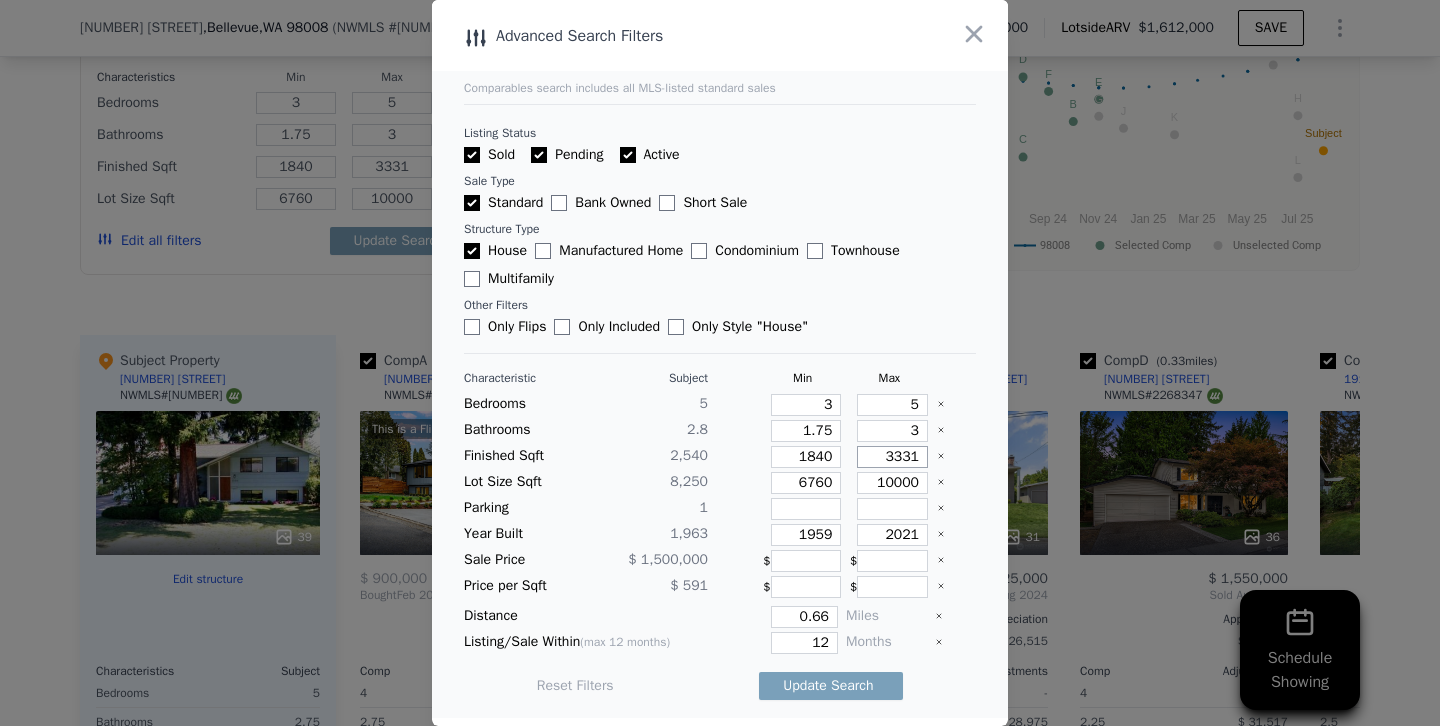click on "3331" at bounding box center (892, 457) 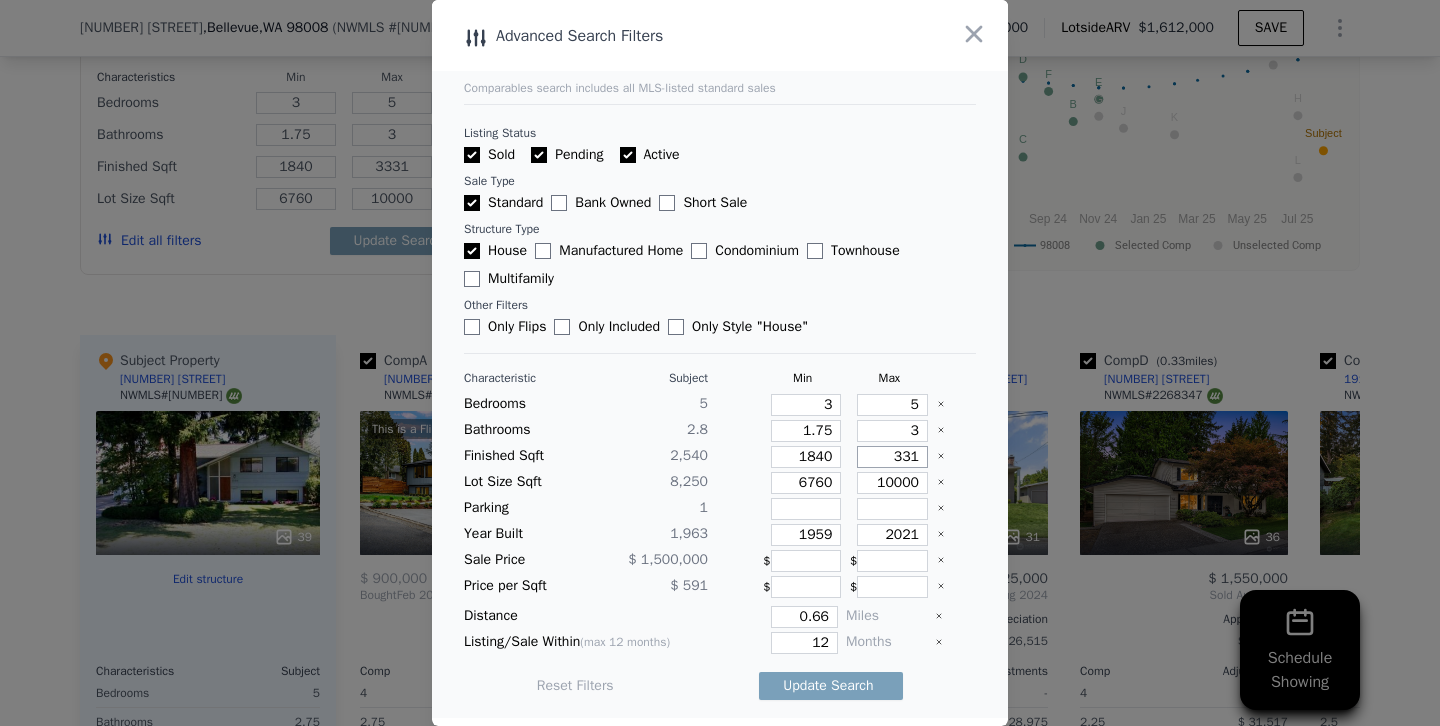 type on "331" 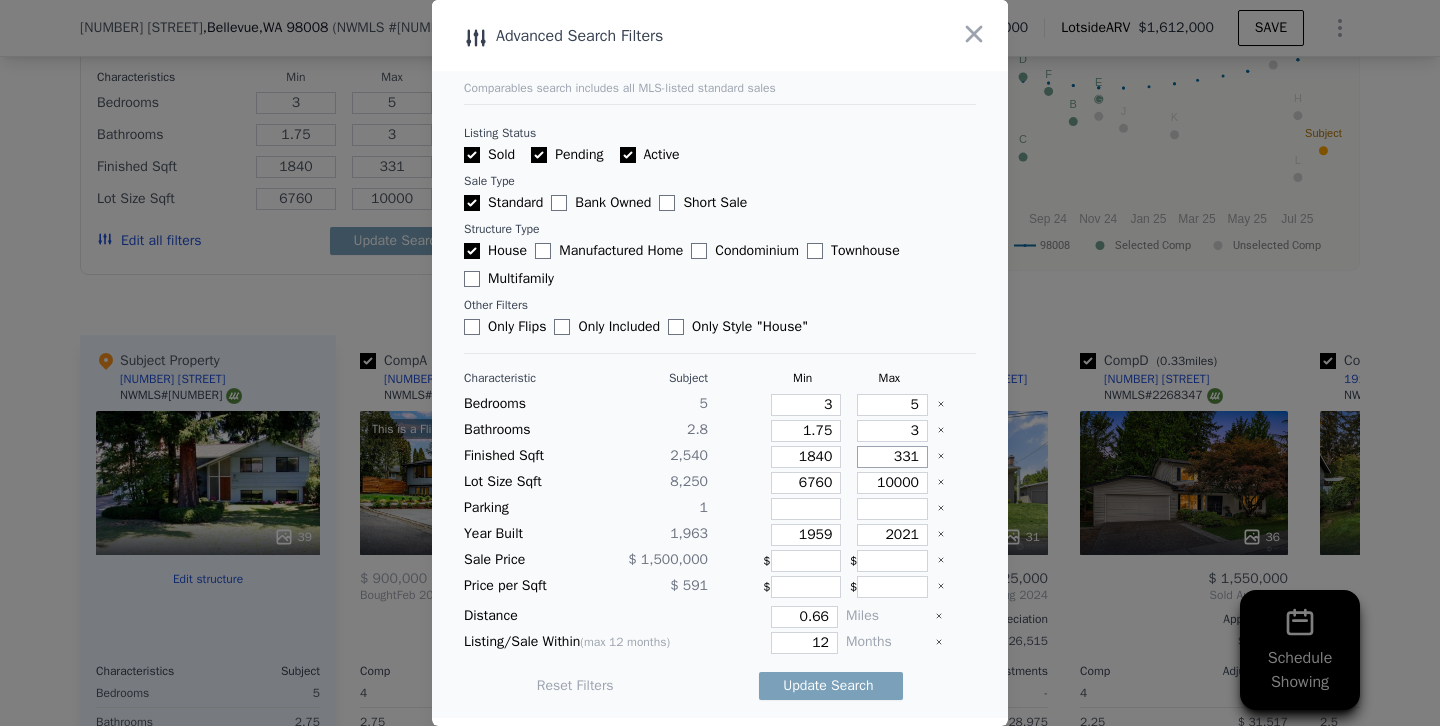 type on "31" 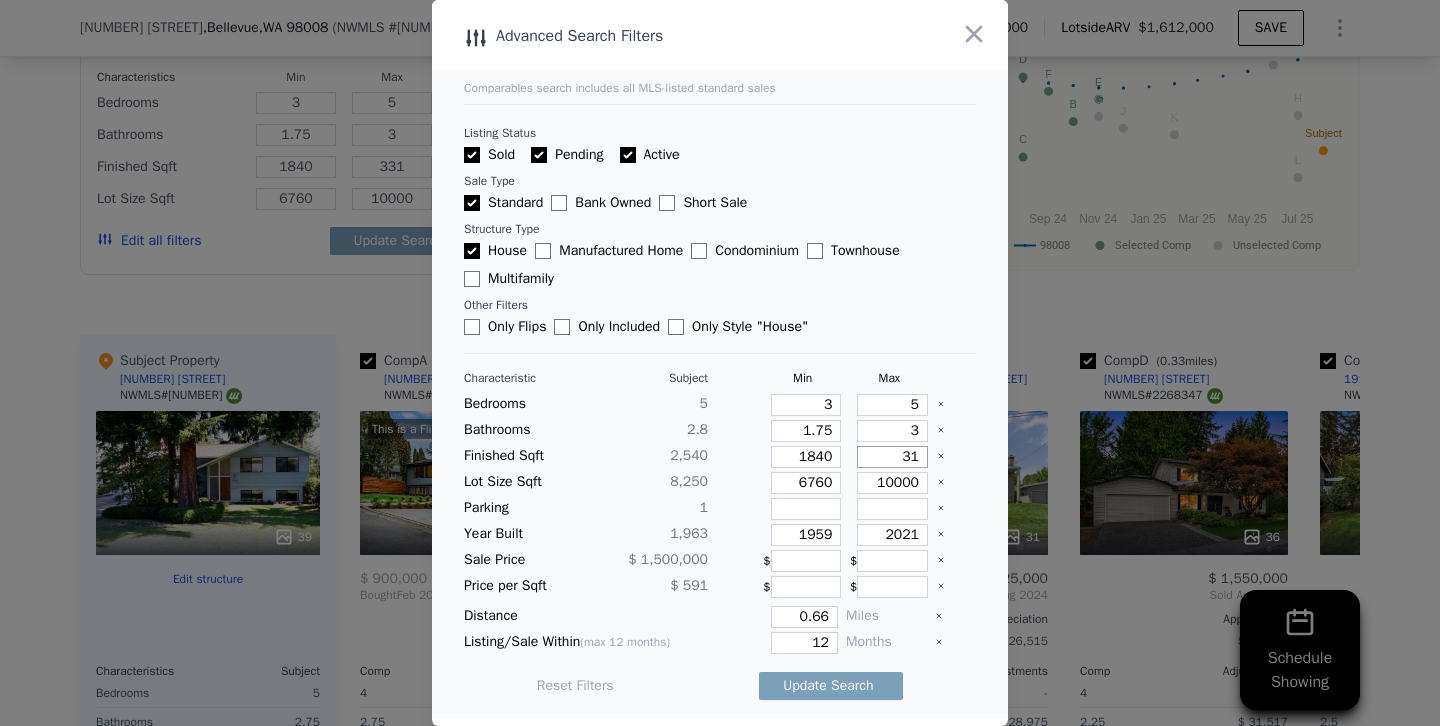 type on "31" 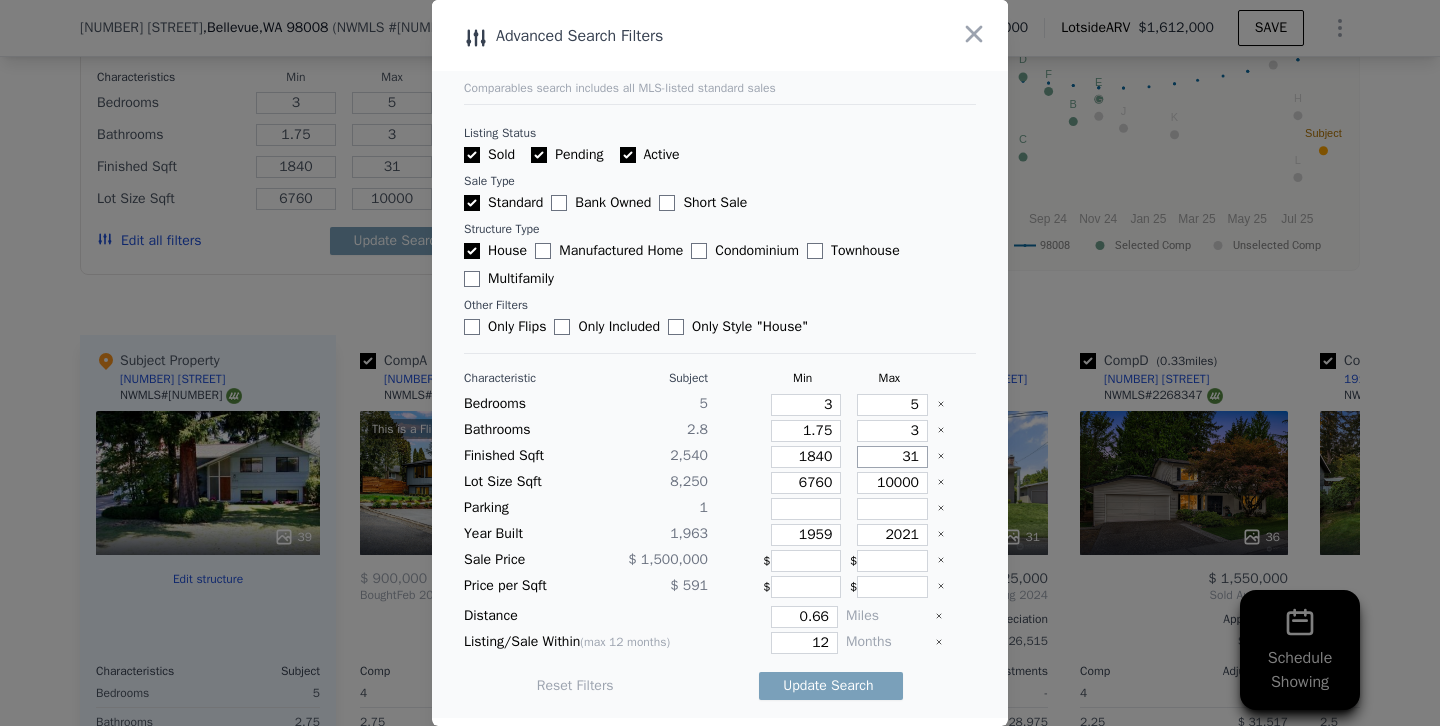 type on "231" 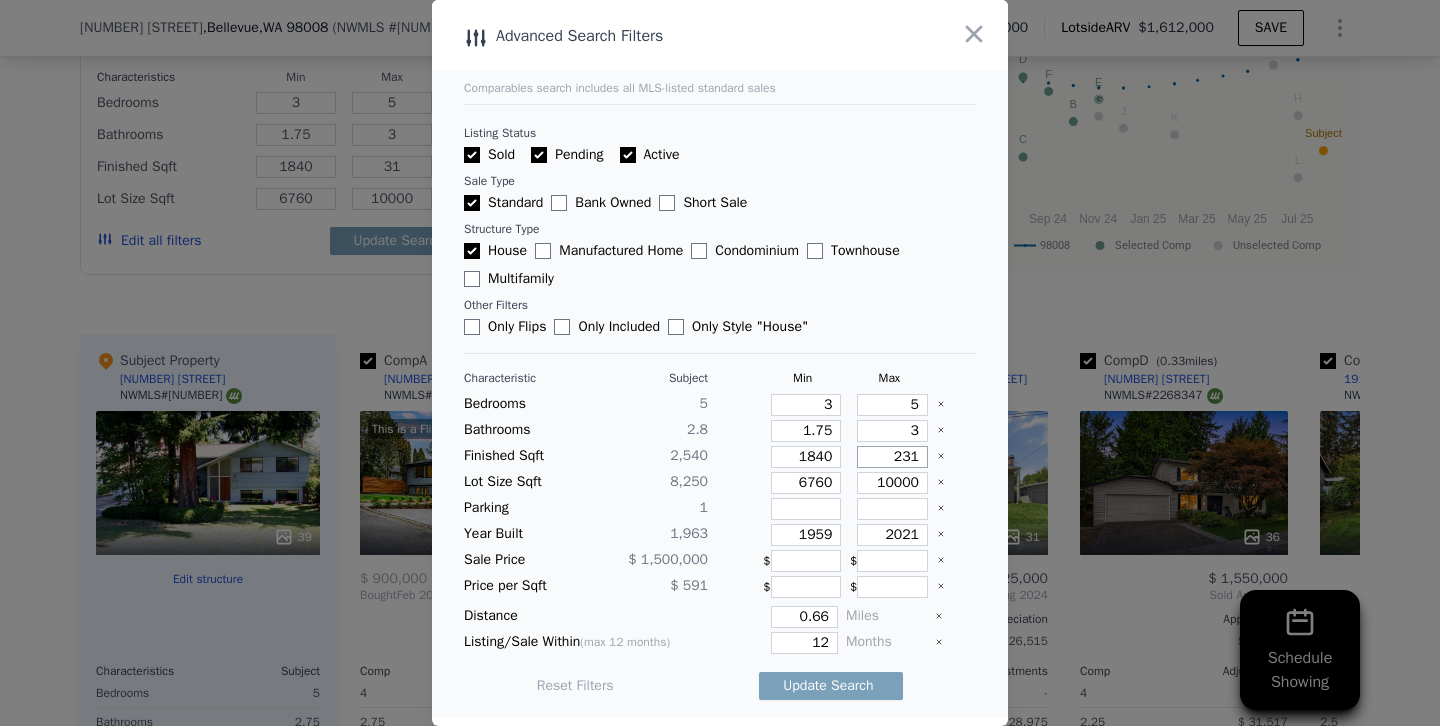 type on "231" 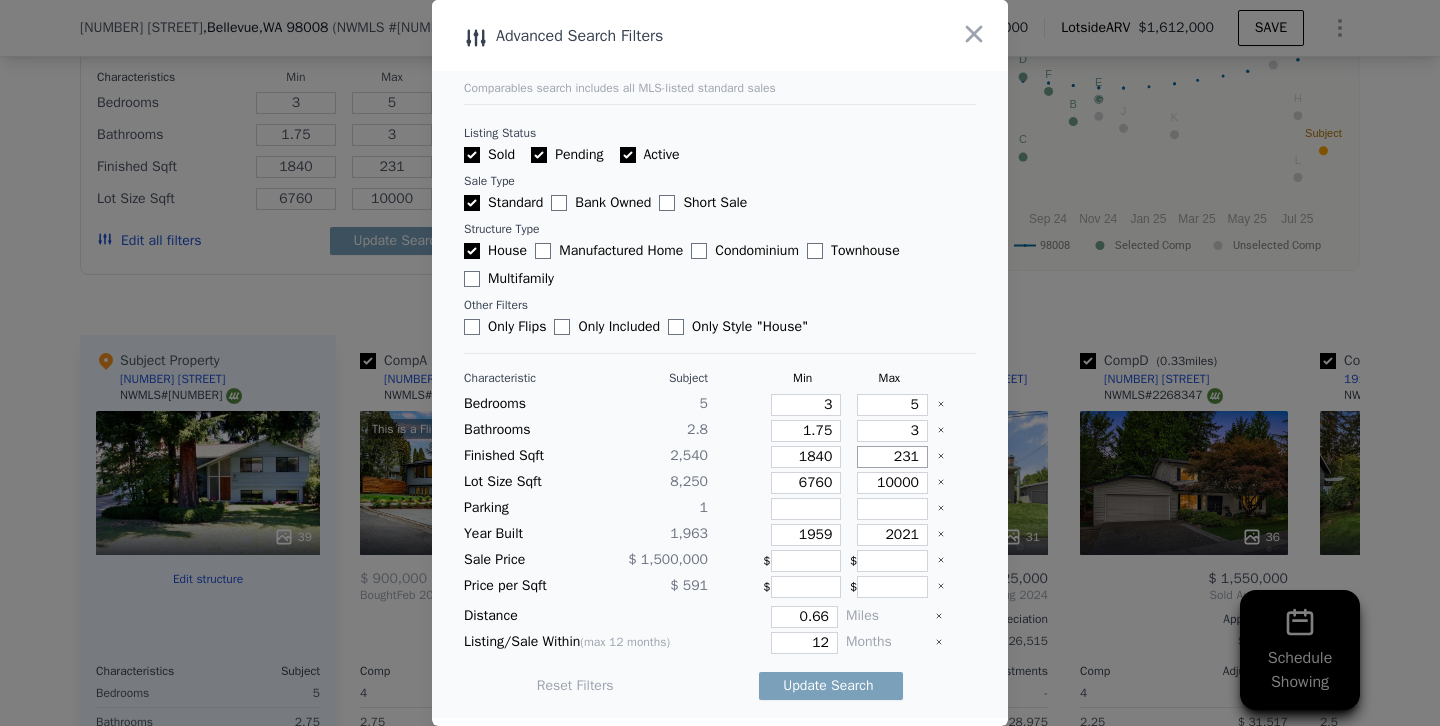type on "2831" 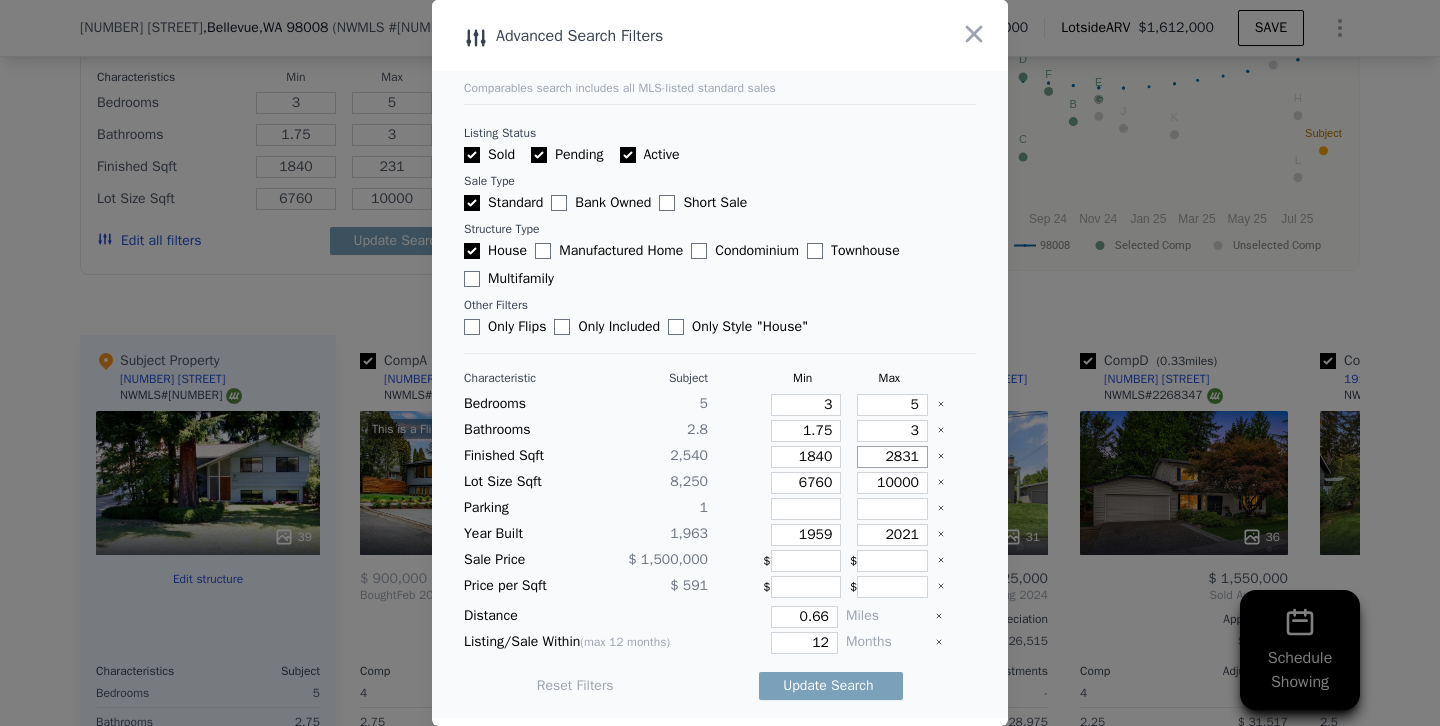 type on "2831" 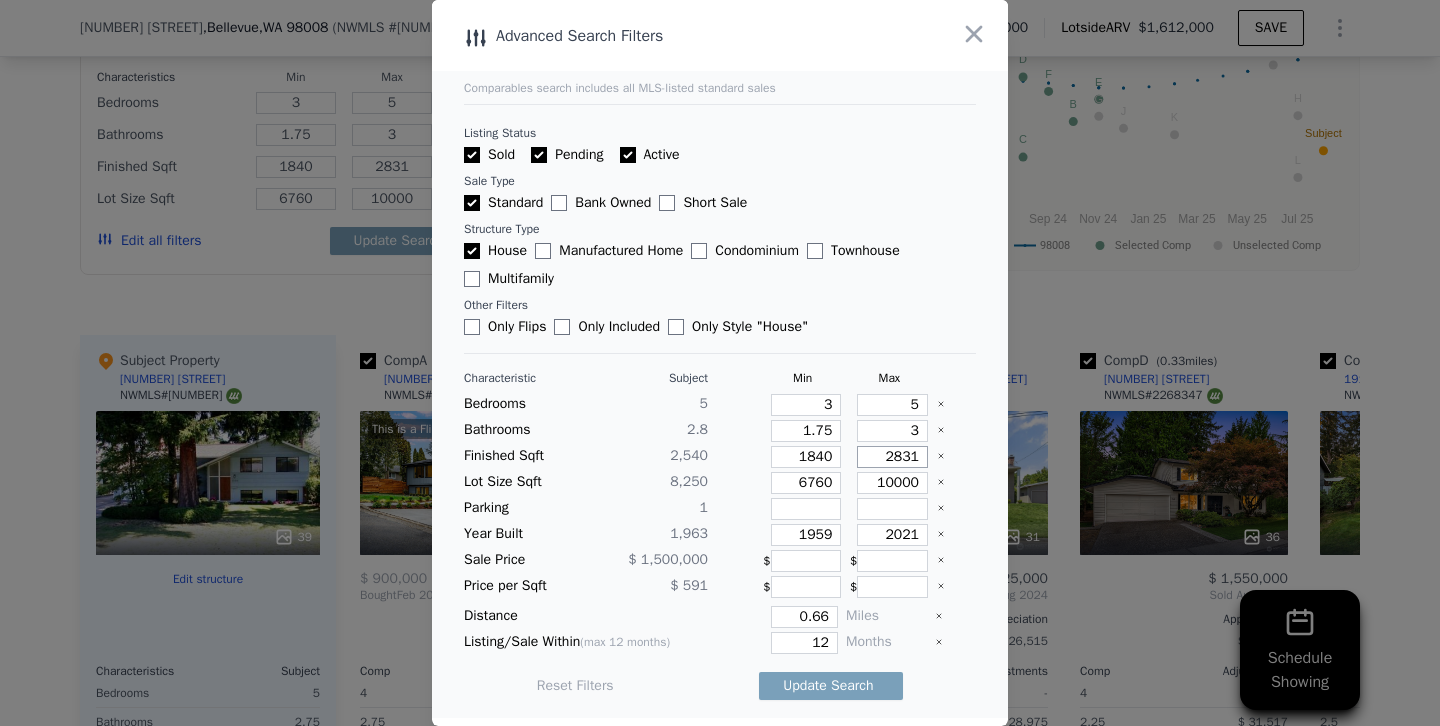 type on "2831" 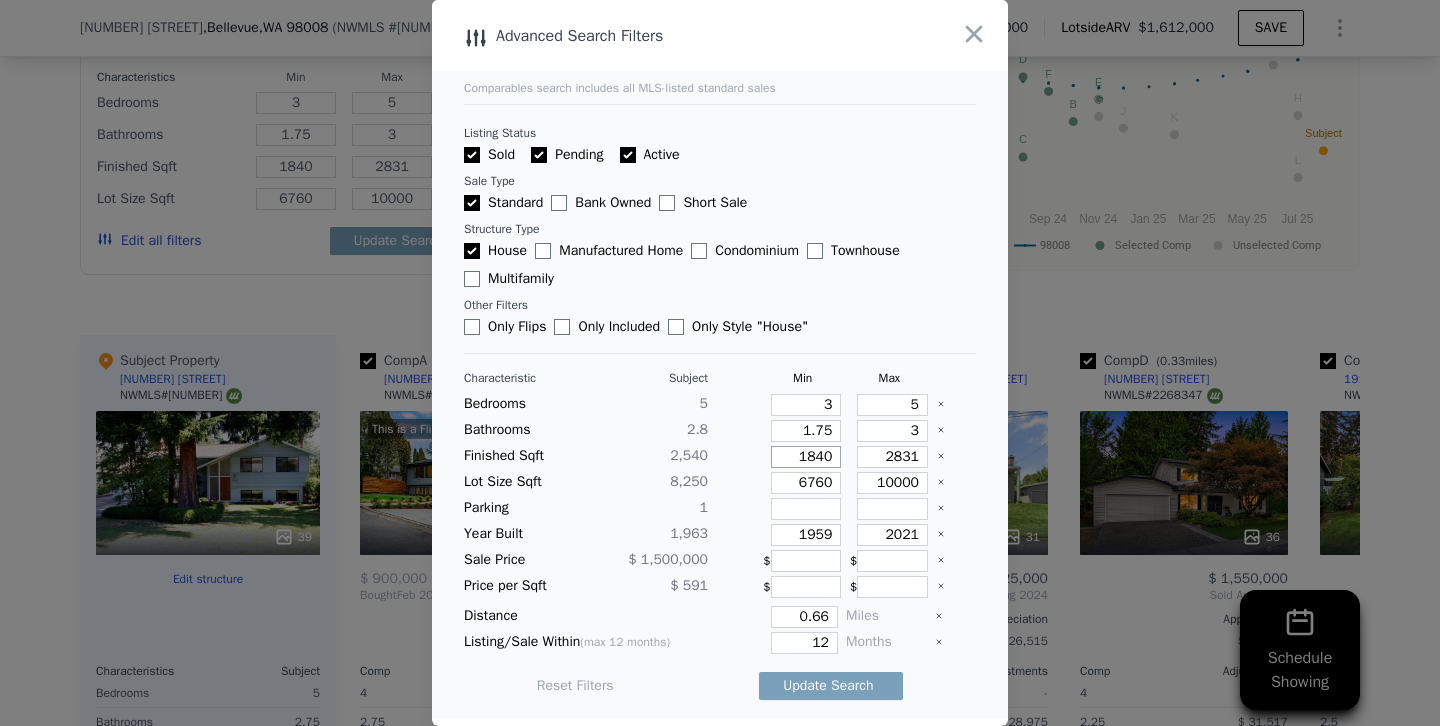 click on "1840" at bounding box center (806, 457) 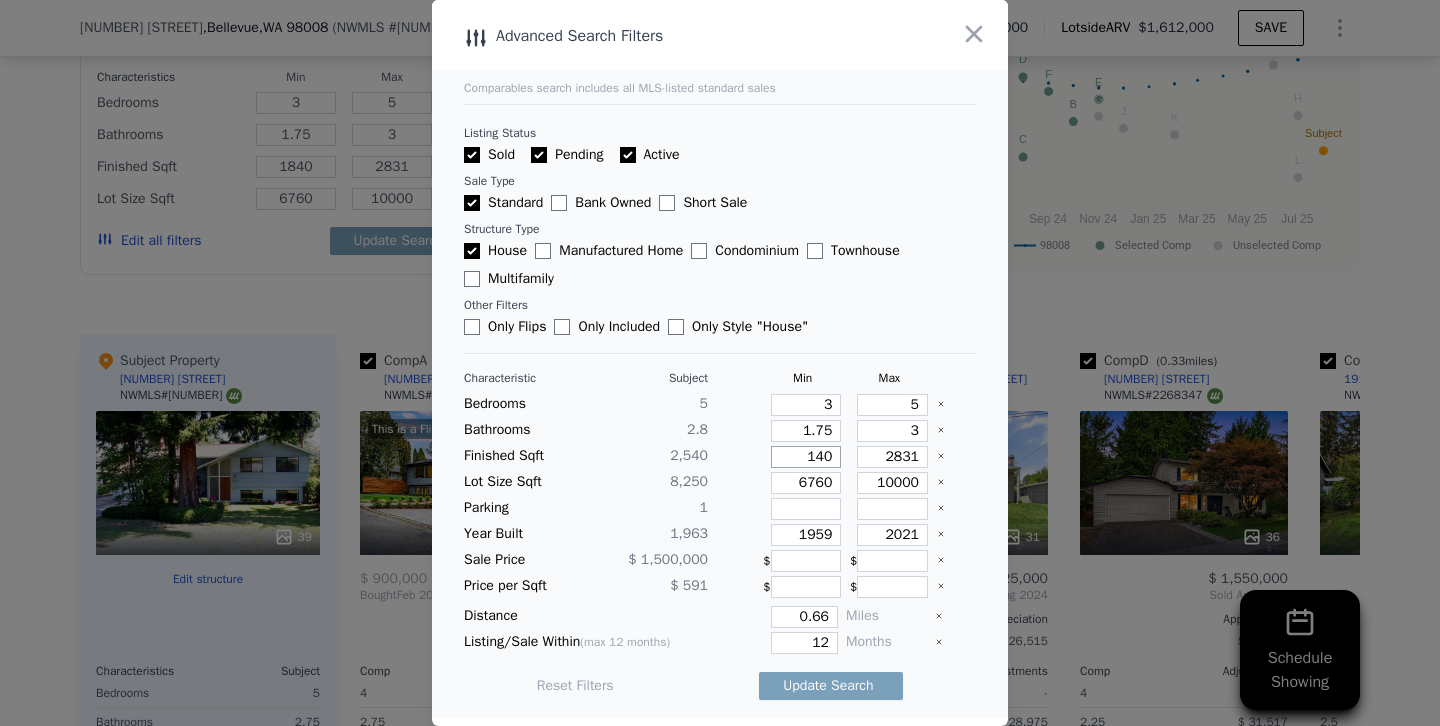 type on "140" 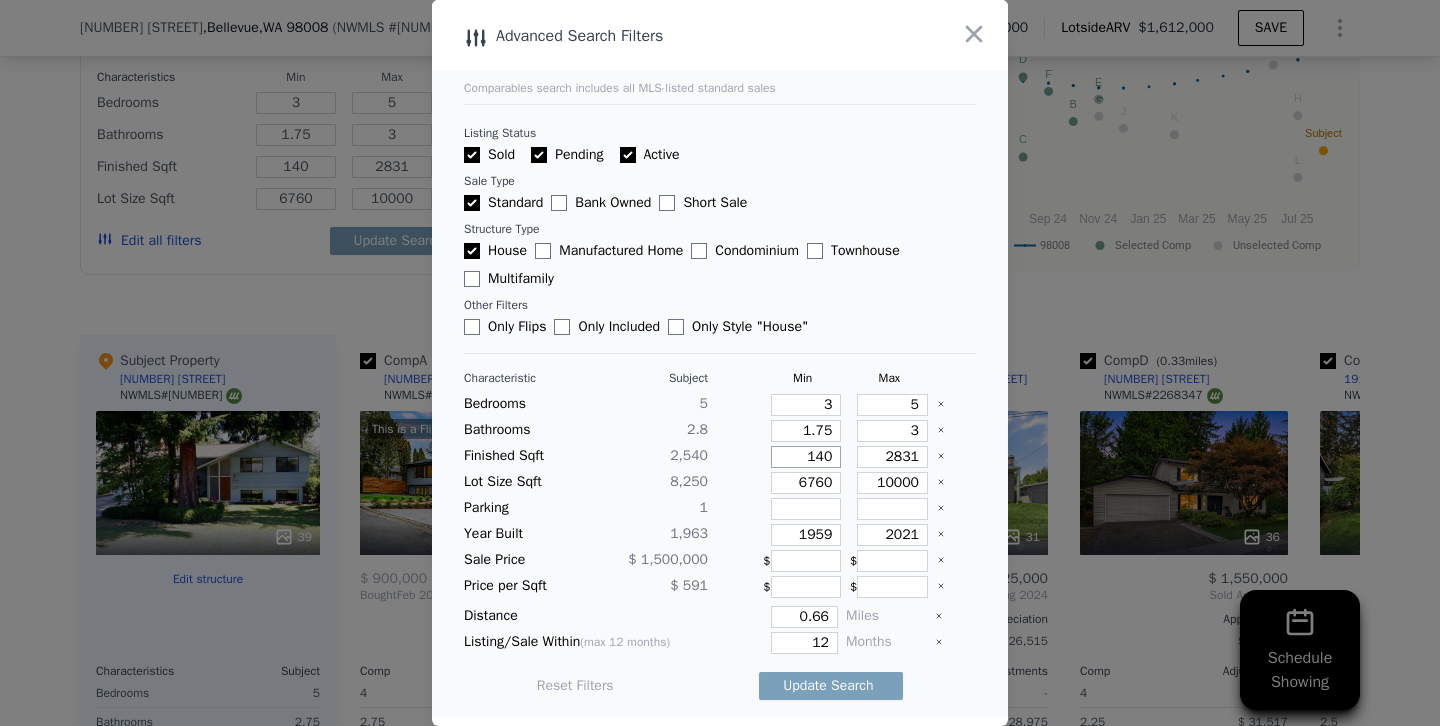 type on "40" 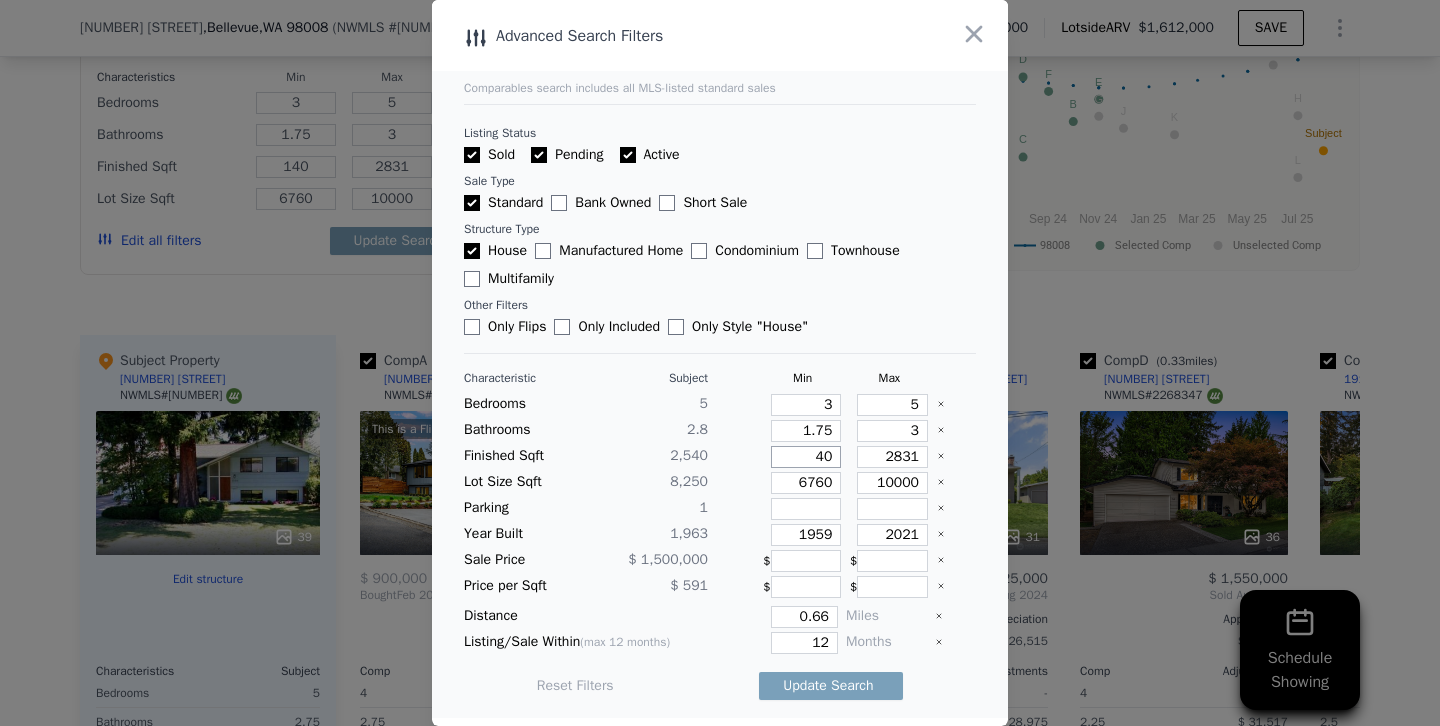 type on "40" 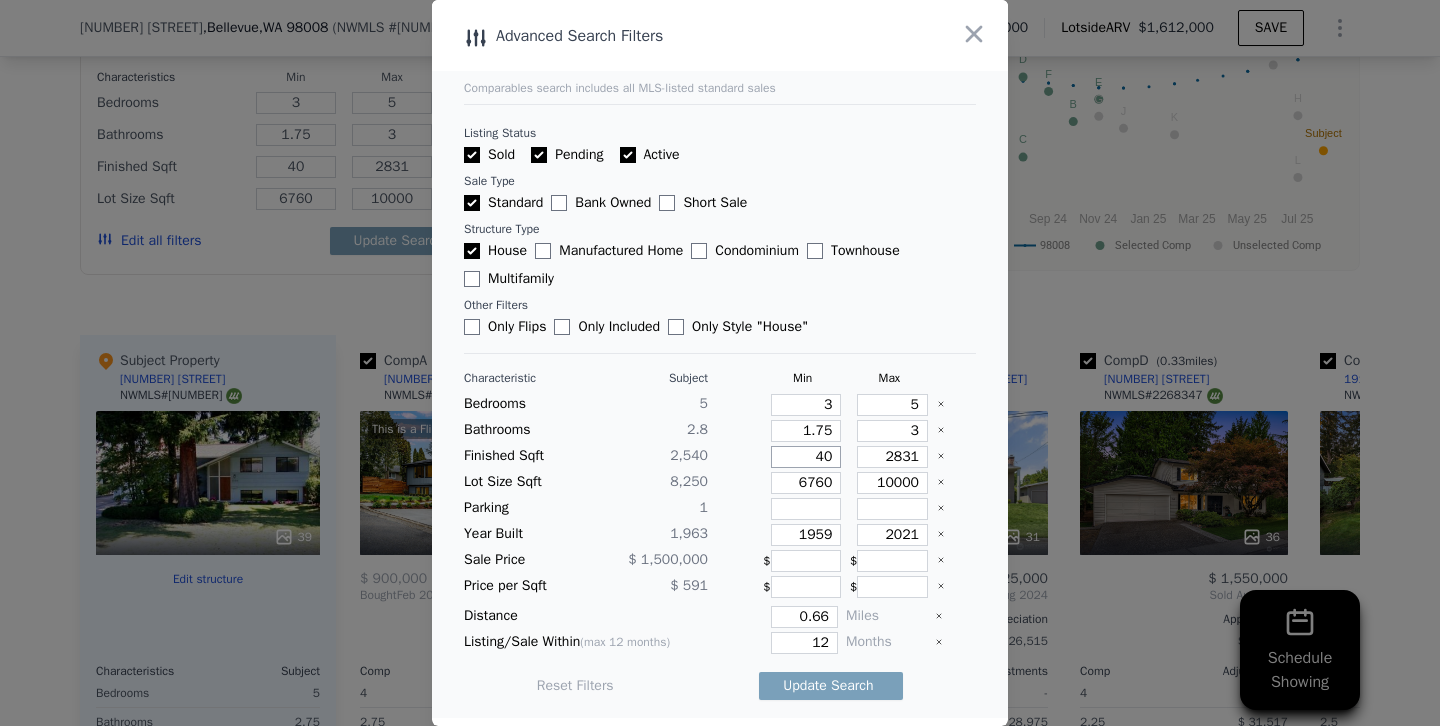 type on "240" 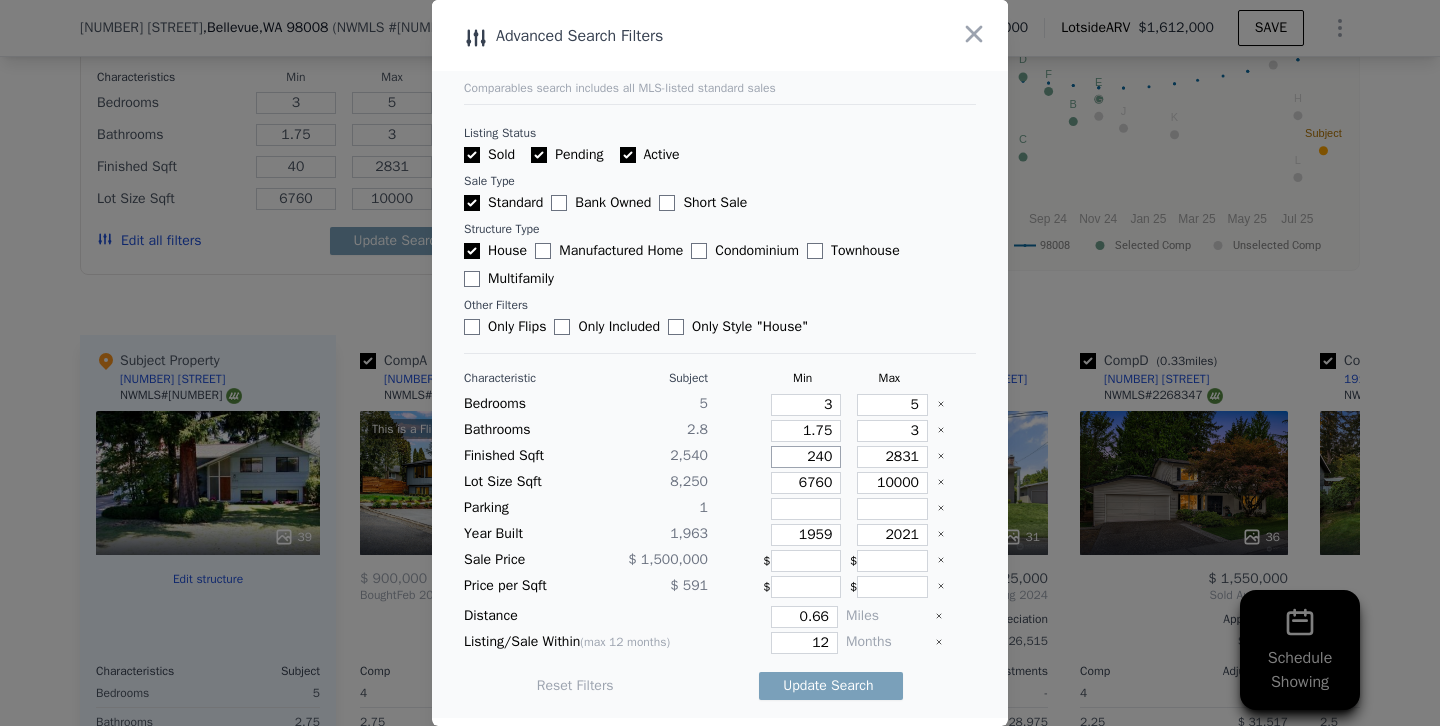 type on "240" 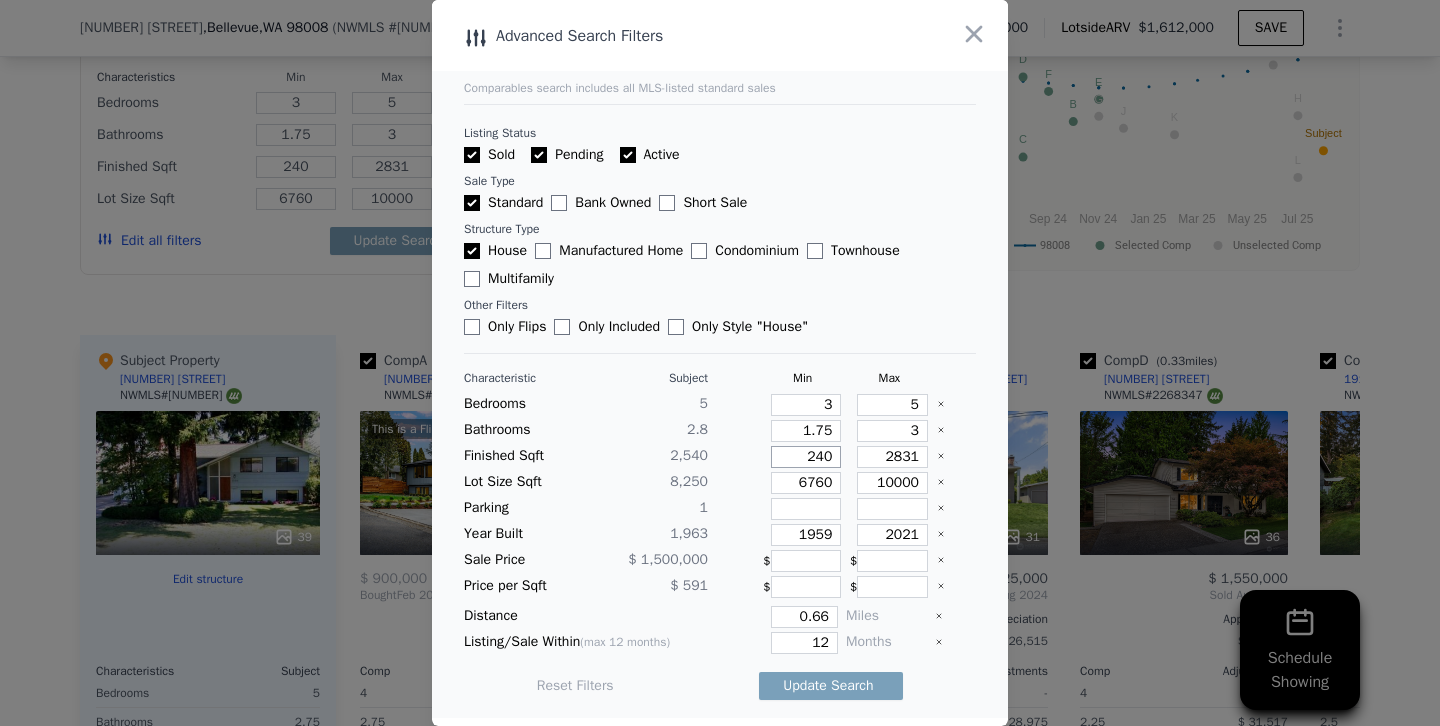 type on "2140" 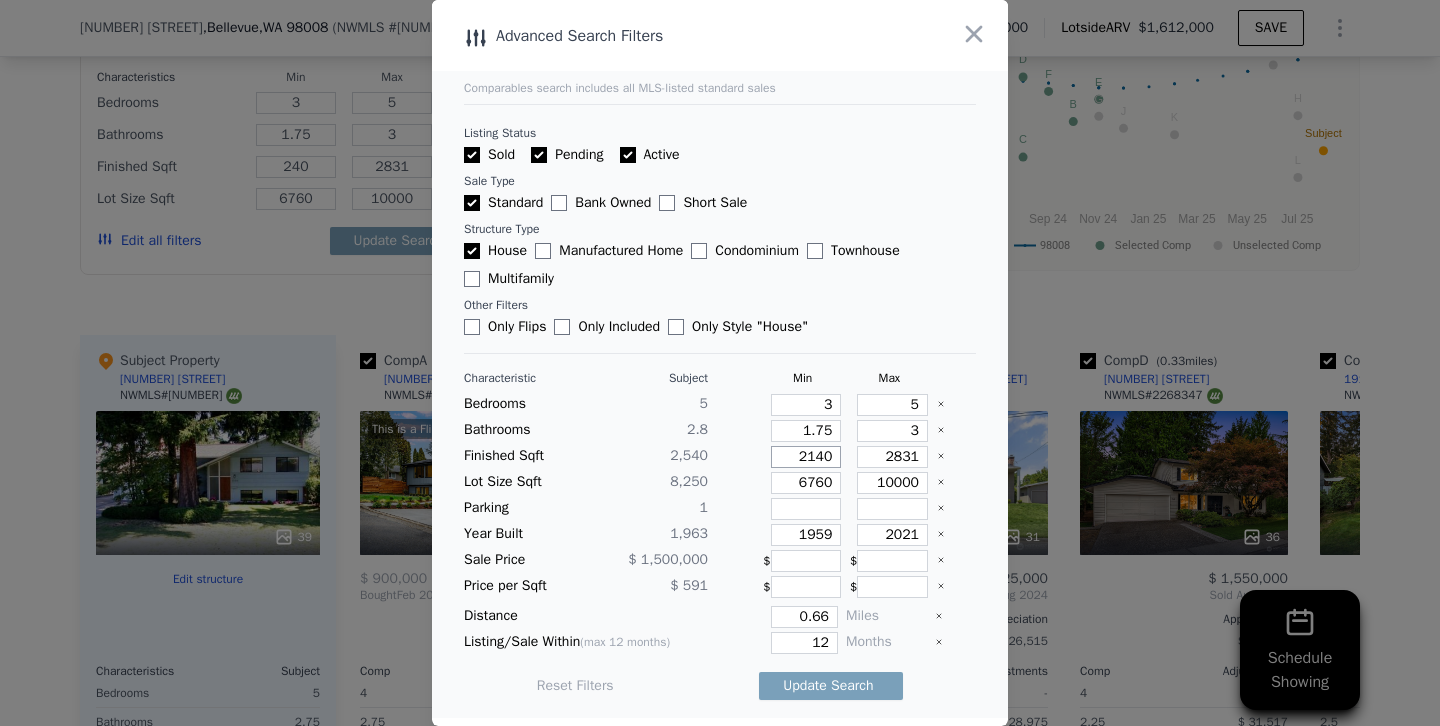 type on "2140" 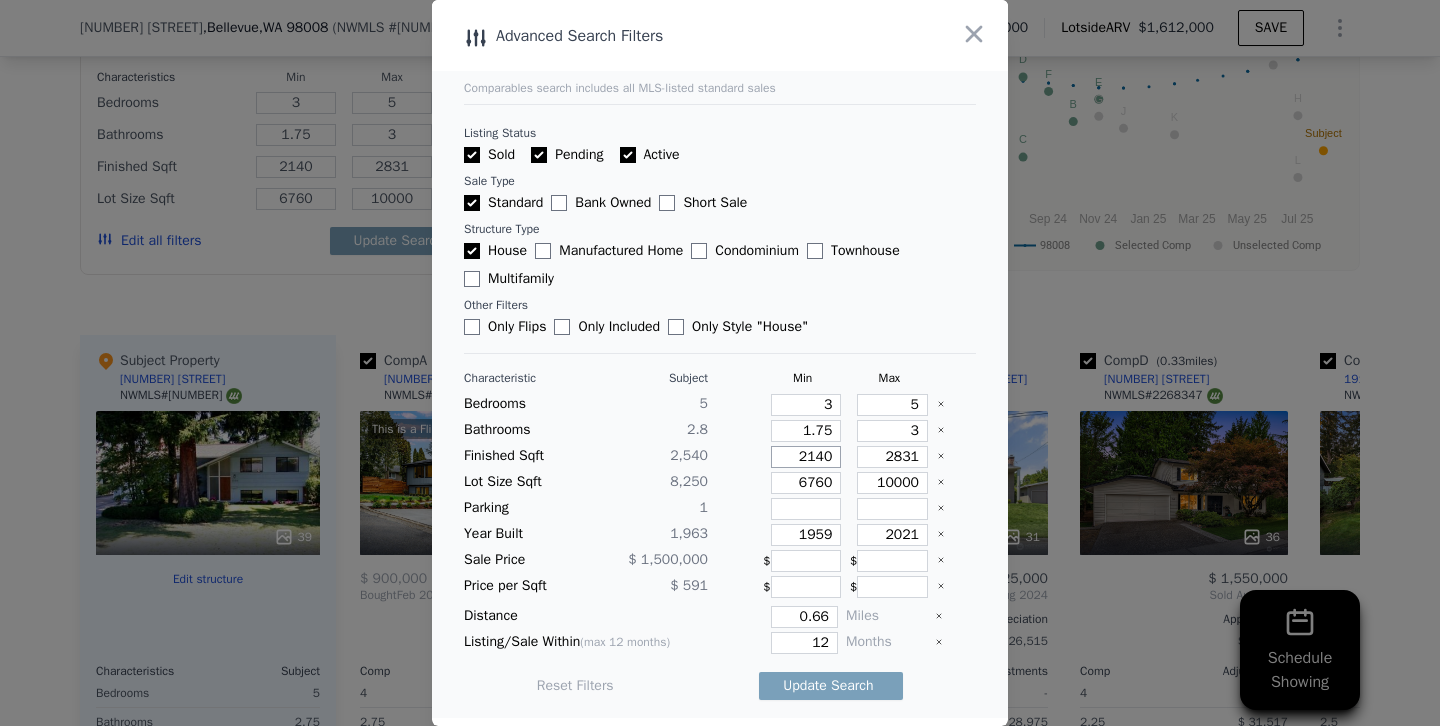 type on "2140" 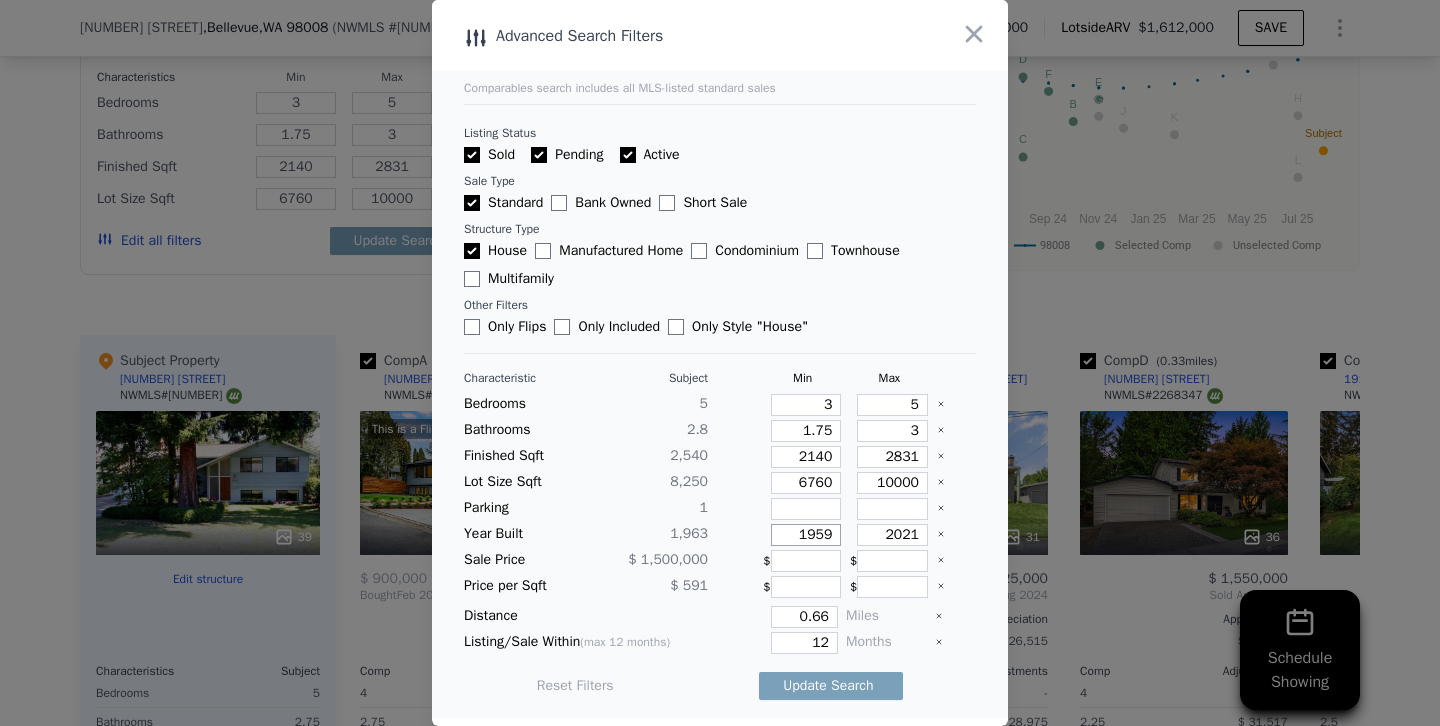drag, startPoint x: 821, startPoint y: 534, endPoint x: 900, endPoint y: 535, distance: 79.00633 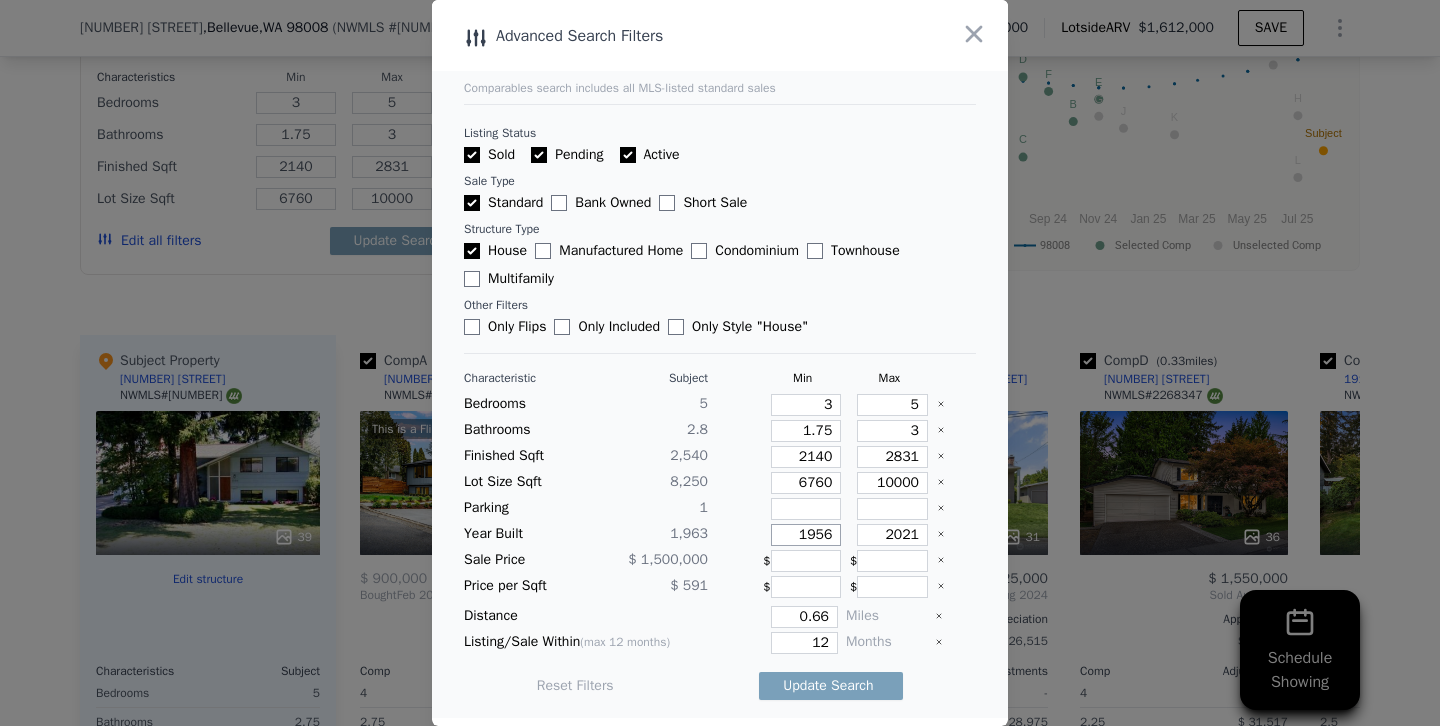 type on "1956" 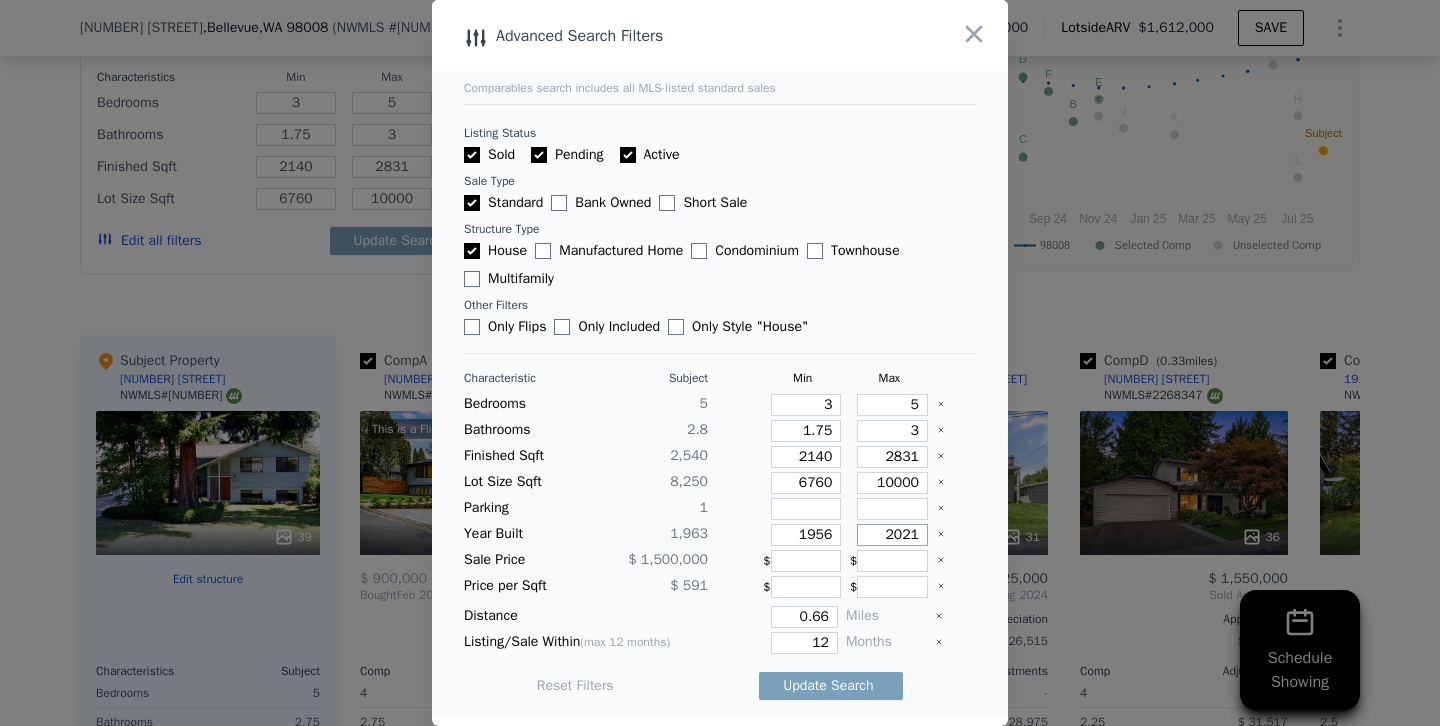drag, startPoint x: 882, startPoint y: 536, endPoint x: 1056, endPoint y: 519, distance: 174.82849 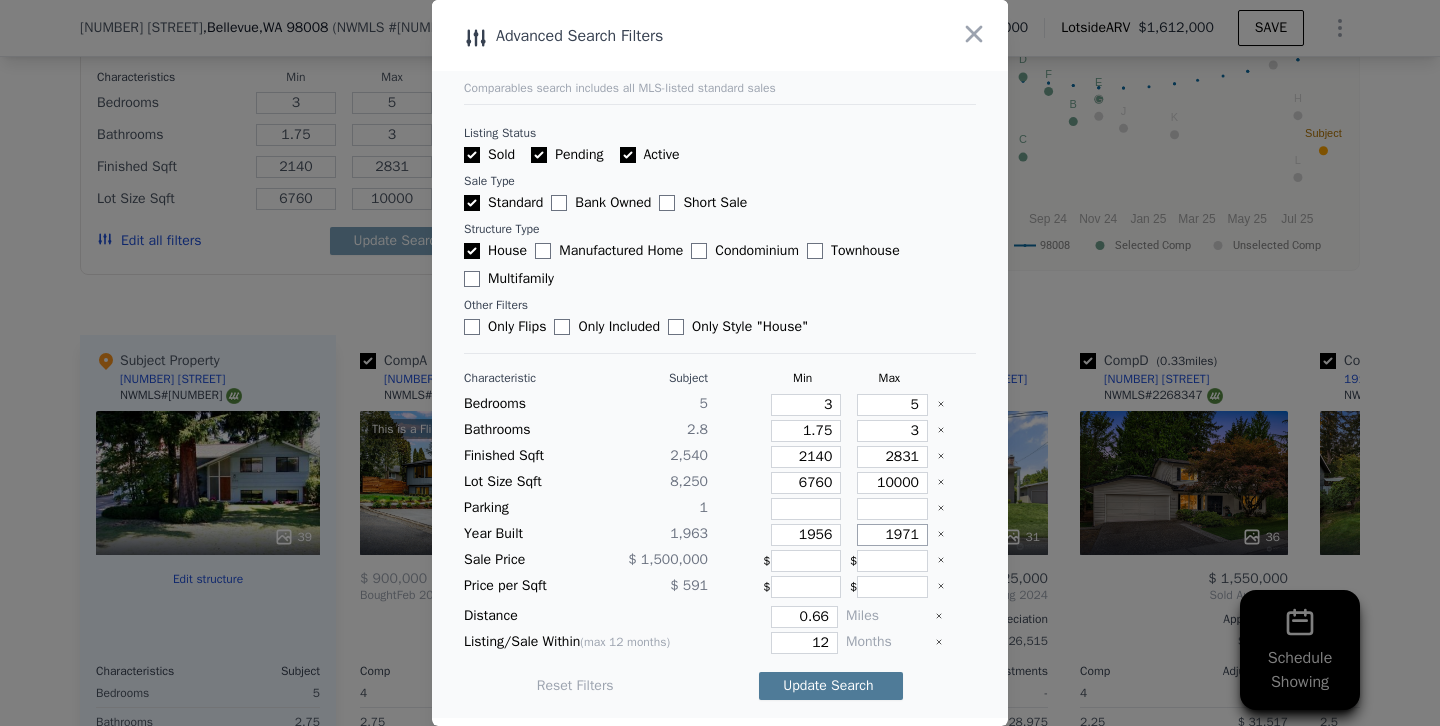 type on "1971" 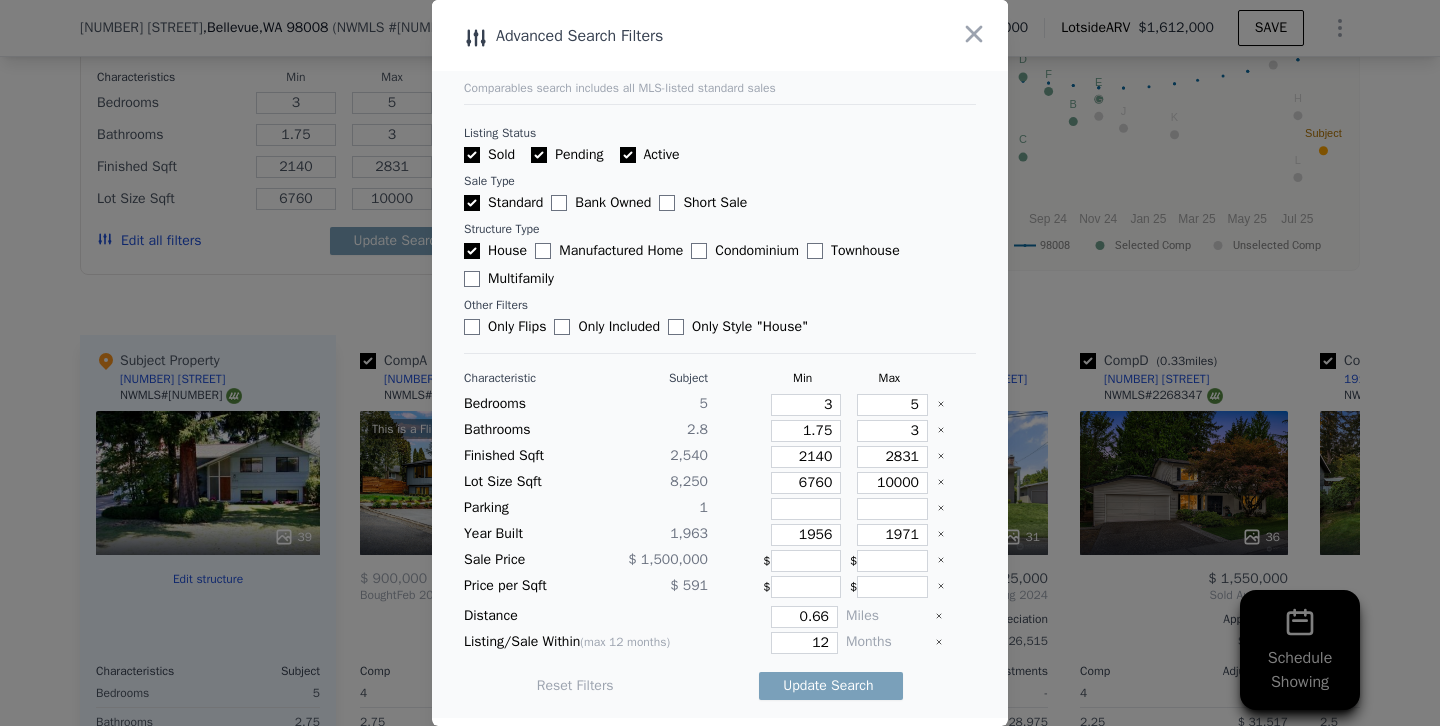 drag, startPoint x: 827, startPoint y: 691, endPoint x: 725, endPoint y: 603, distance: 134.71451 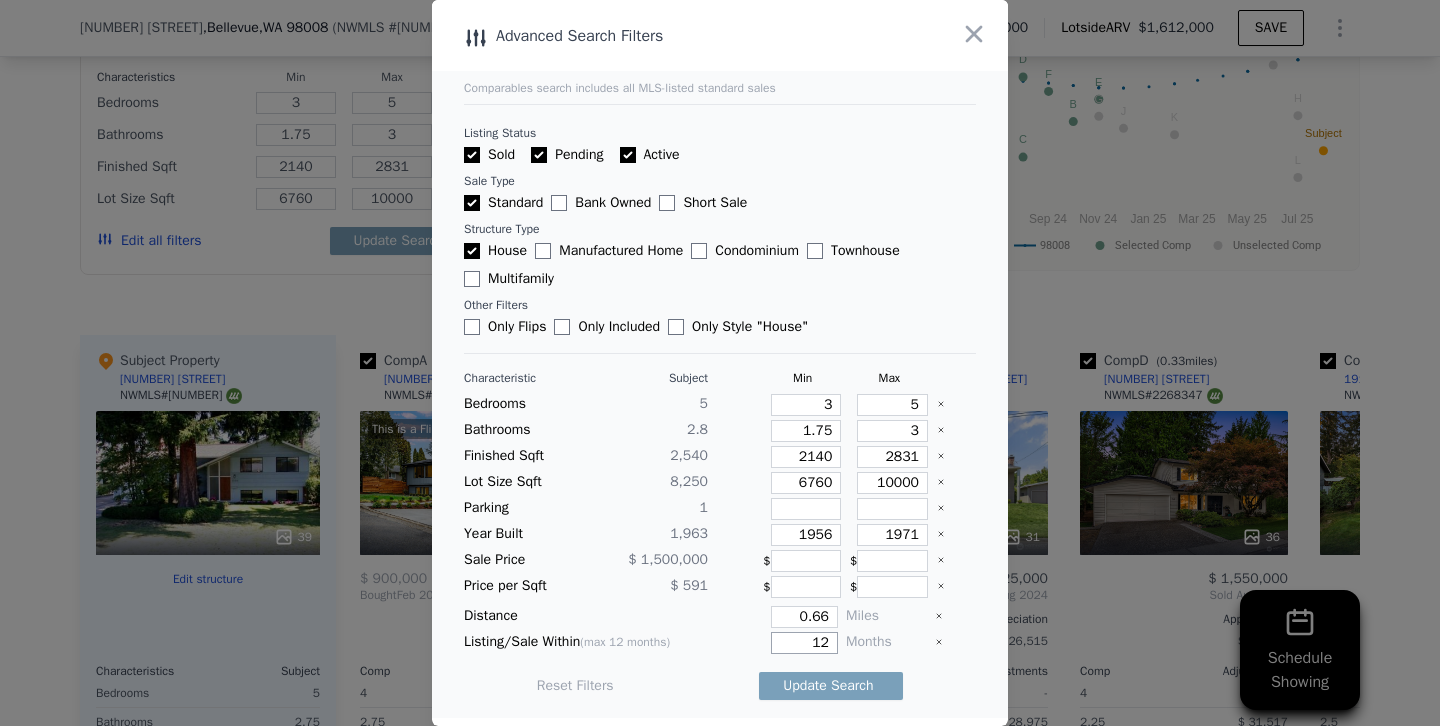 click on "12" at bounding box center [804, 643] 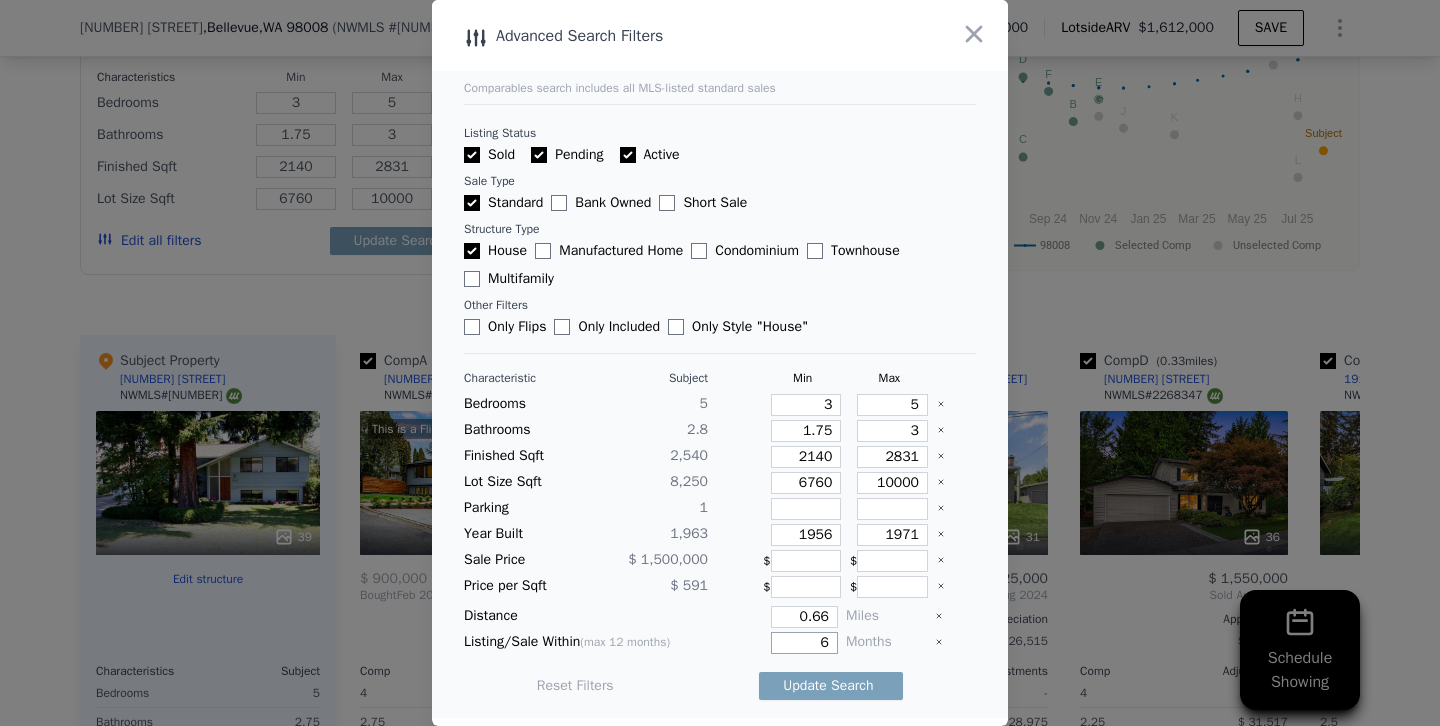 type on "6" 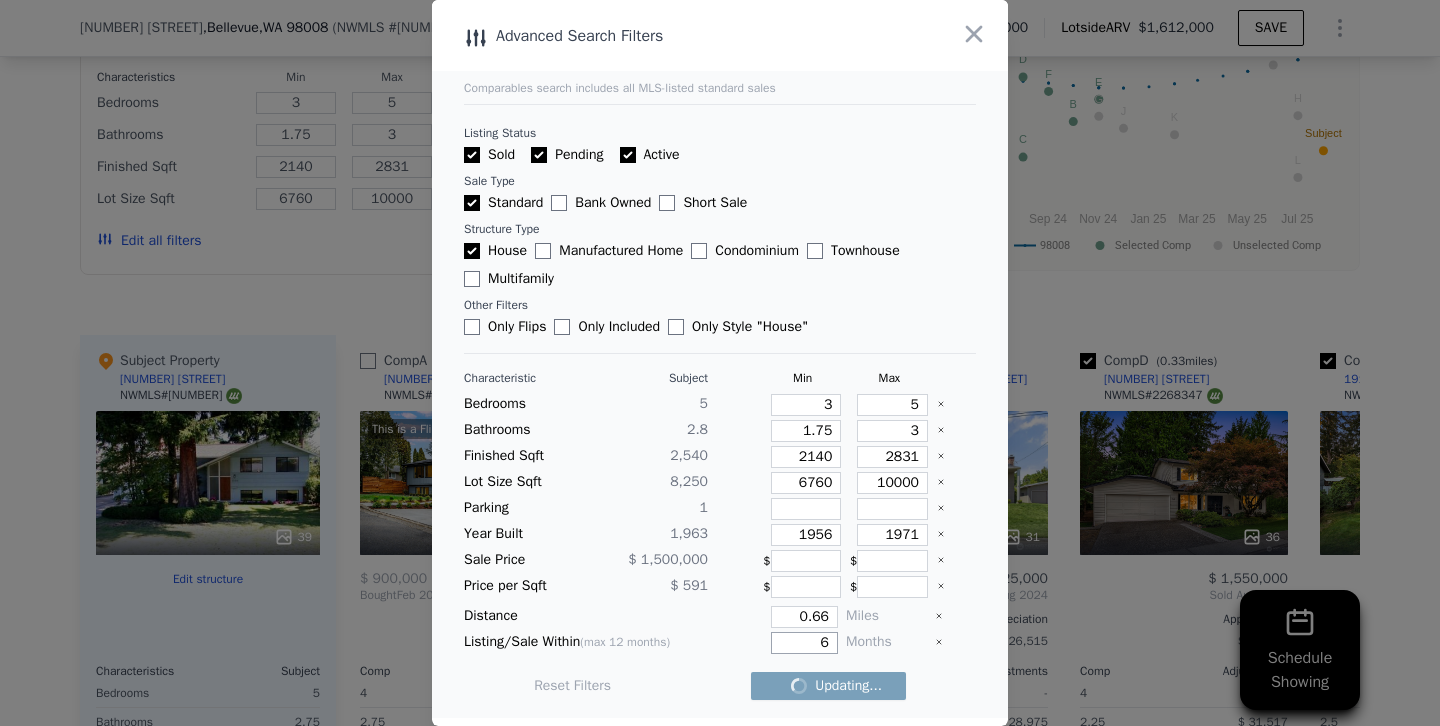 checkbox on "false" 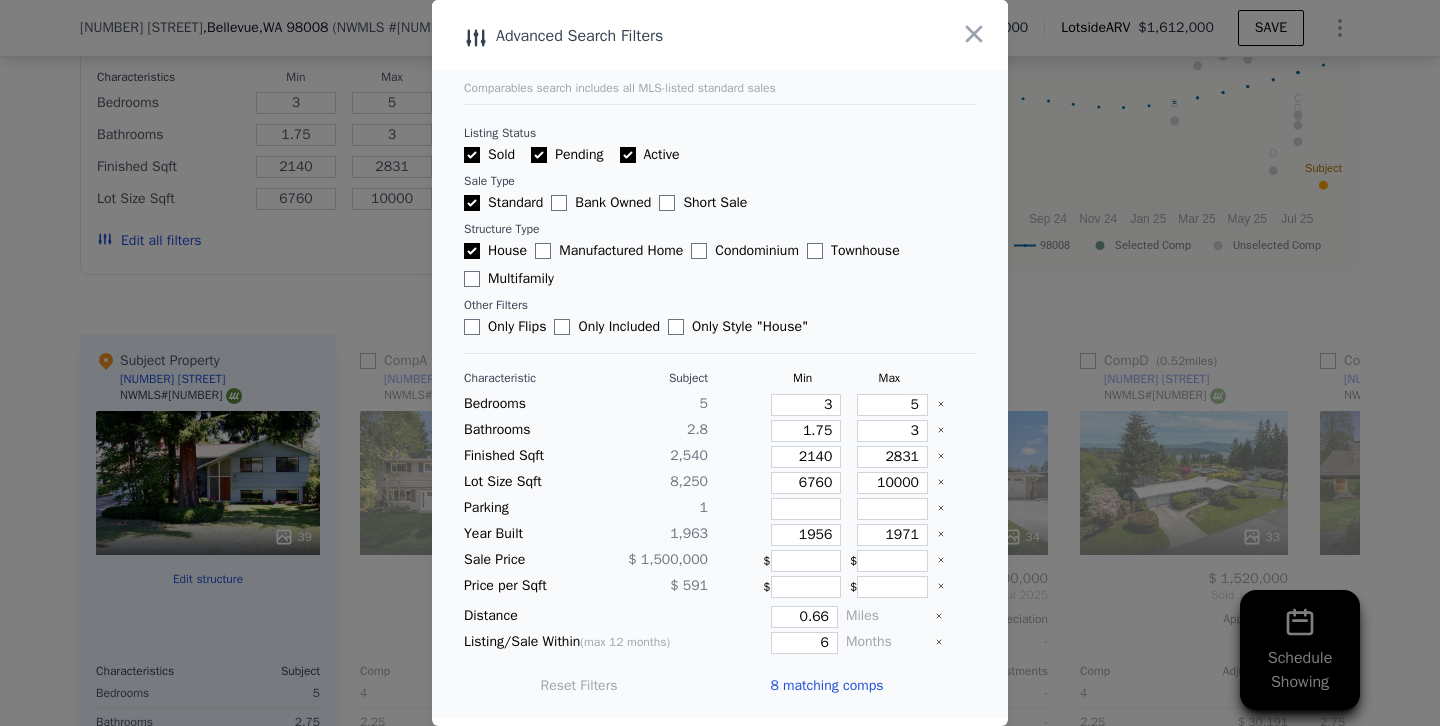 click at bounding box center [720, 363] 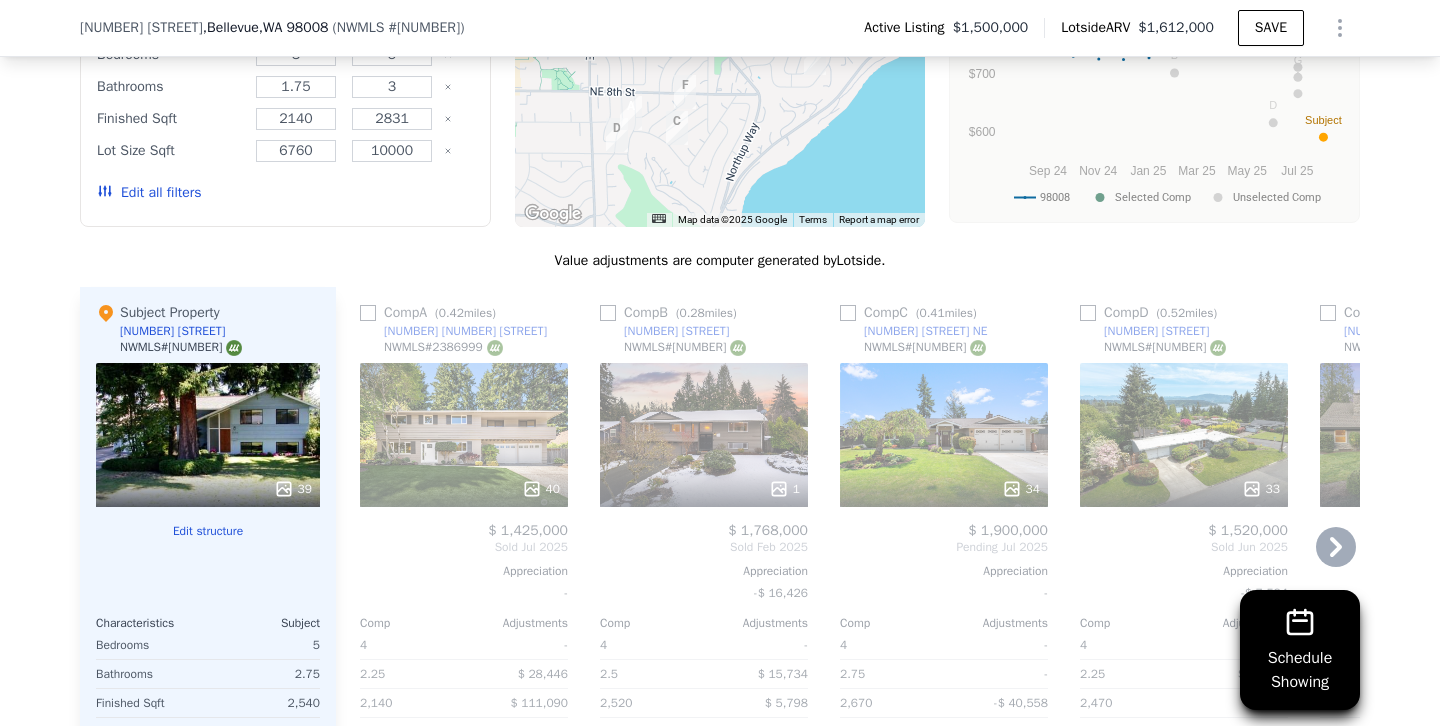 scroll, scrollTop: 2027, scrollLeft: 0, axis: vertical 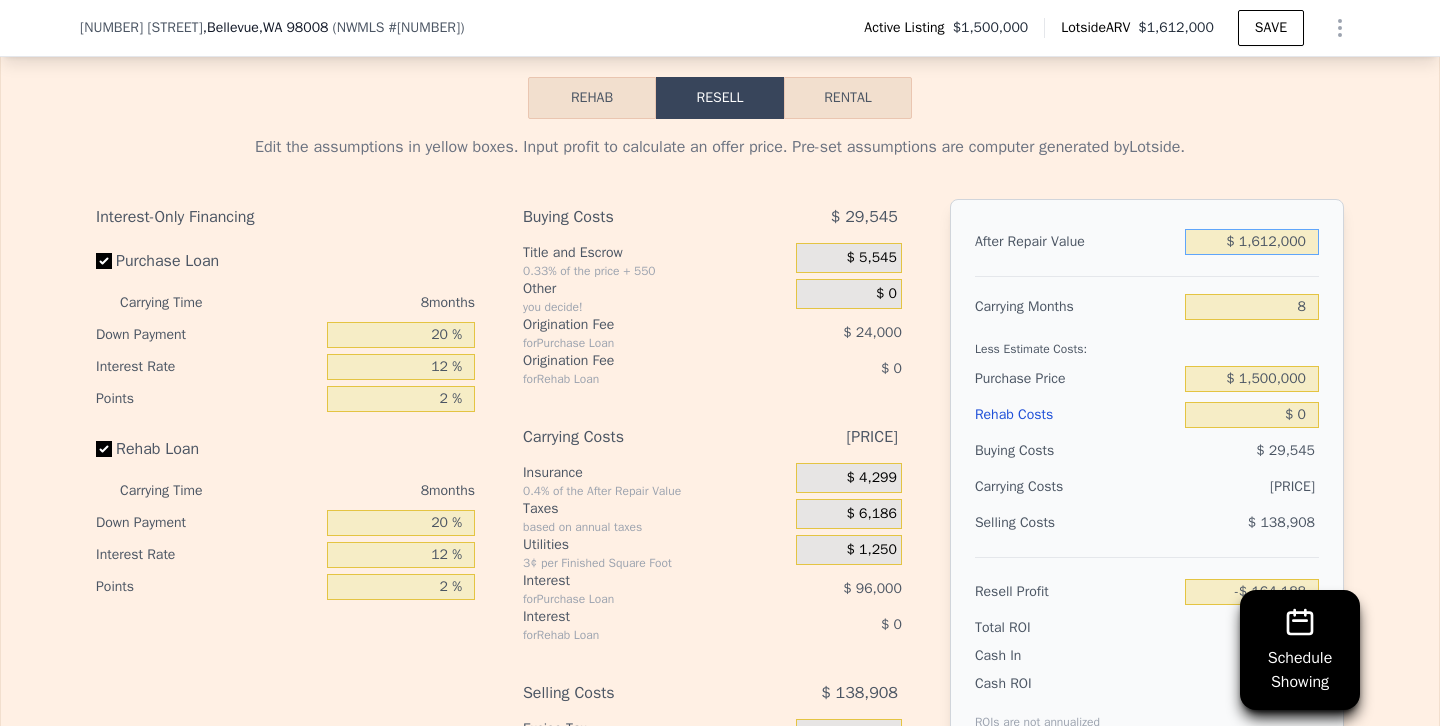 click on "$ 1,612,000" at bounding box center (1252, 242) 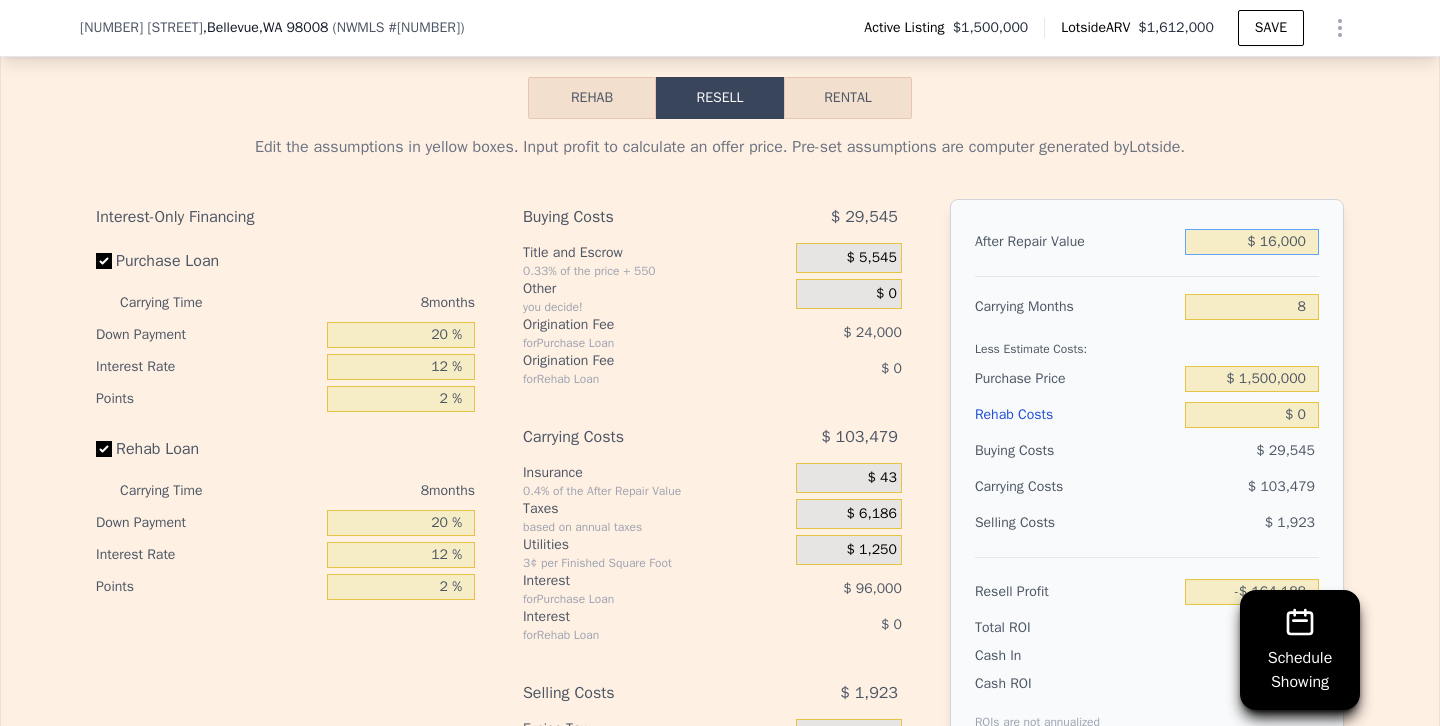 type on "$ 1,000" 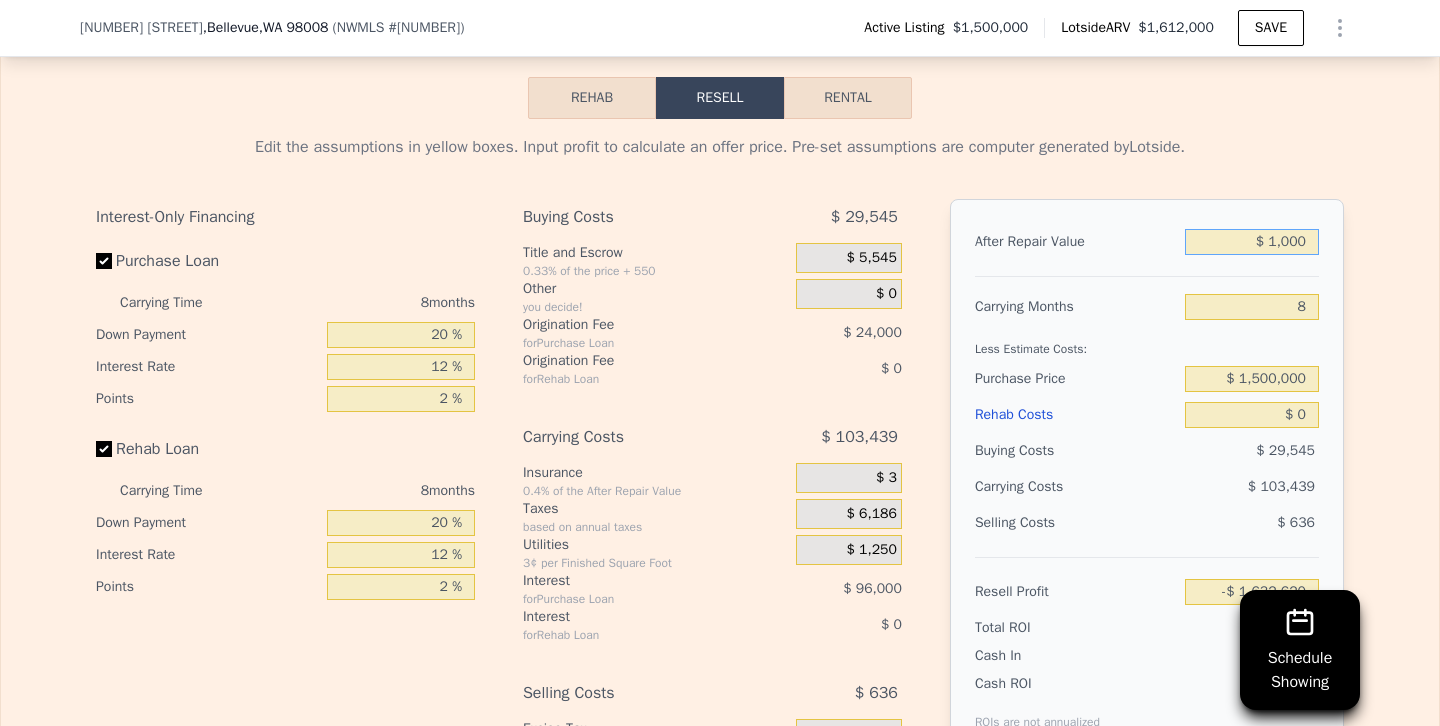 type on "-$ 1,632,620" 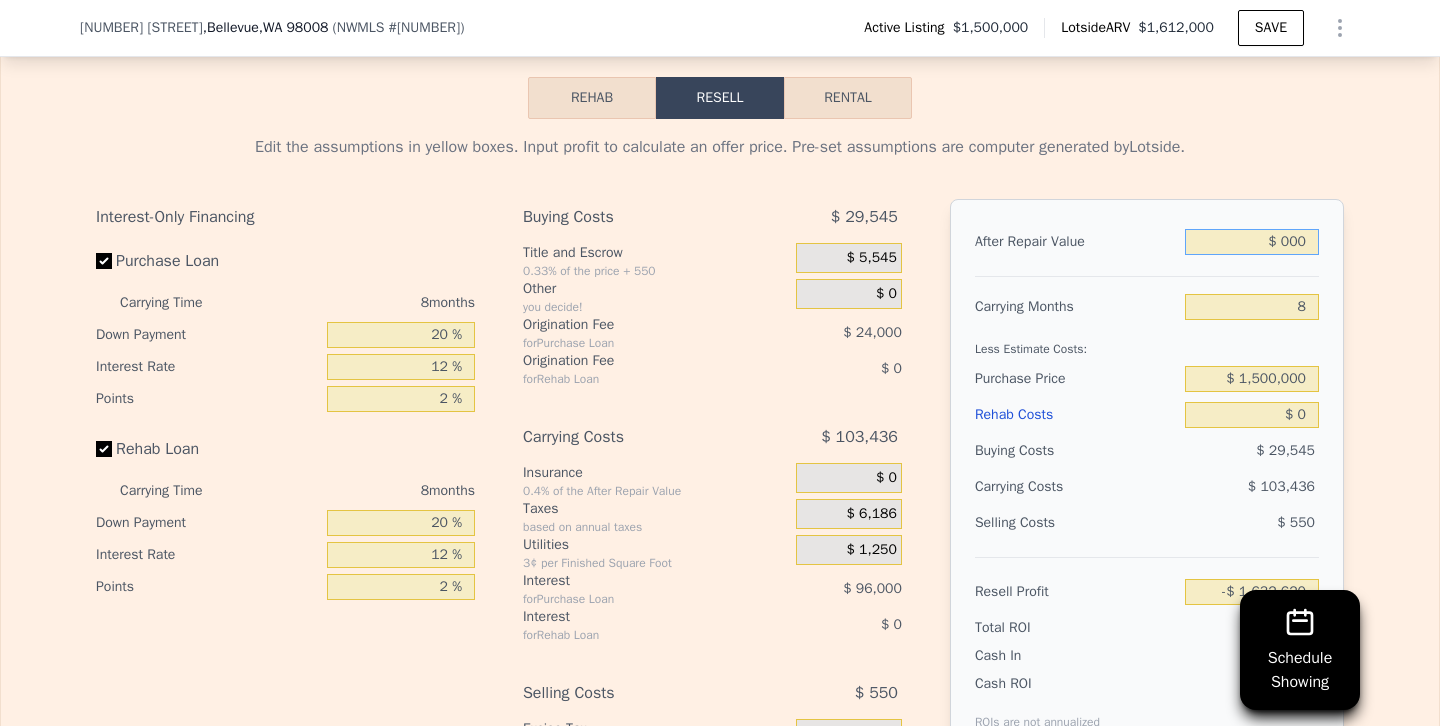 type on "-$ 1,633,531" 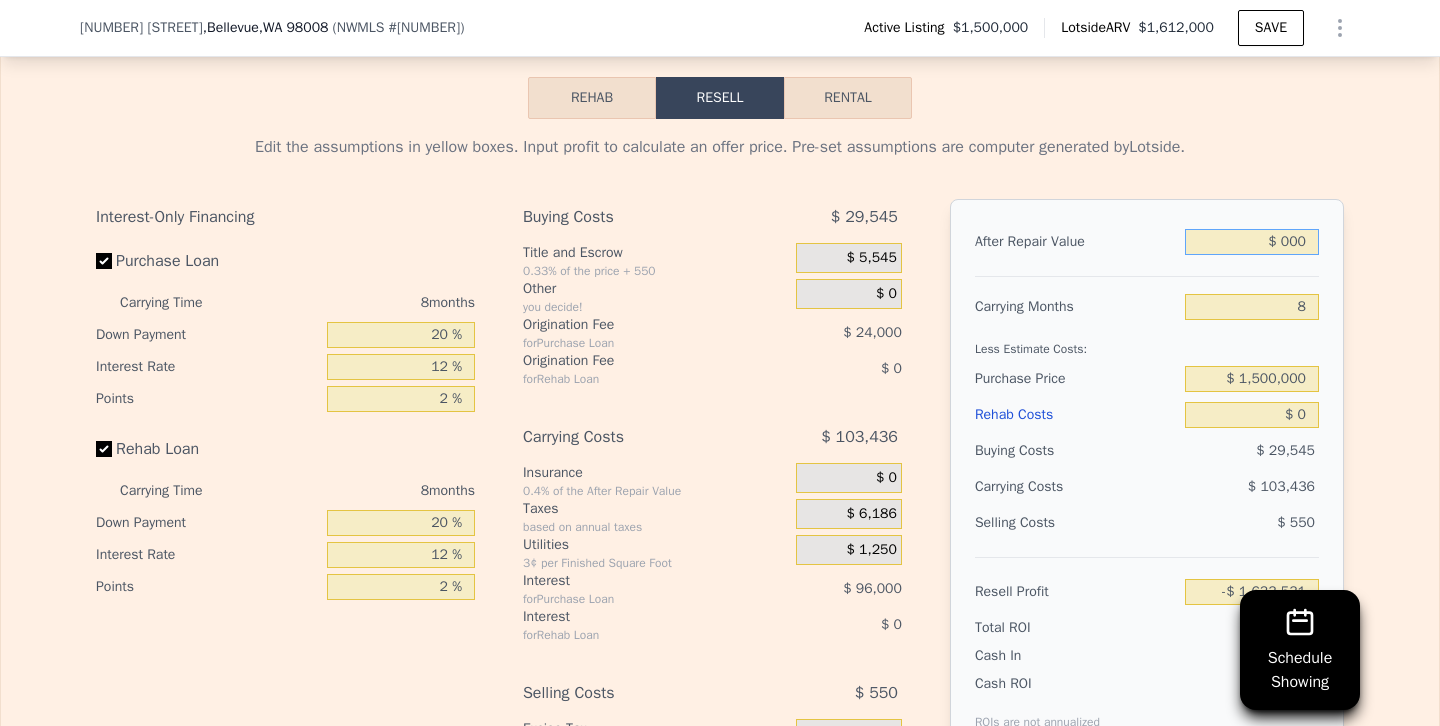 type on "$ 7,000" 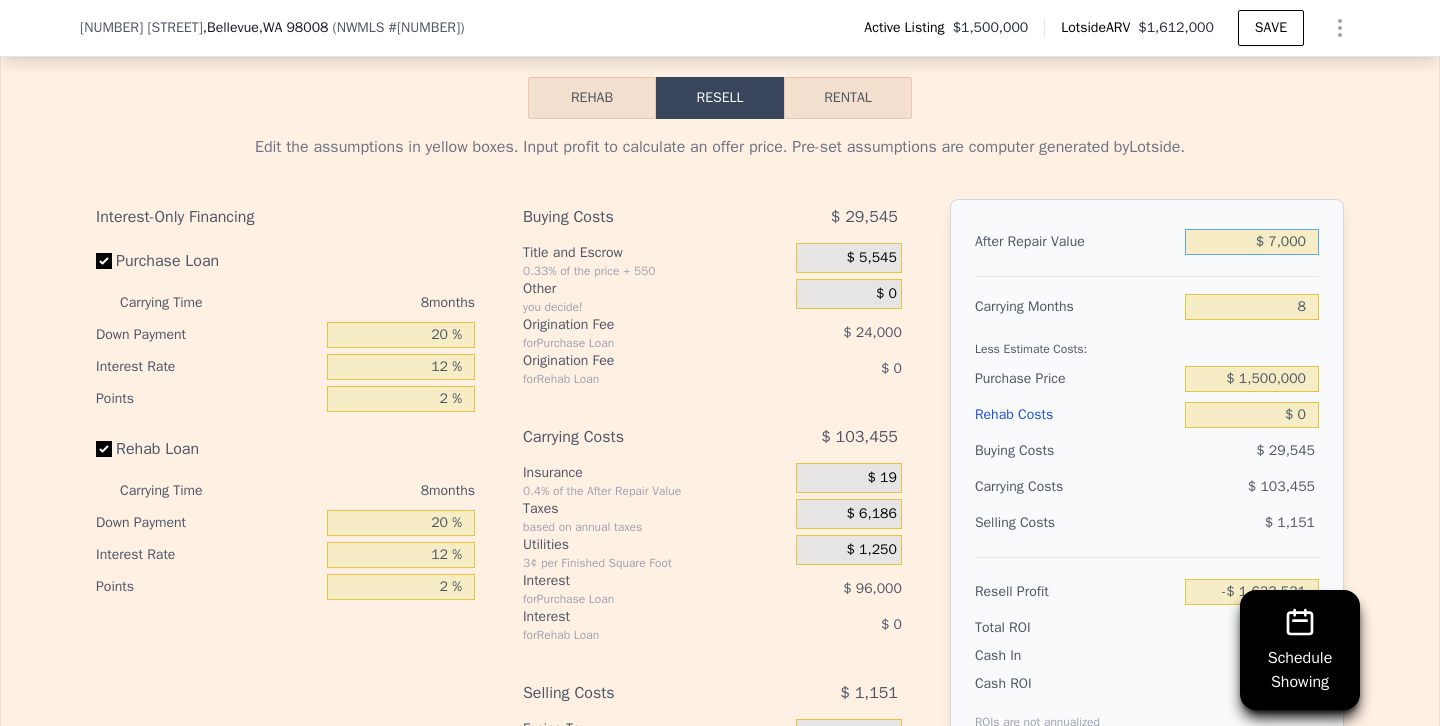 type on "-$ 1,627,151" 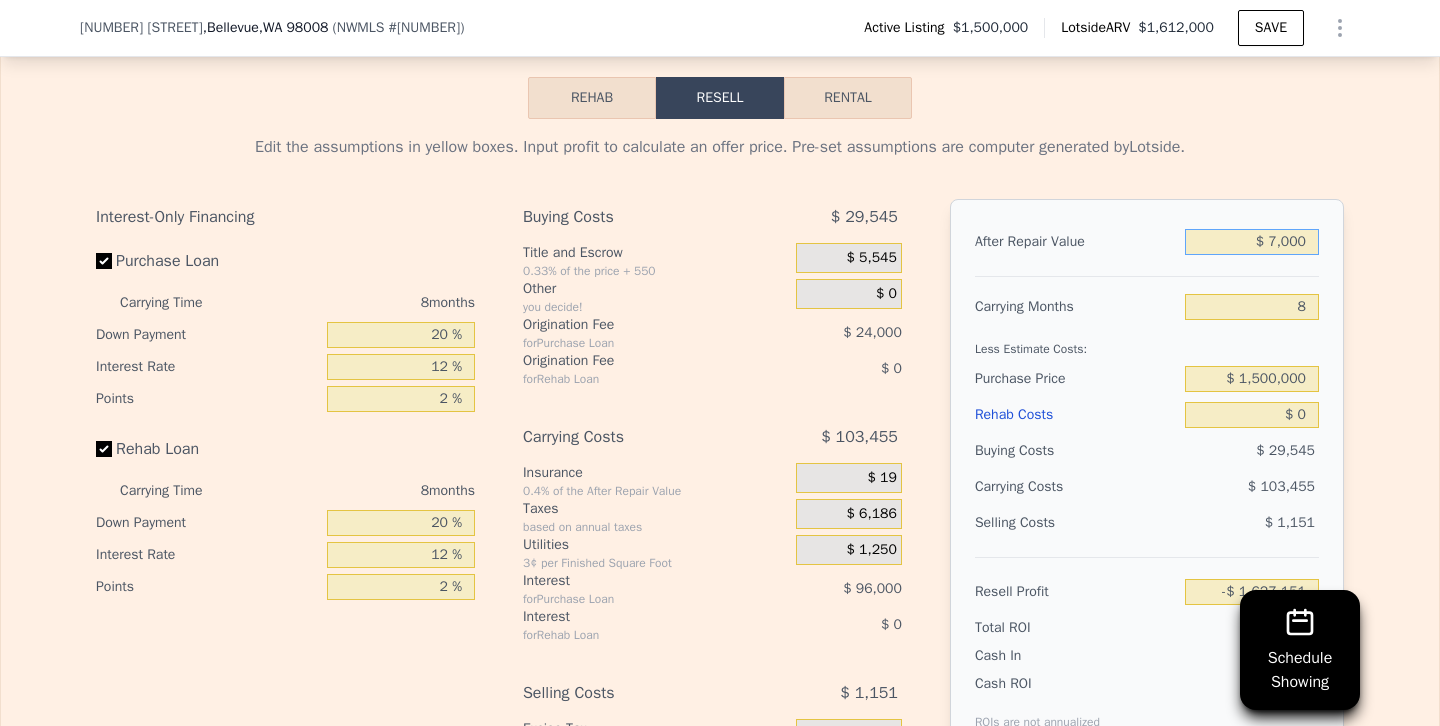 type on "$ 000" 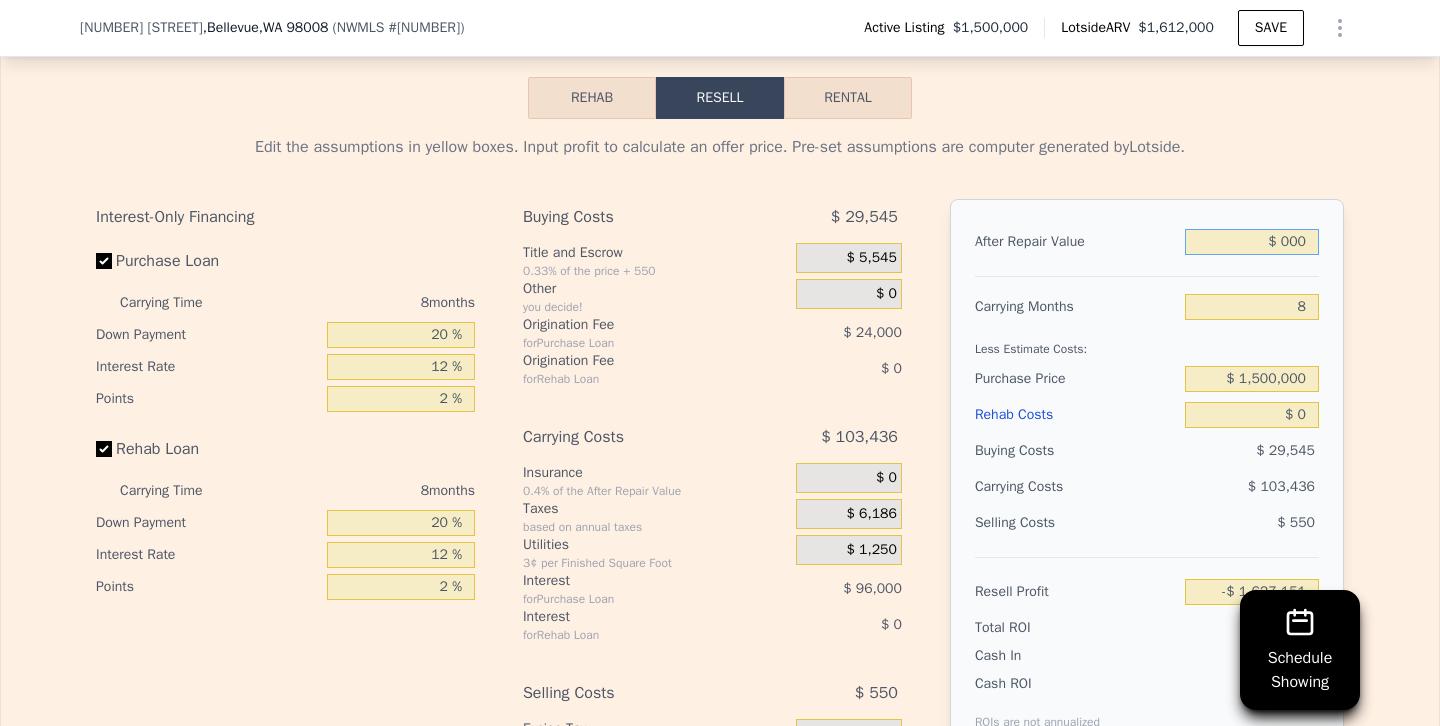 type on "-$ 1,633,531" 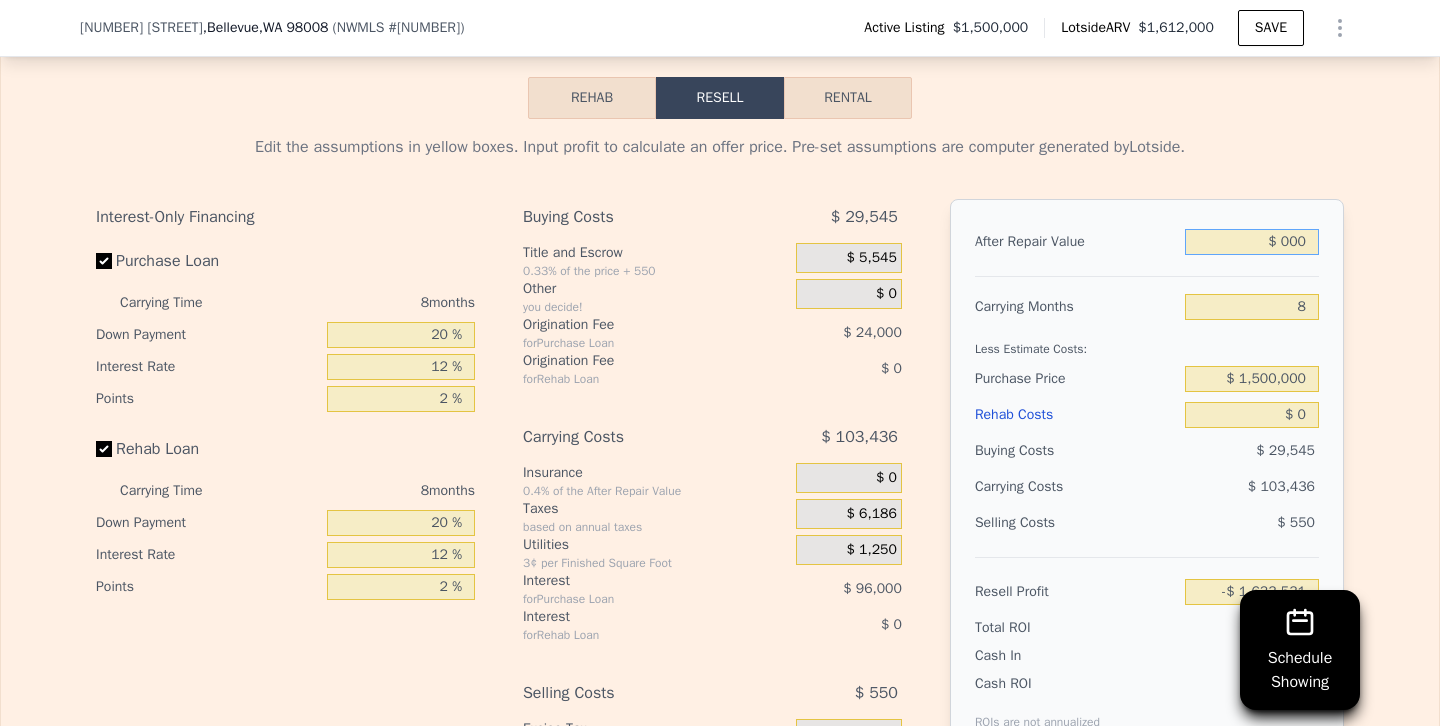 type on "$ 1,000" 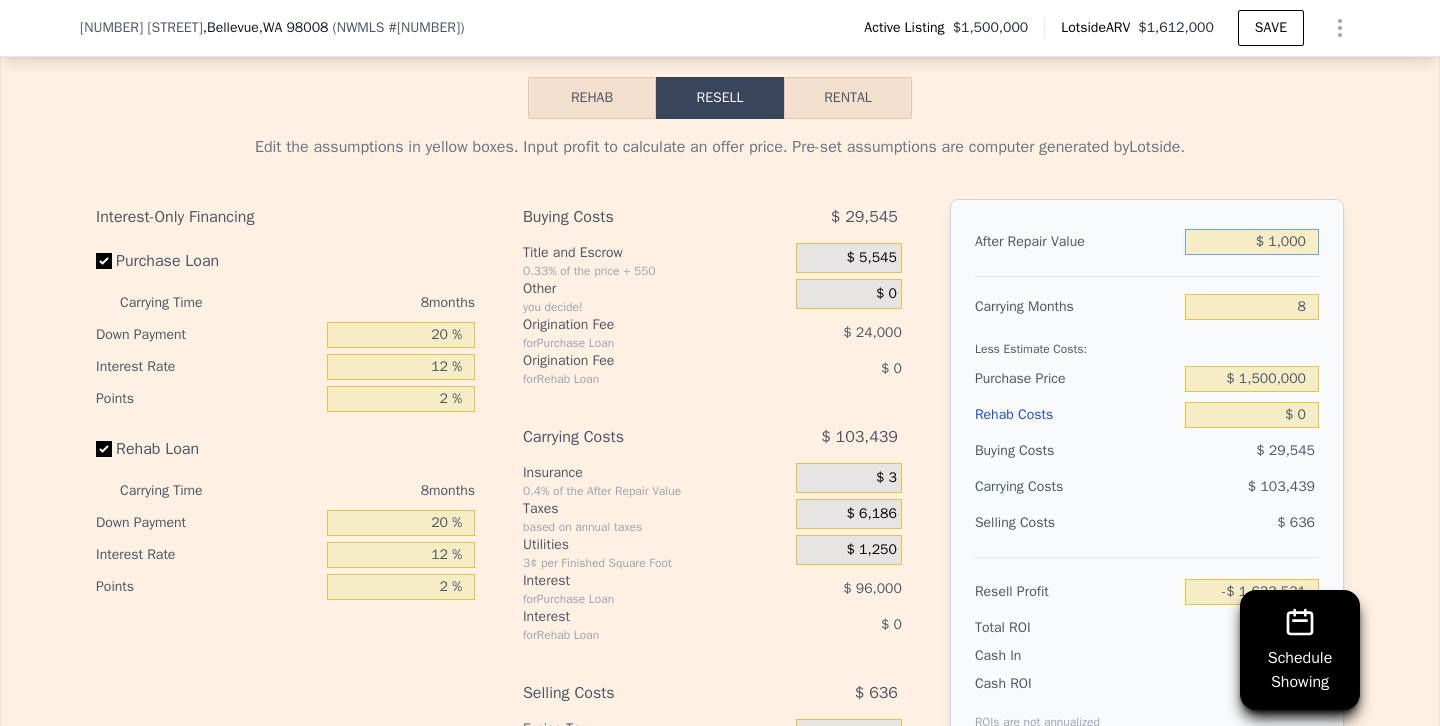 type on "-$ 1,632,620" 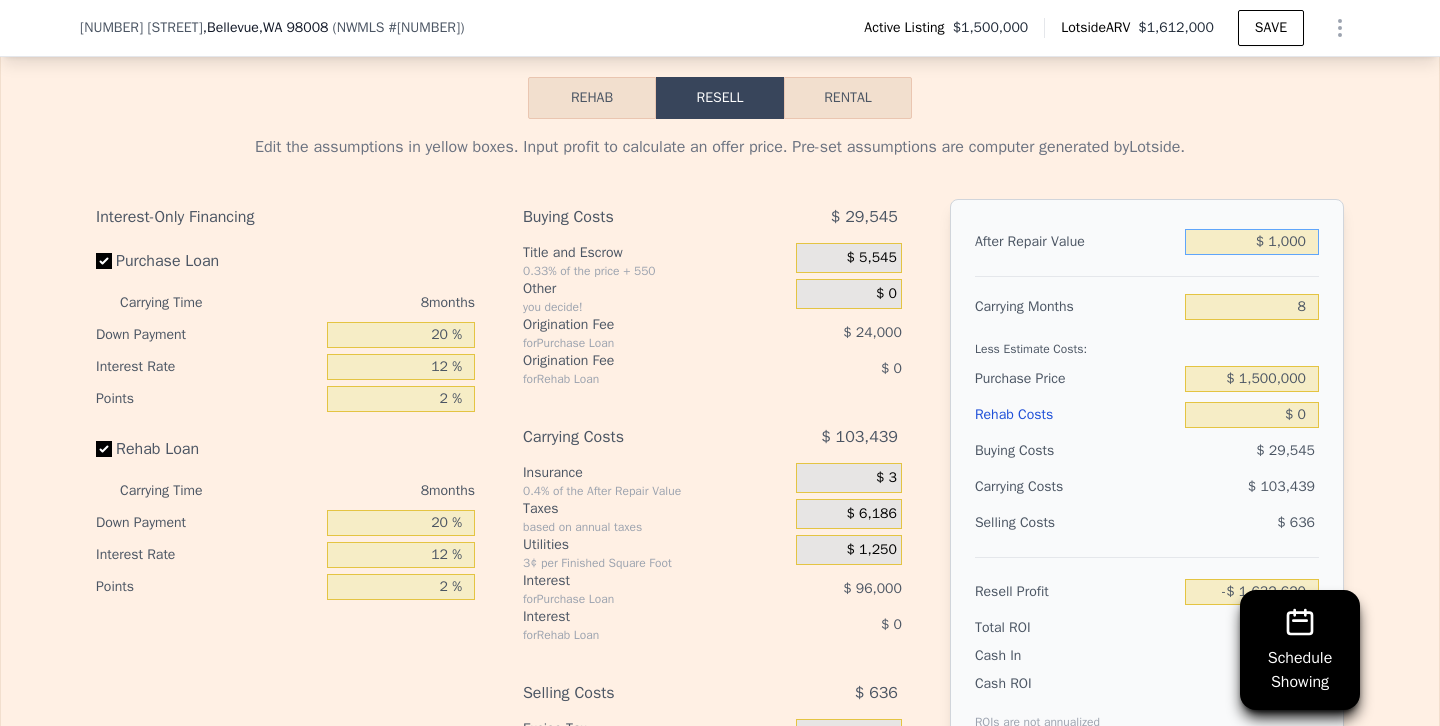 type on "$ 17,000" 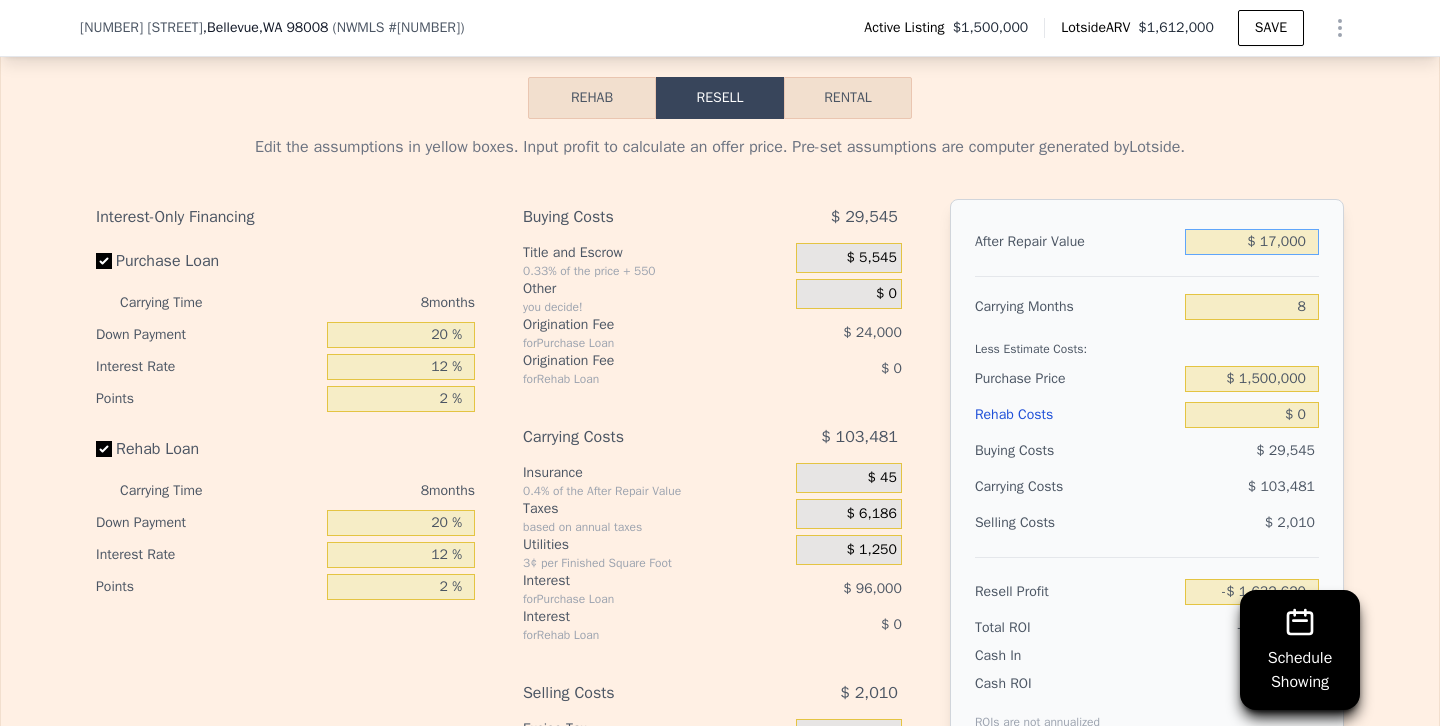 type on "-$ 1,618,036" 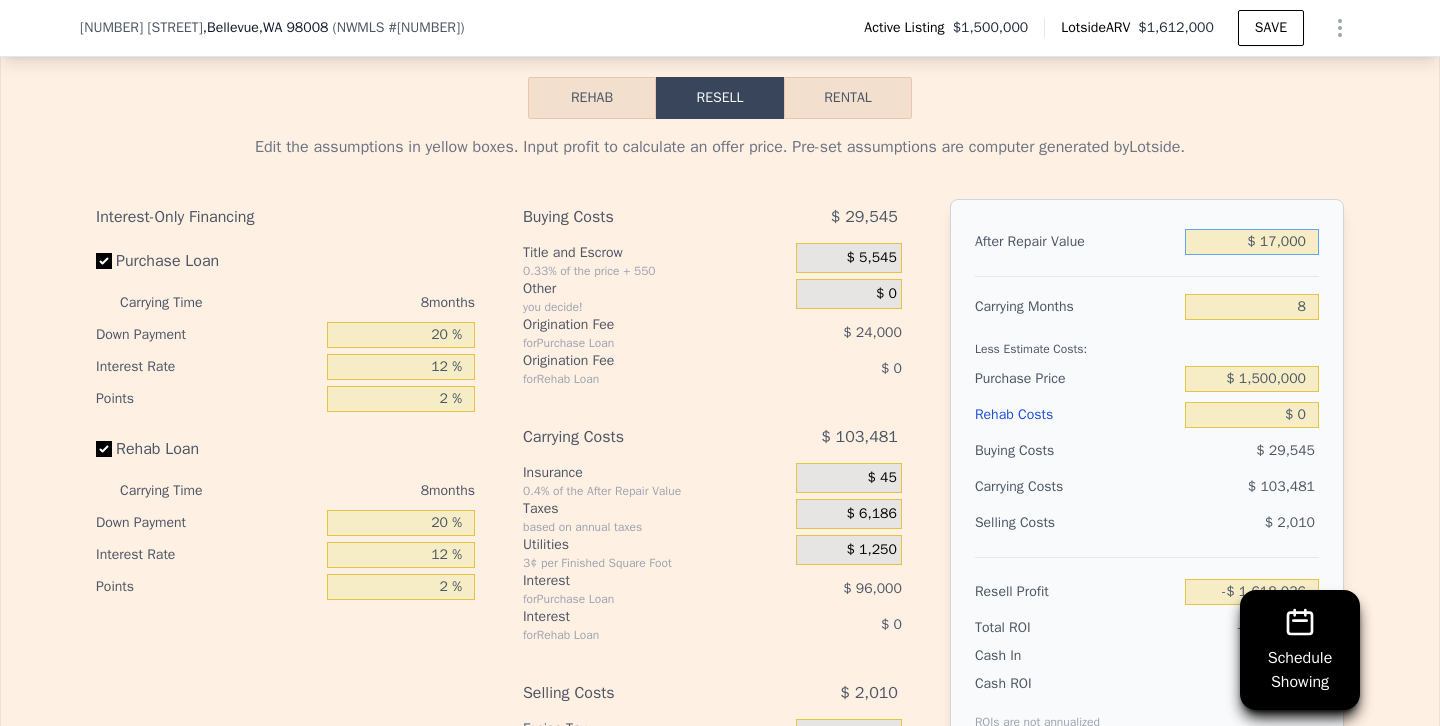 type on "$ 170,000" 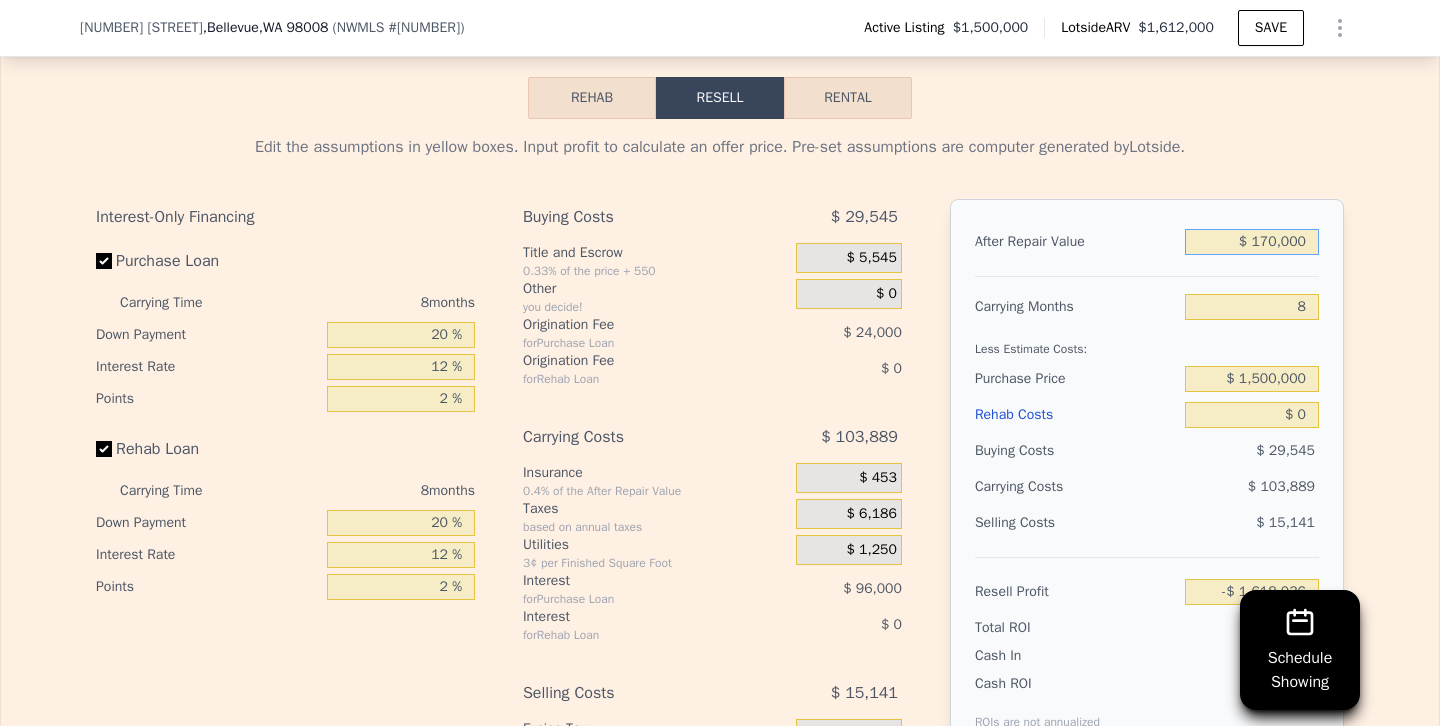 type on "-$ 1,478,575" 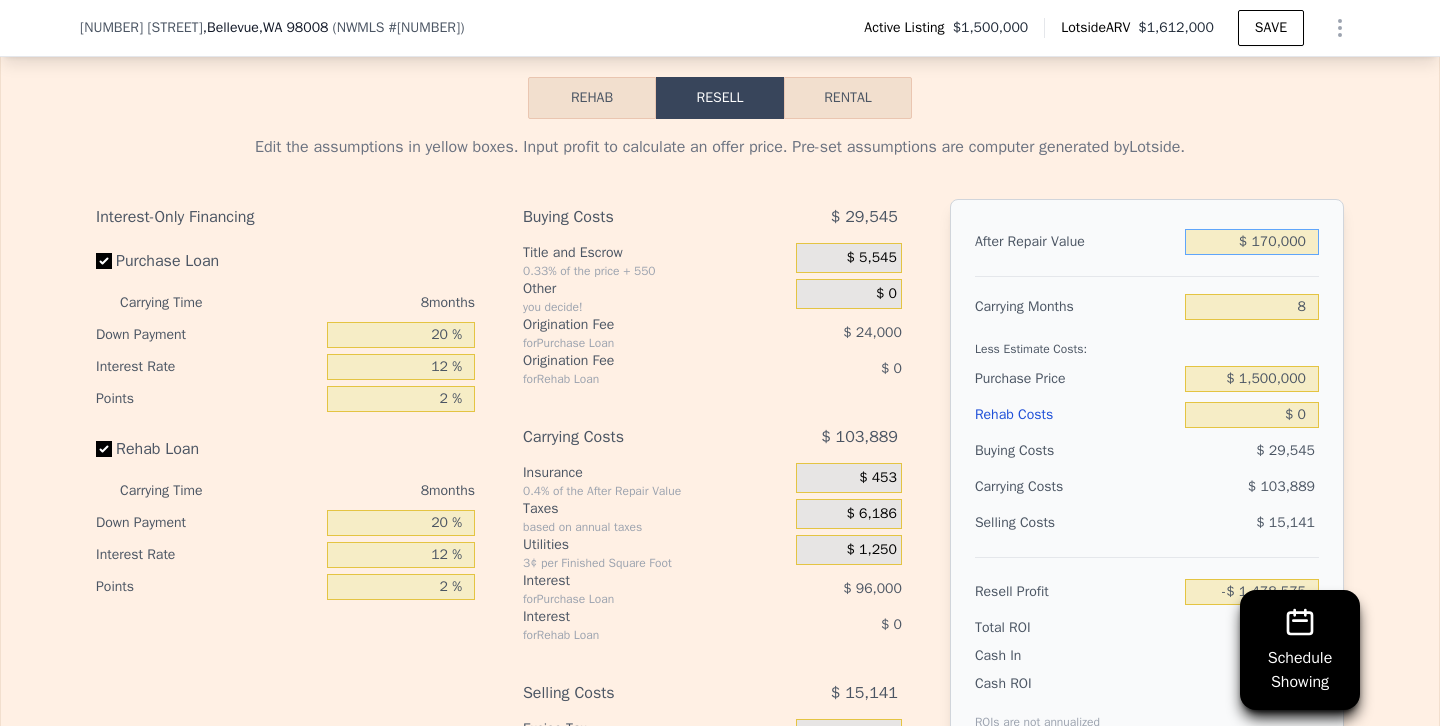 type on "$ 1,700,000" 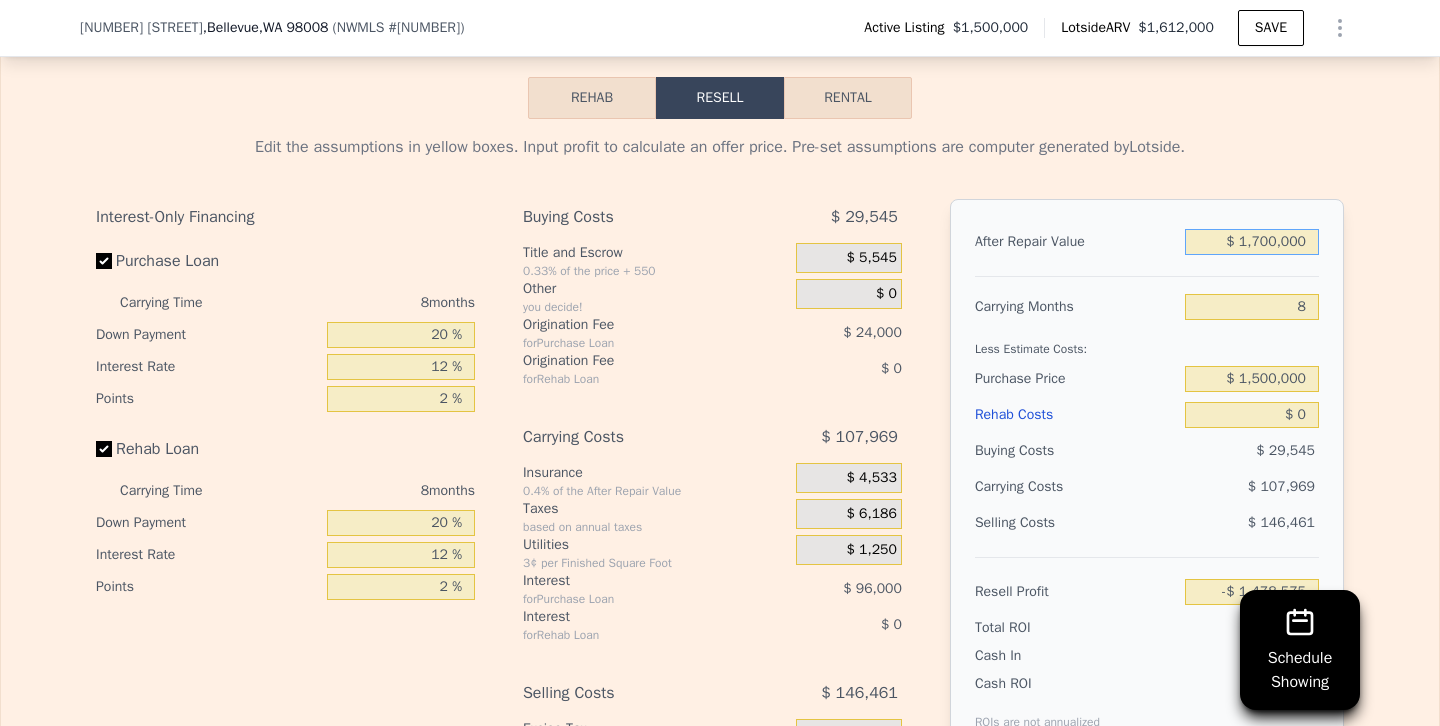 type on "-$ 83,975" 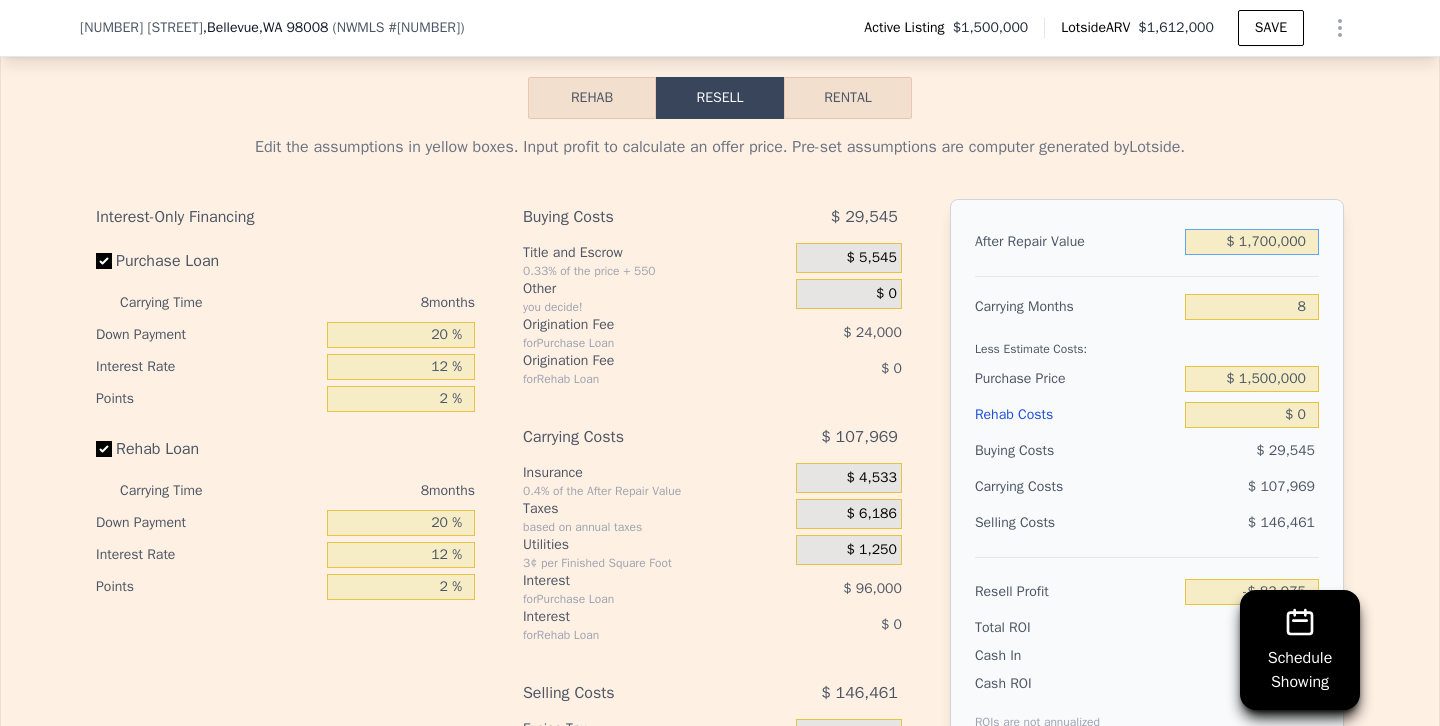 type on "$ 1,700,000" 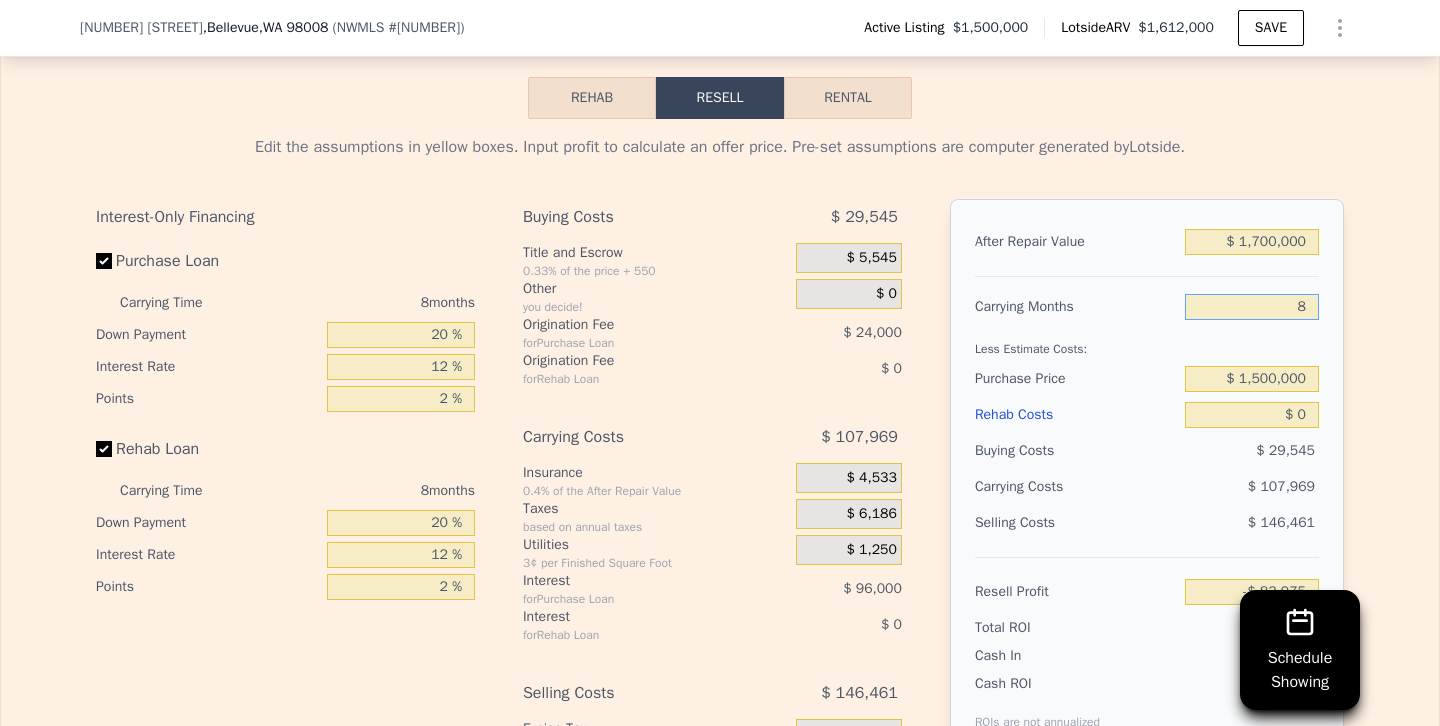 drag, startPoint x: 1255, startPoint y: 301, endPoint x: 1401, endPoint y: 298, distance: 146.03082 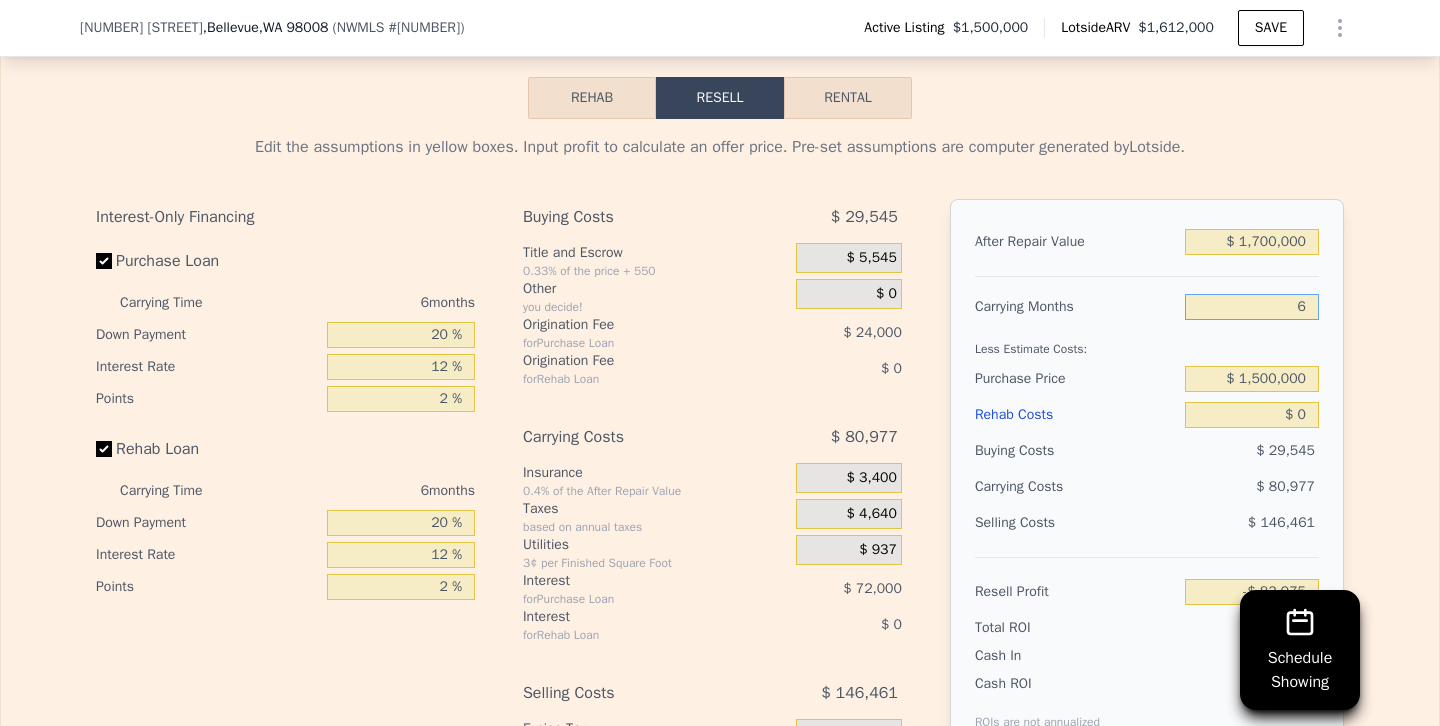 type on "-$ 56,983" 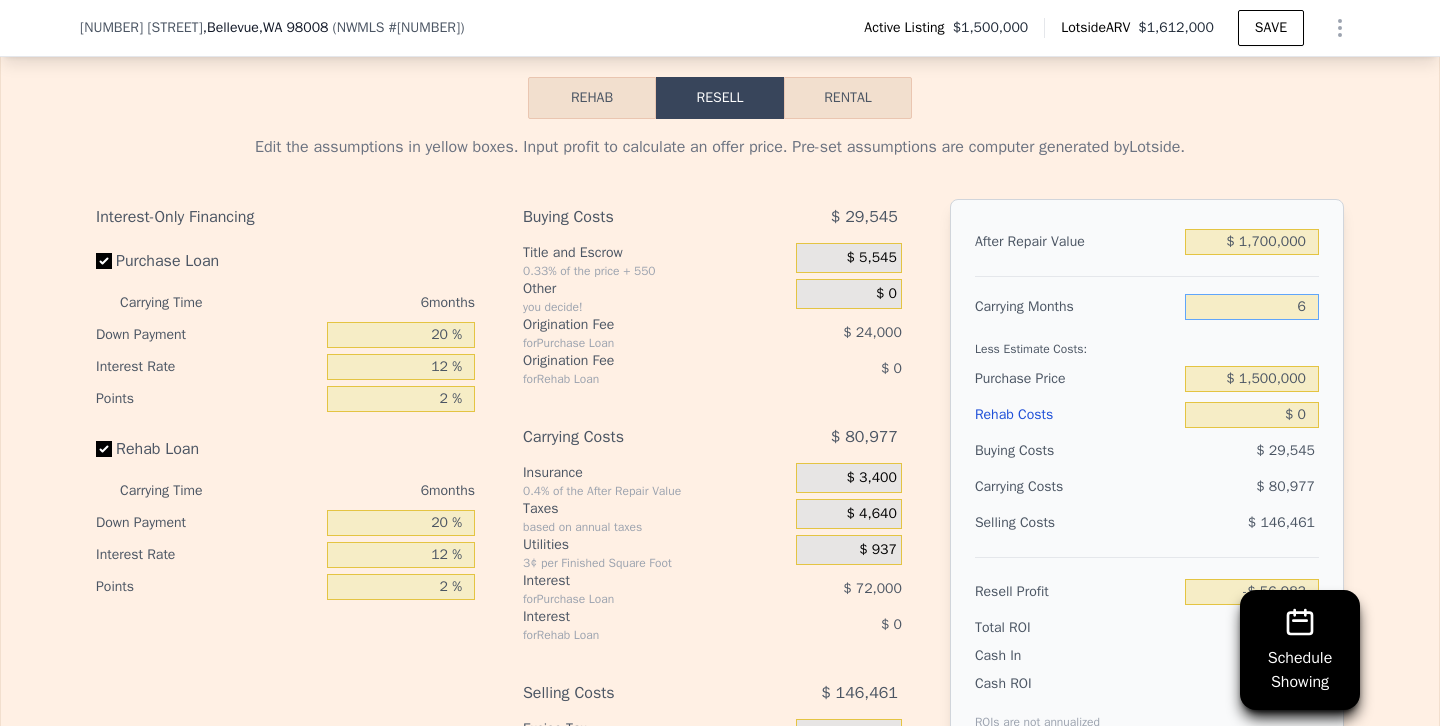 type on "6" 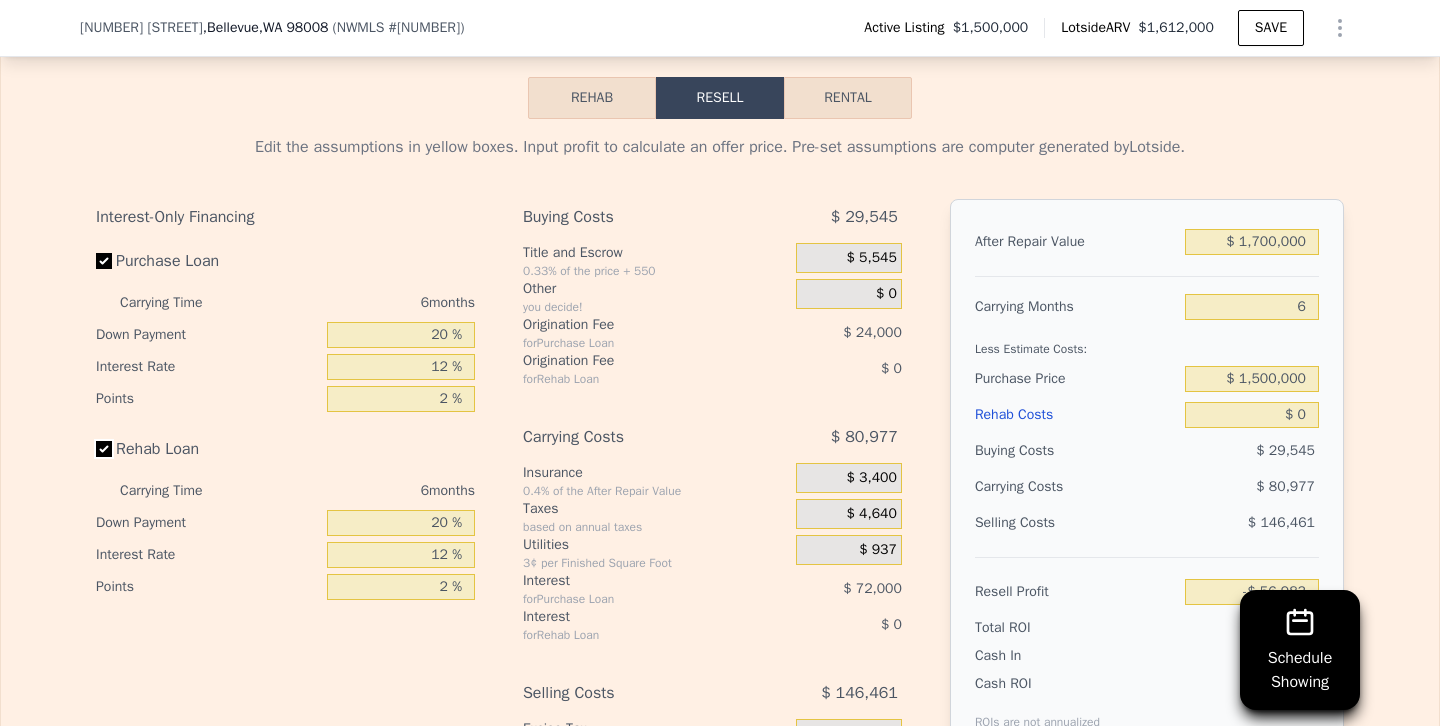 click on "Rehab Loan" at bounding box center (104, 449) 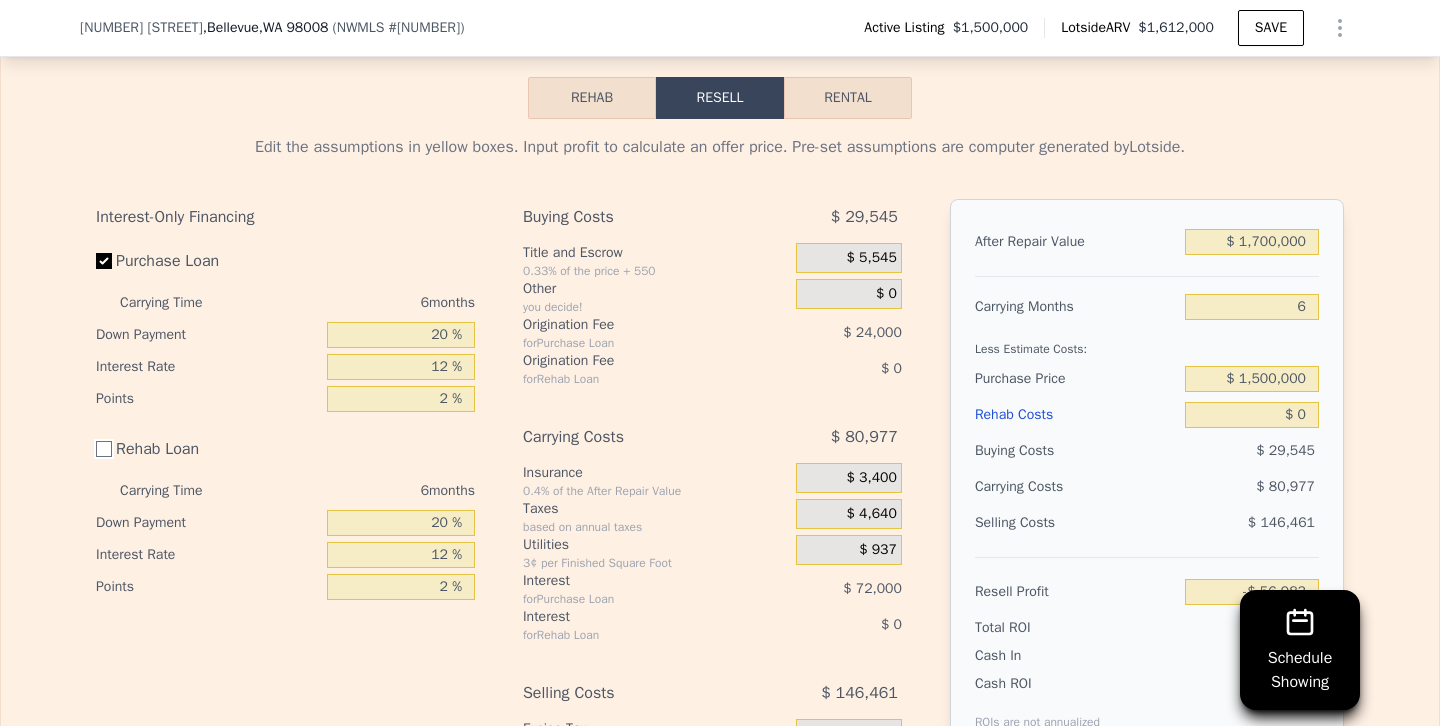 checkbox on "false" 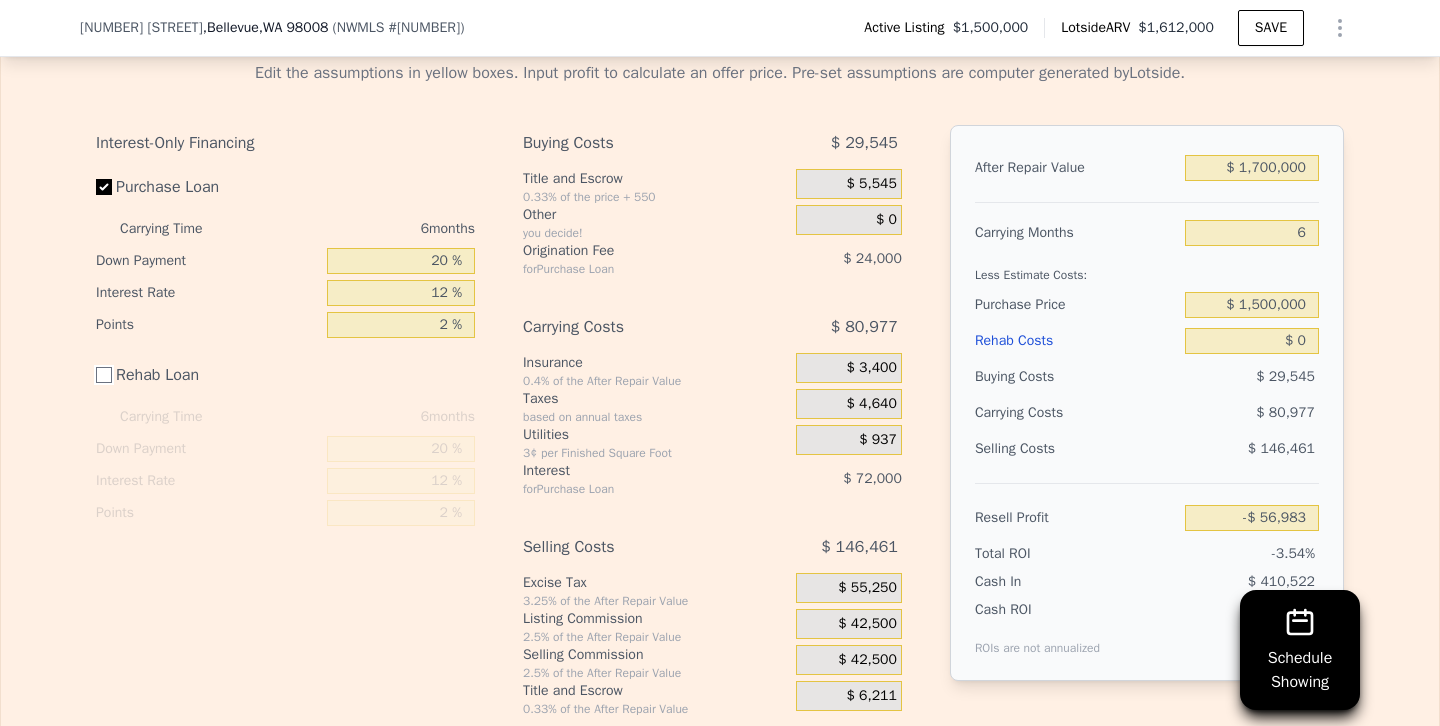 scroll, scrollTop: 3179, scrollLeft: 0, axis: vertical 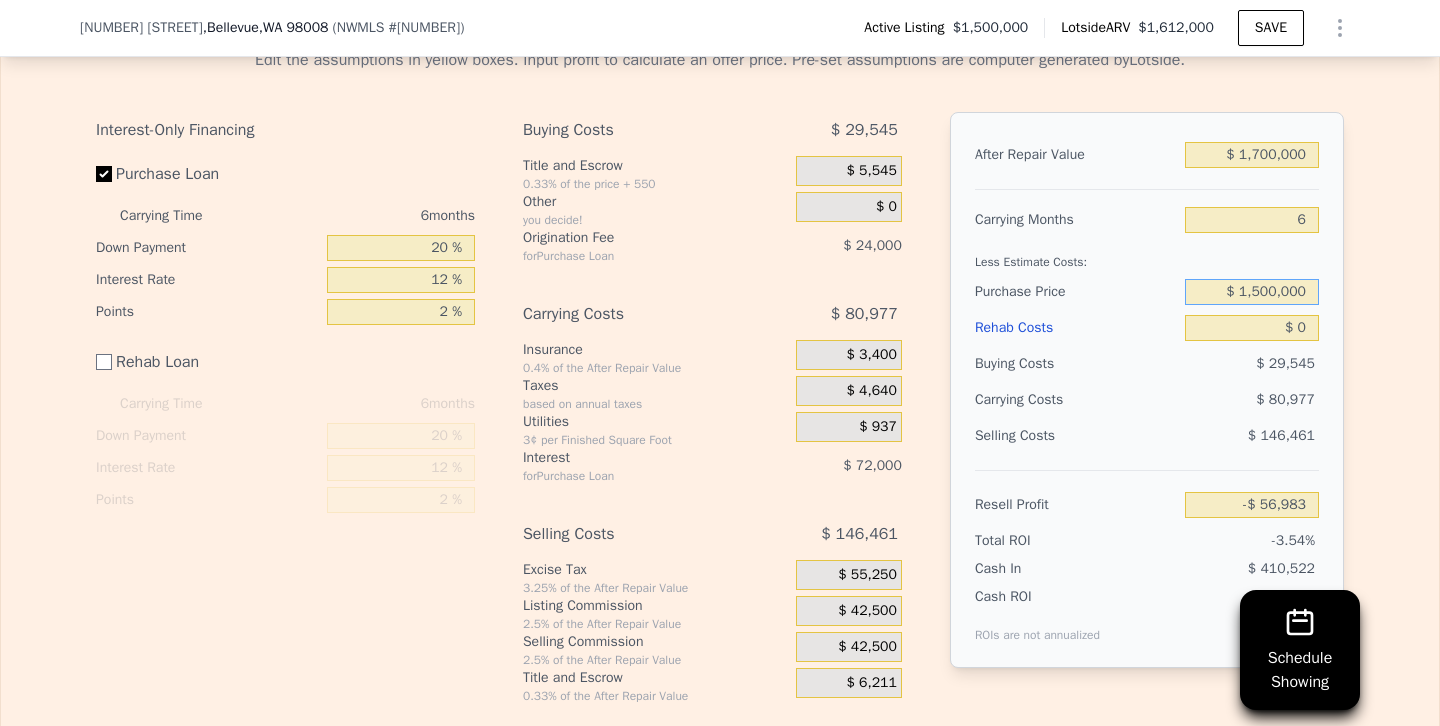 click on "$ 1,500,000" at bounding box center (1252, 292) 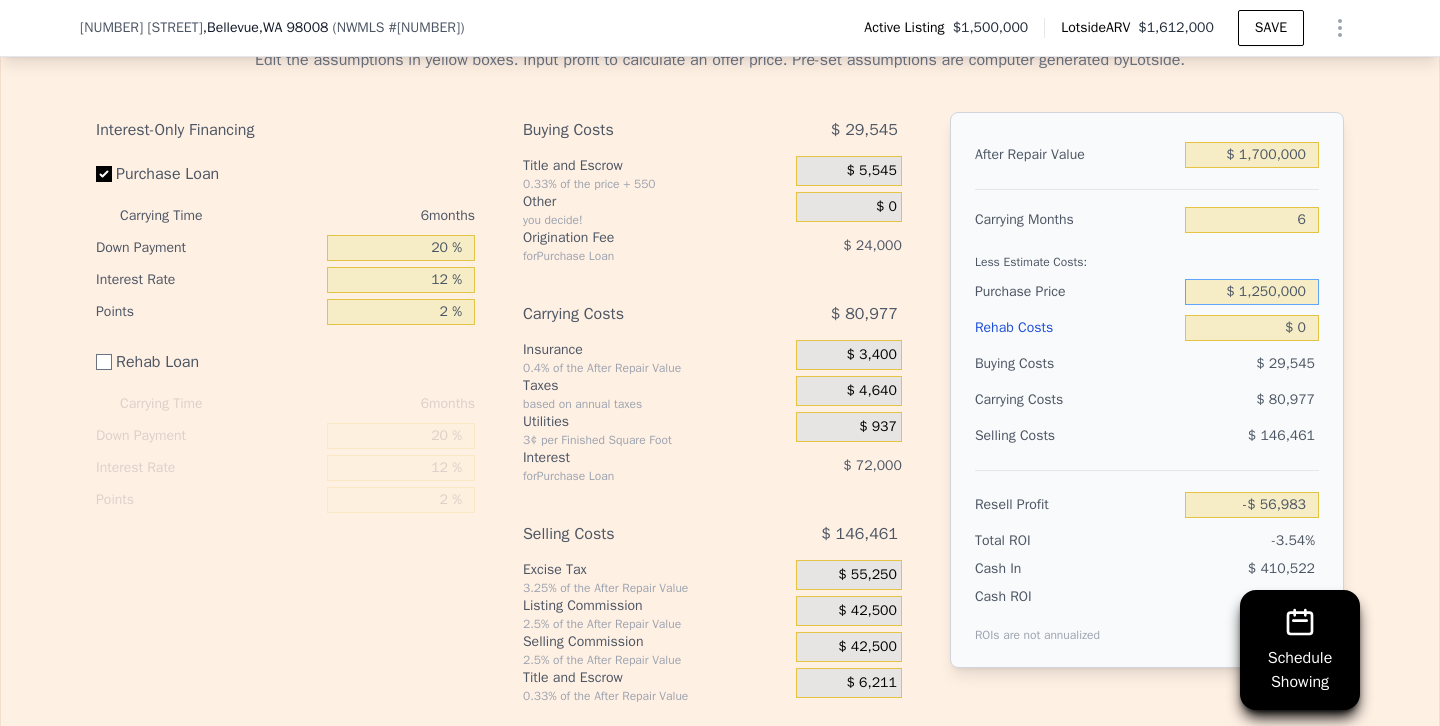 type on "$ 1,250,000" 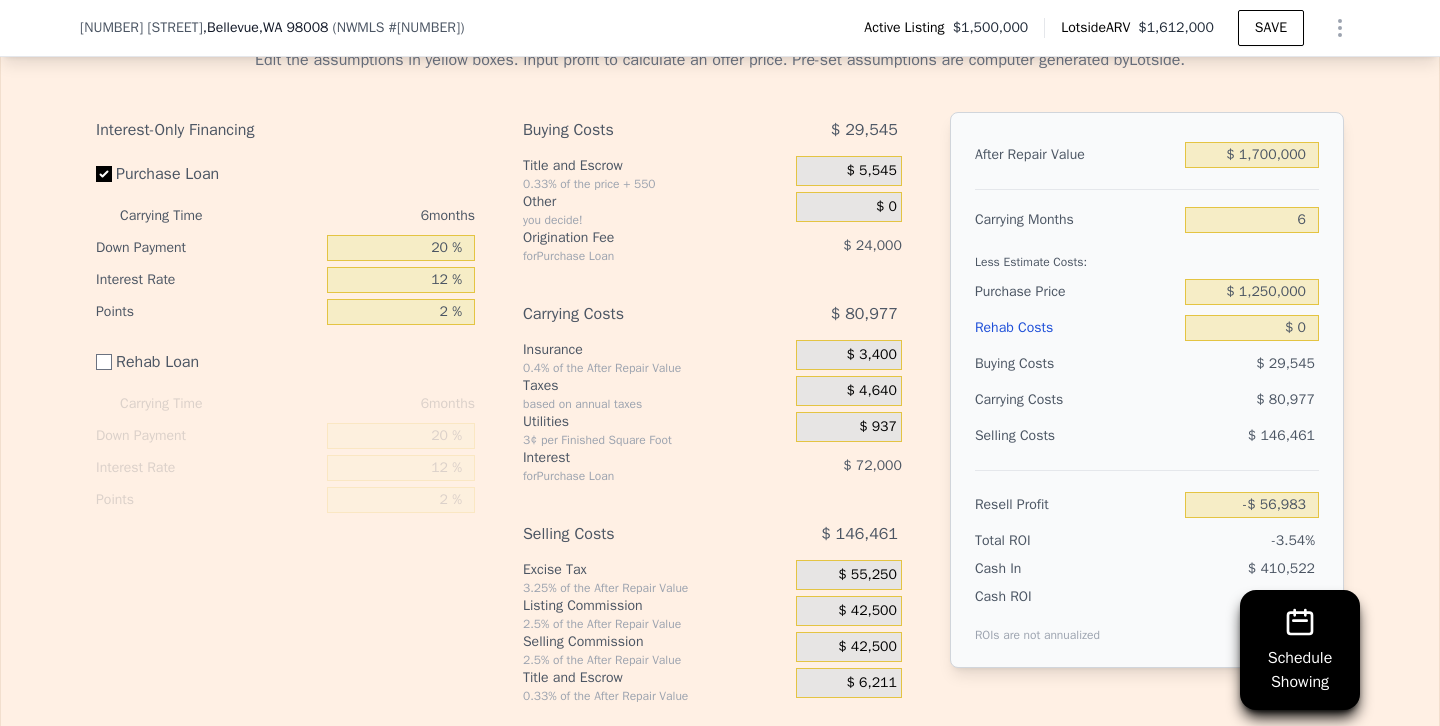 click on "$ 80,977" at bounding box center [1213, 400] 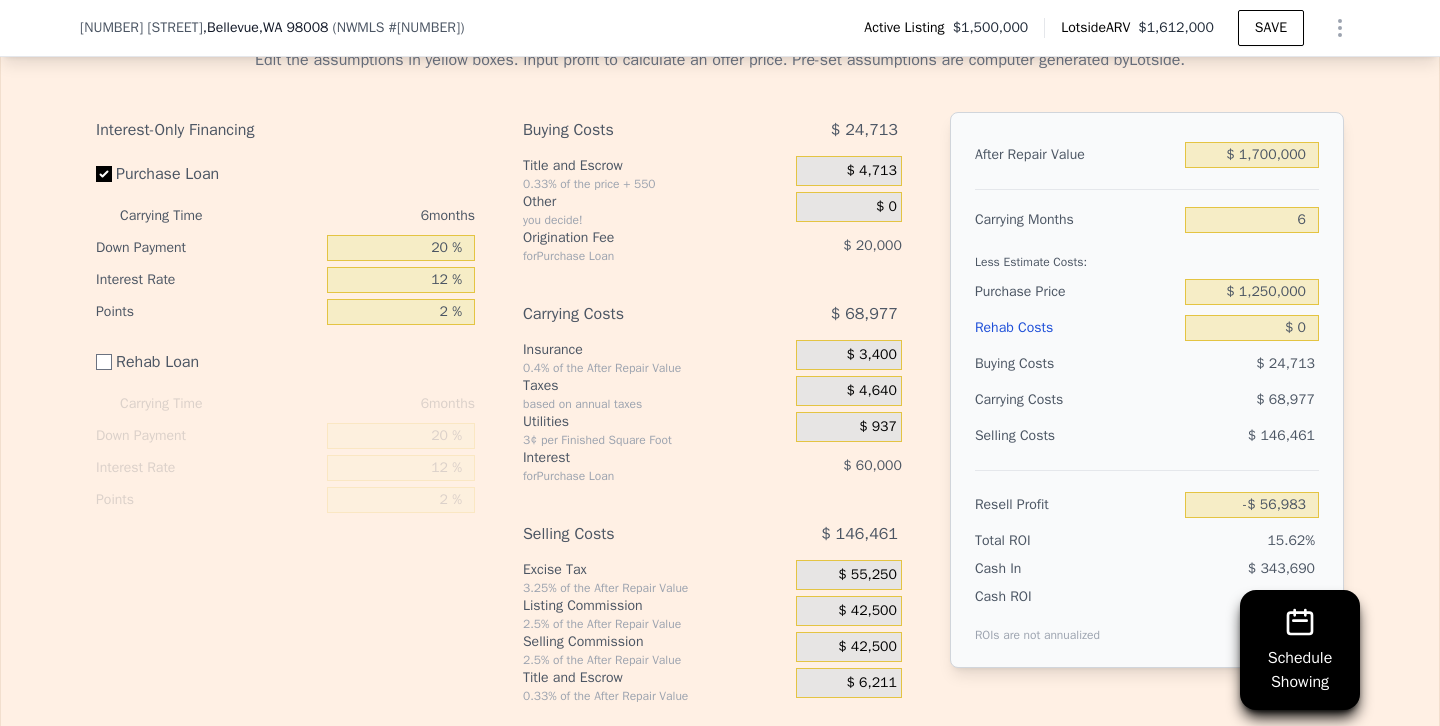 type on "$ 209,849" 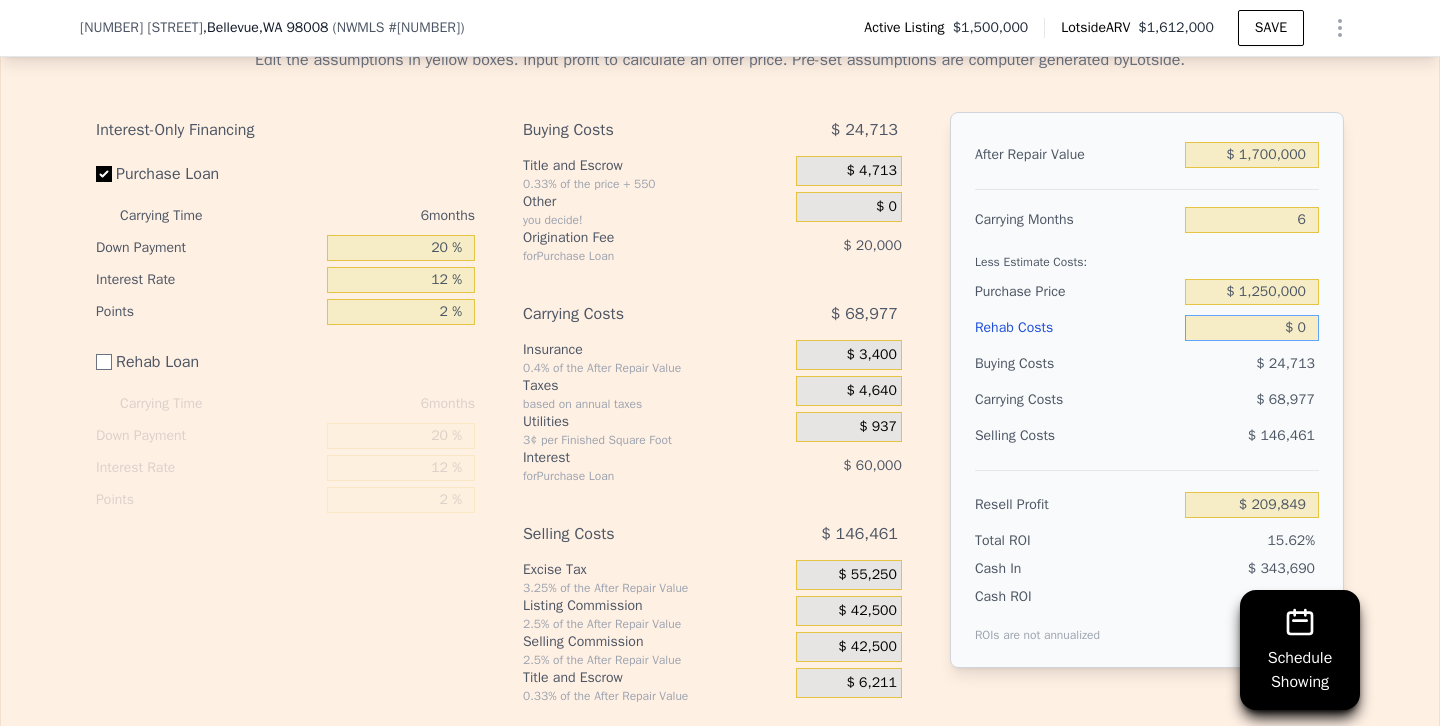 drag, startPoint x: 1247, startPoint y: 332, endPoint x: 1390, endPoint y: 342, distance: 143.34923 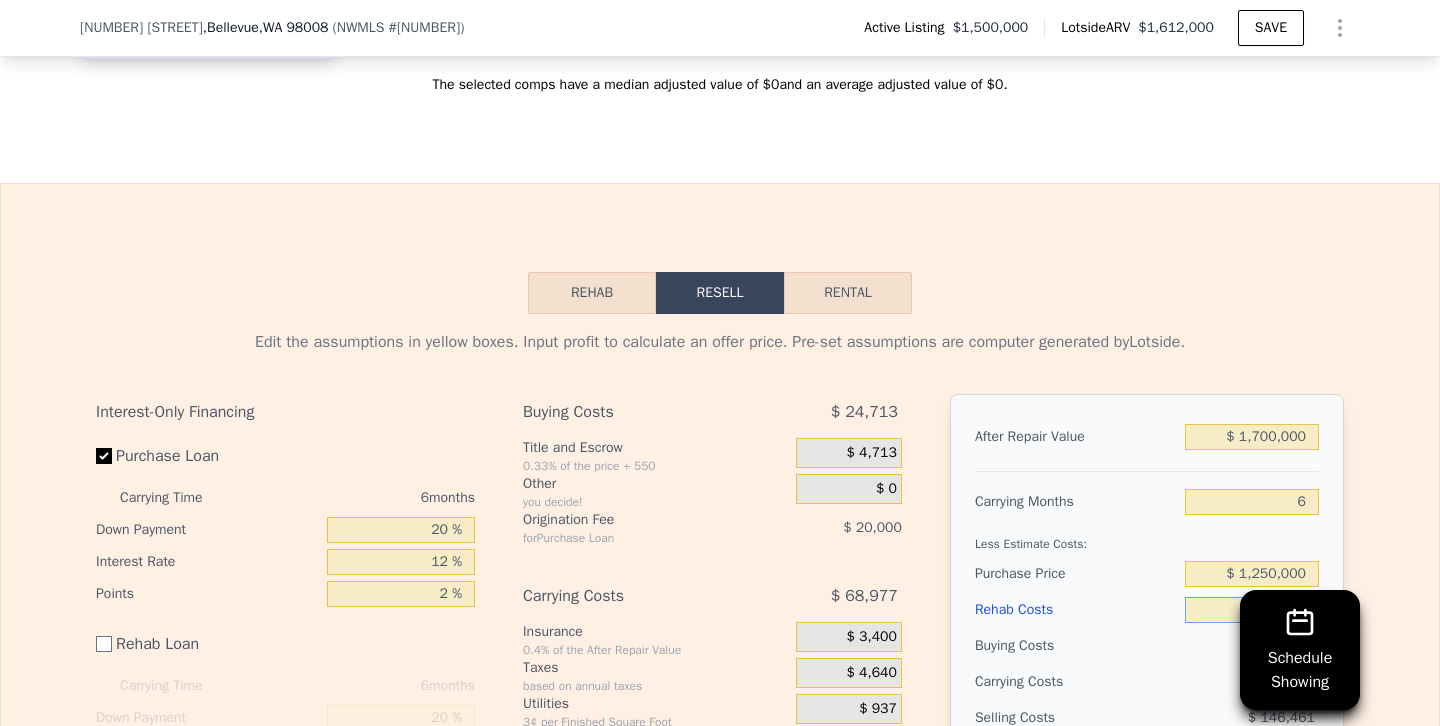 scroll, scrollTop: 2939, scrollLeft: 0, axis: vertical 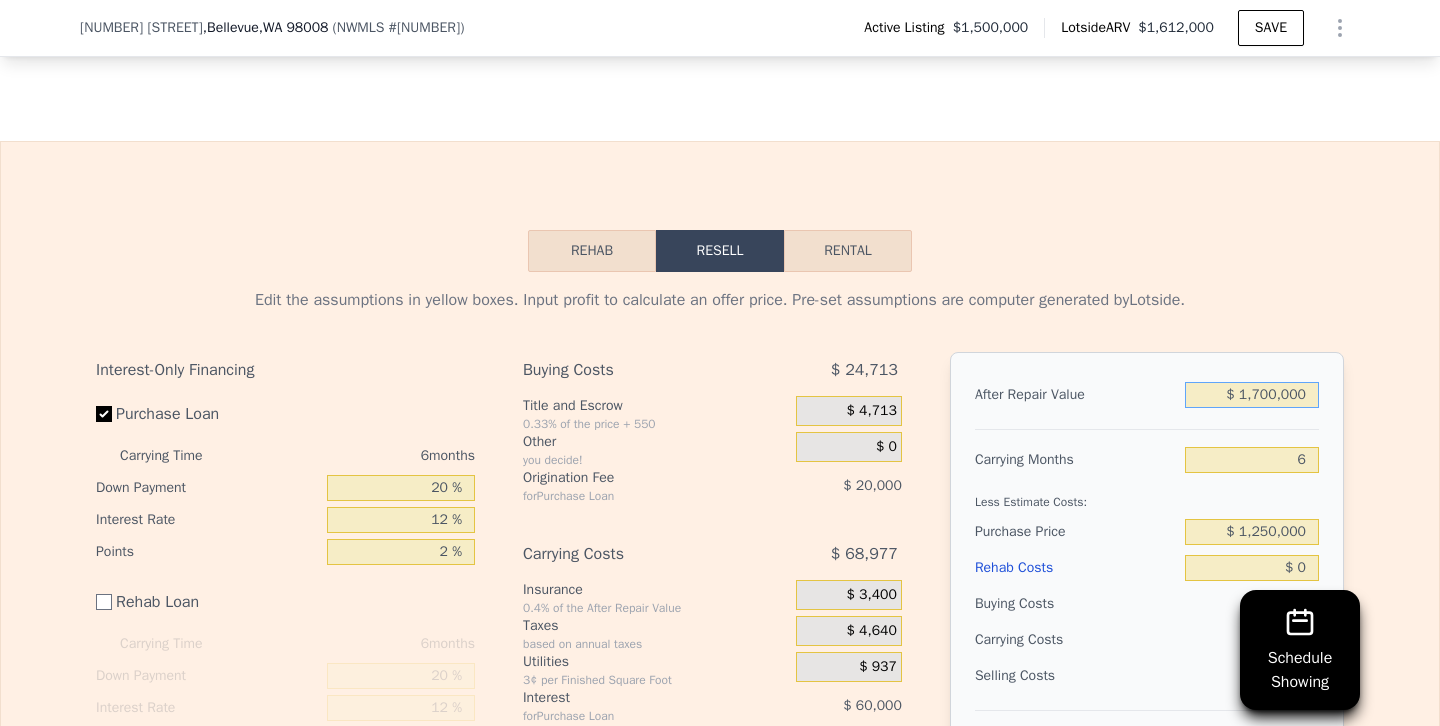 click on "$ 1,700,000" at bounding box center (1252, 395) 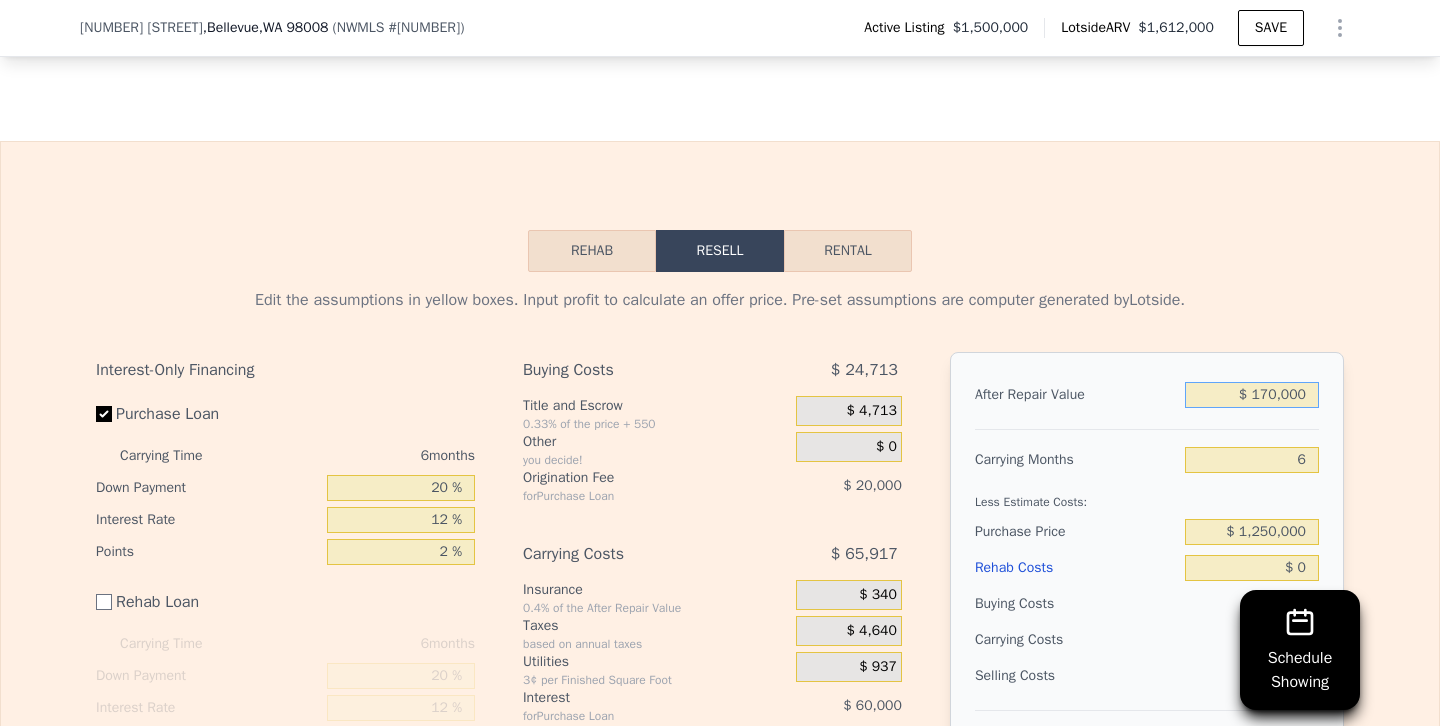 type on "-$ 1,185,771" 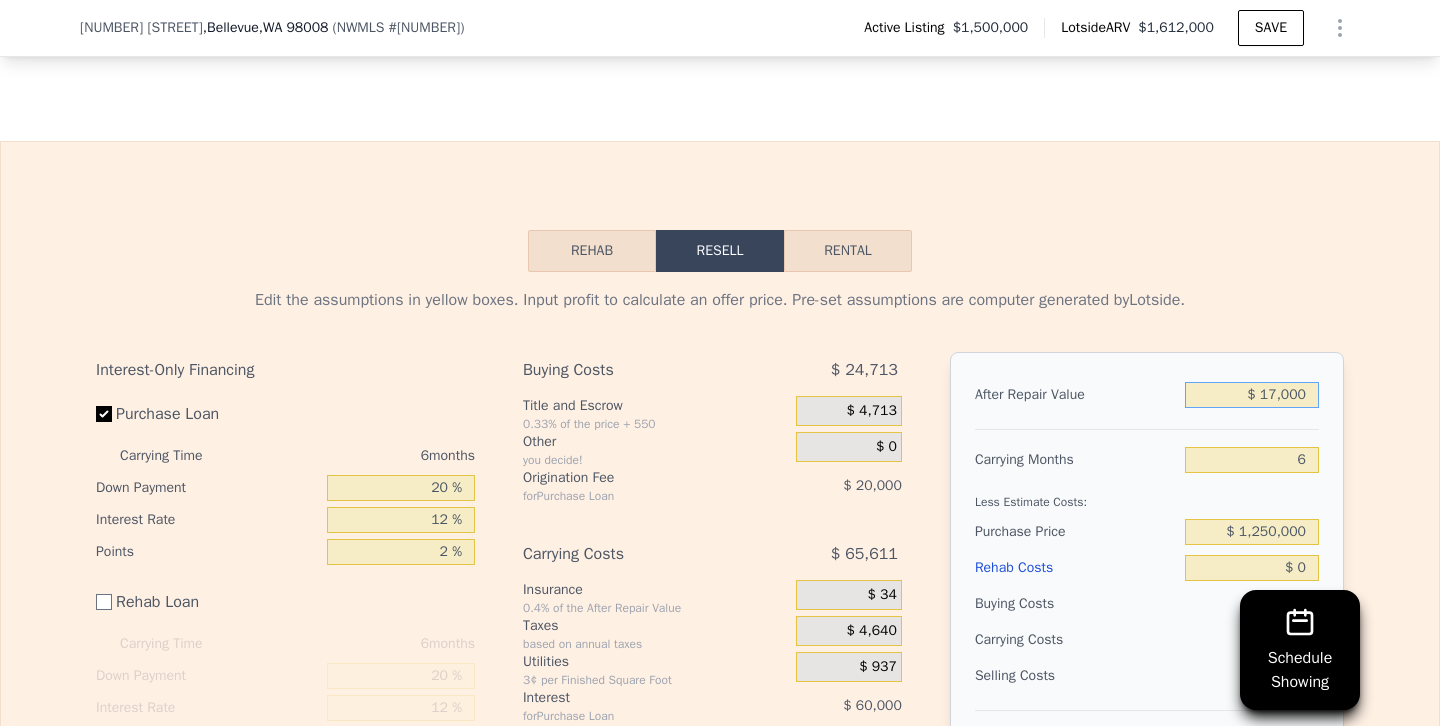 type on "-$ 1,325,334" 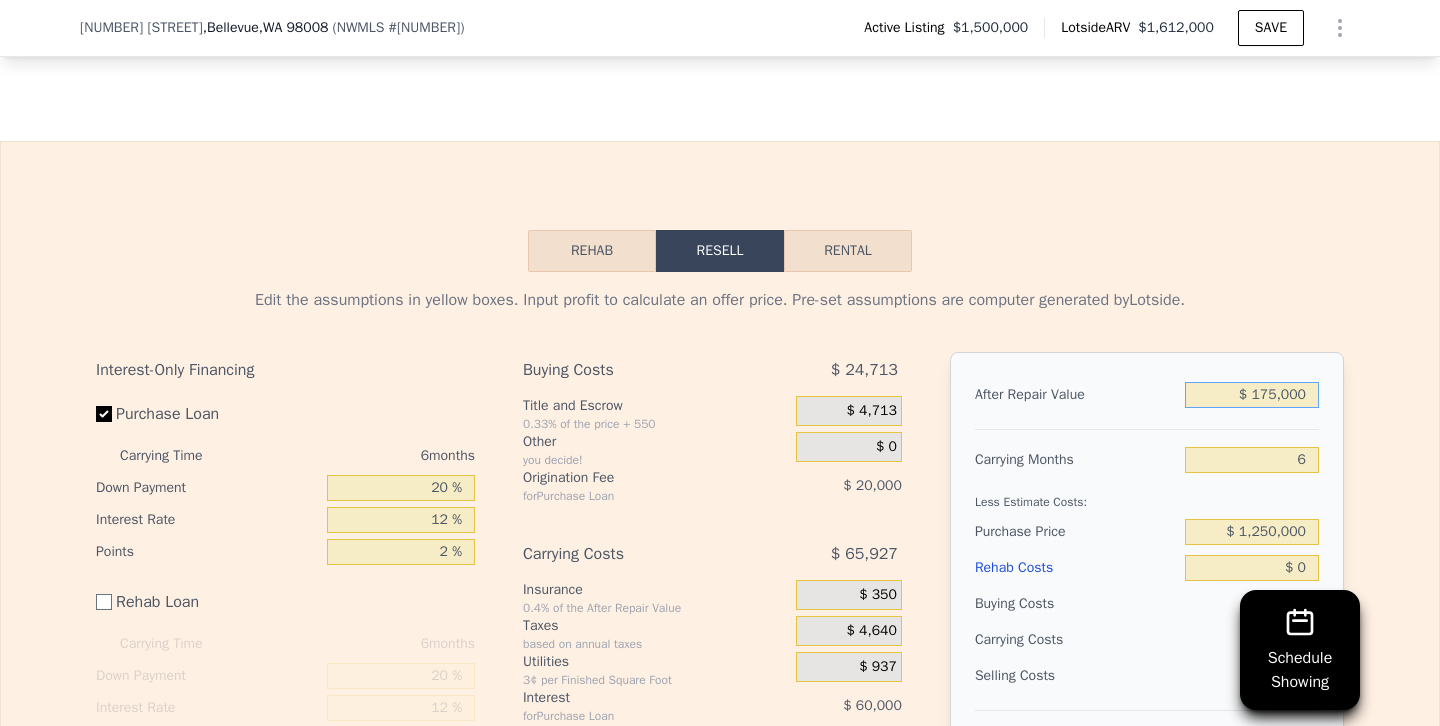 type on "-$ 1,181,211" 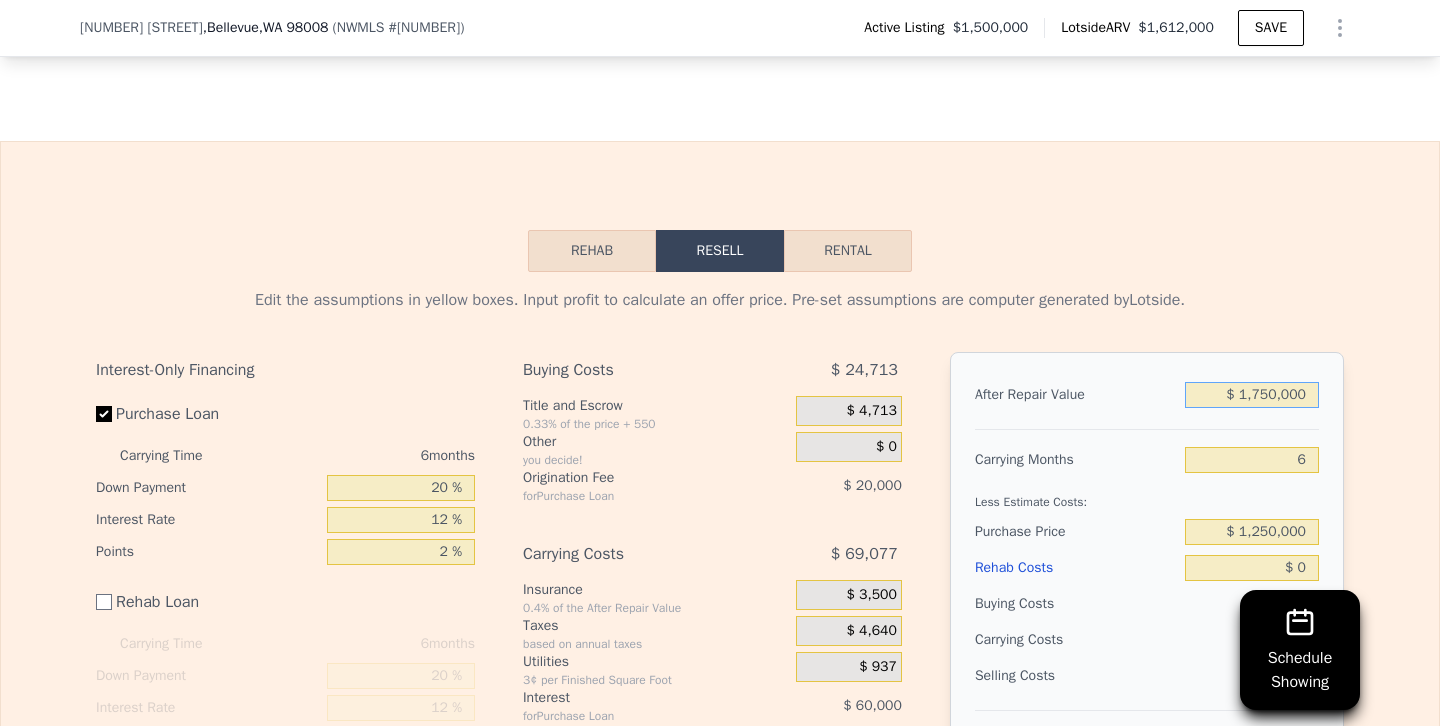 type on "$ 255,457" 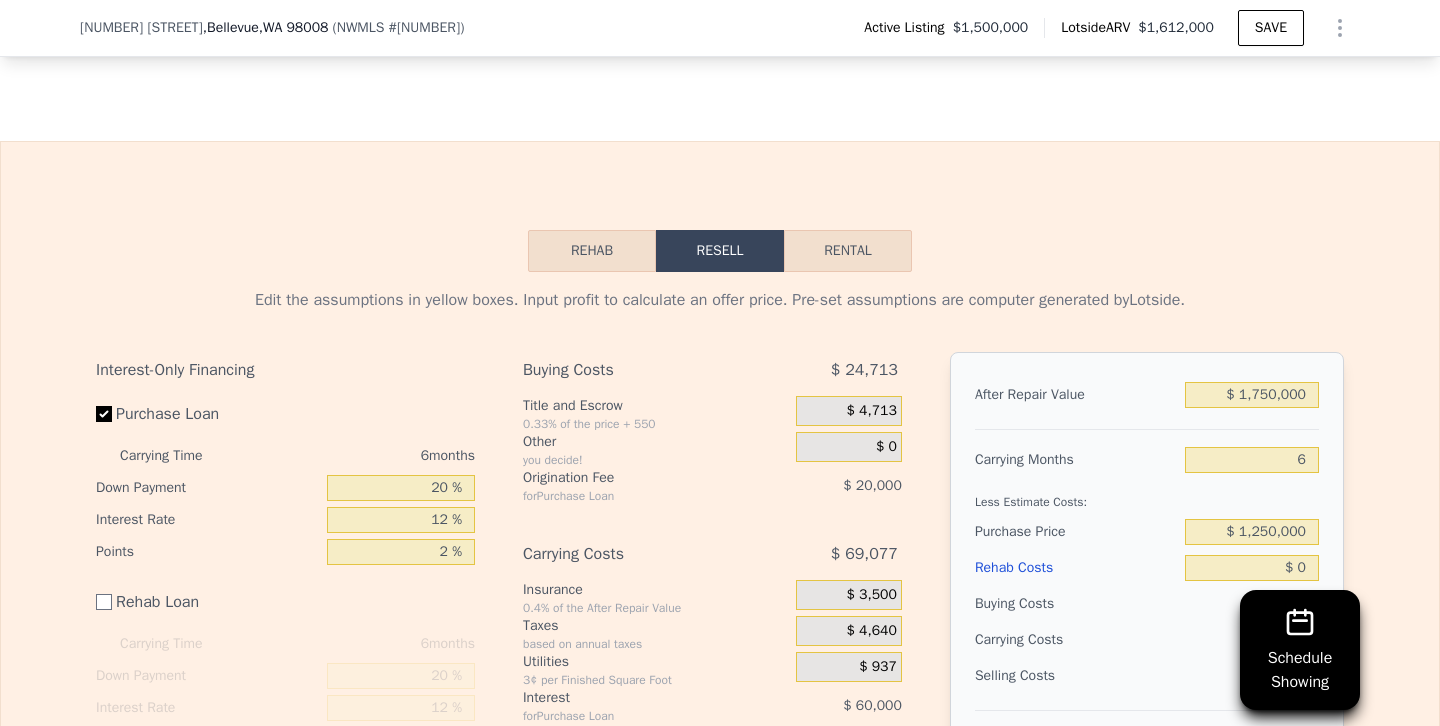 click on "Rehab Costs" at bounding box center (1076, 568) 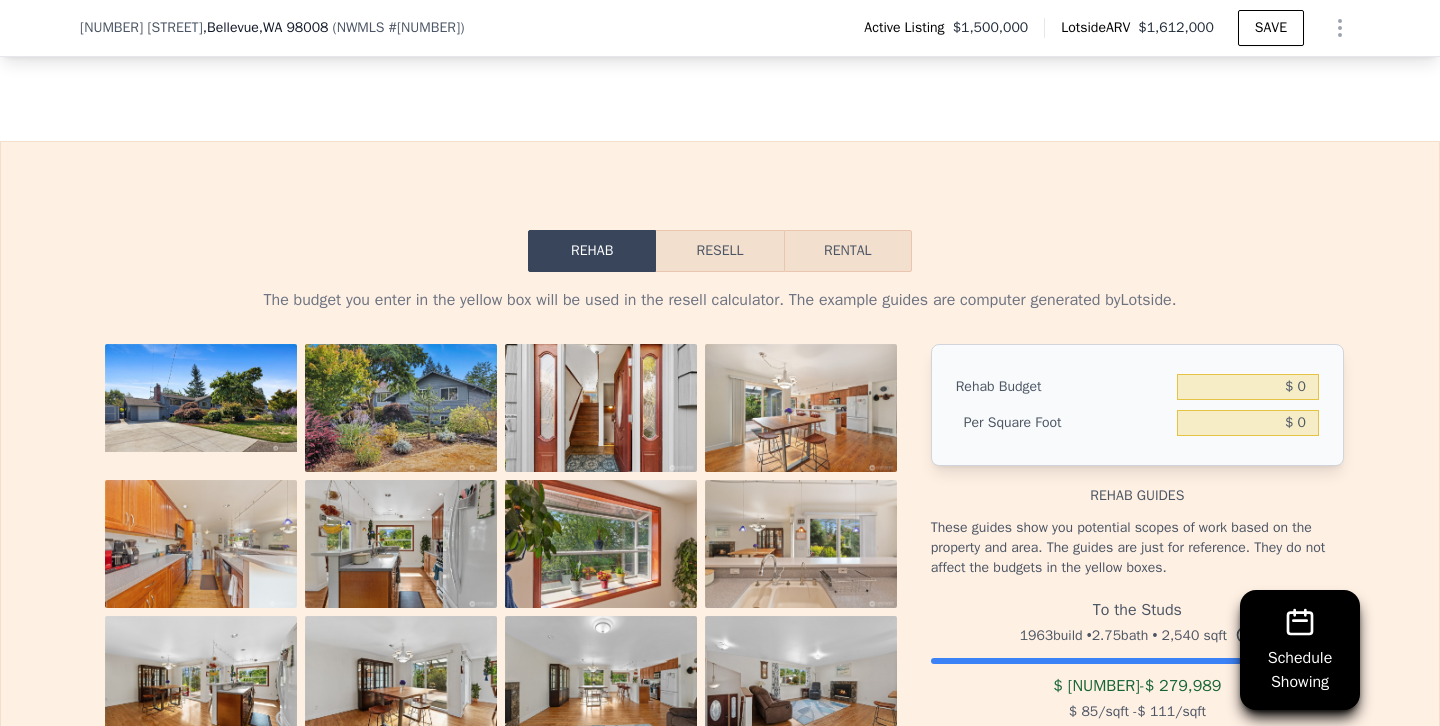 click on "Resell" at bounding box center (719, 251) 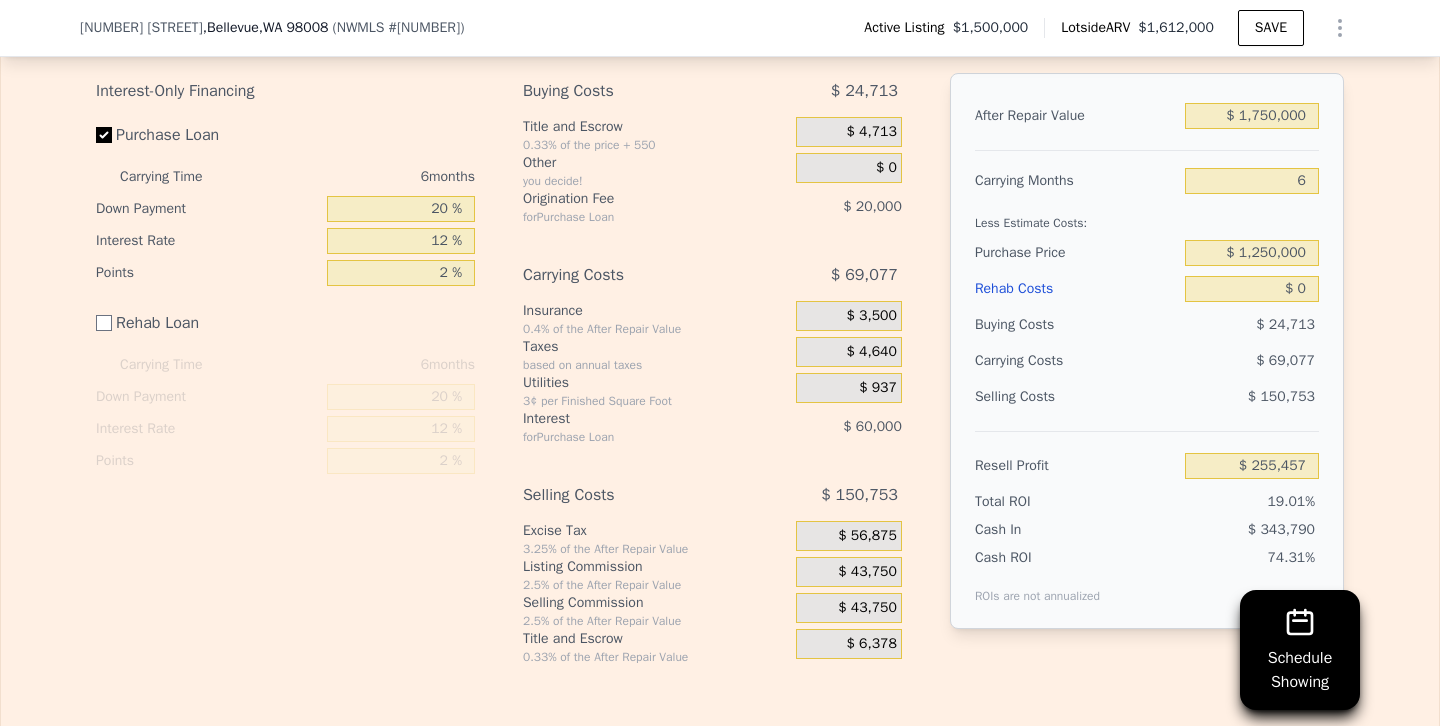 scroll, scrollTop: 3236, scrollLeft: 0, axis: vertical 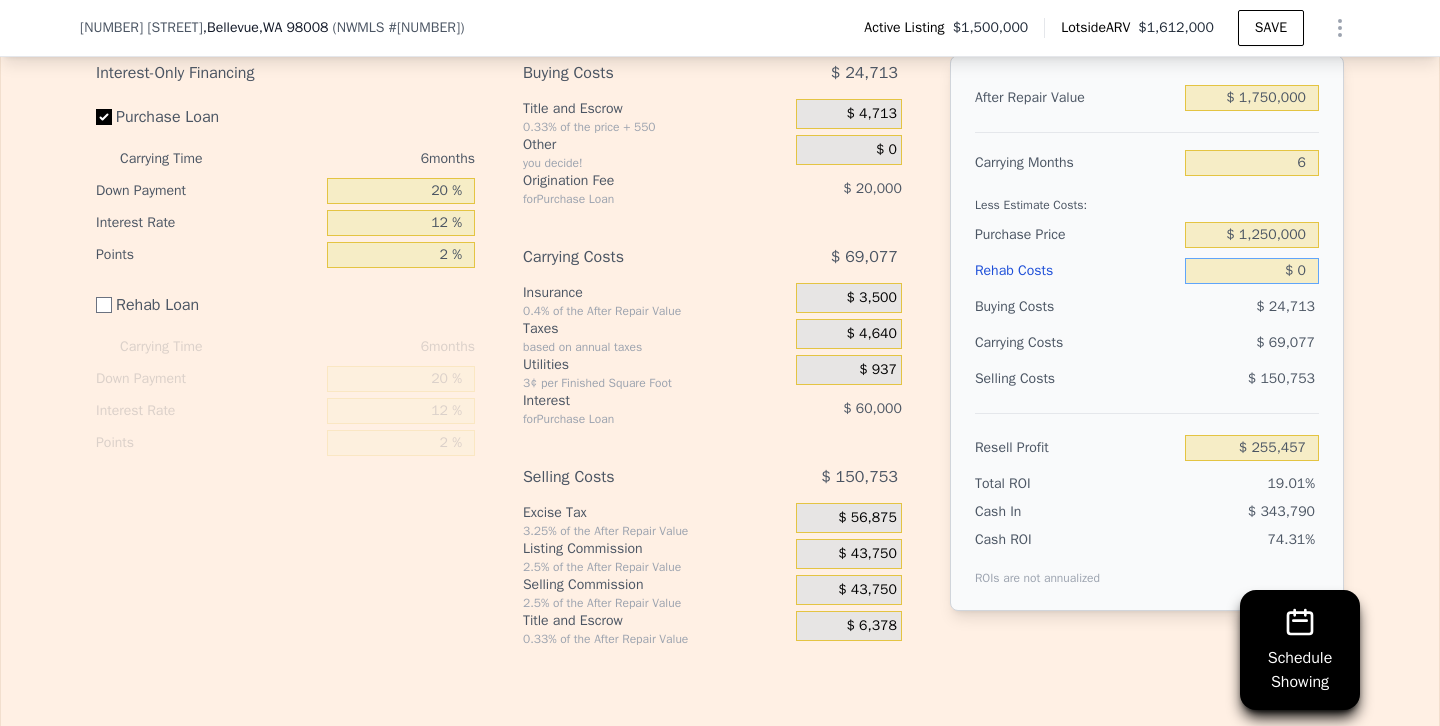 drag, startPoint x: 1253, startPoint y: 270, endPoint x: 1405, endPoint y: 262, distance: 152.21039 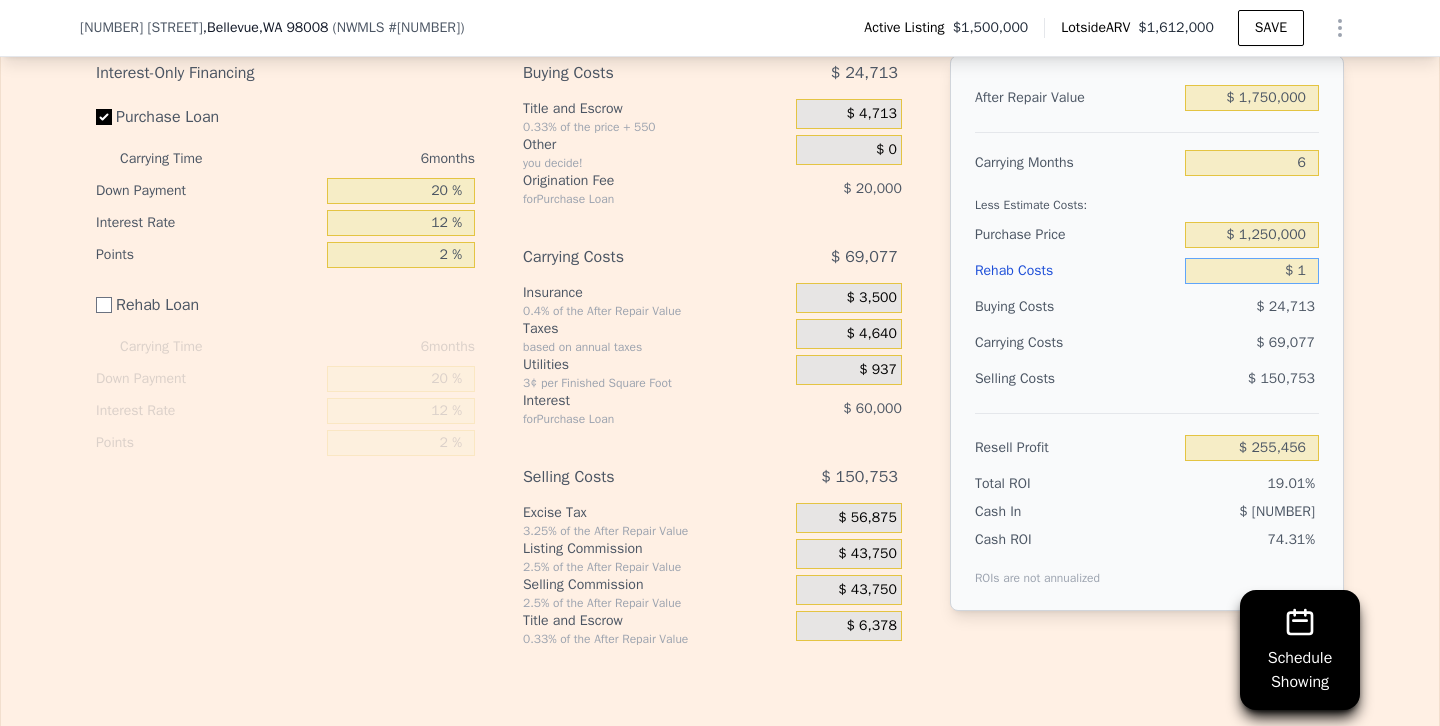 type on "$ 255,456" 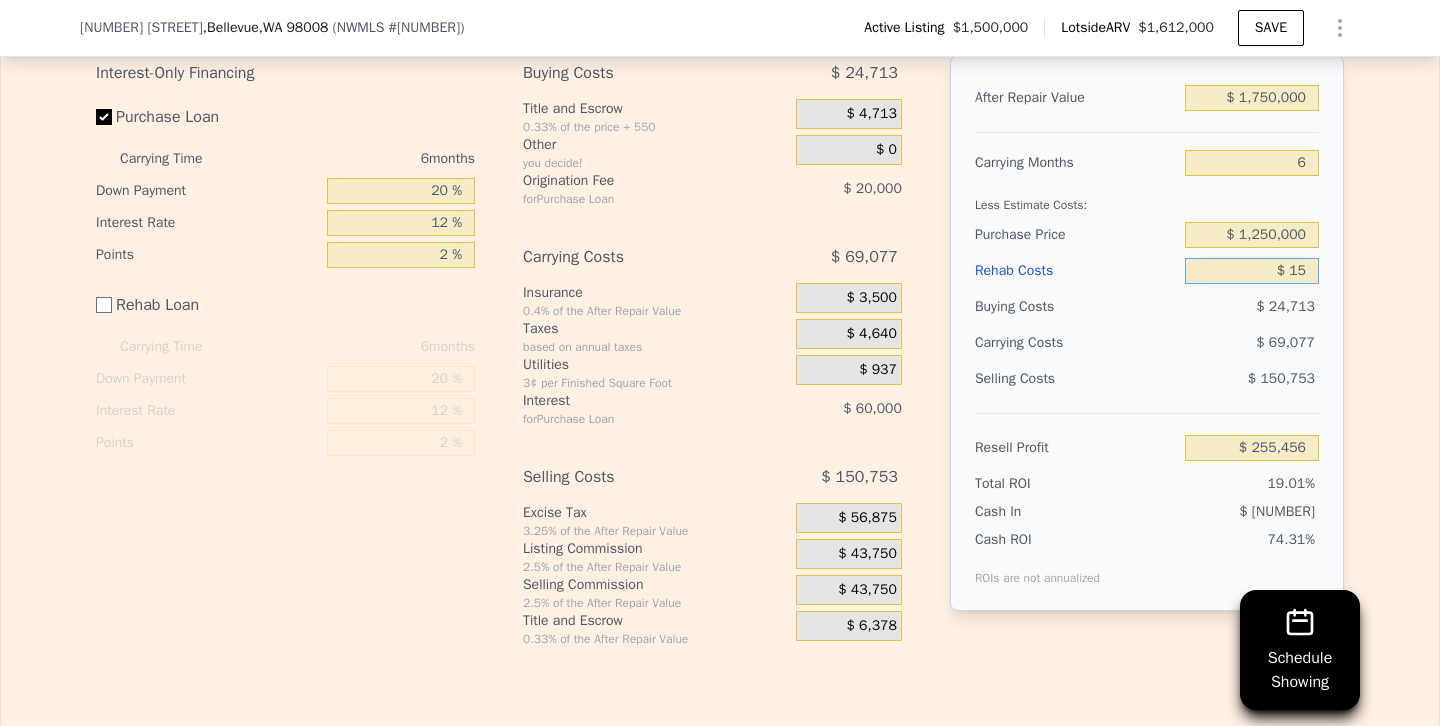 type on "$ 150" 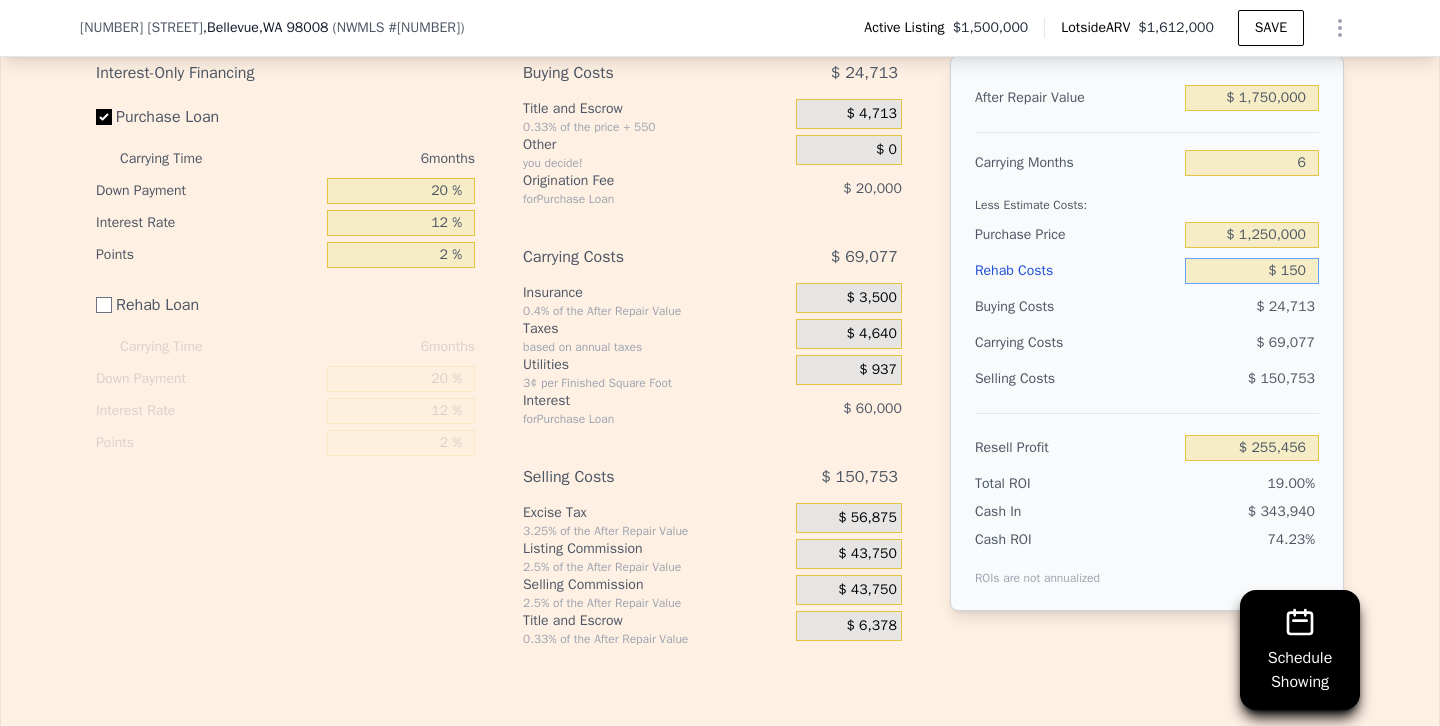 type on "$ 255,307" 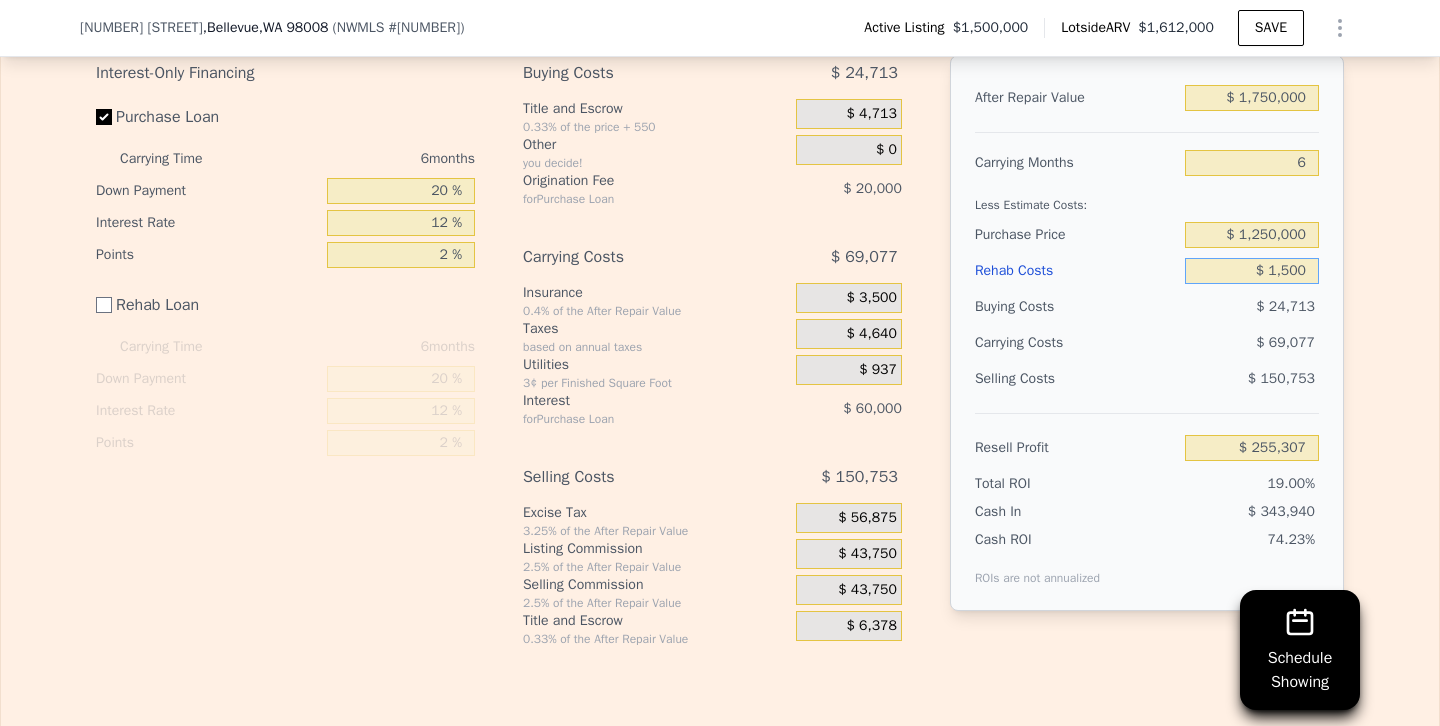 type on "$ 15,000" 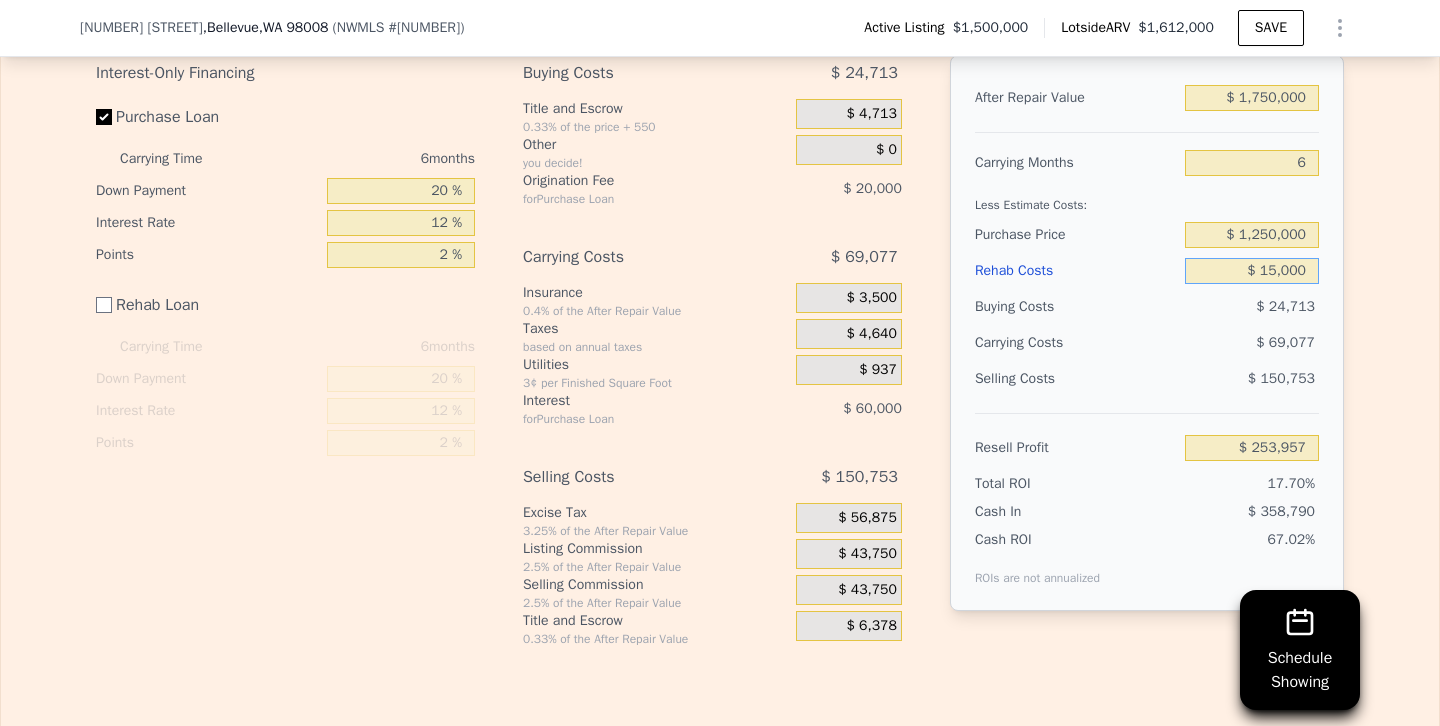 type on "[PRICE]" 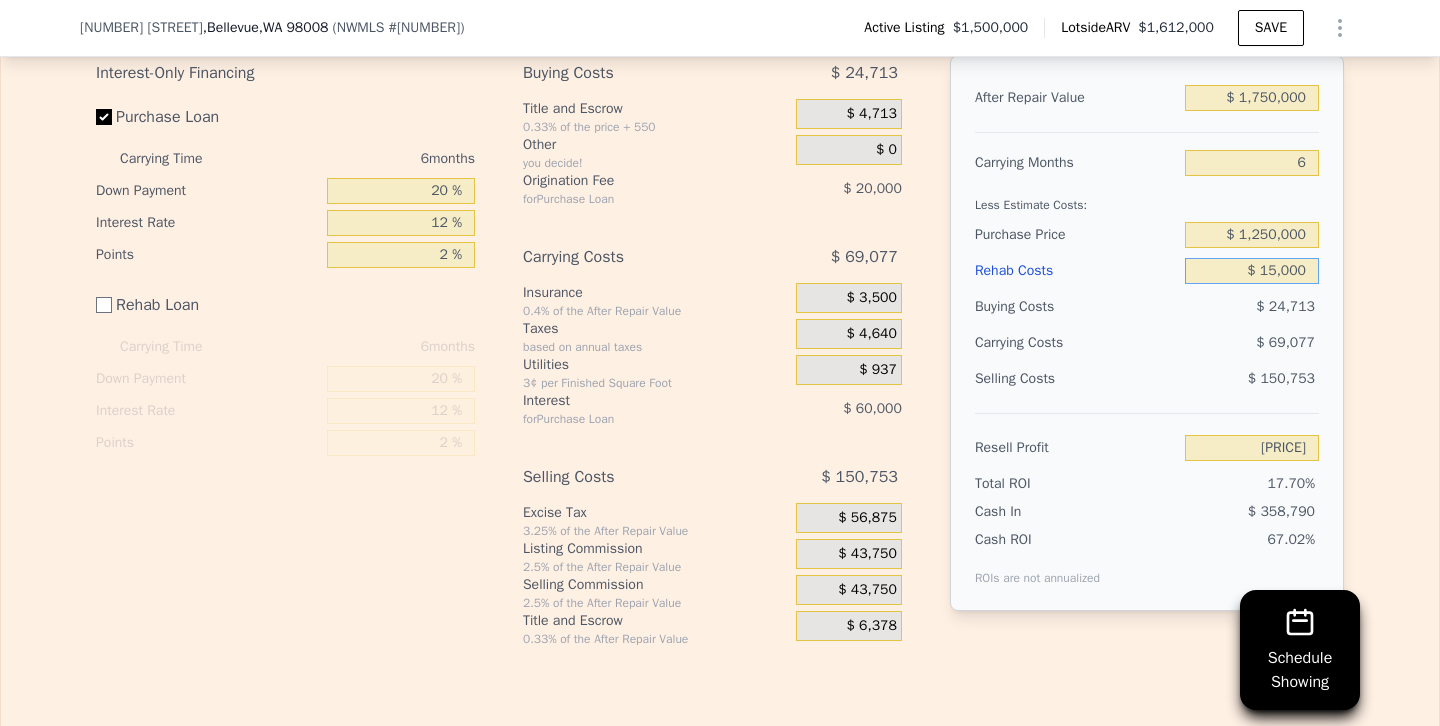 type on "$ 150,000" 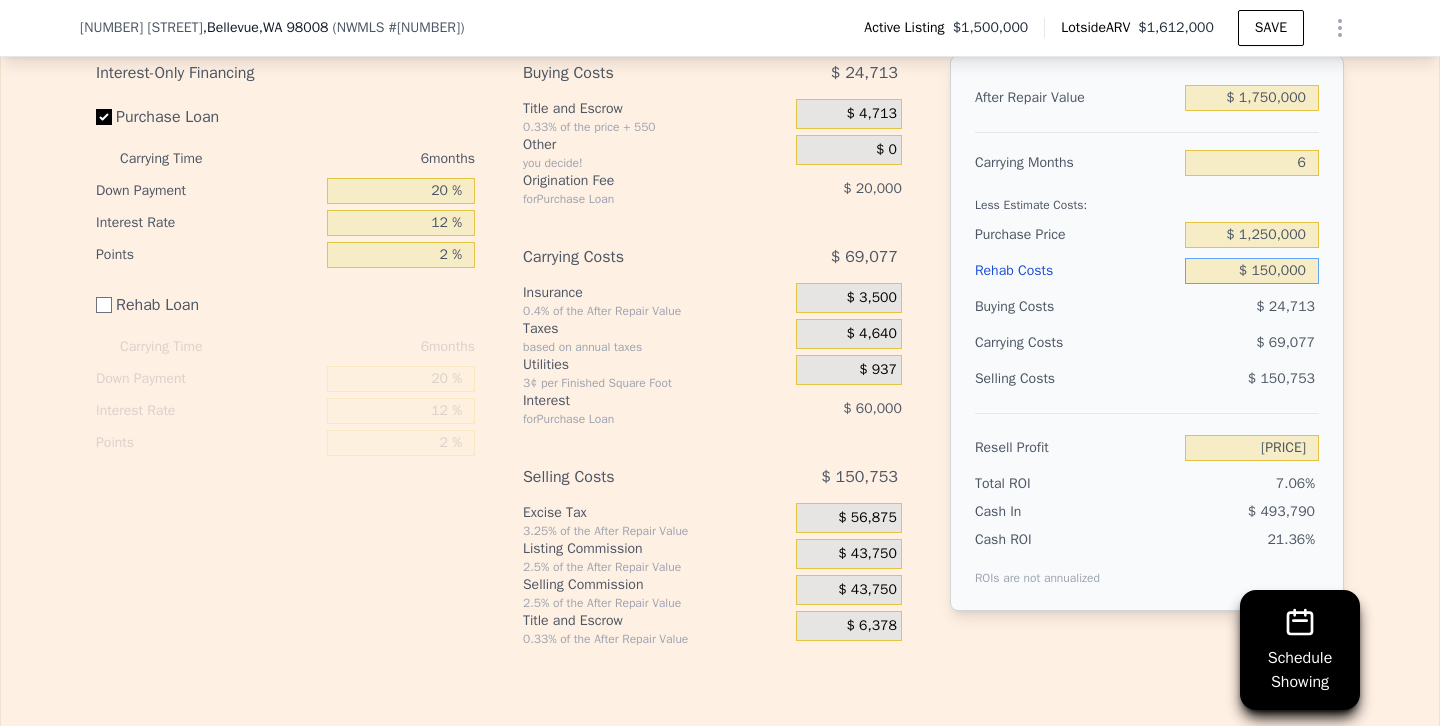 type on "$ 105,457" 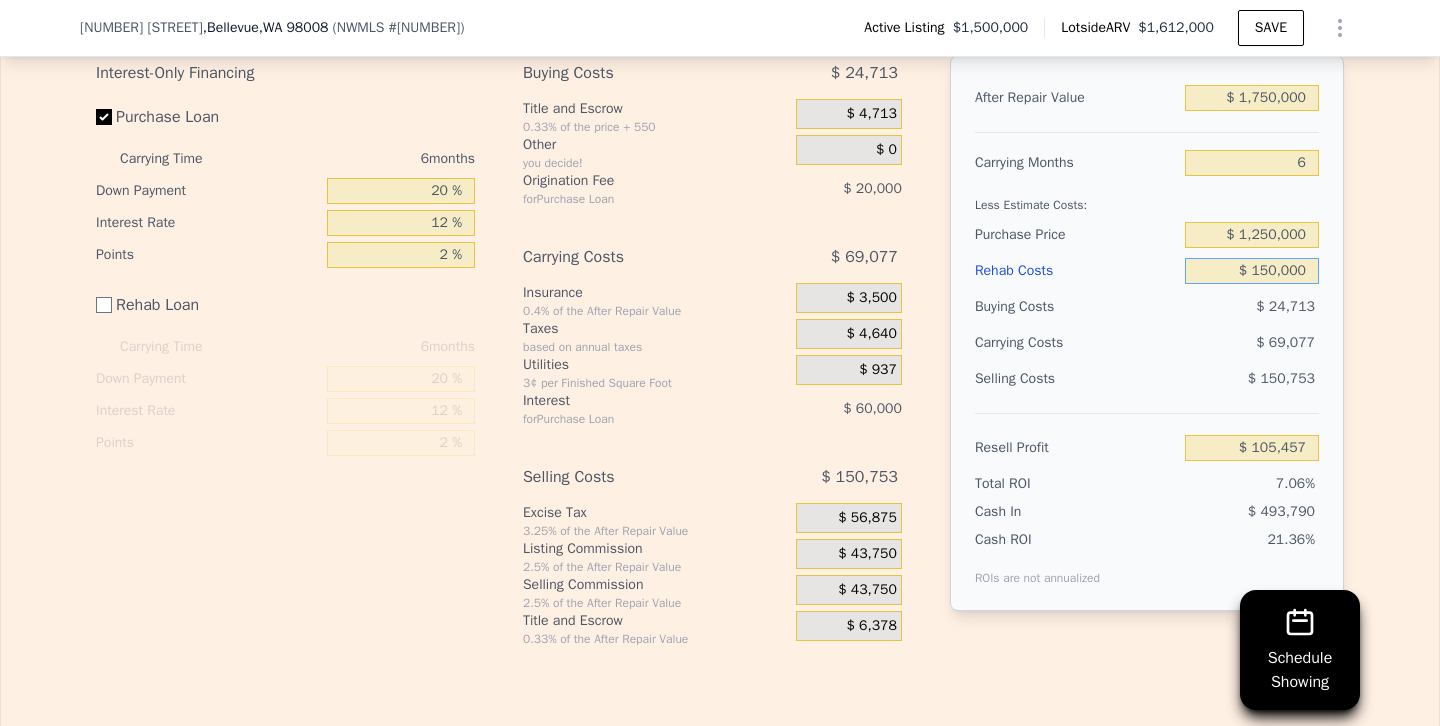 type on "$ 150,000" 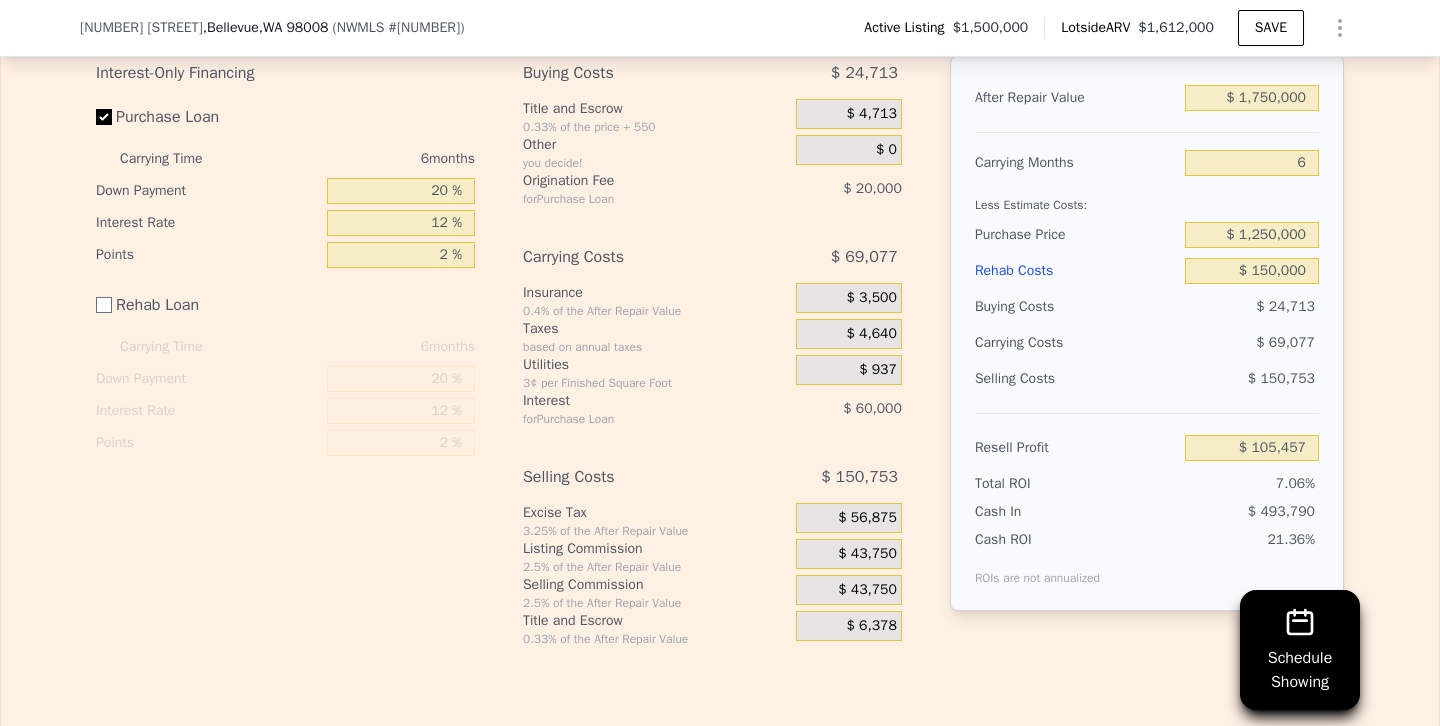 click on "Selling Costs" at bounding box center [1076, 379] 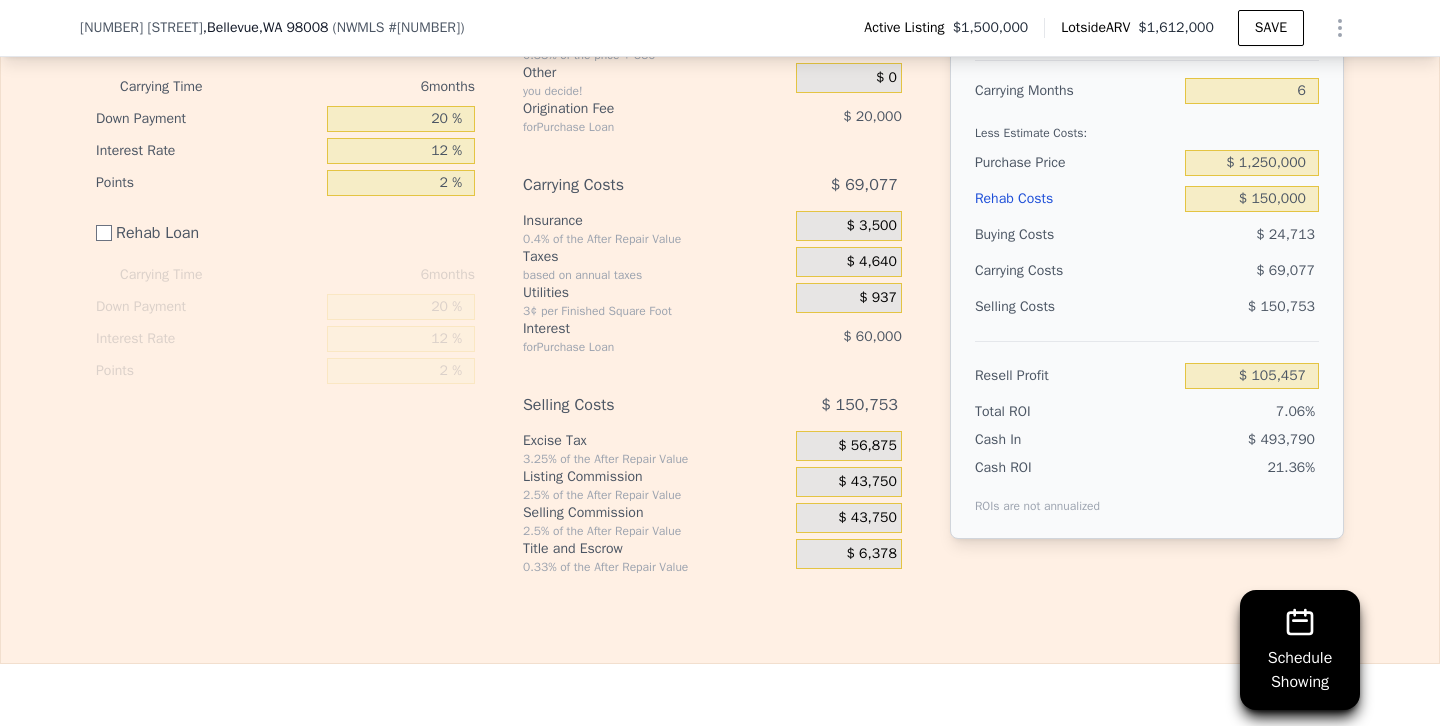 scroll, scrollTop: 3318, scrollLeft: 0, axis: vertical 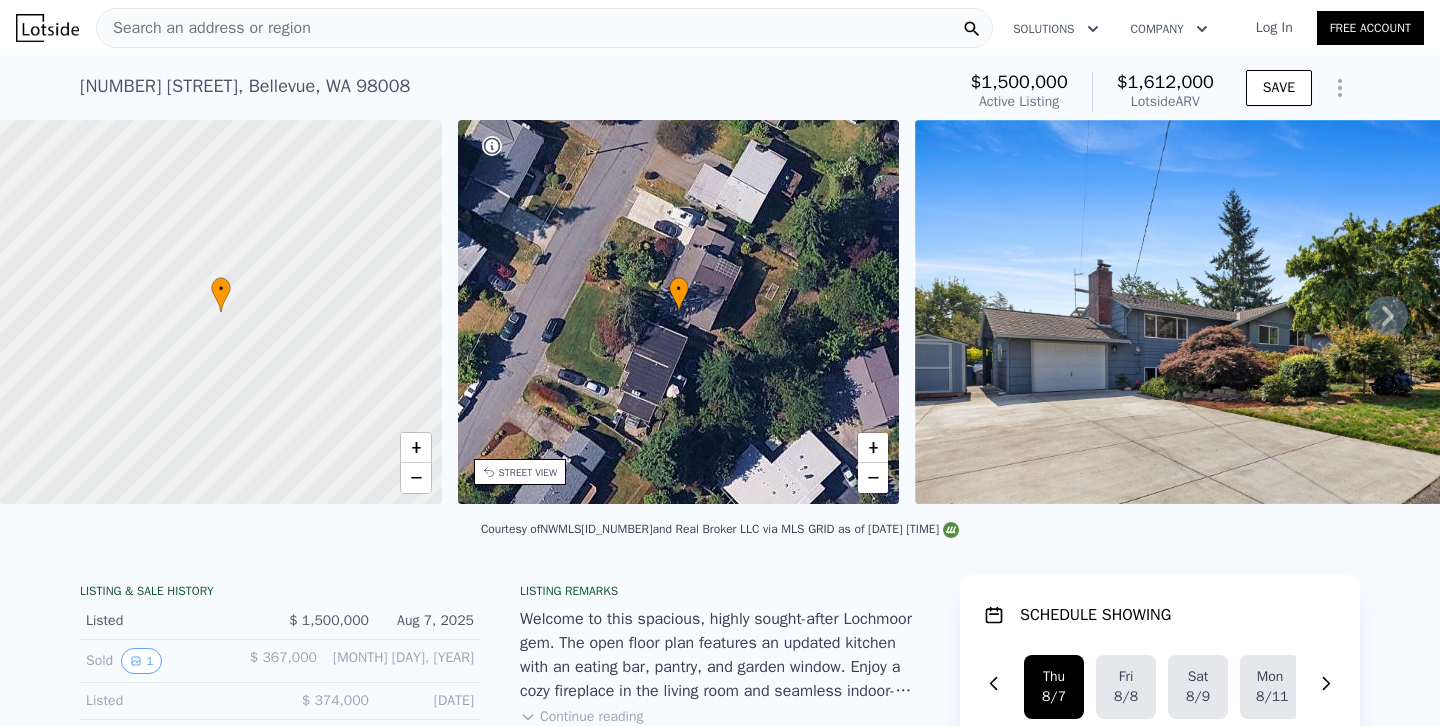 click on "Search an address or region" at bounding box center (544, 28) 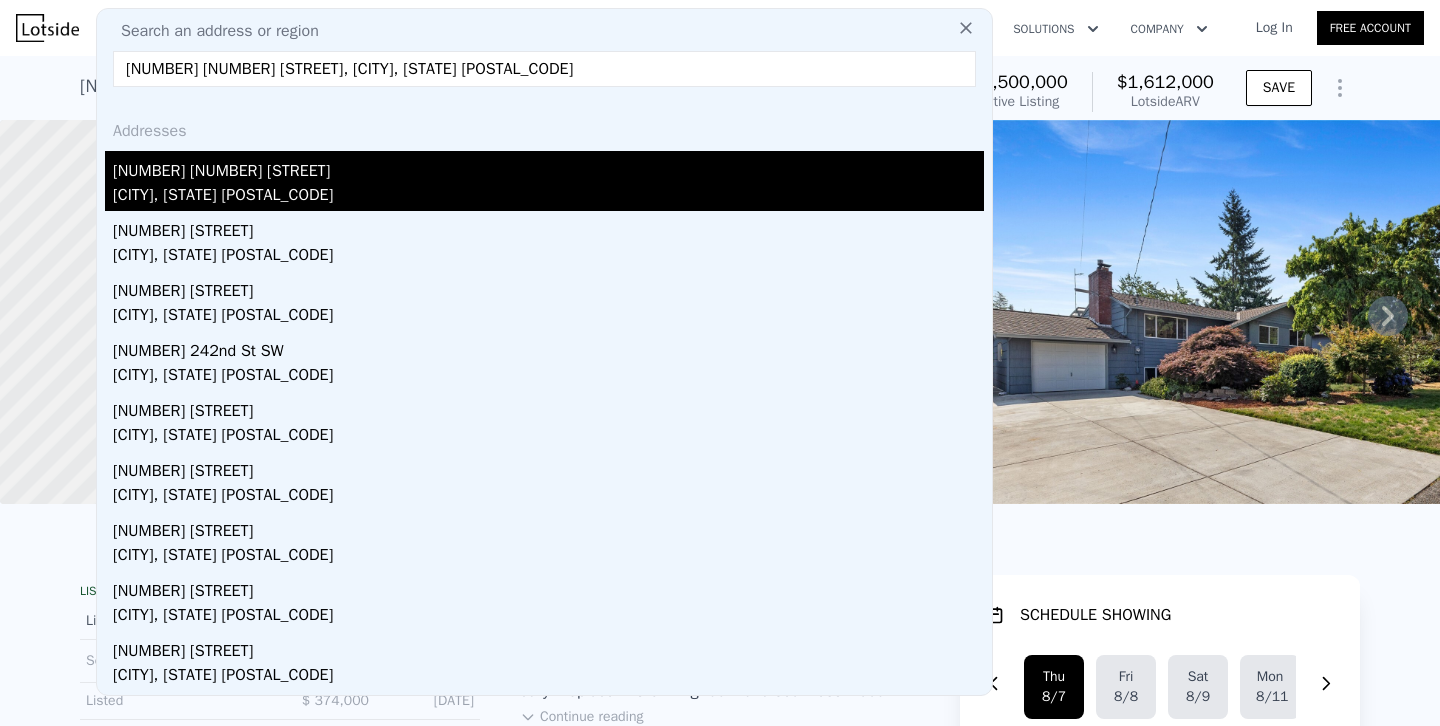 type on "[NUMBER] [NUMBER] [STREET], [CITY], [STATE] [POSTAL_CODE]" 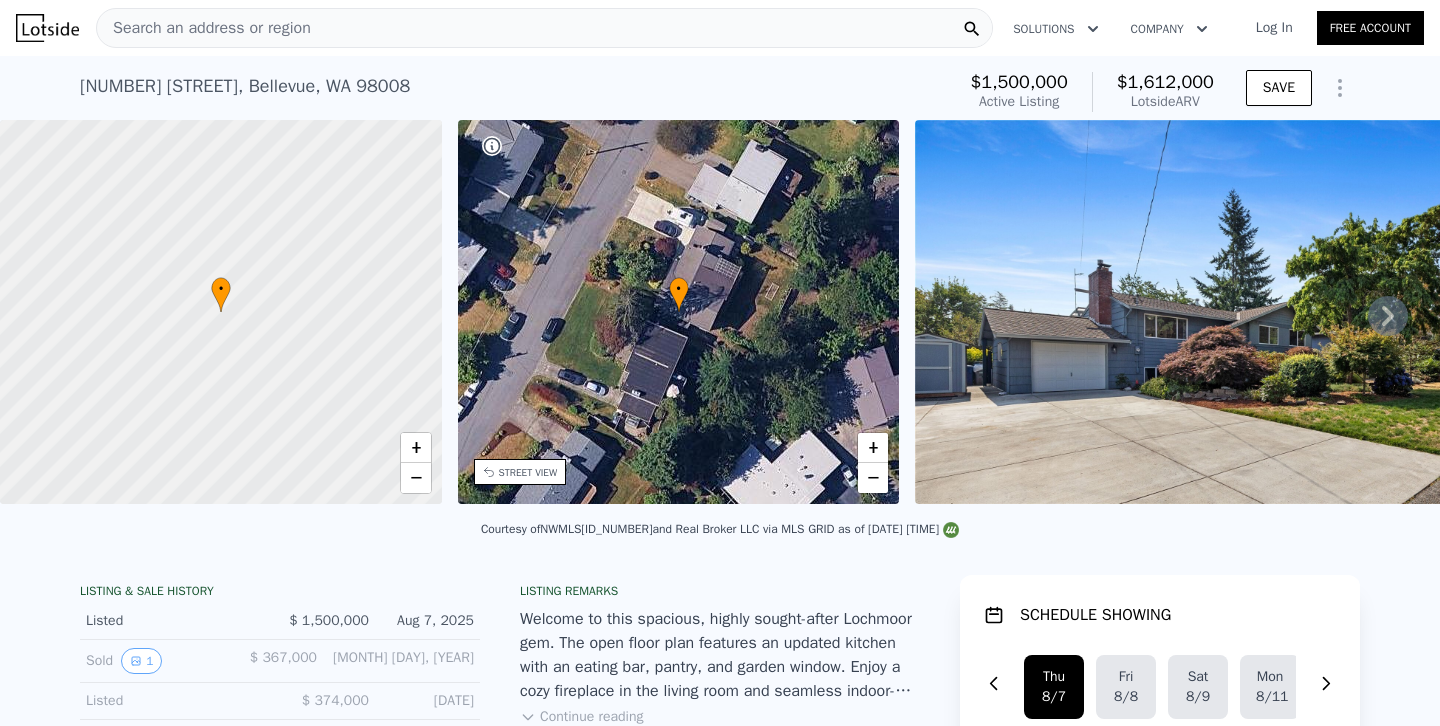 type on "2" 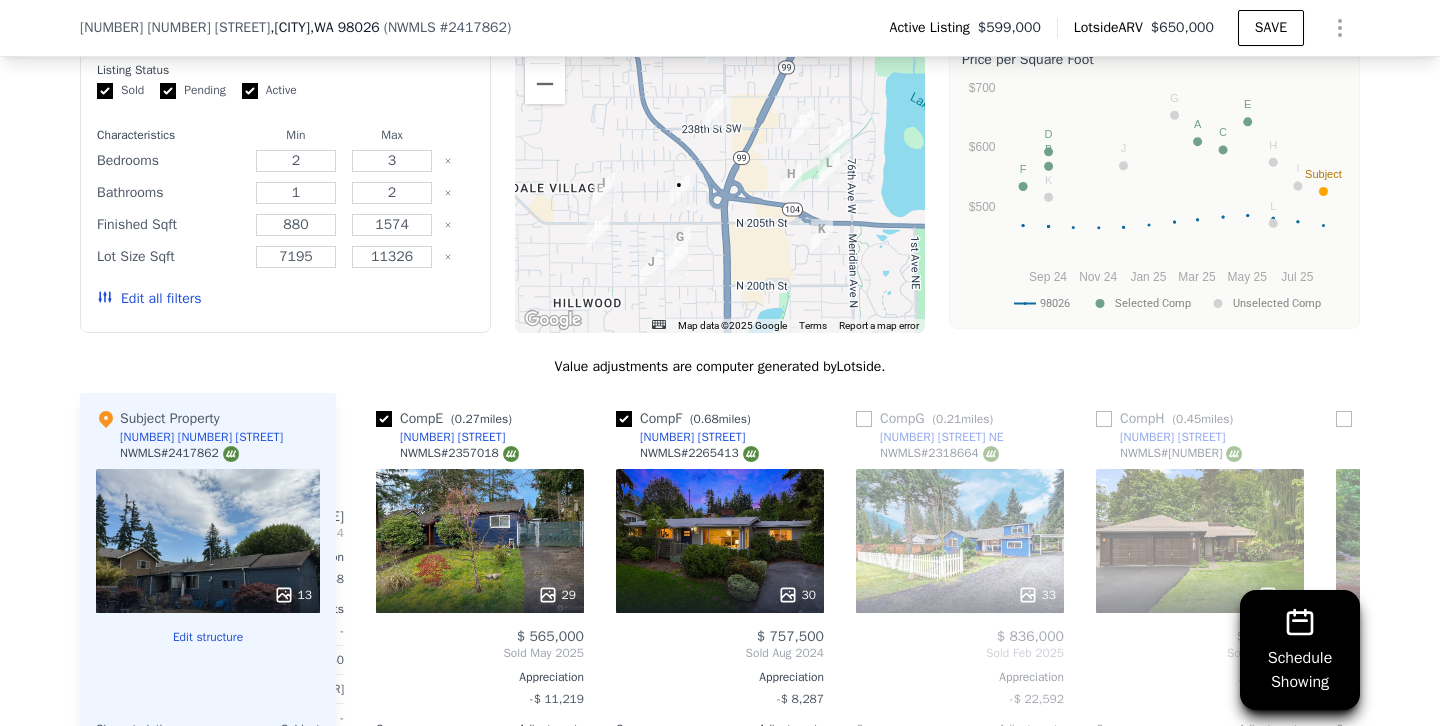 scroll, scrollTop: 1670, scrollLeft: 0, axis: vertical 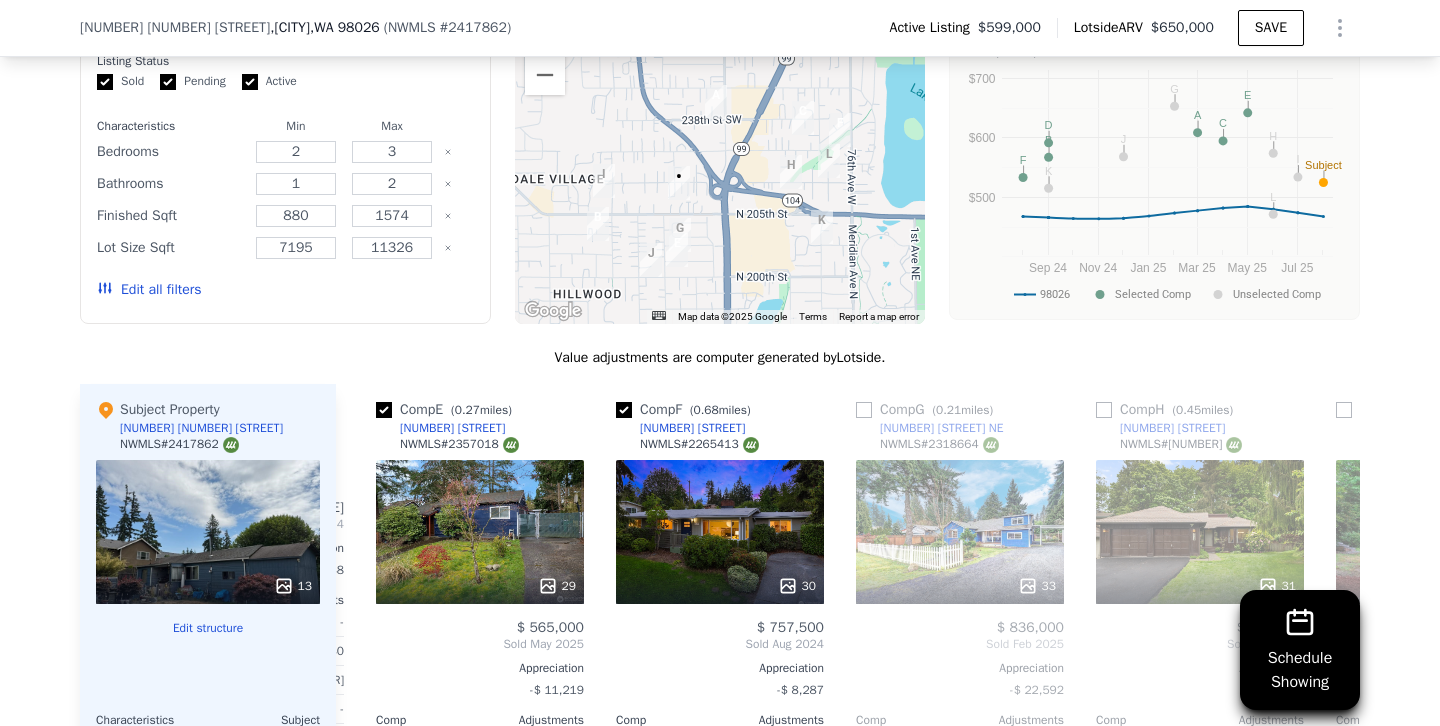 click on "Edit all filters" at bounding box center (149, 290) 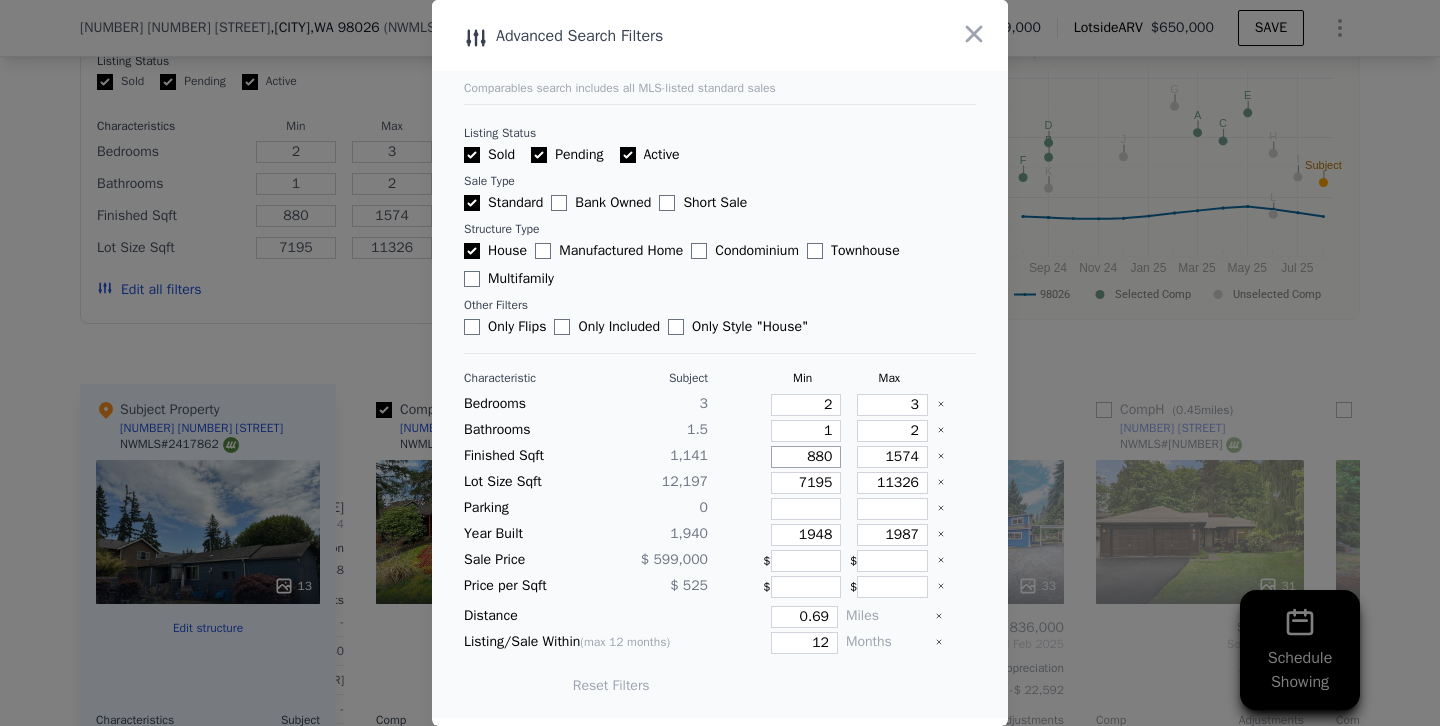 click on "880" at bounding box center (806, 457) 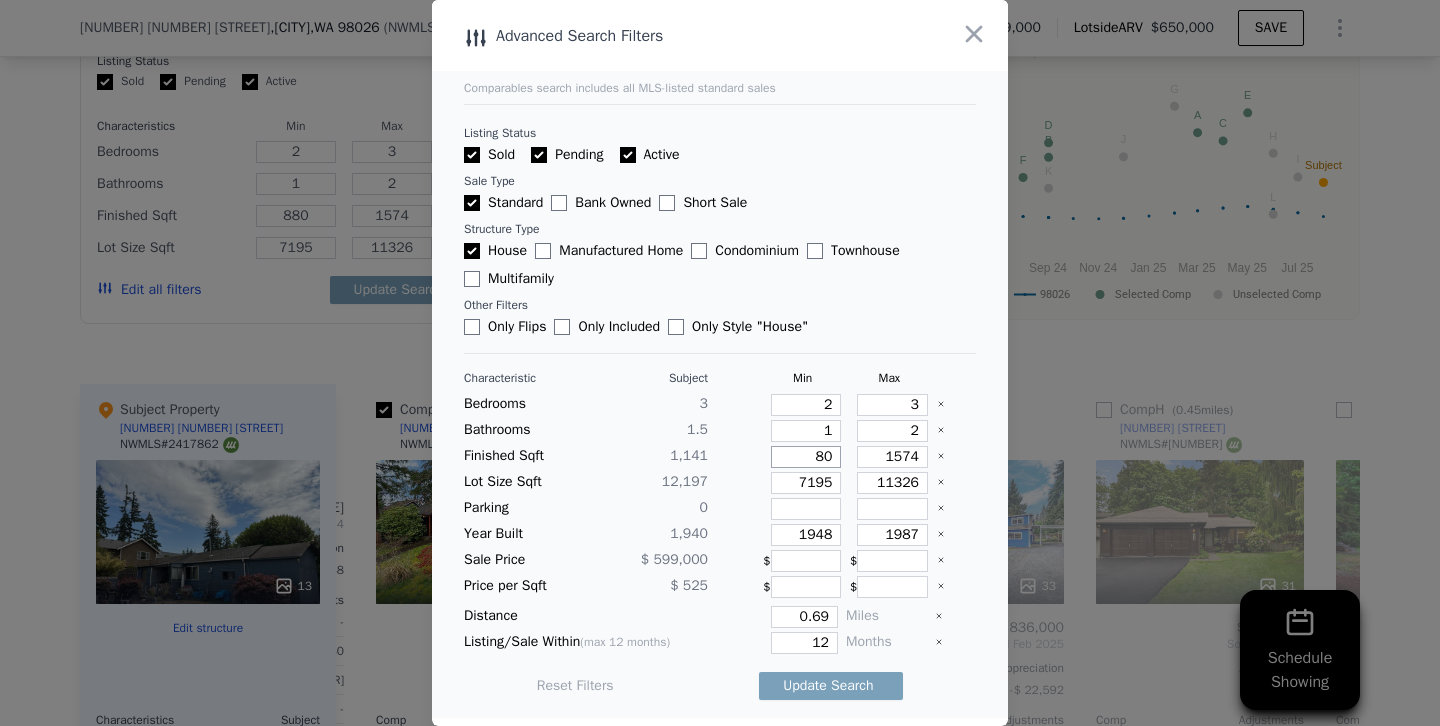 type on "80" 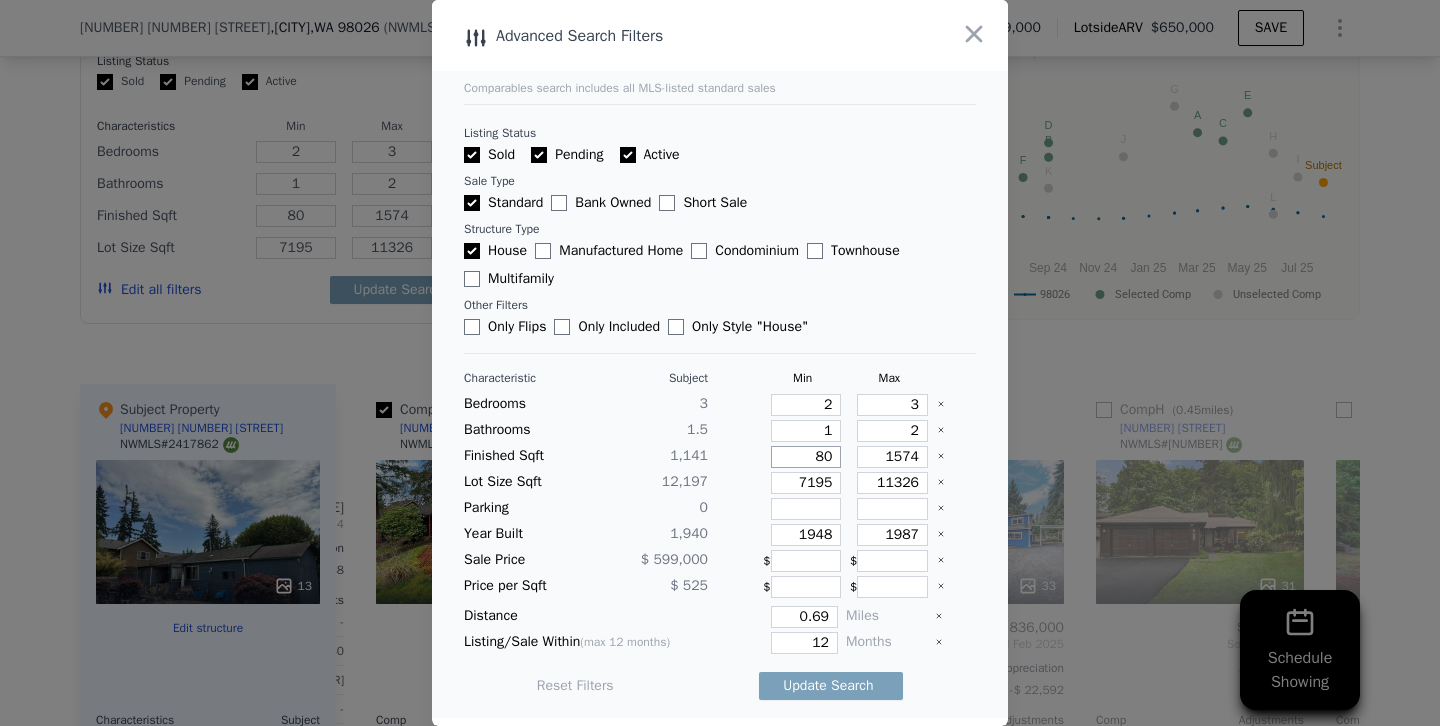 type on "980" 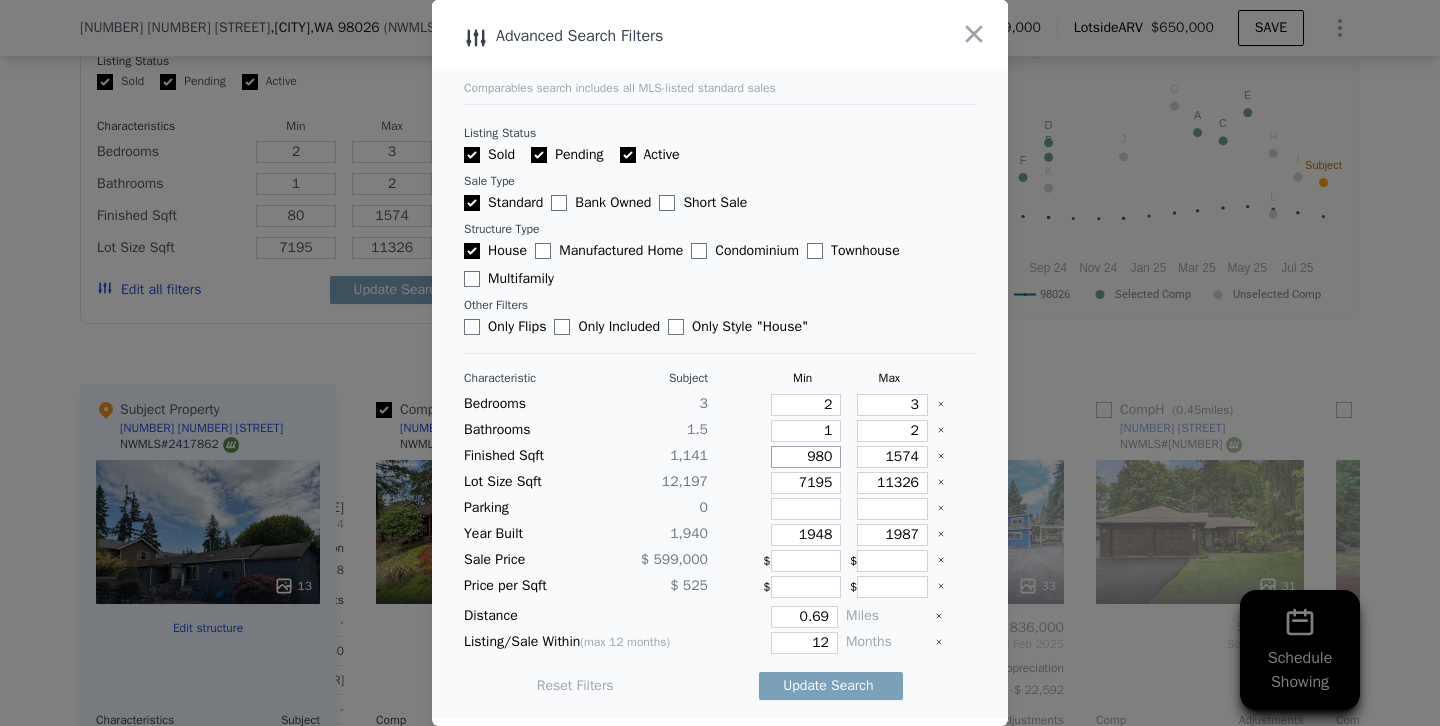 type on "980" 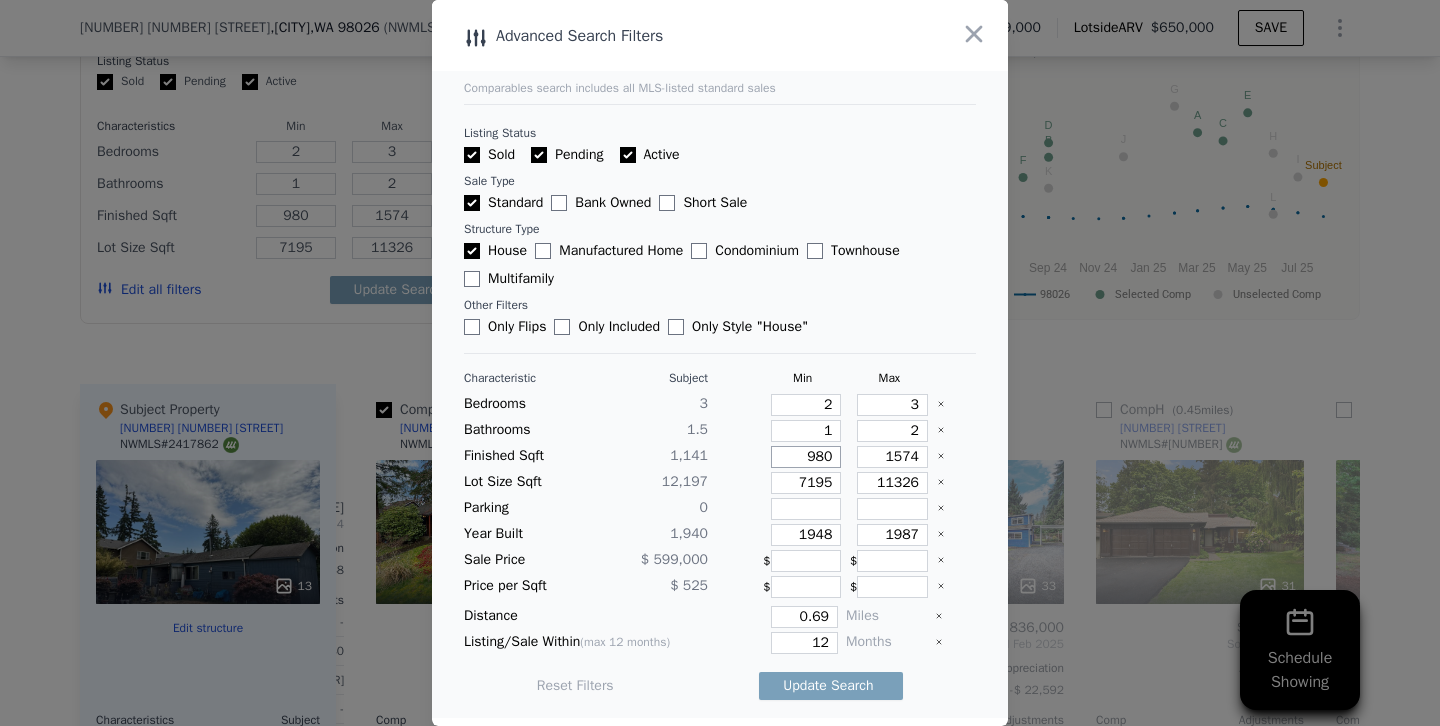 type on "980" 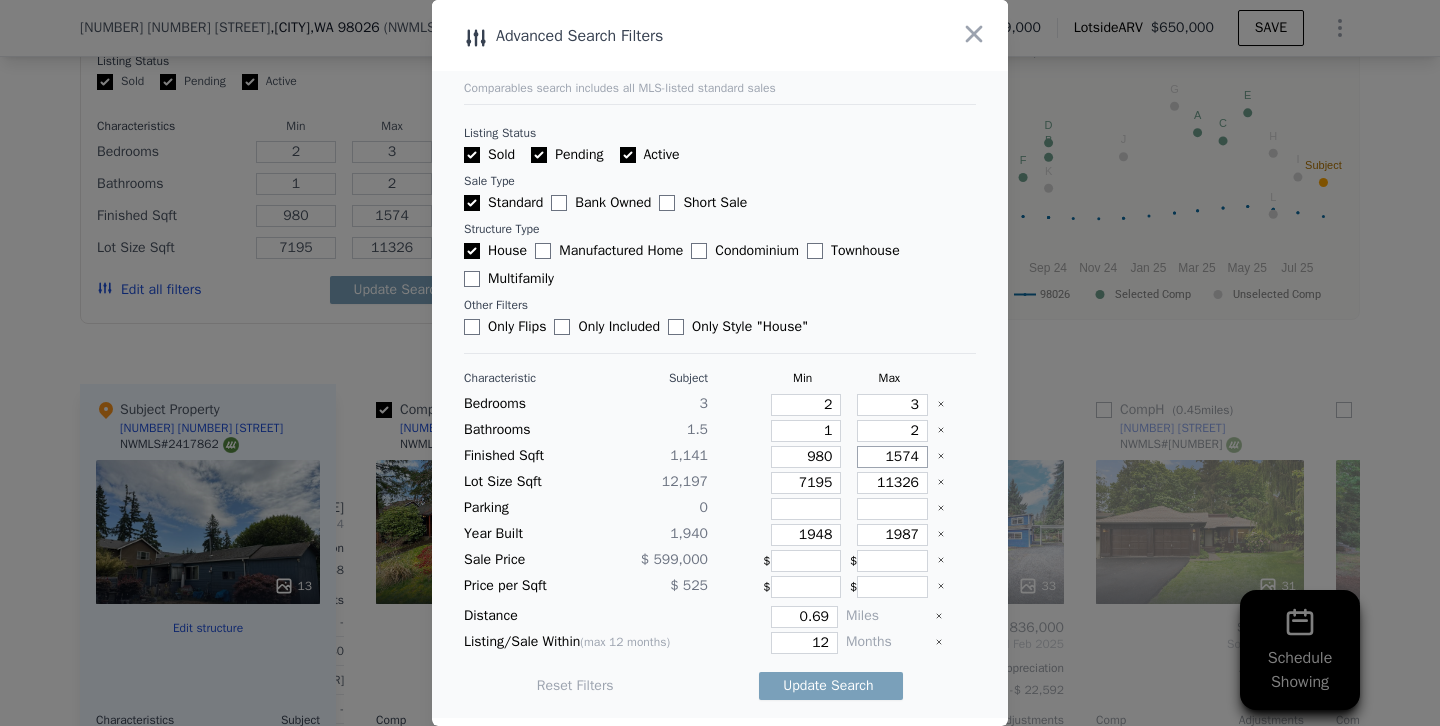click on "1574" at bounding box center (892, 457) 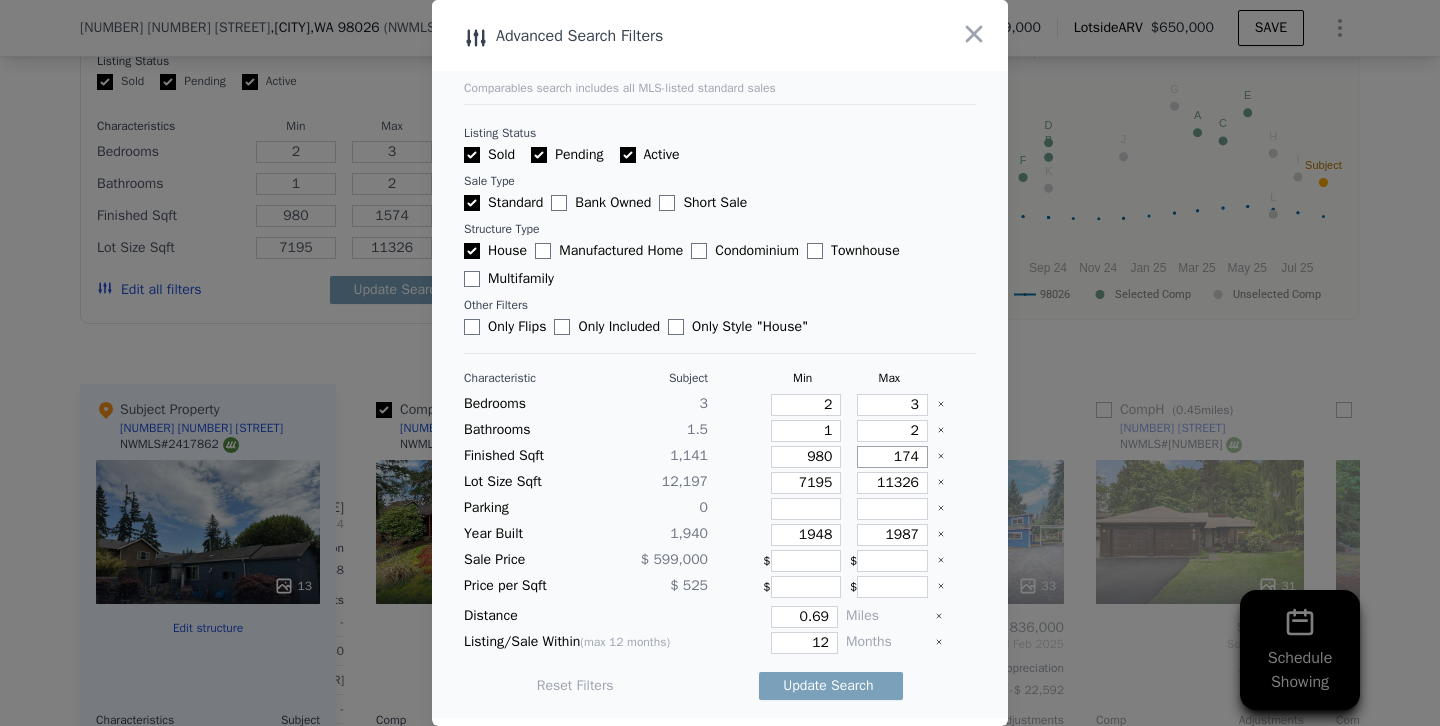 type on "174" 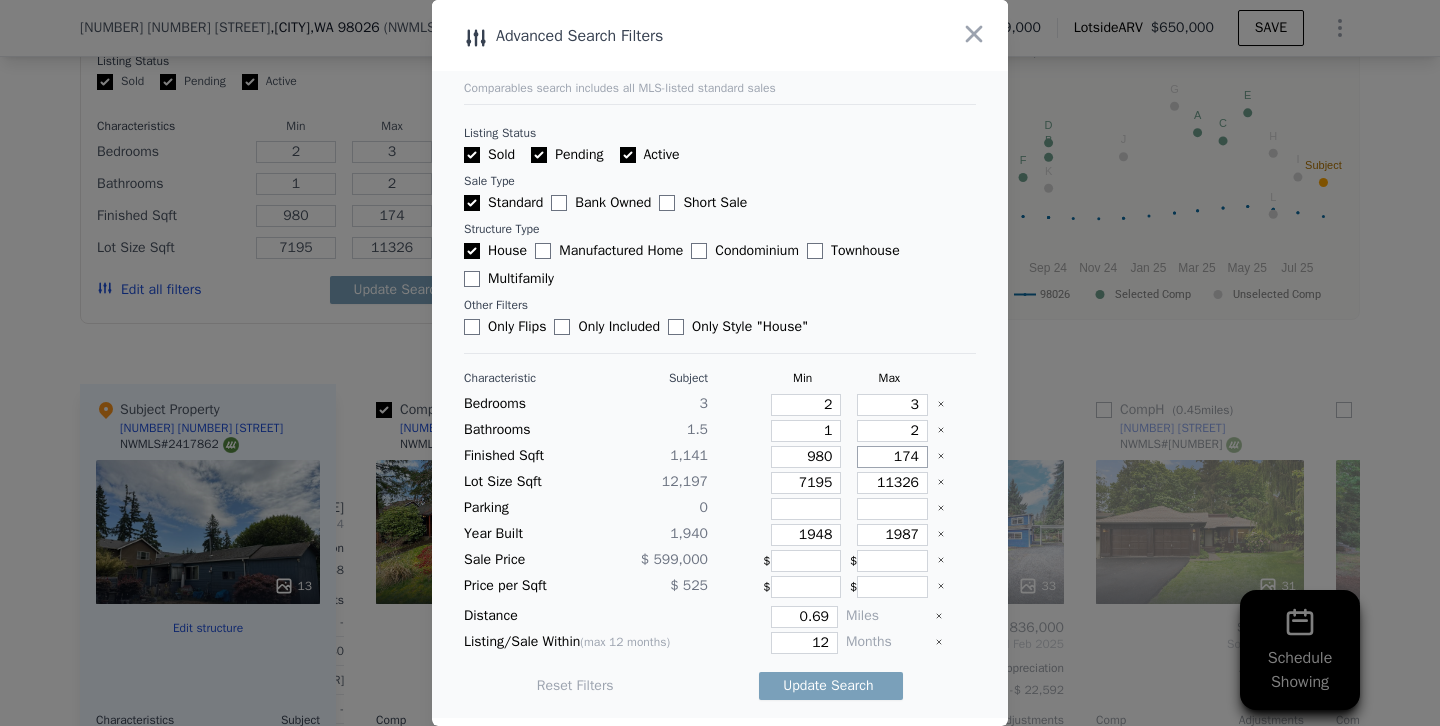 type on "1374" 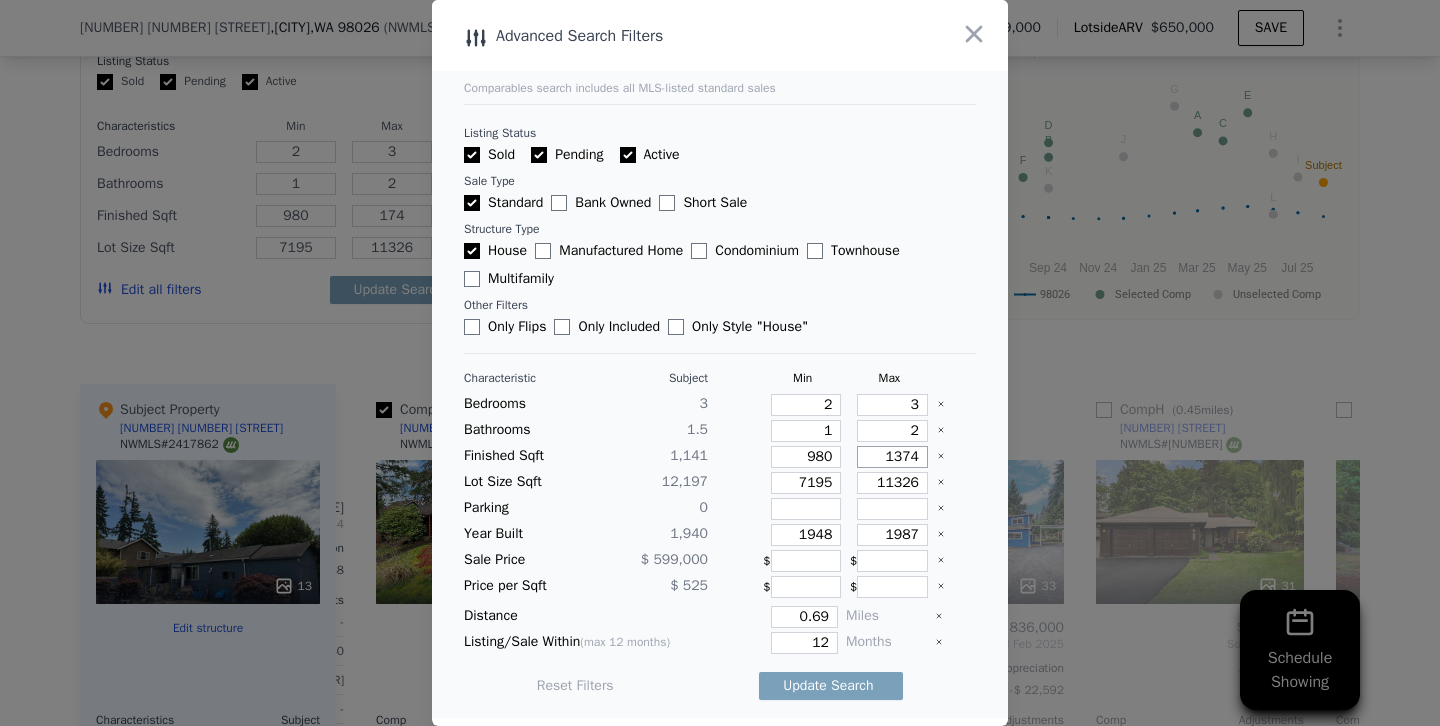 type on "1374" 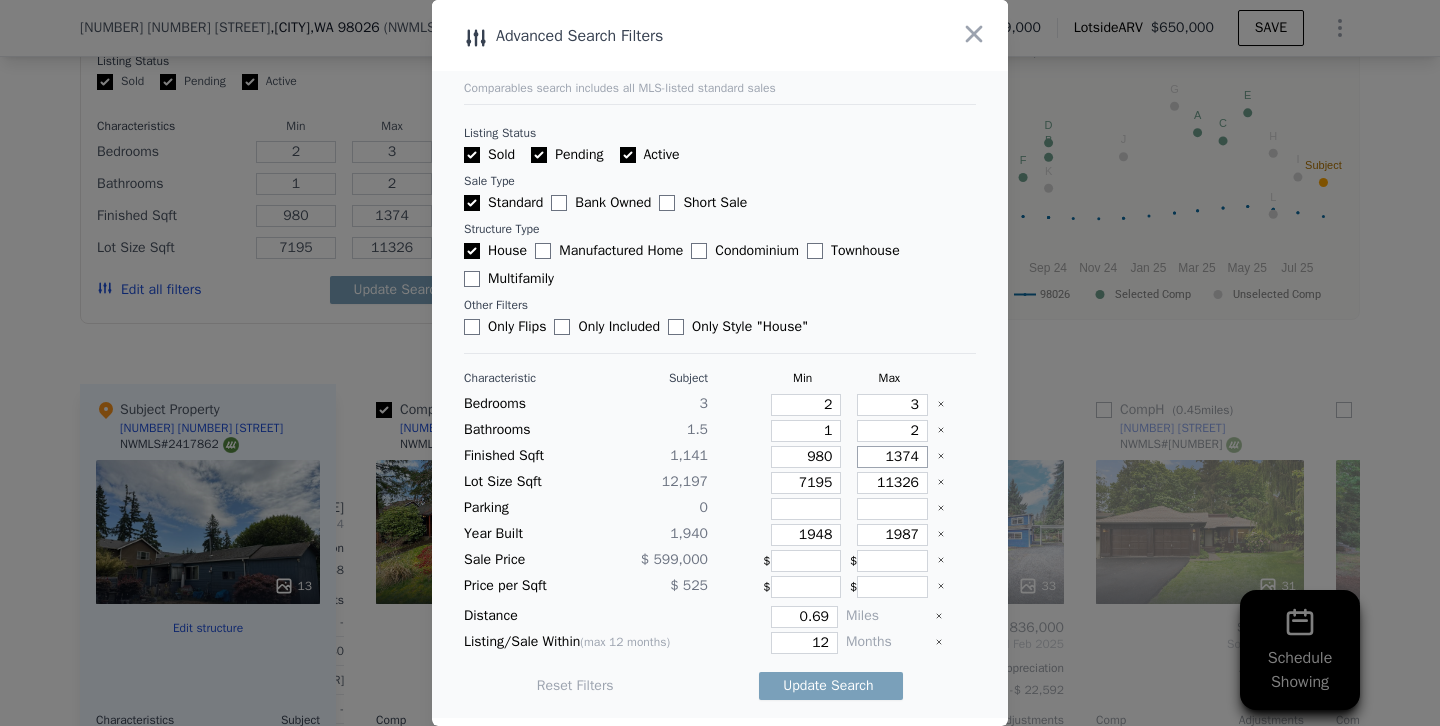 type on "174" 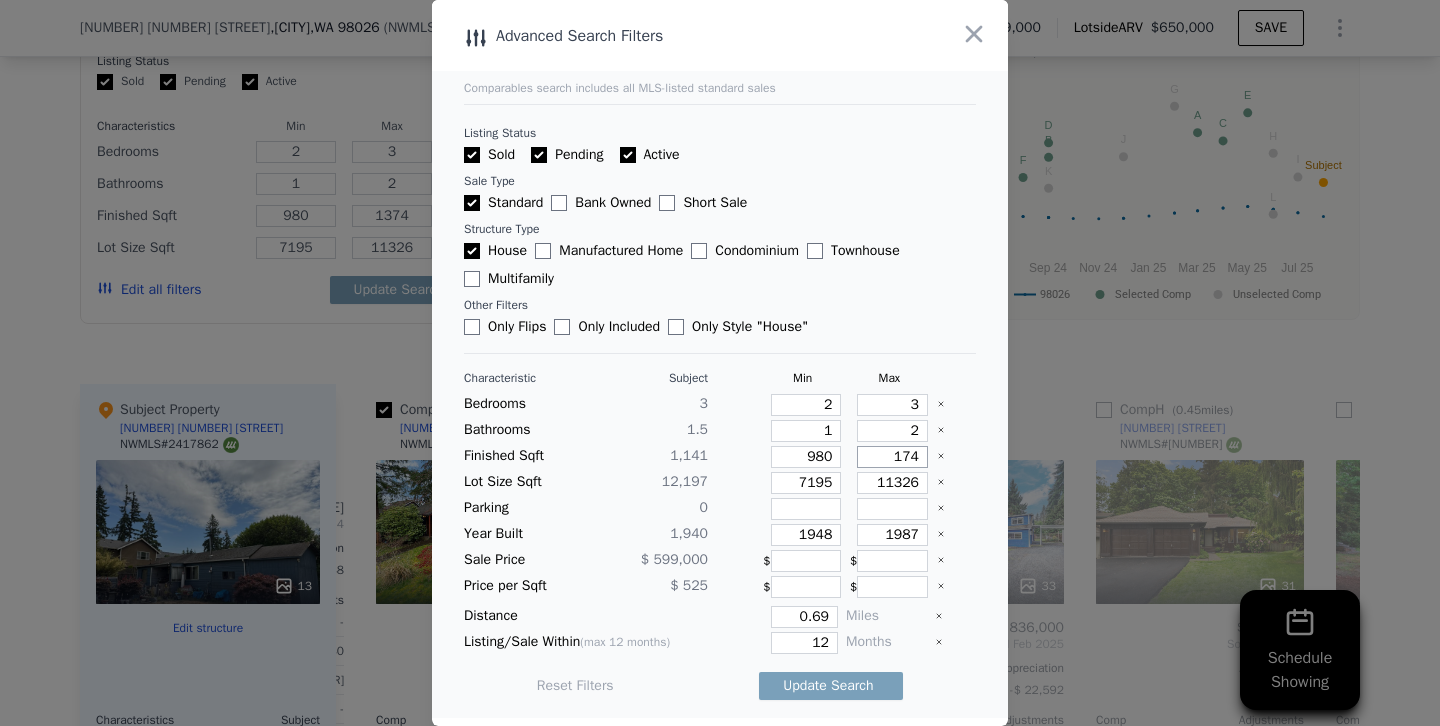 type on "174" 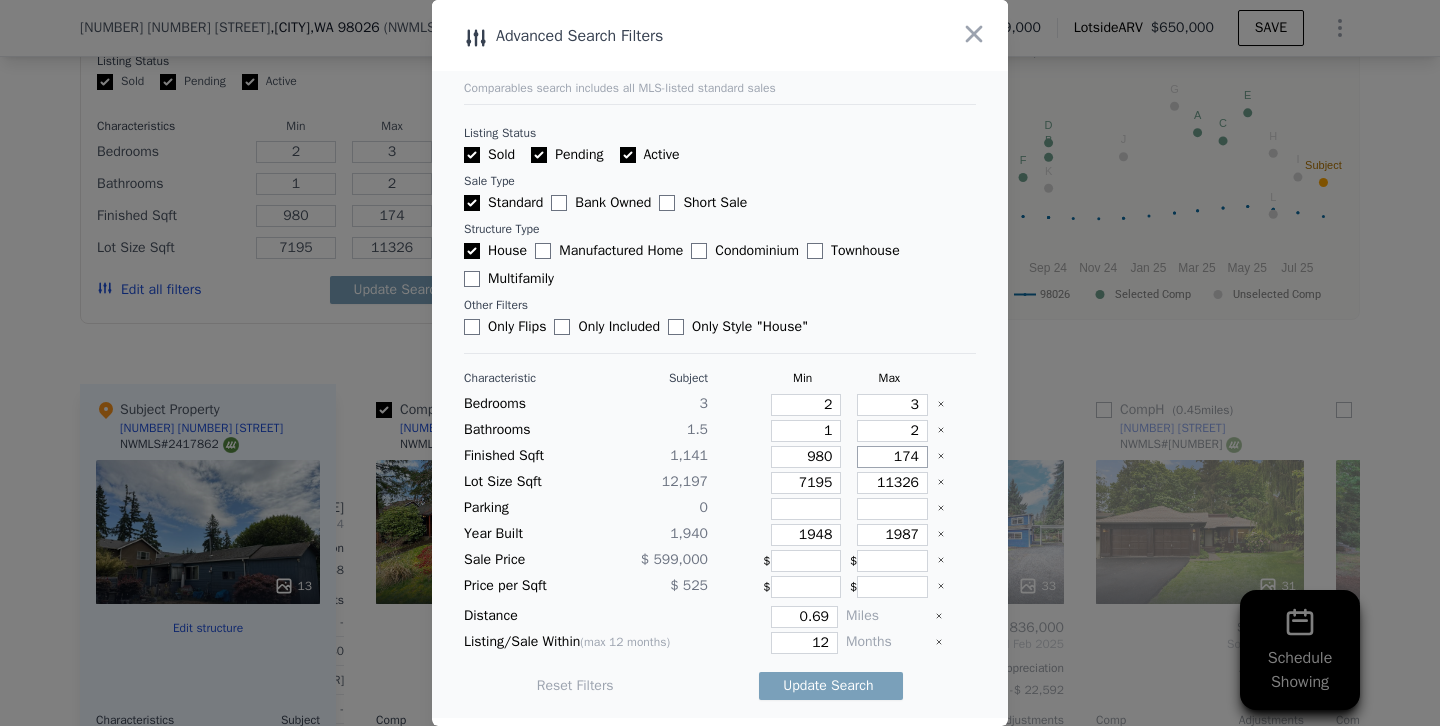 type on "1574" 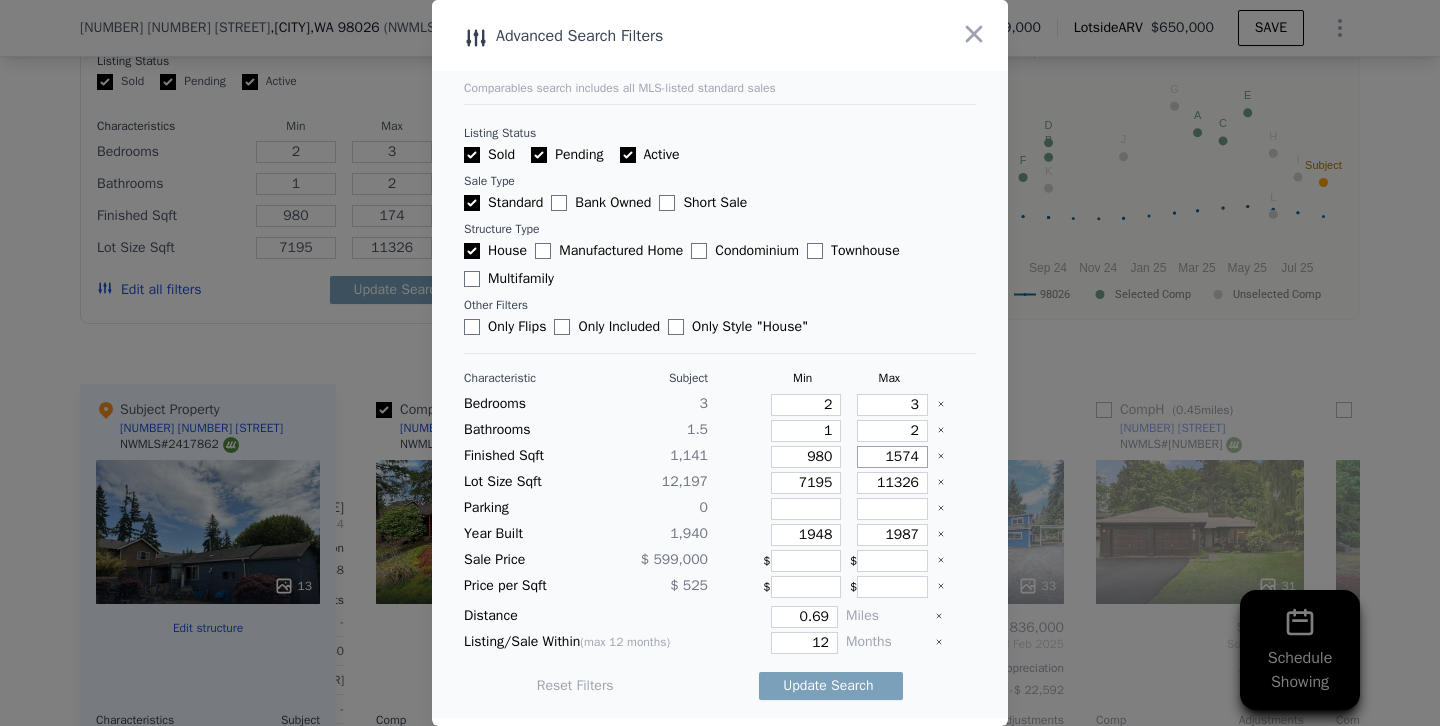 type on "1574" 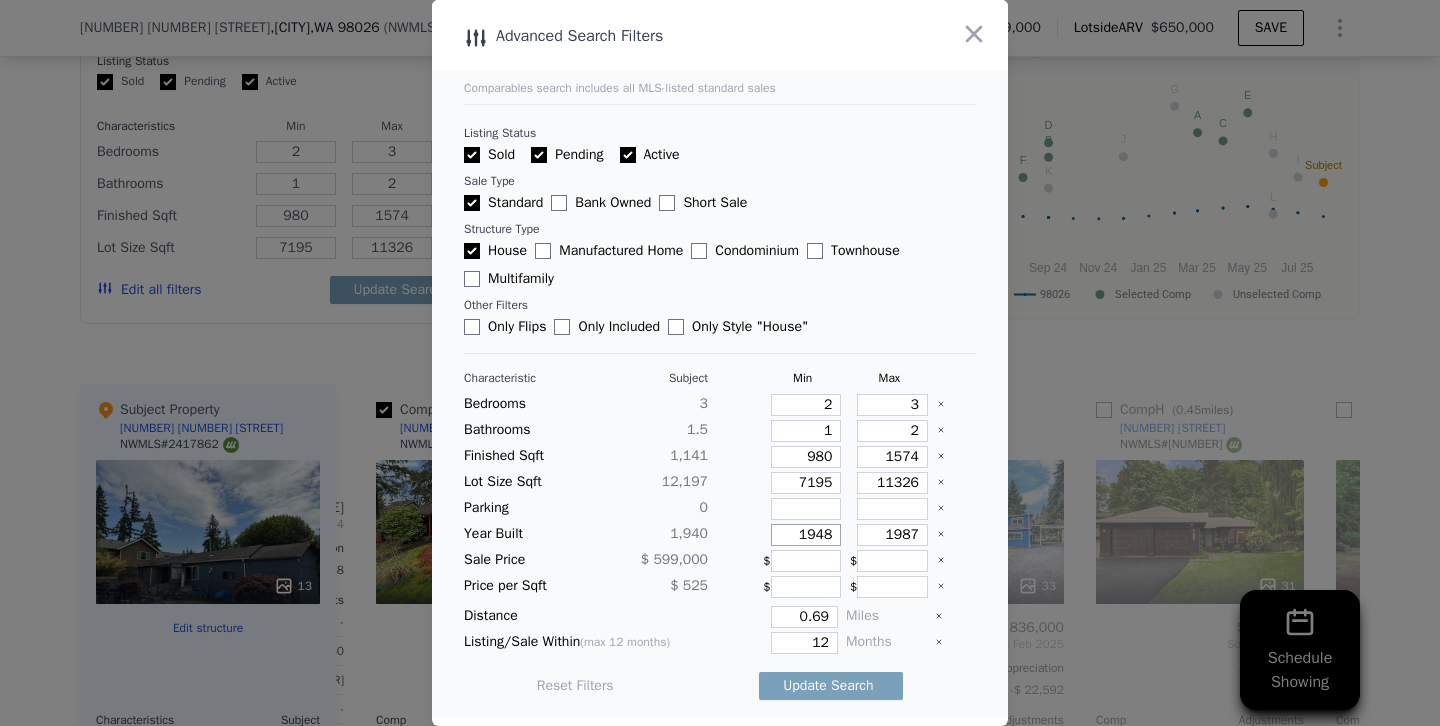 click on "1948" at bounding box center [806, 535] 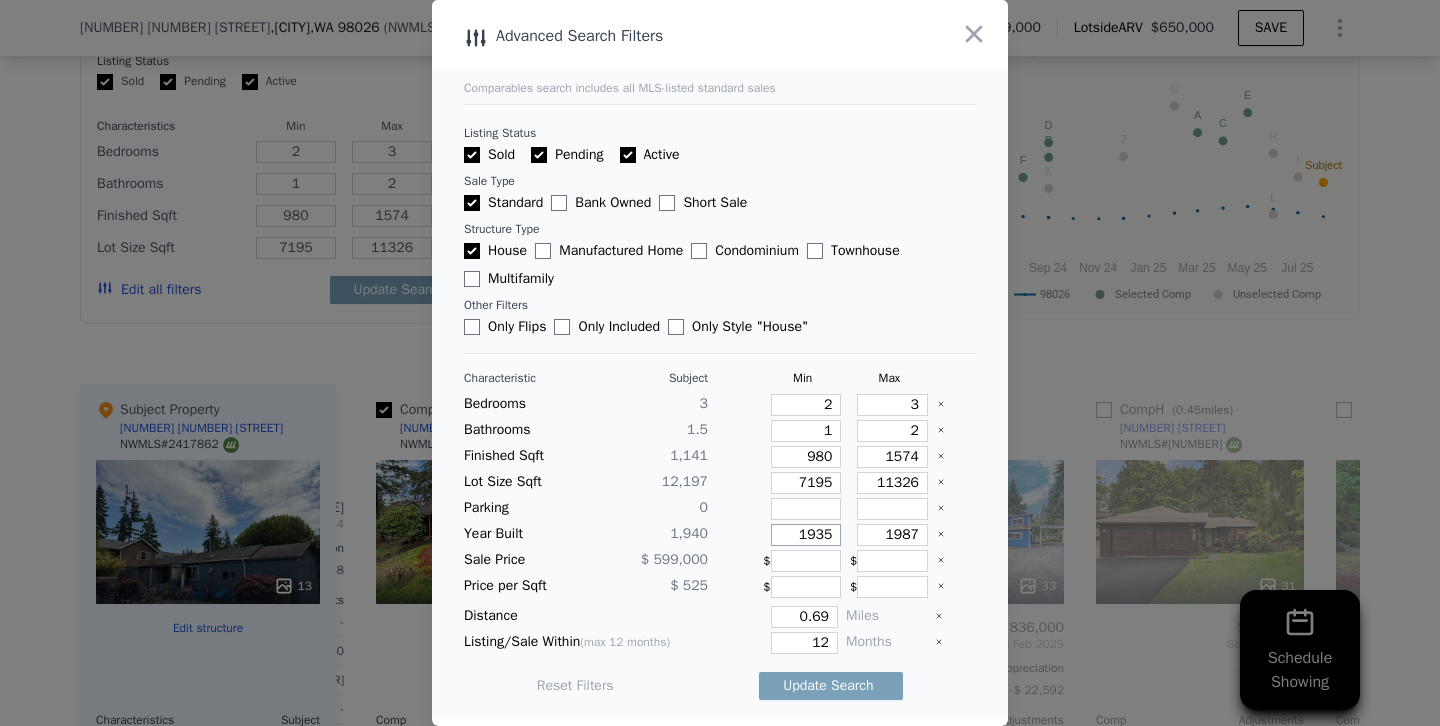 type on "1935" 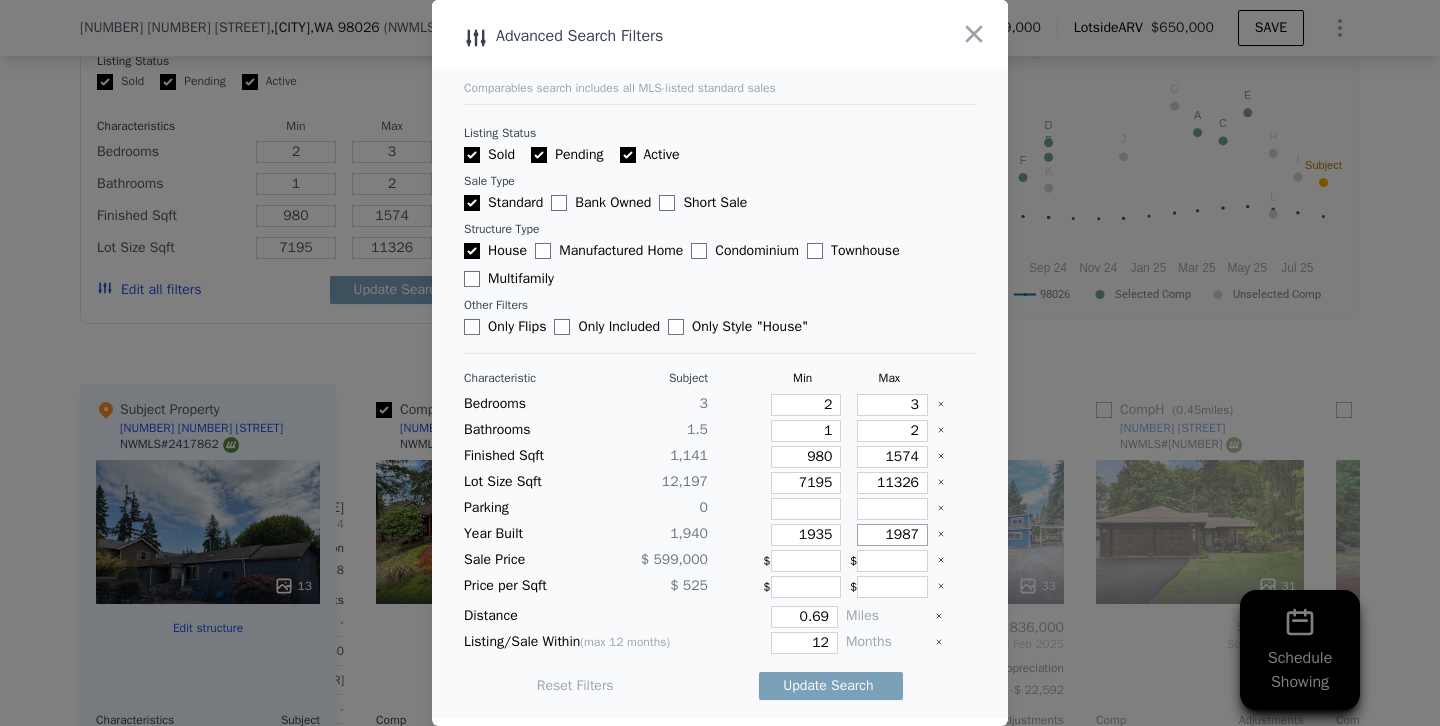 drag, startPoint x: 904, startPoint y: 529, endPoint x: 993, endPoint y: 525, distance: 89.08984 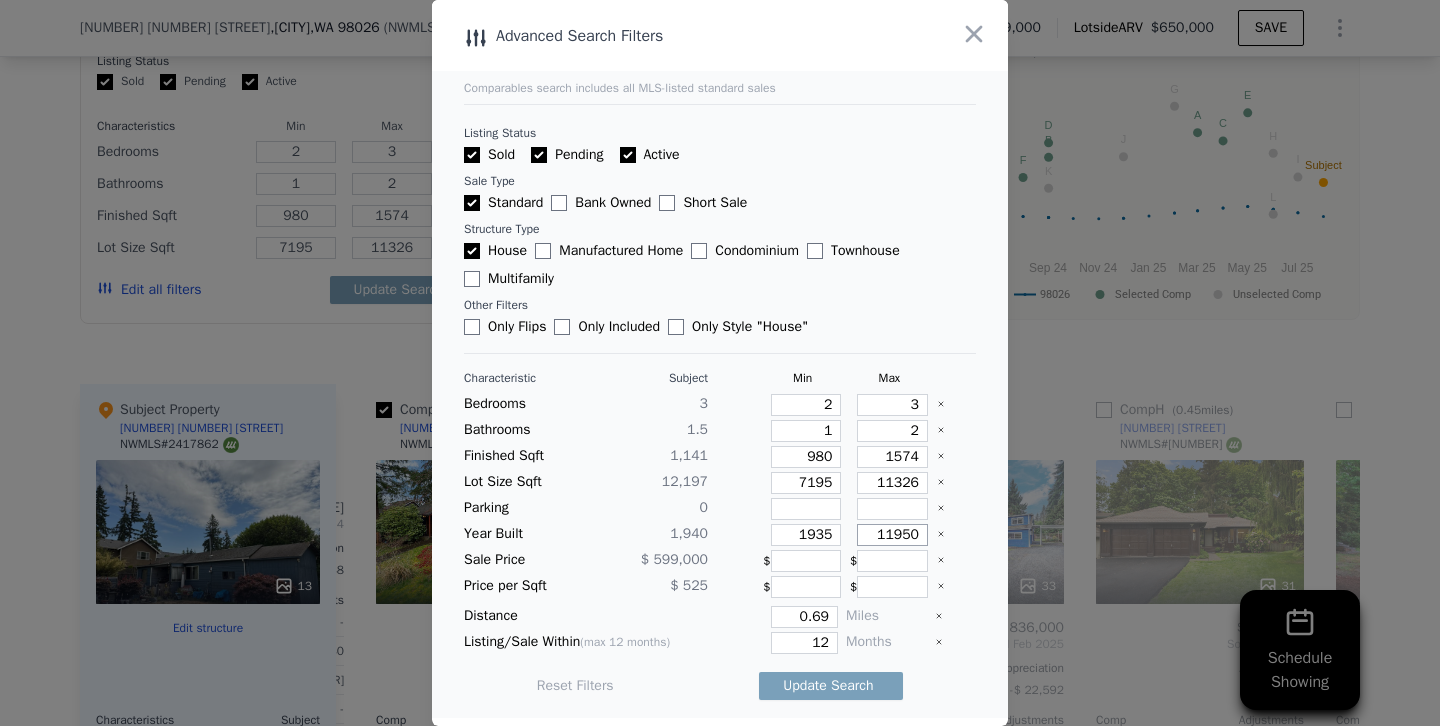 type on "11950" 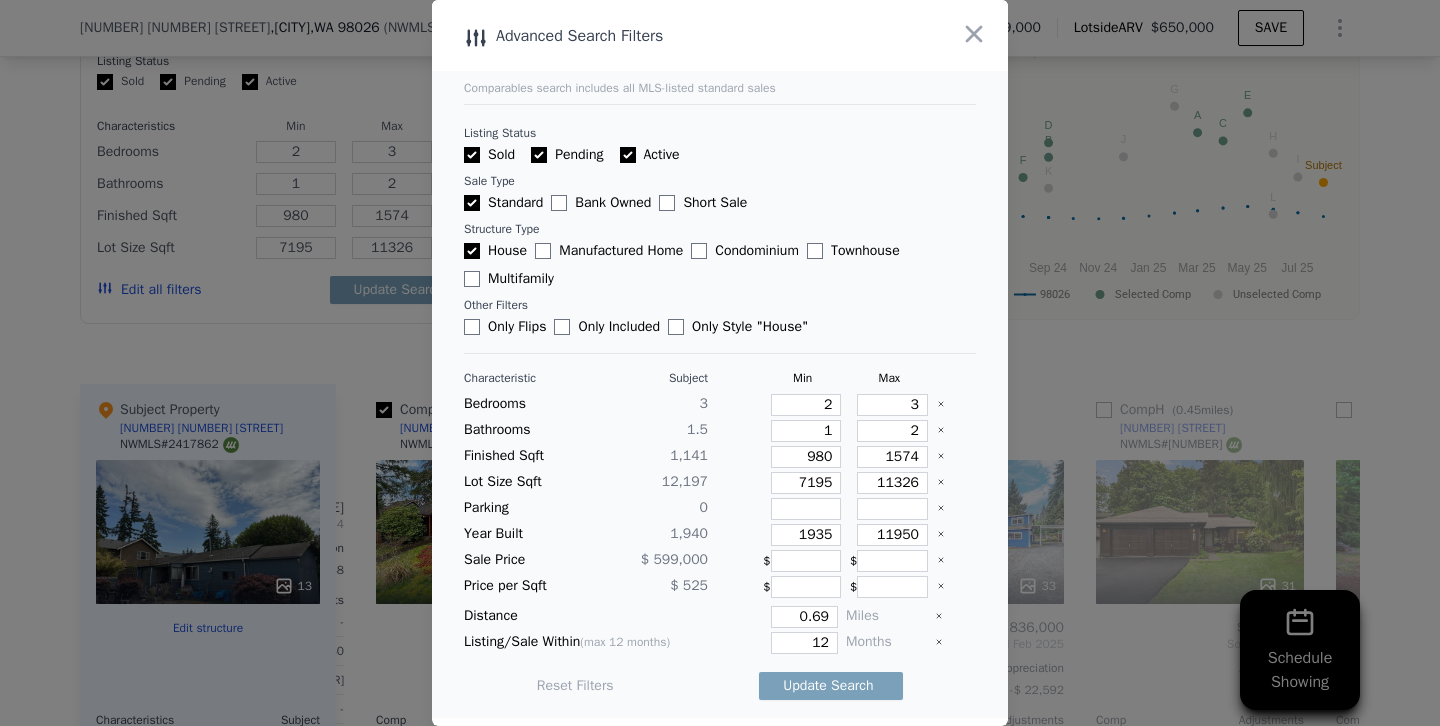 type 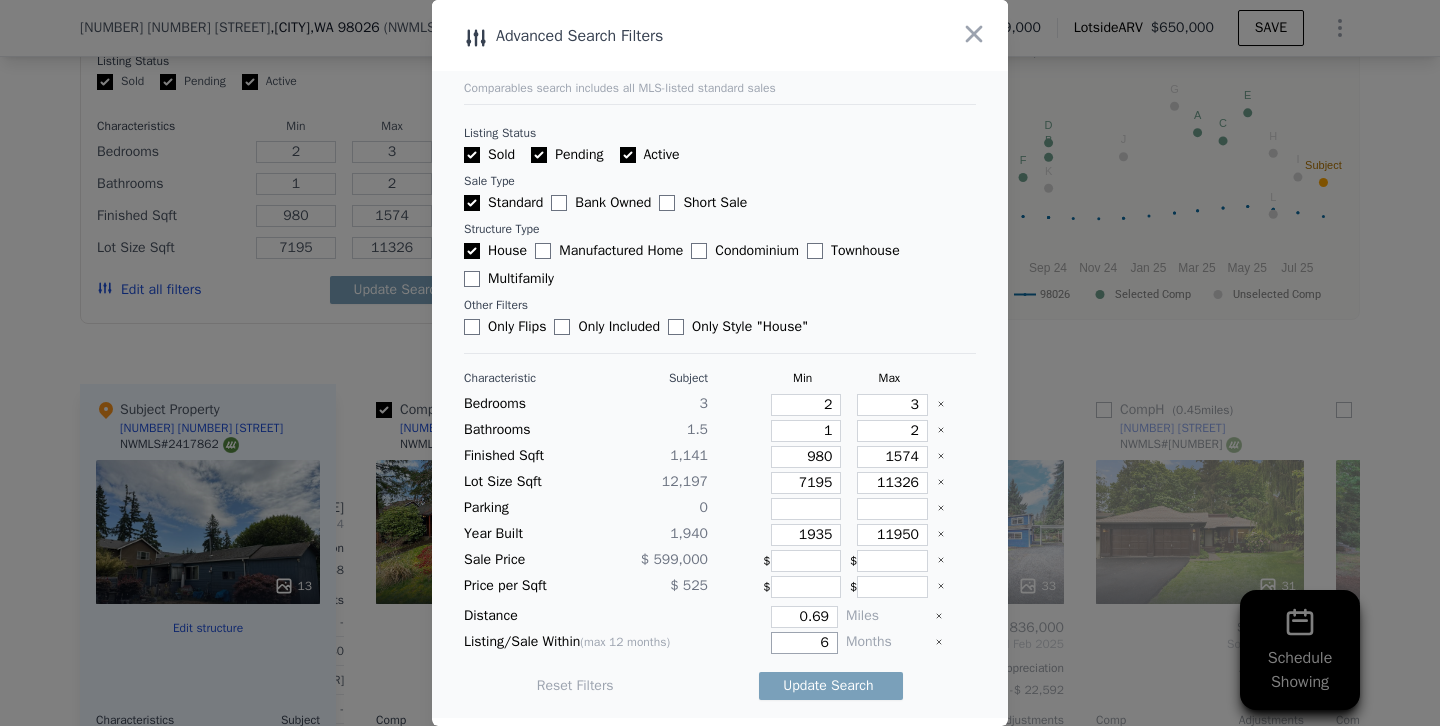 type on "6" 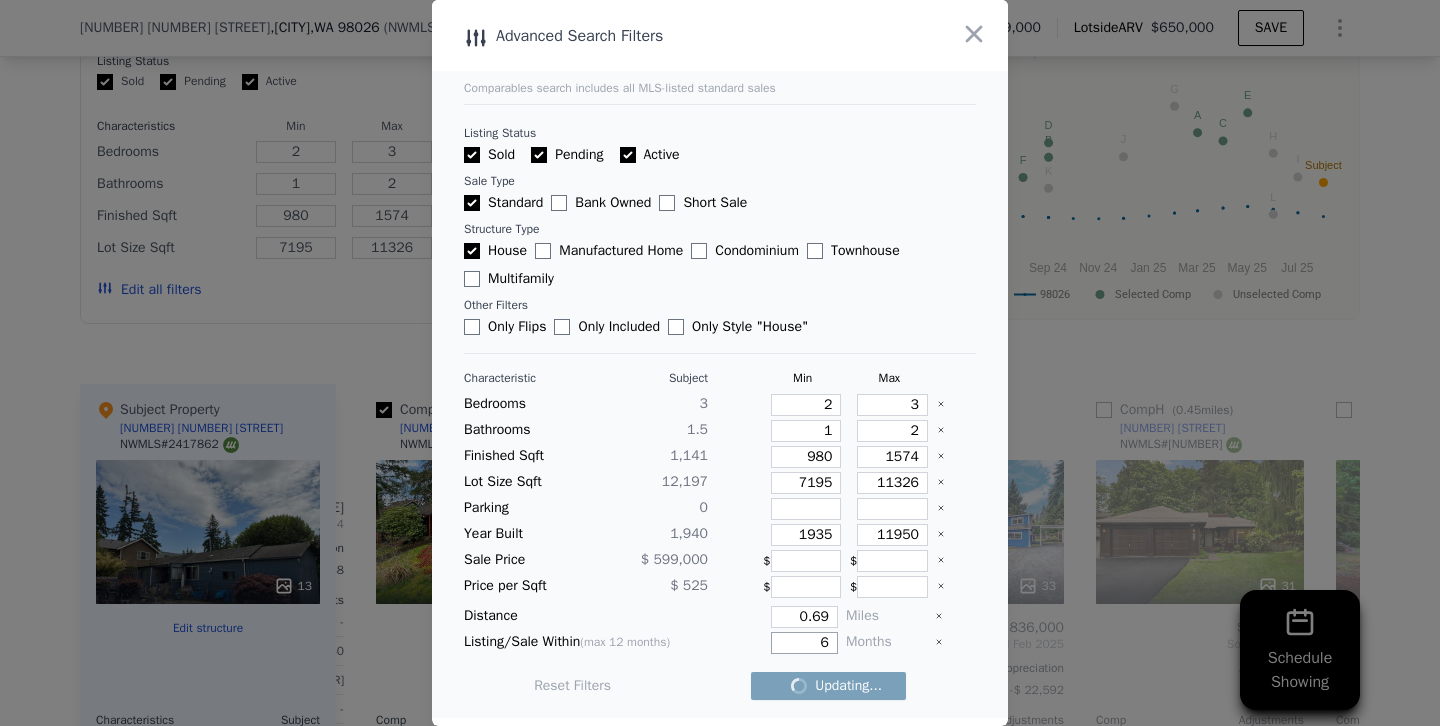 checkbox on "false" 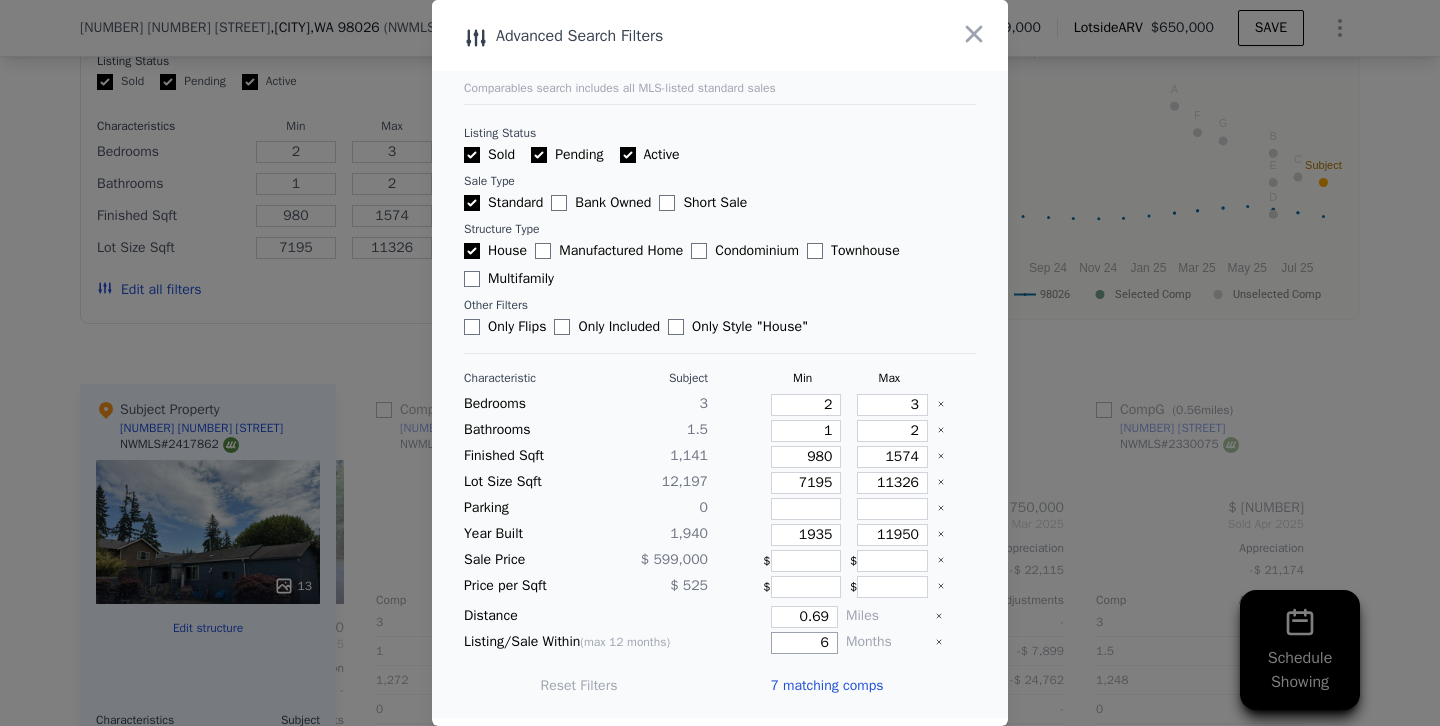 scroll, scrollTop: 0, scrollLeft: 704, axis: horizontal 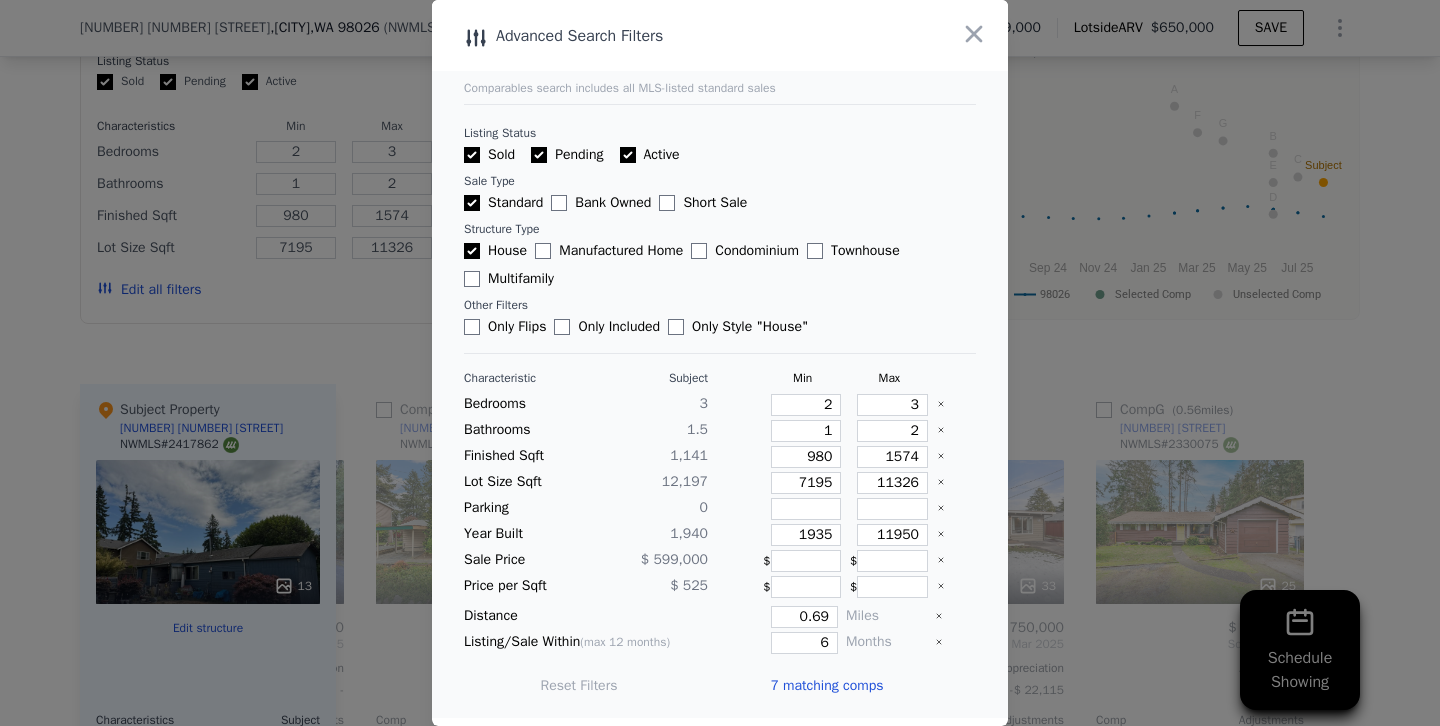 click at bounding box center (720, 363) 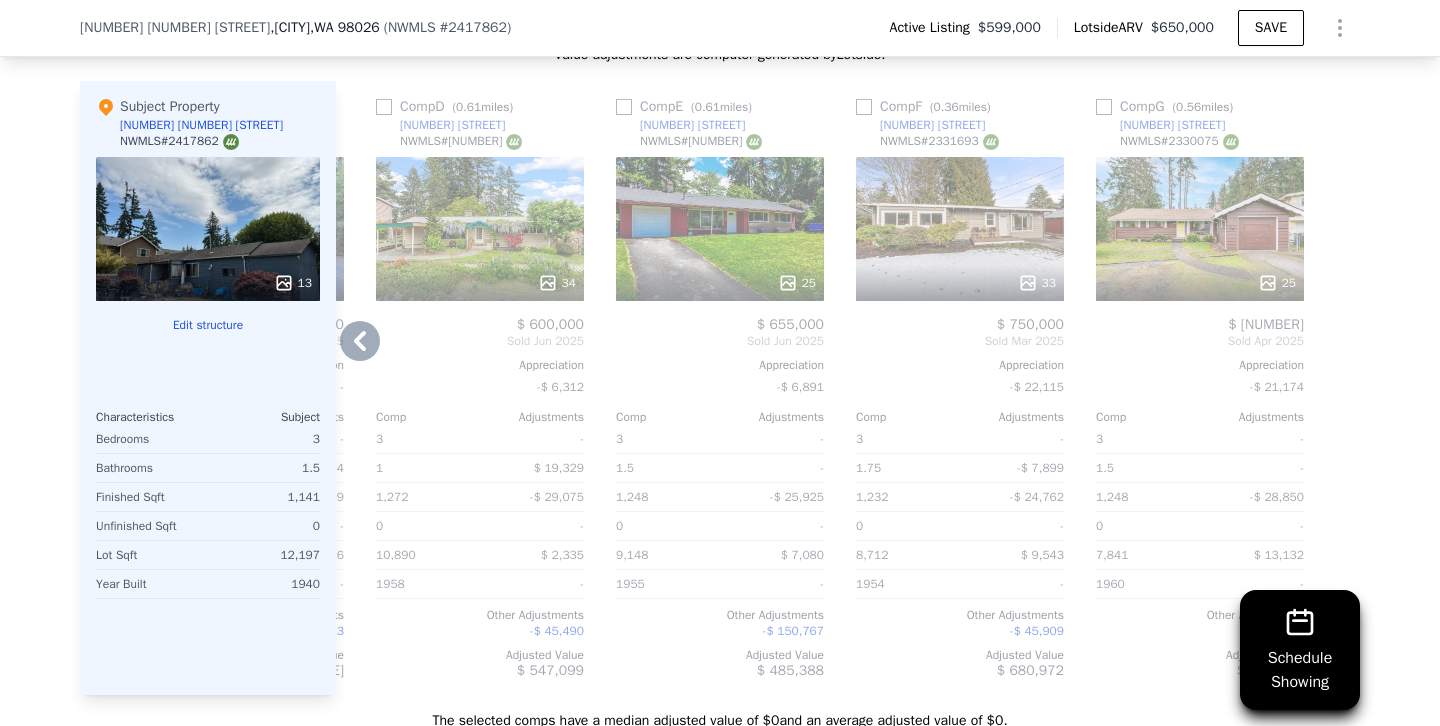 scroll, scrollTop: 1975, scrollLeft: 0, axis: vertical 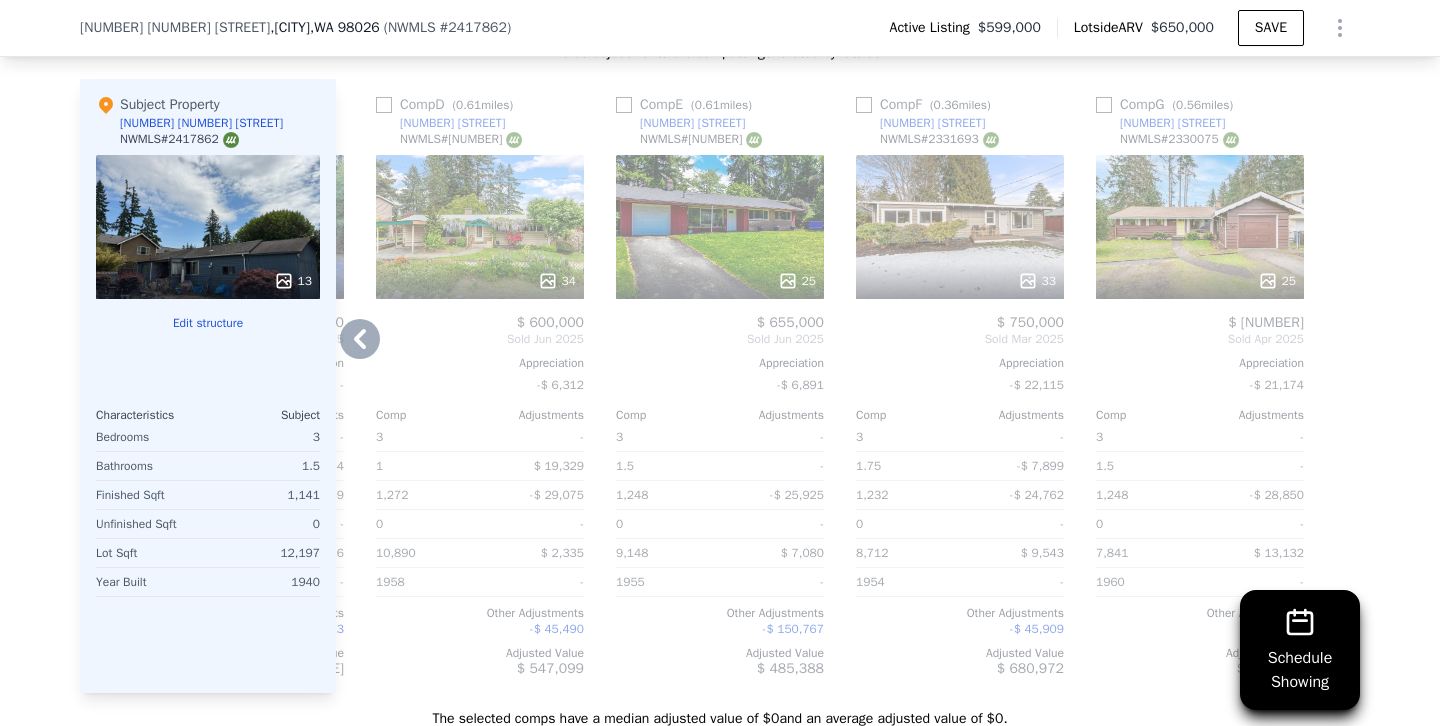 click on "34" at bounding box center (480, 227) 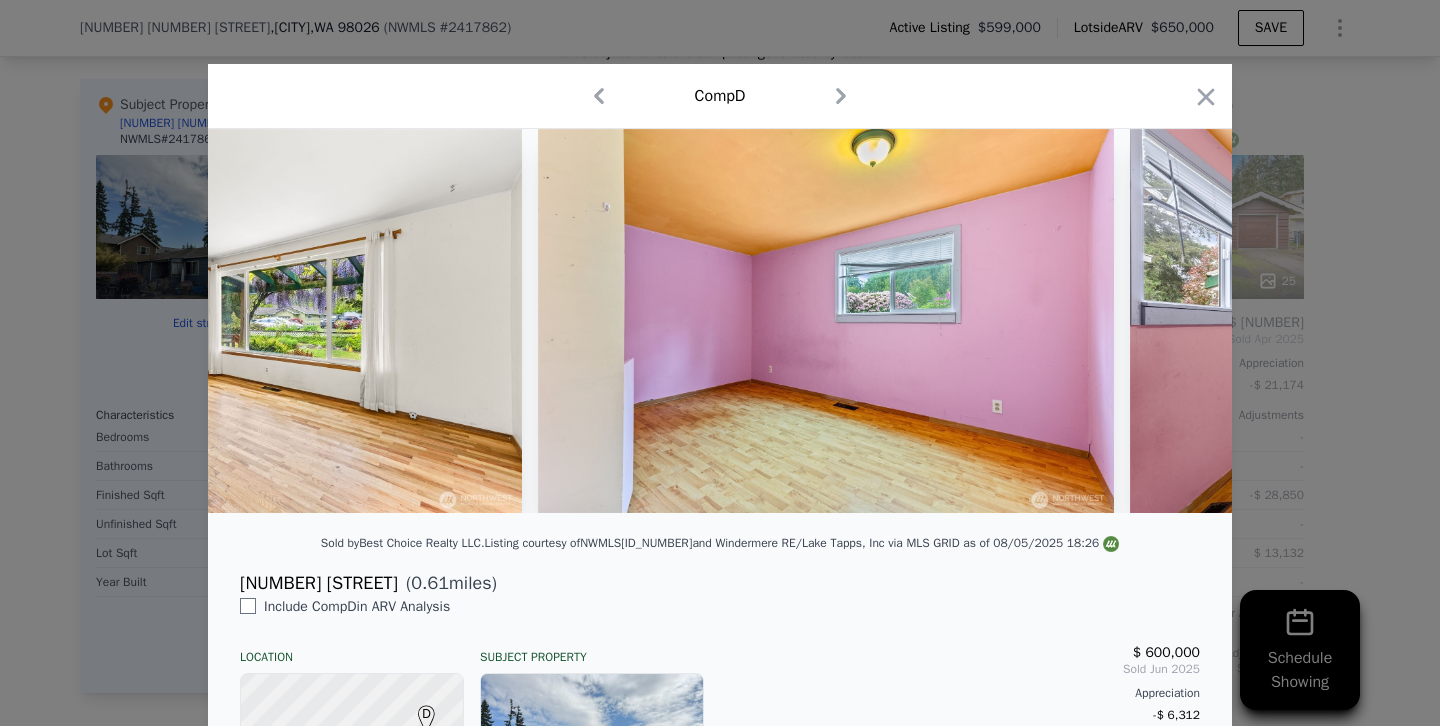 scroll, scrollTop: 0, scrollLeft: 3055, axis: horizontal 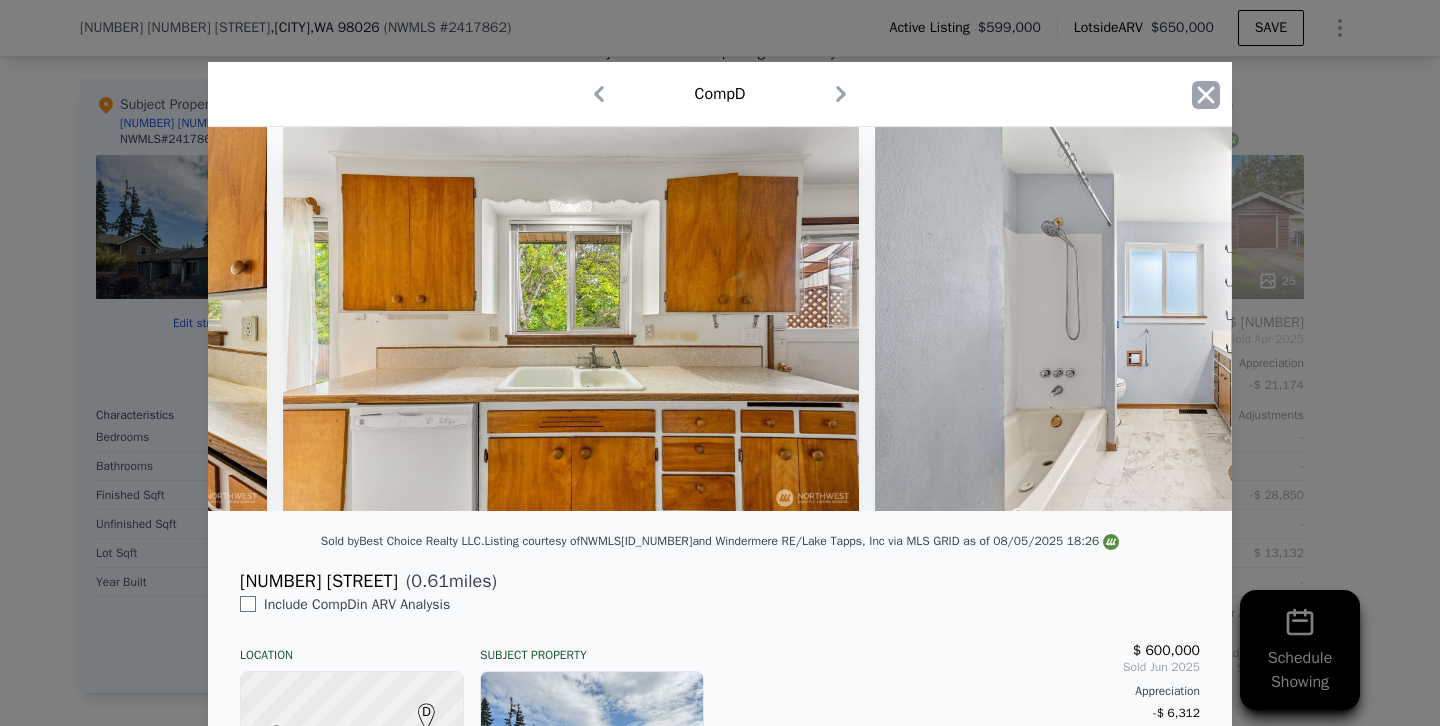 click 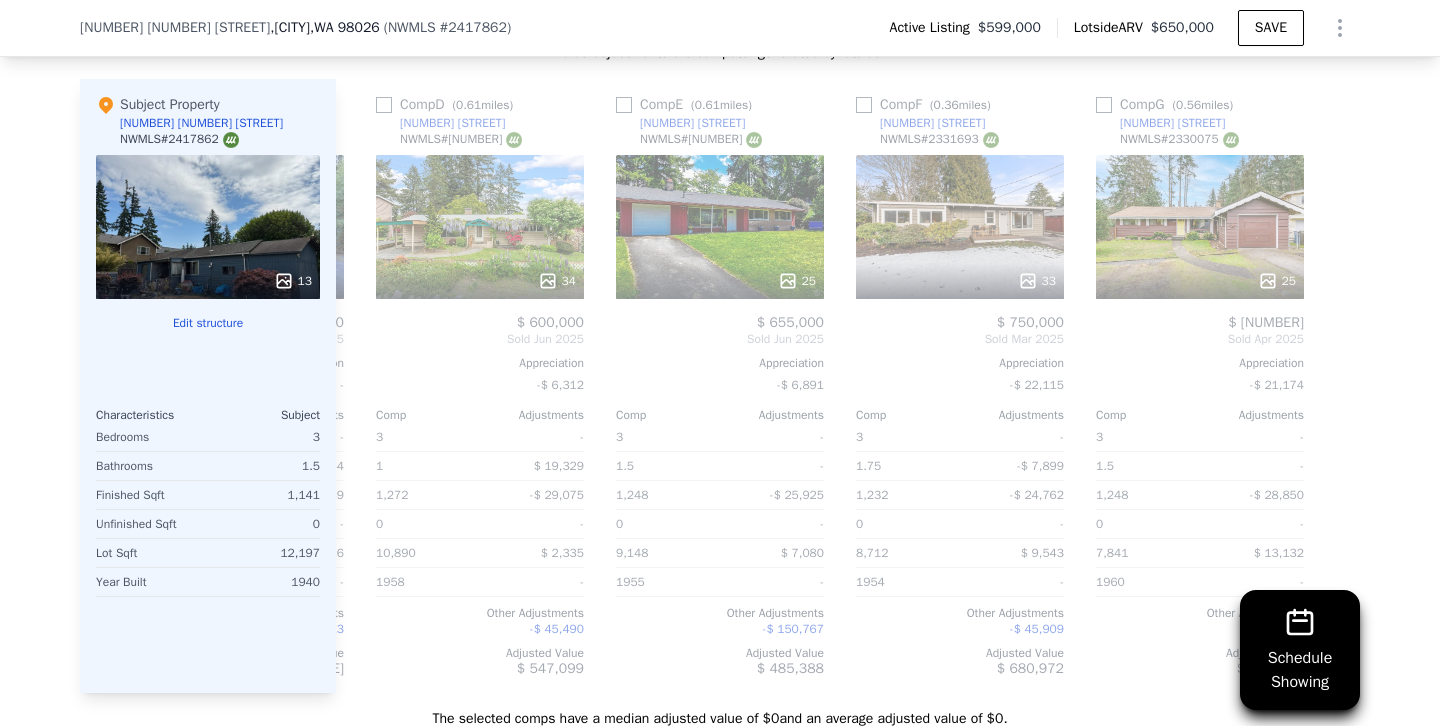 click on "13" at bounding box center (208, 227) 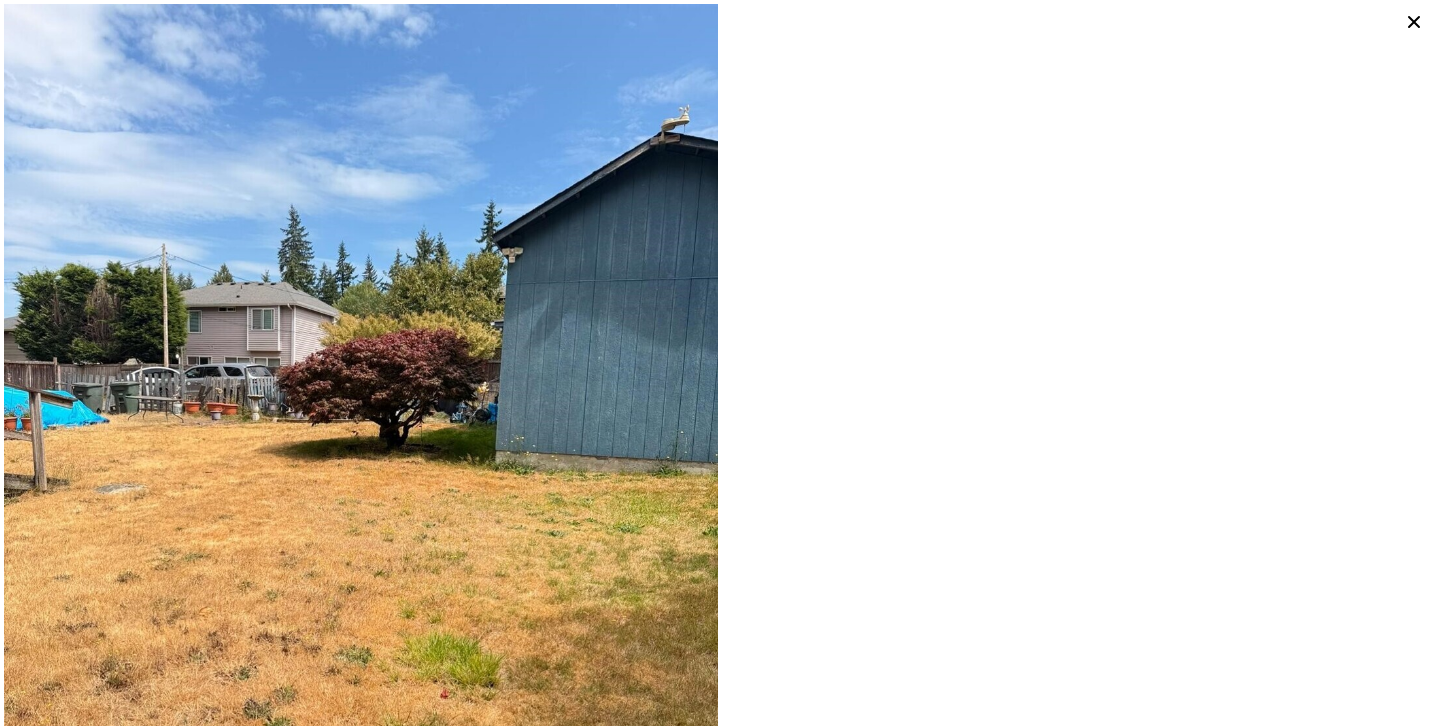 scroll, scrollTop: 5344, scrollLeft: 0, axis: vertical 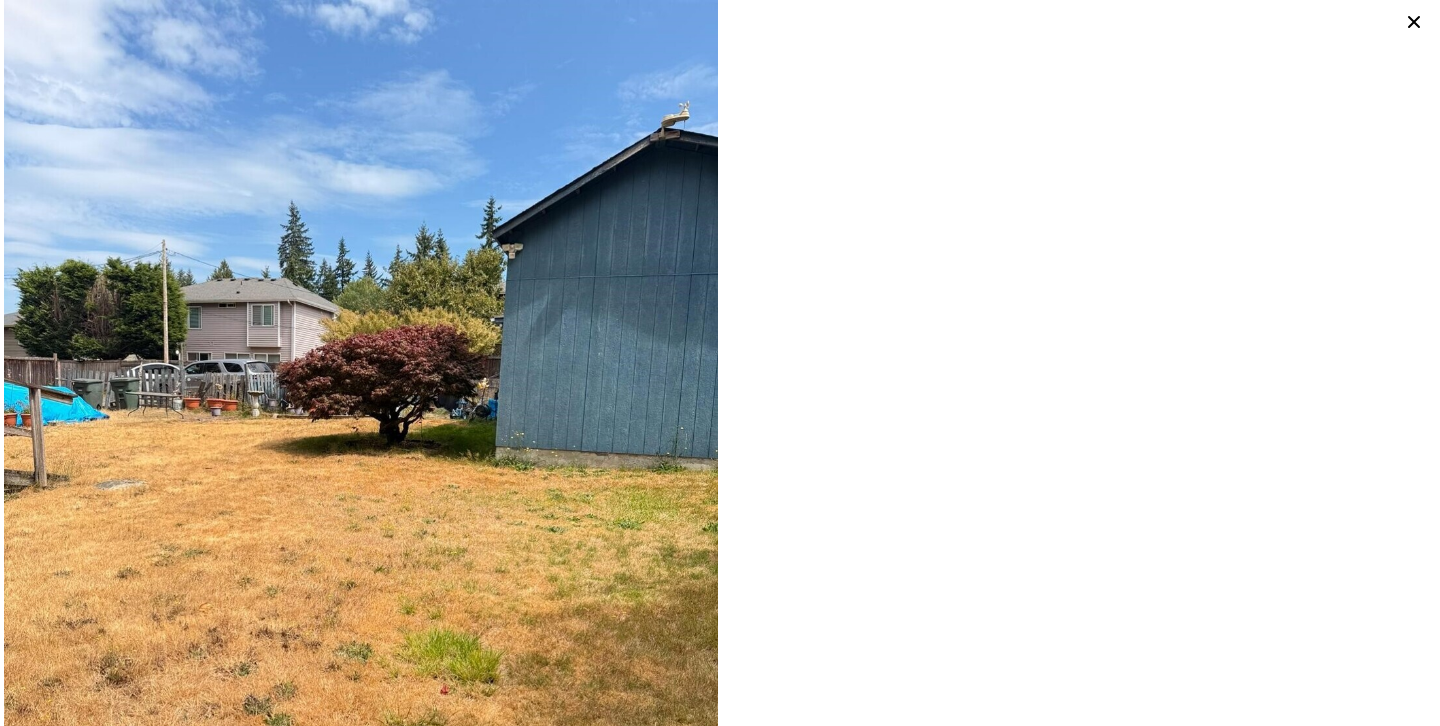 click 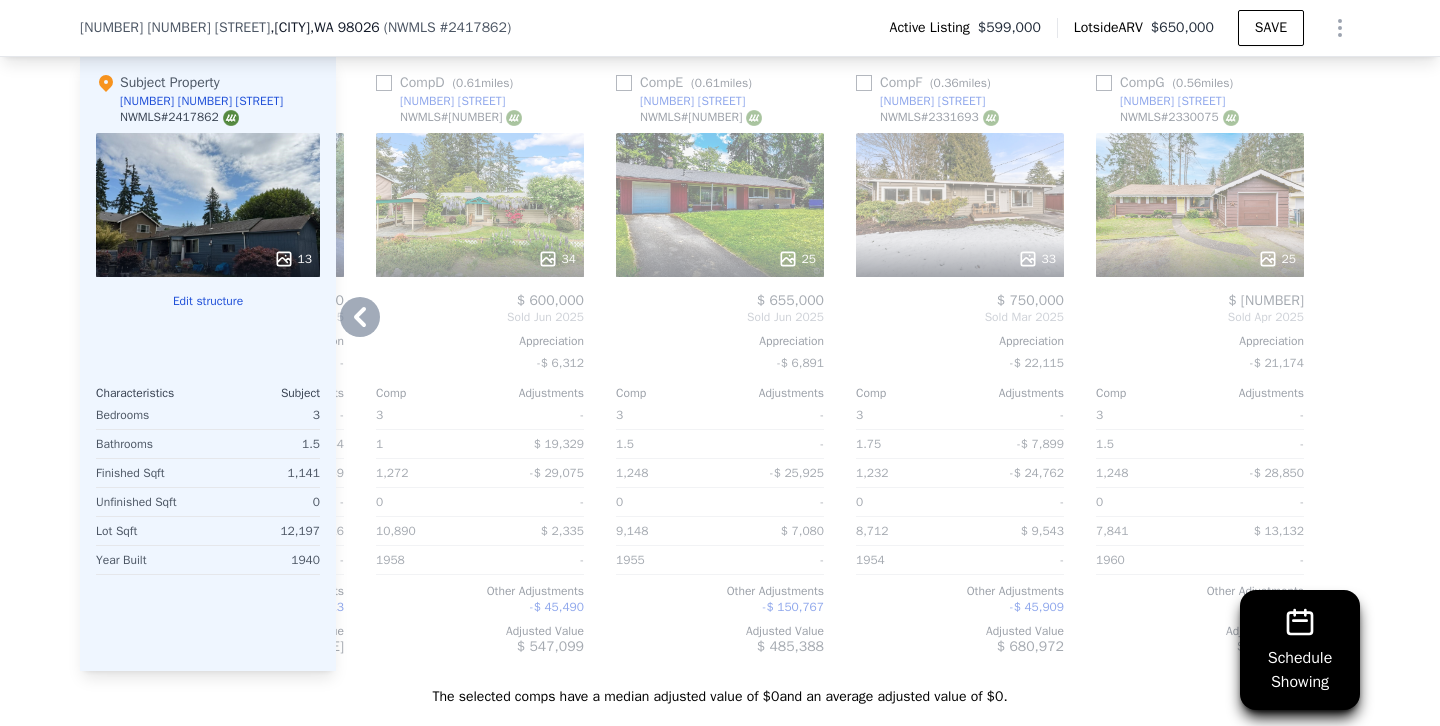 scroll, scrollTop: 2022, scrollLeft: 0, axis: vertical 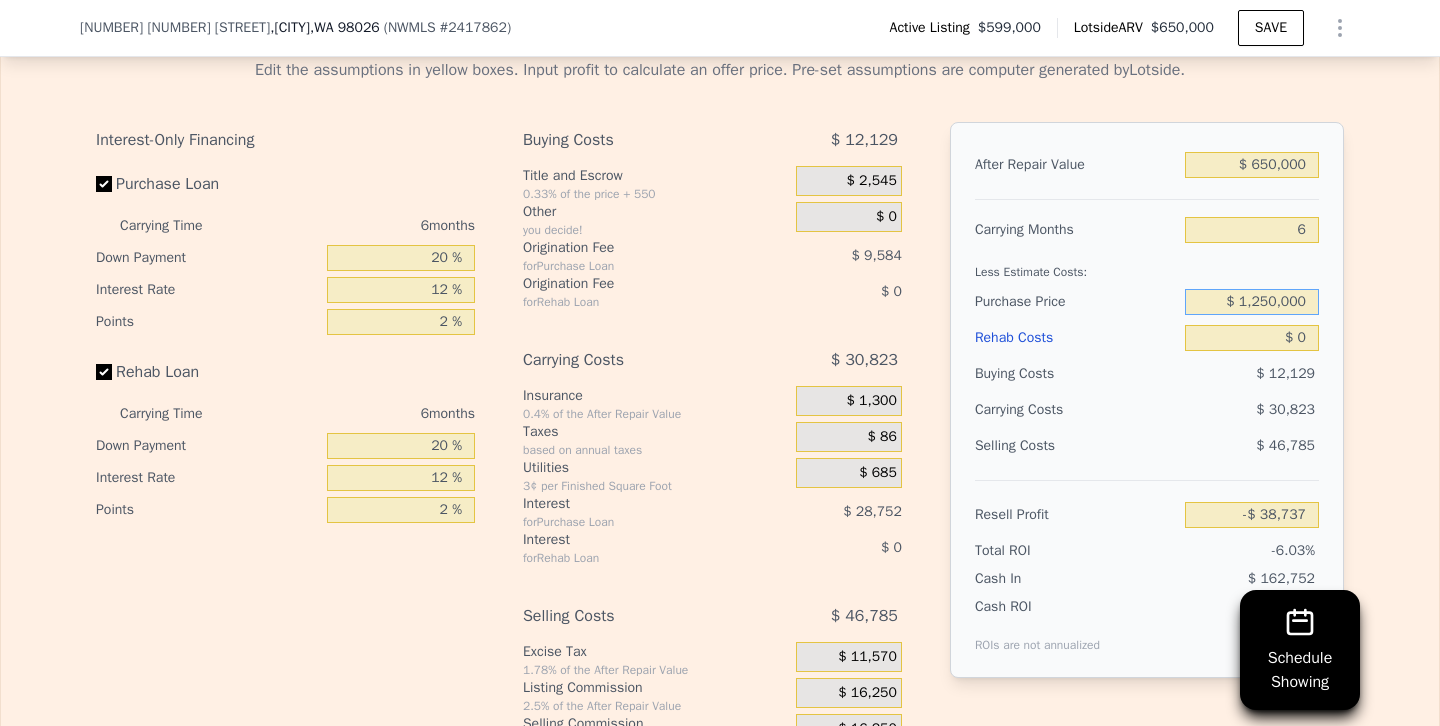drag, startPoint x: 1227, startPoint y: 299, endPoint x: 1385, endPoint y: 312, distance: 158.5339 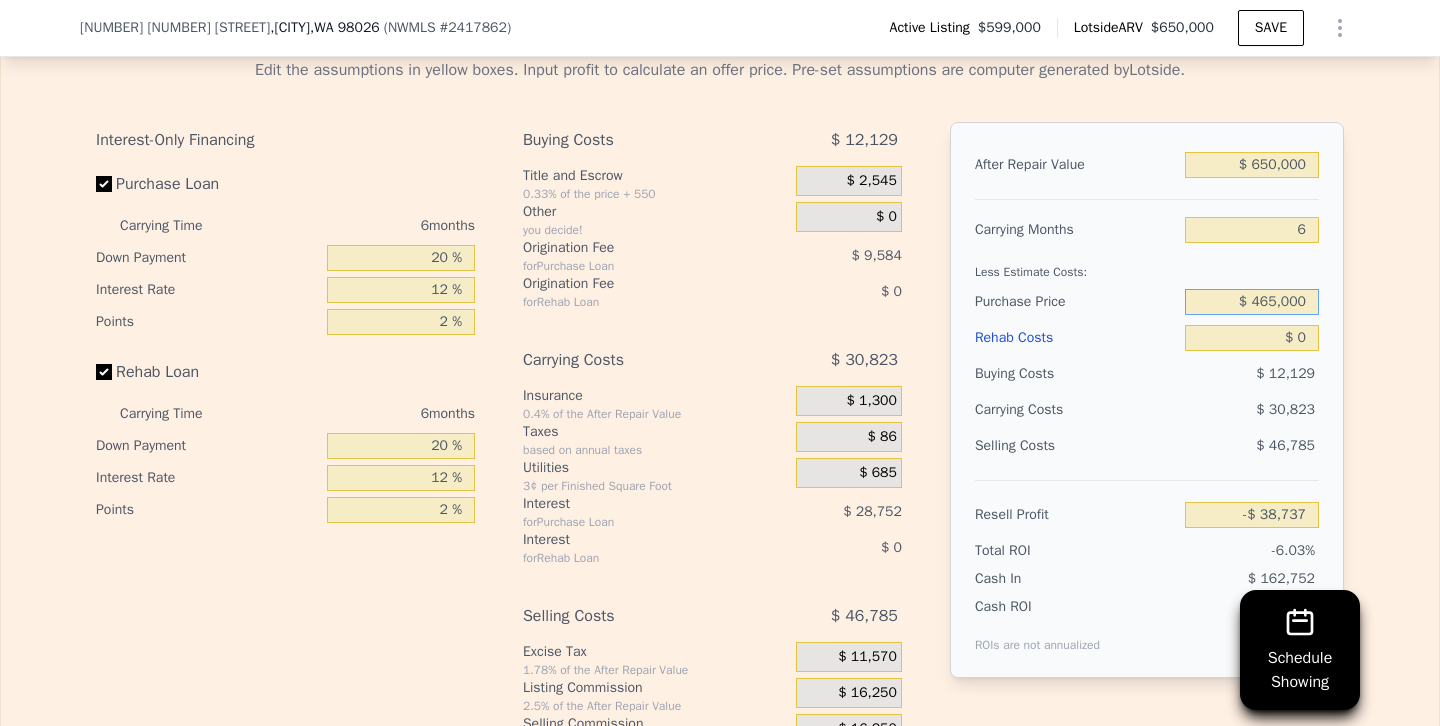 type on "$ 465,000" 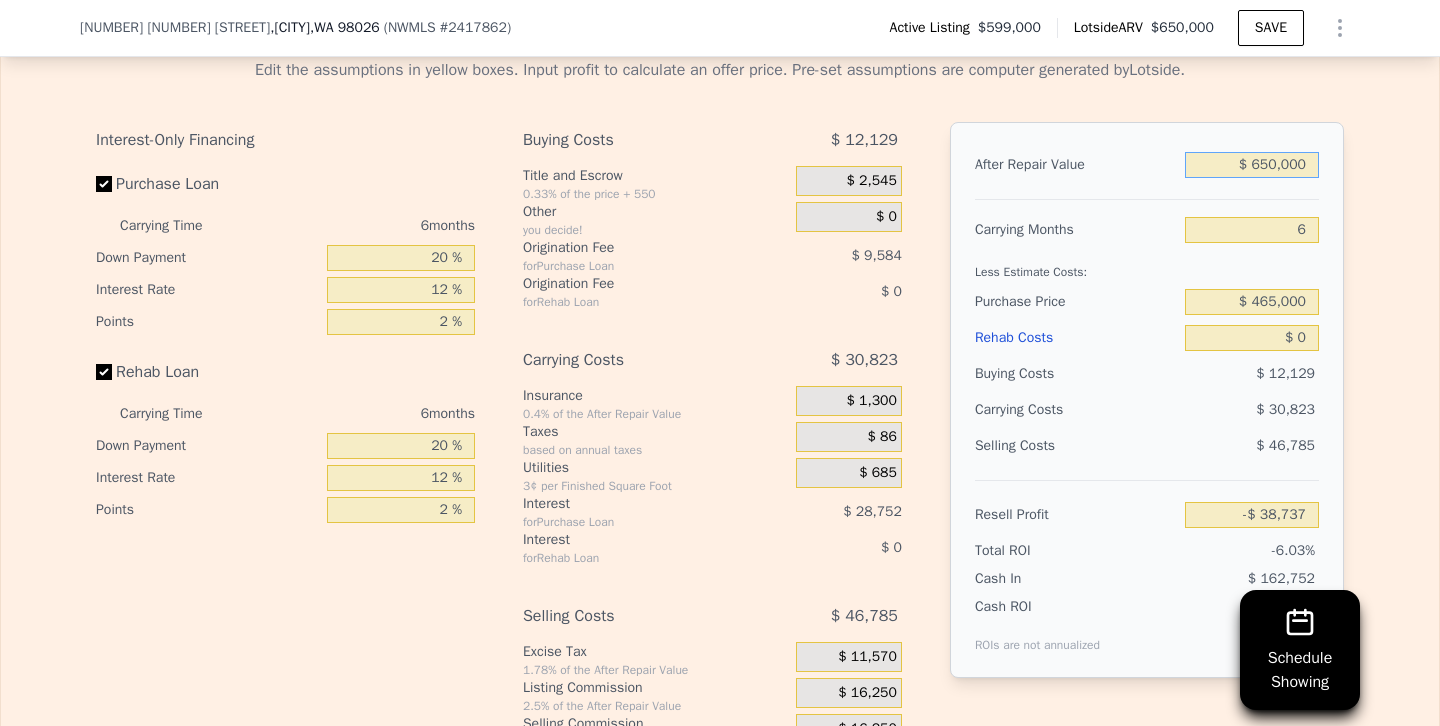 click on "$ 650,000" at bounding box center (1252, 165) 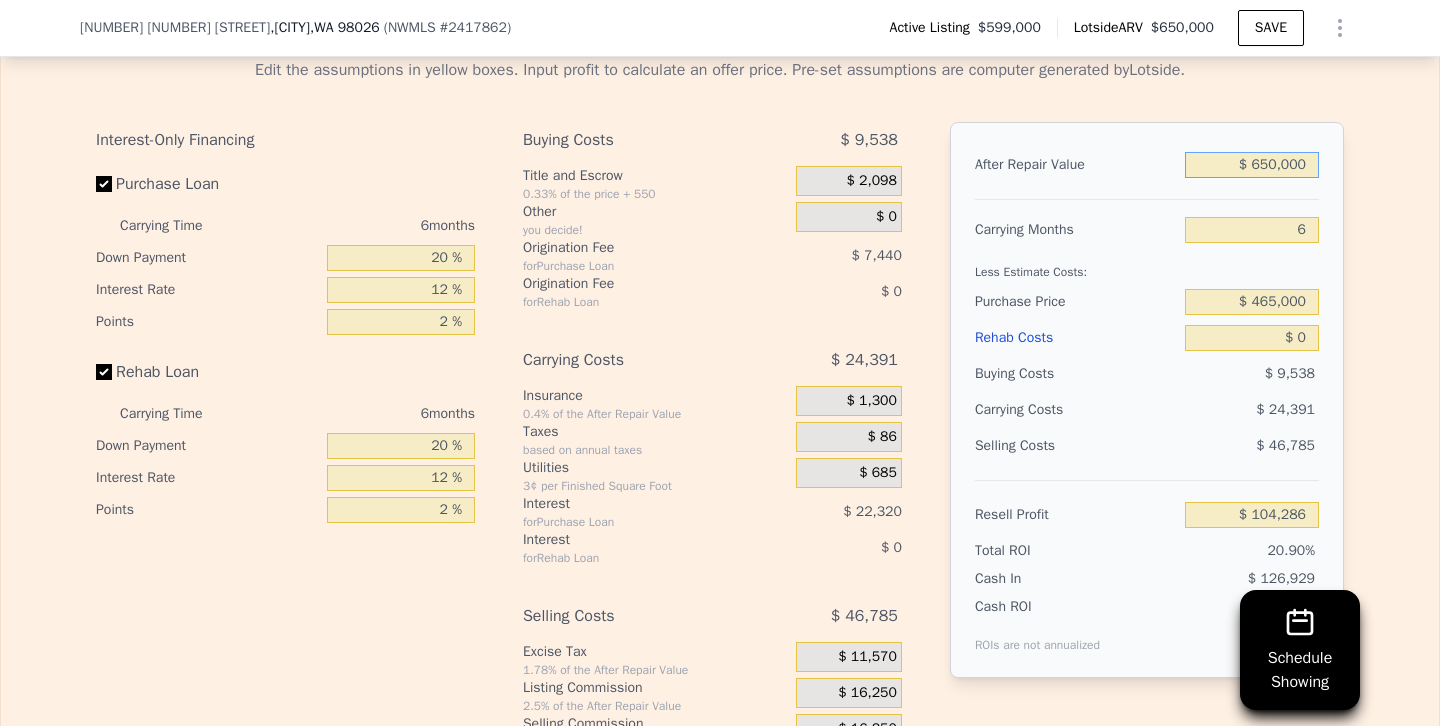 type on "$ 65,000" 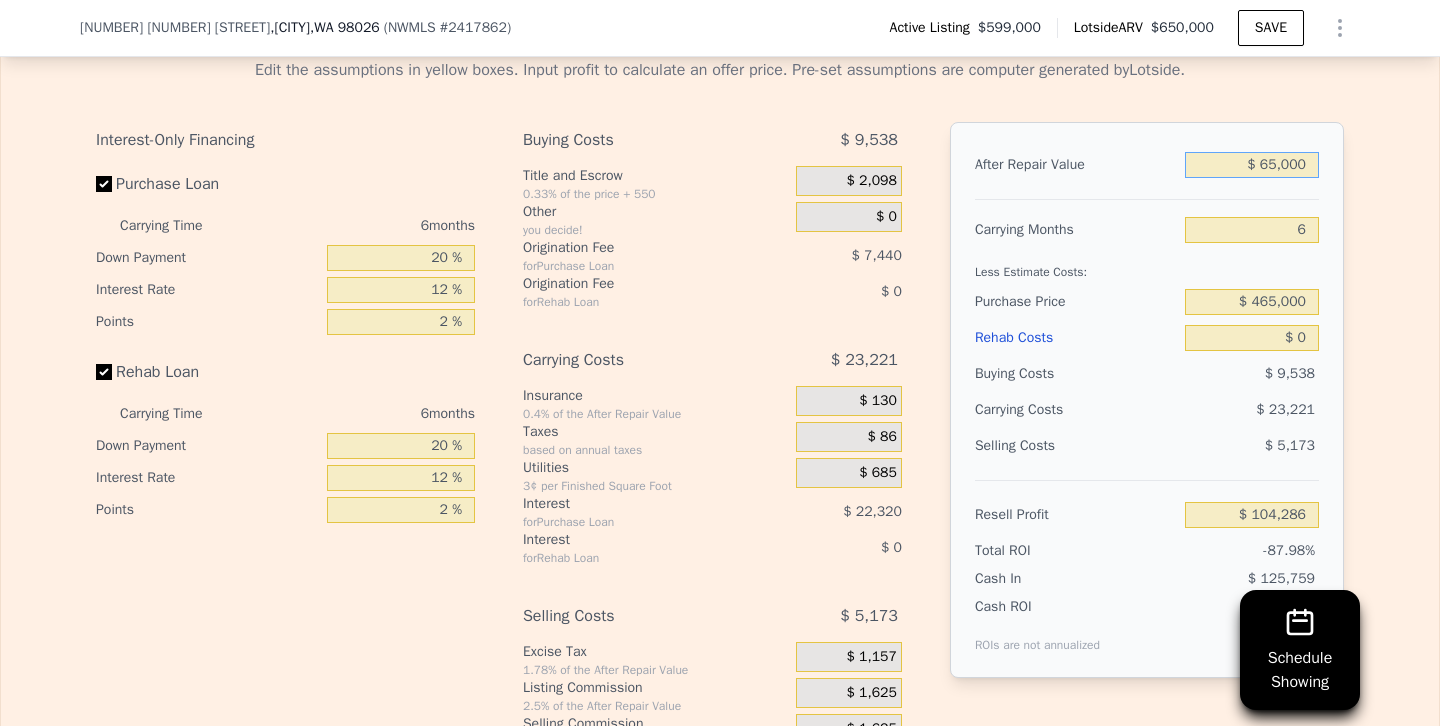 type on "-$ 437,932" 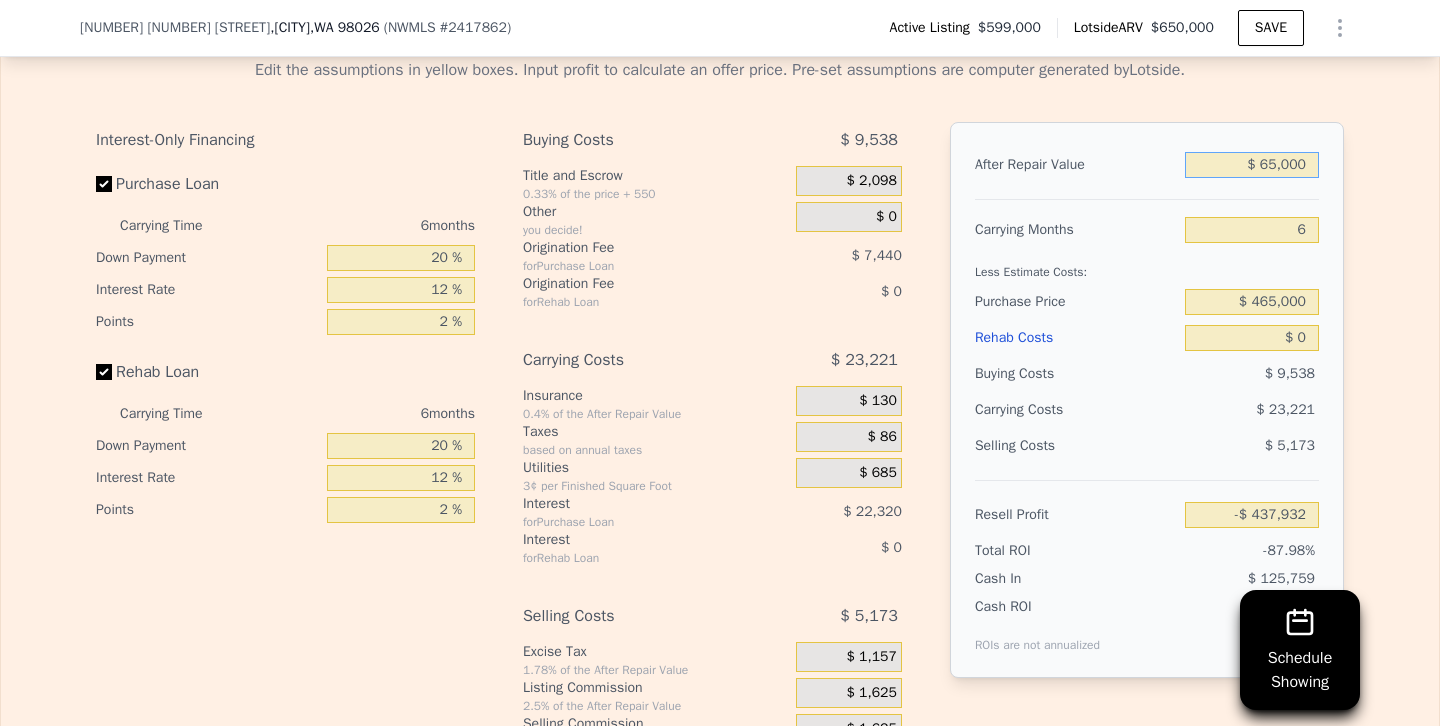 type on "$ 6,000" 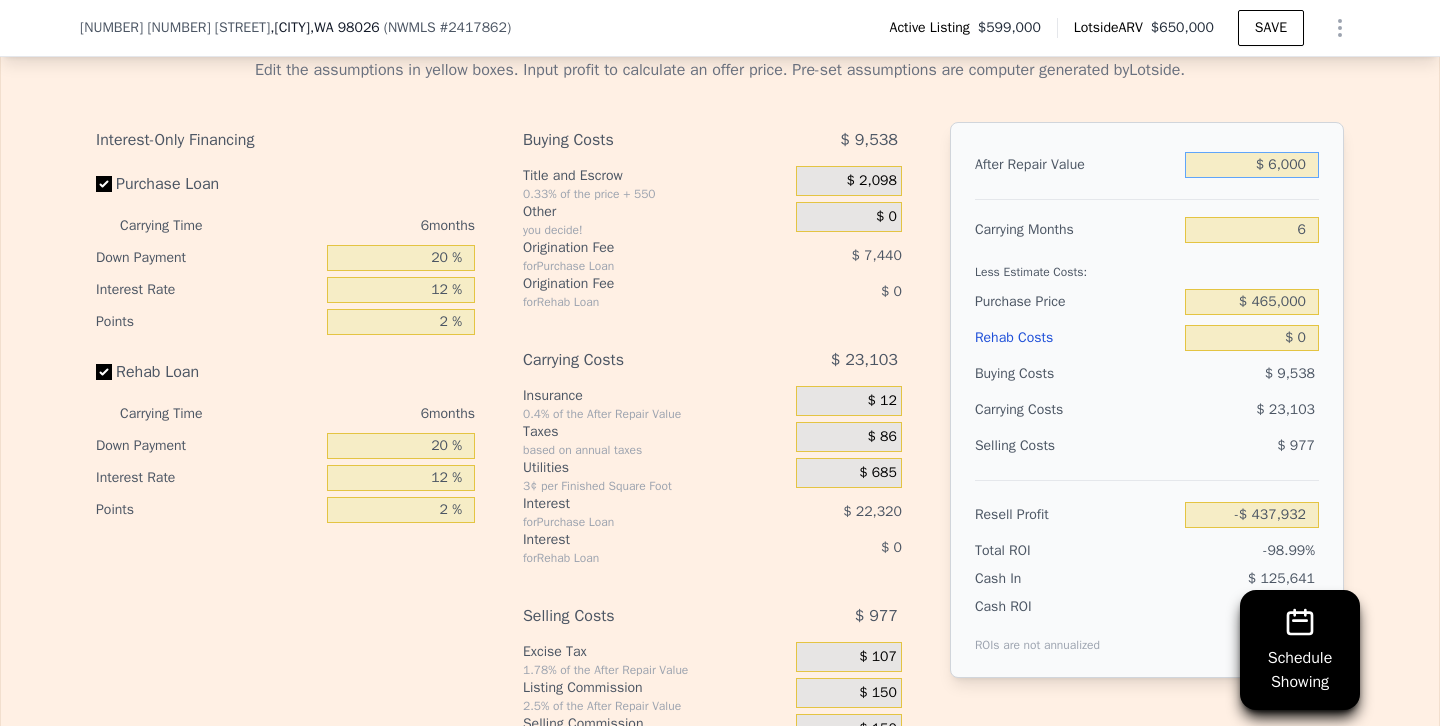 type on "-$ 492,618" 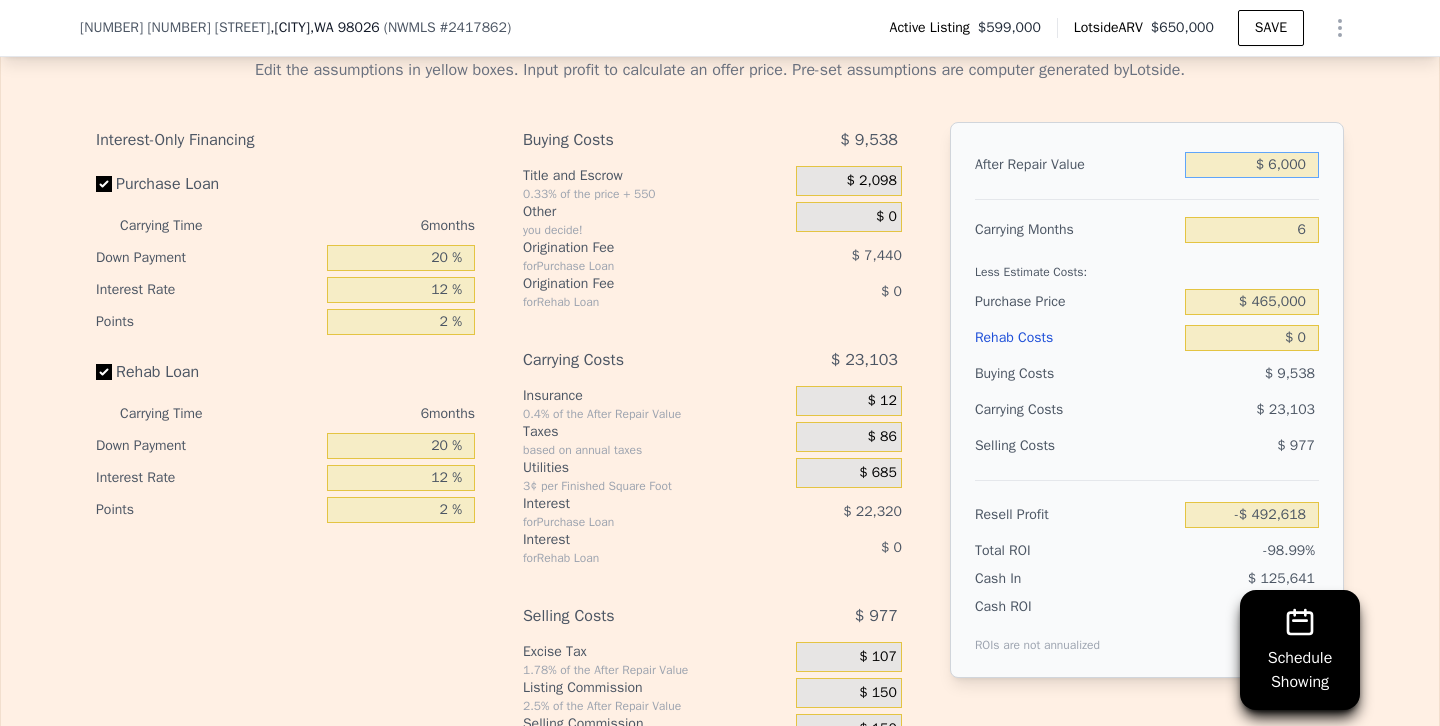 type on "$ 62,000" 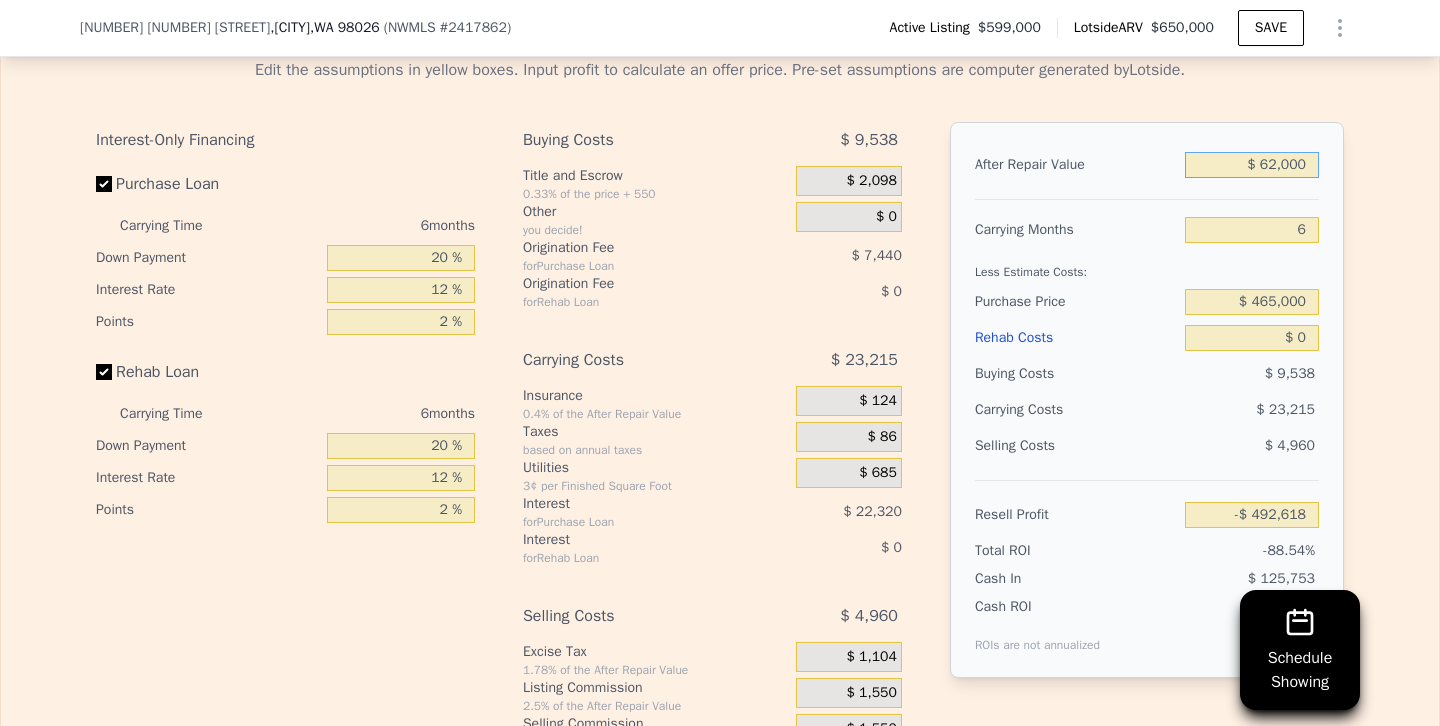 type on "-$ 440,713" 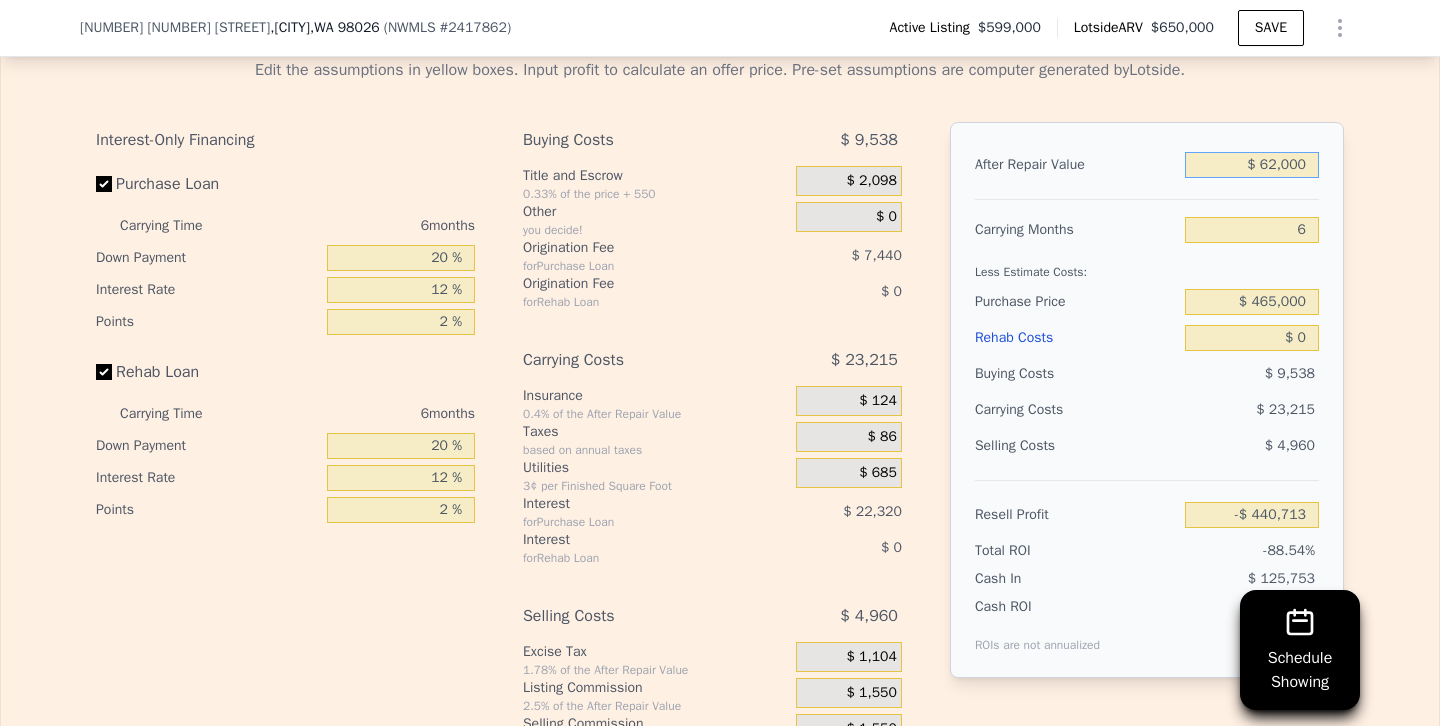 type on "$ 625,000" 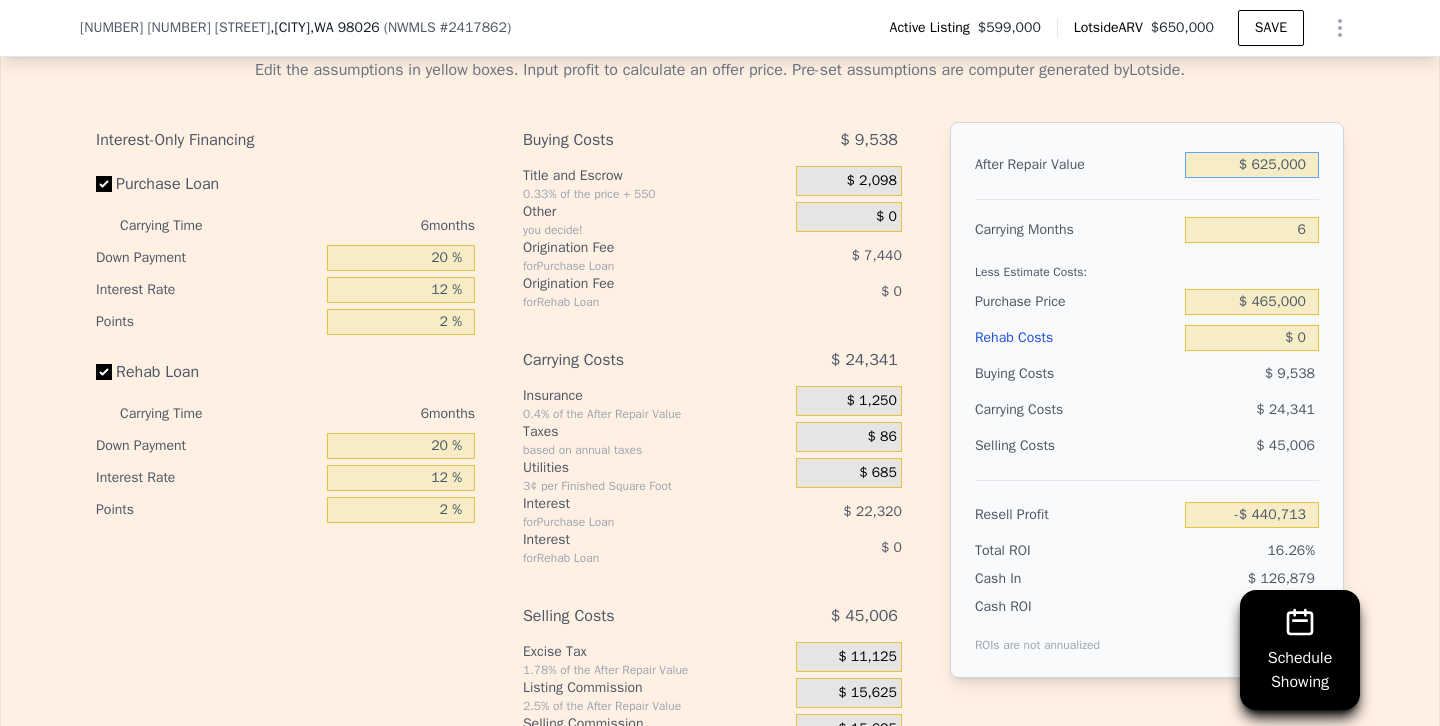 type on "$ 81,115" 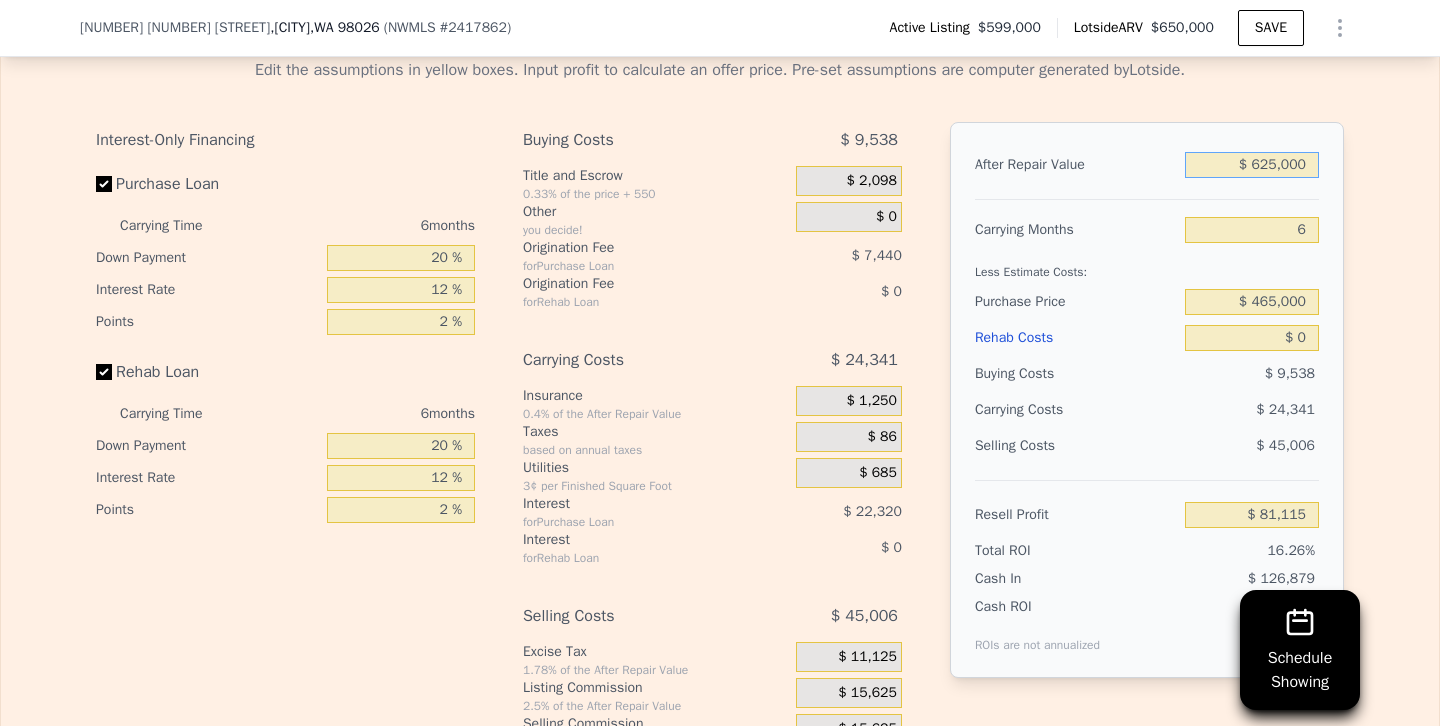 type on "$ 625,000" 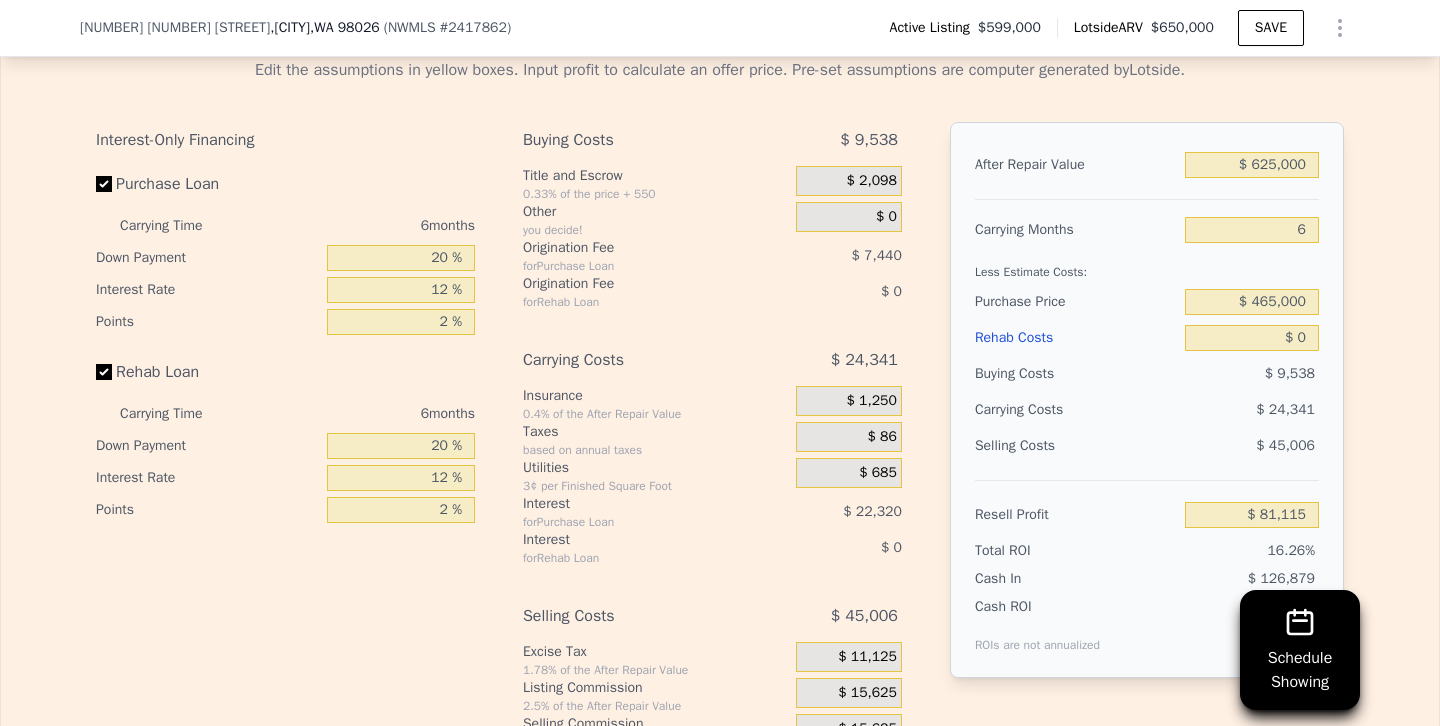 click on "Rehab Costs" at bounding box center [1076, 338] 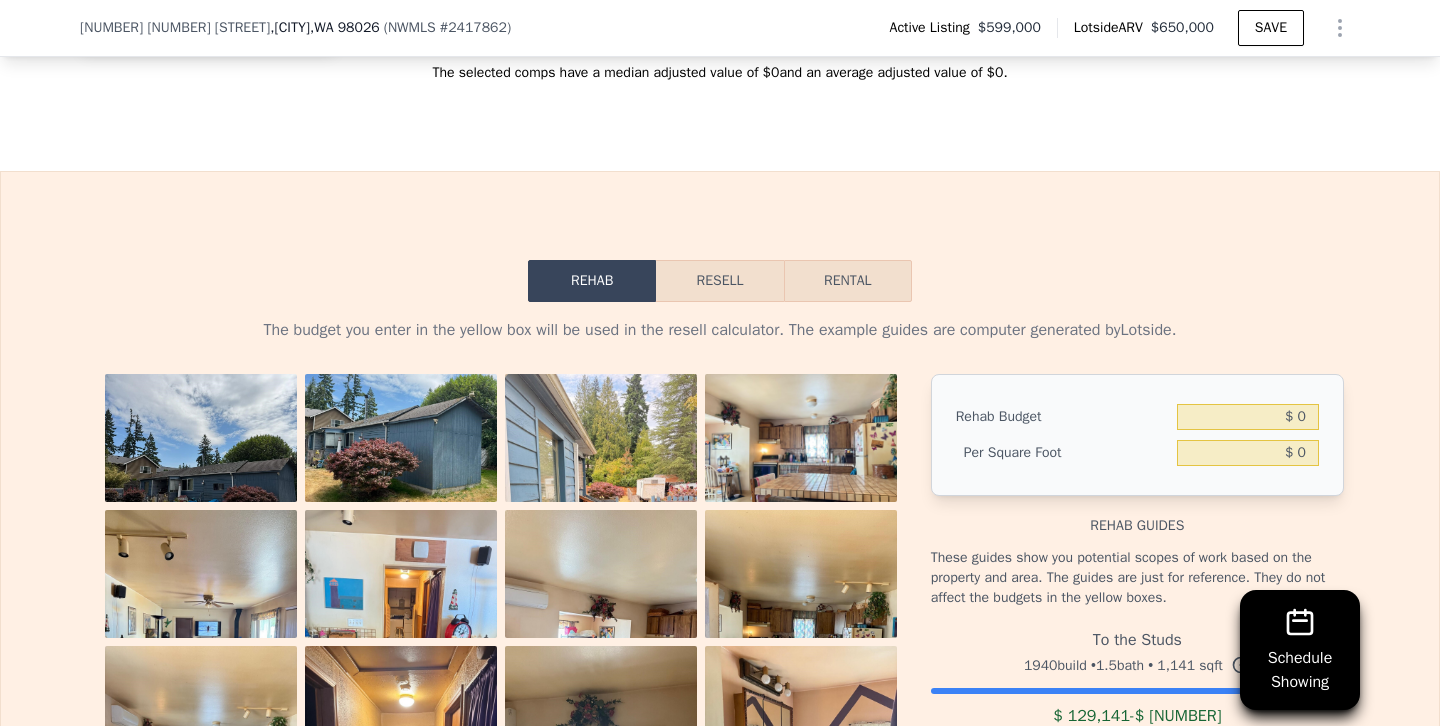 scroll, scrollTop: 2611, scrollLeft: 0, axis: vertical 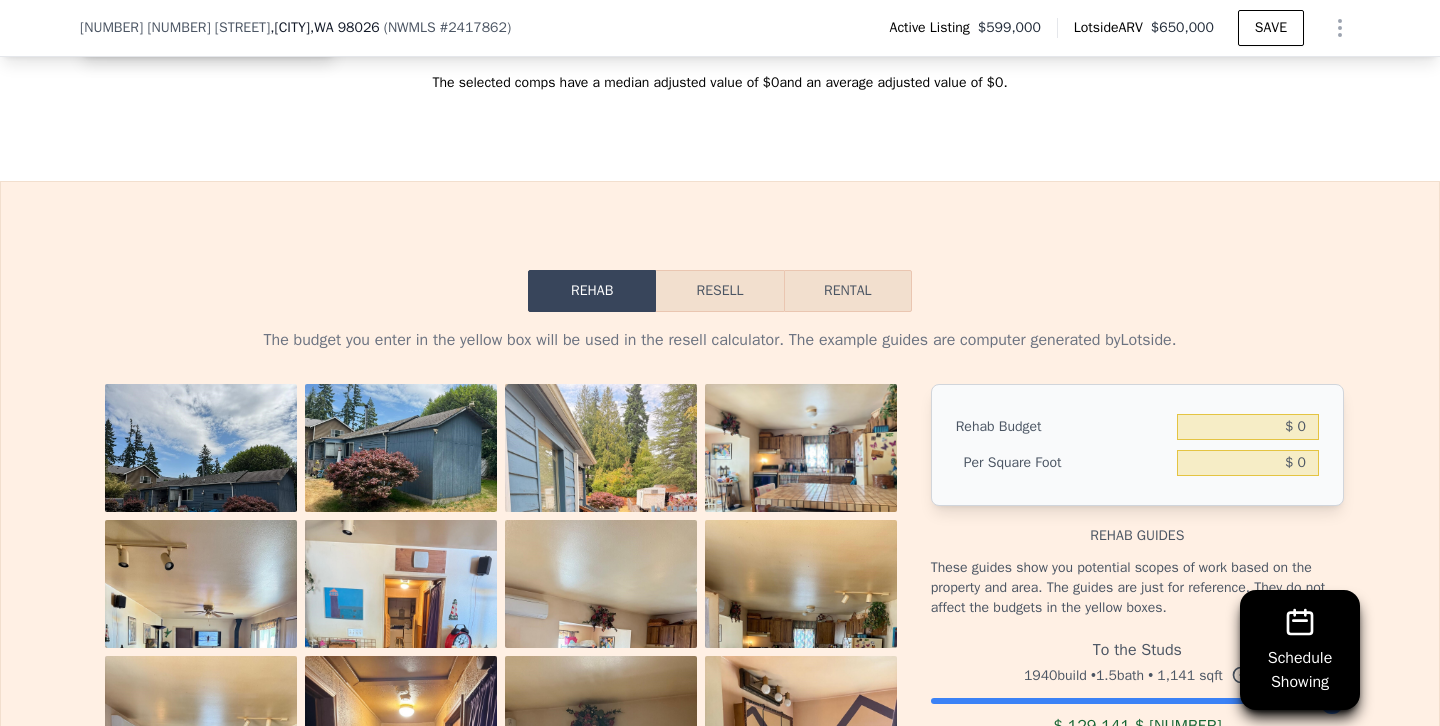 click on "Resell" at bounding box center (719, 291) 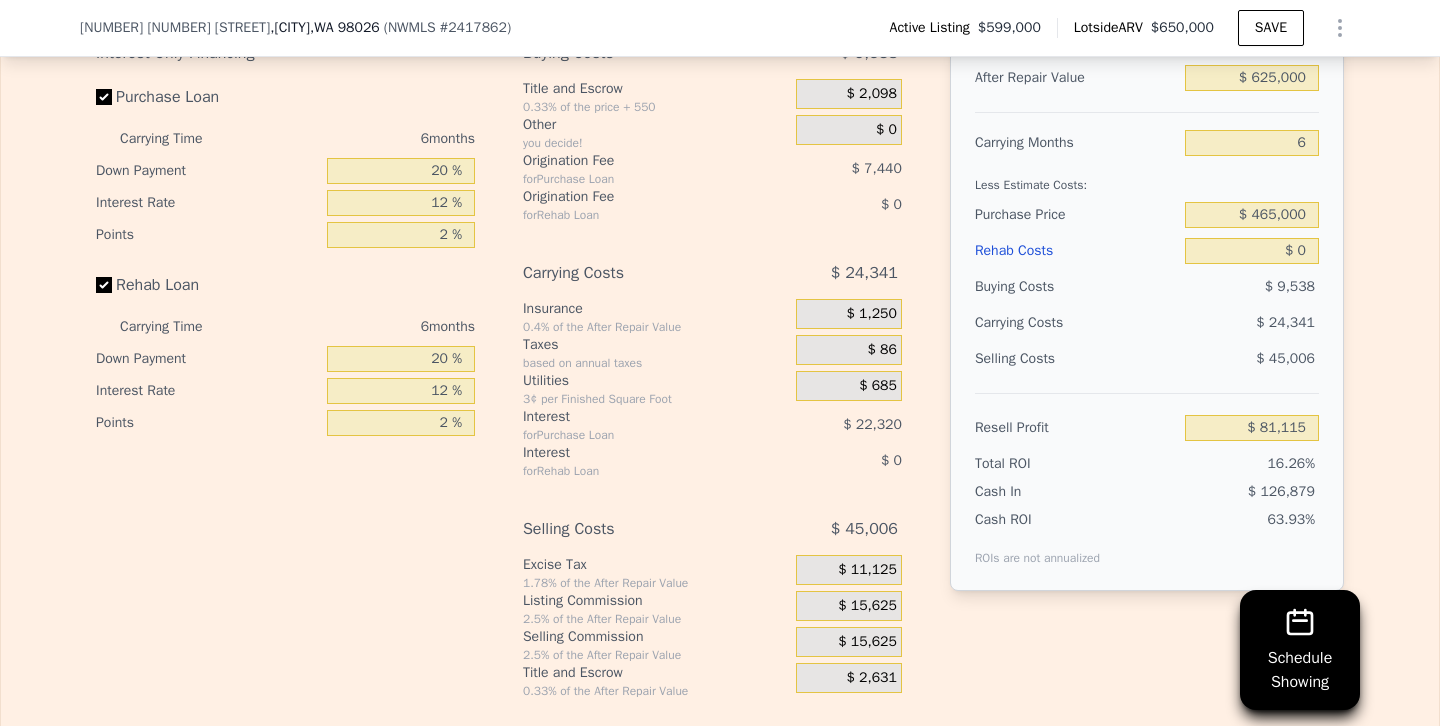 scroll, scrollTop: 2967, scrollLeft: 0, axis: vertical 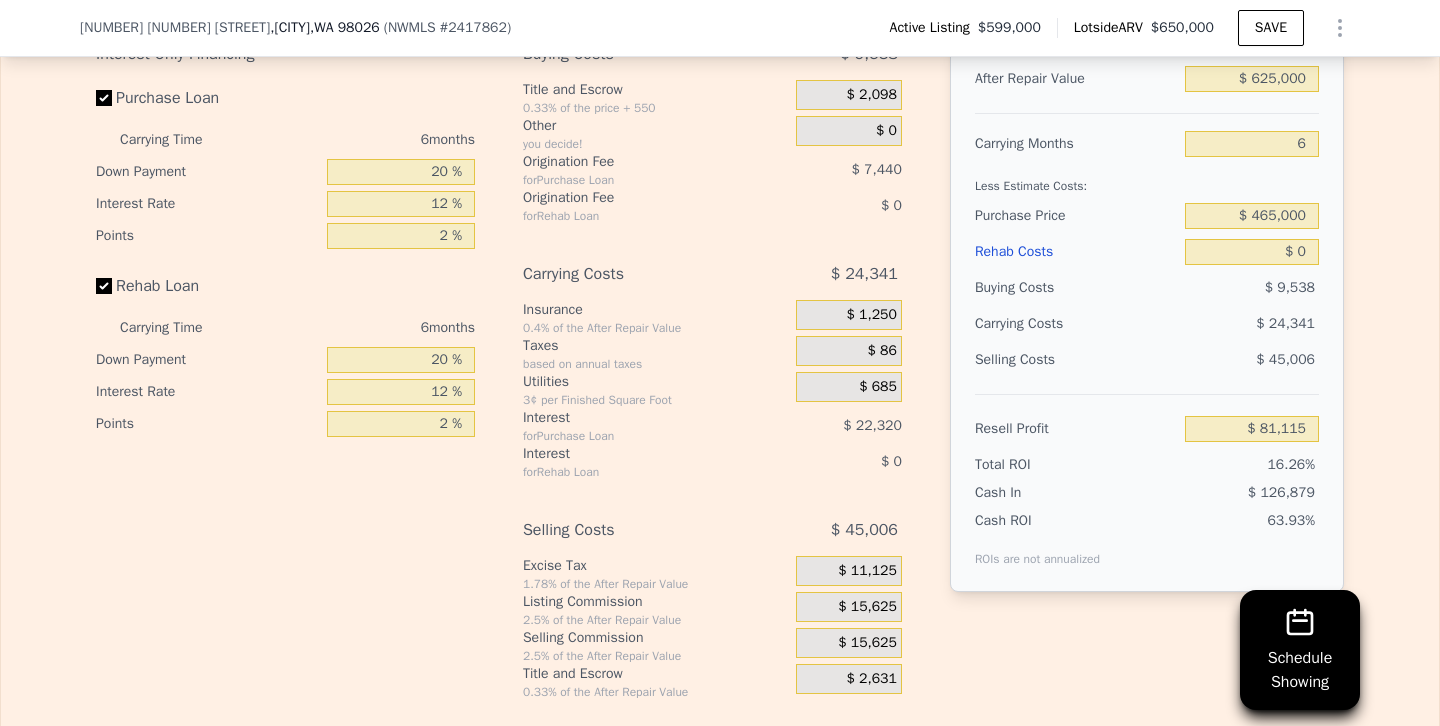click on "Rehab Loan" at bounding box center [207, 286] 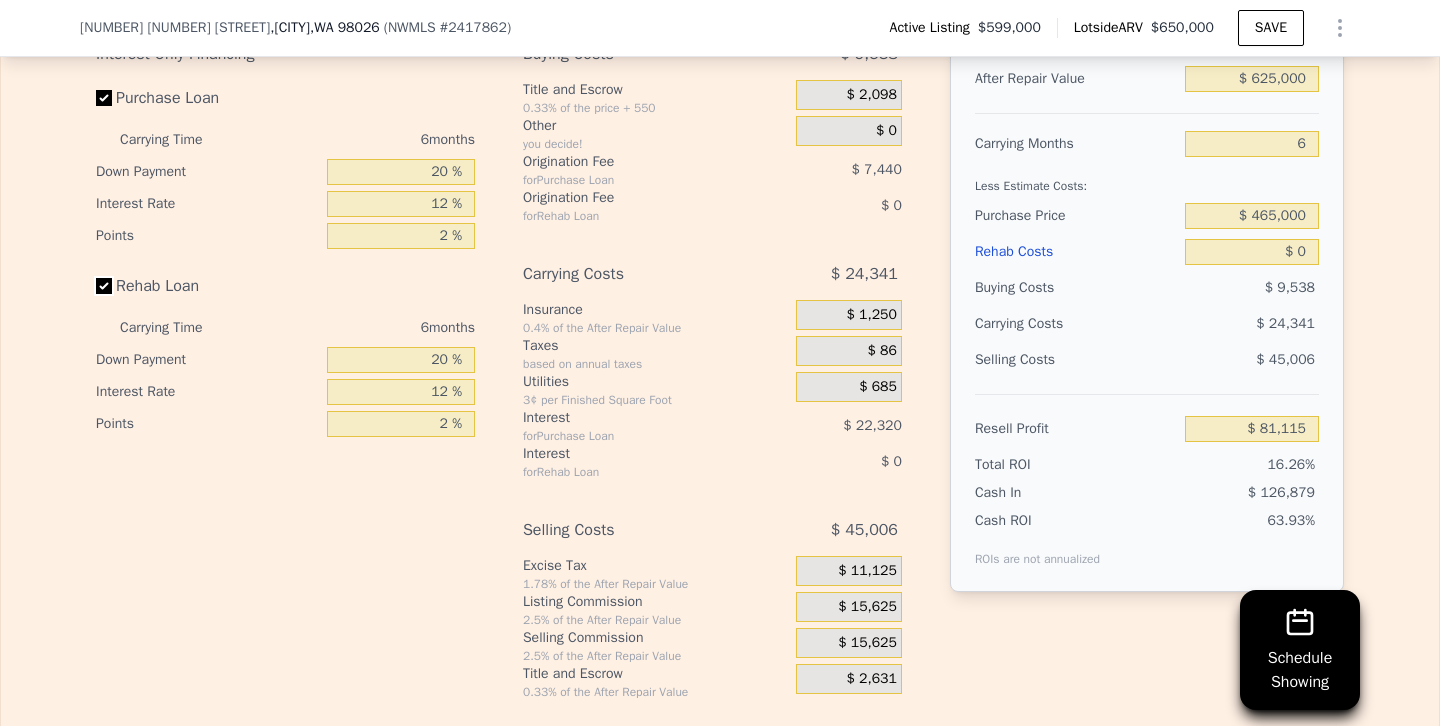 click on "Rehab Loan" at bounding box center [104, 286] 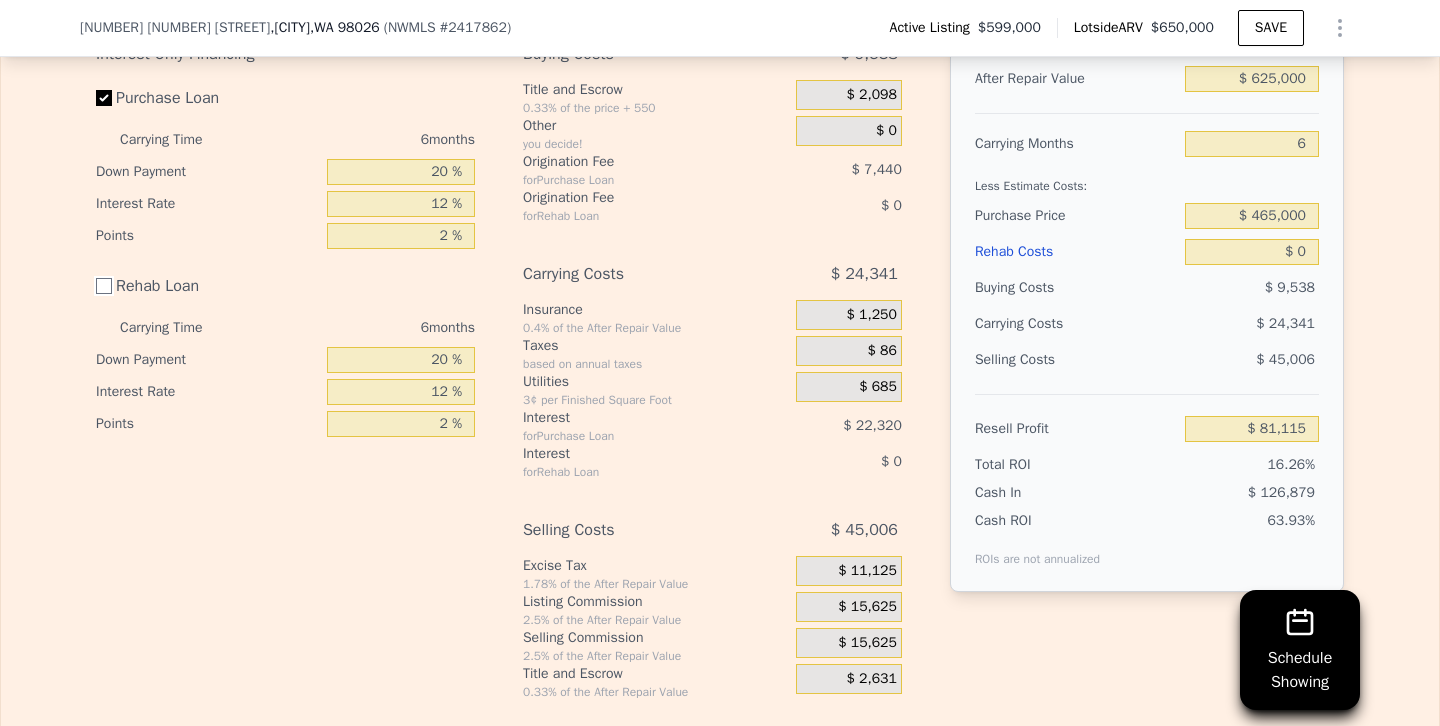 checkbox on "false" 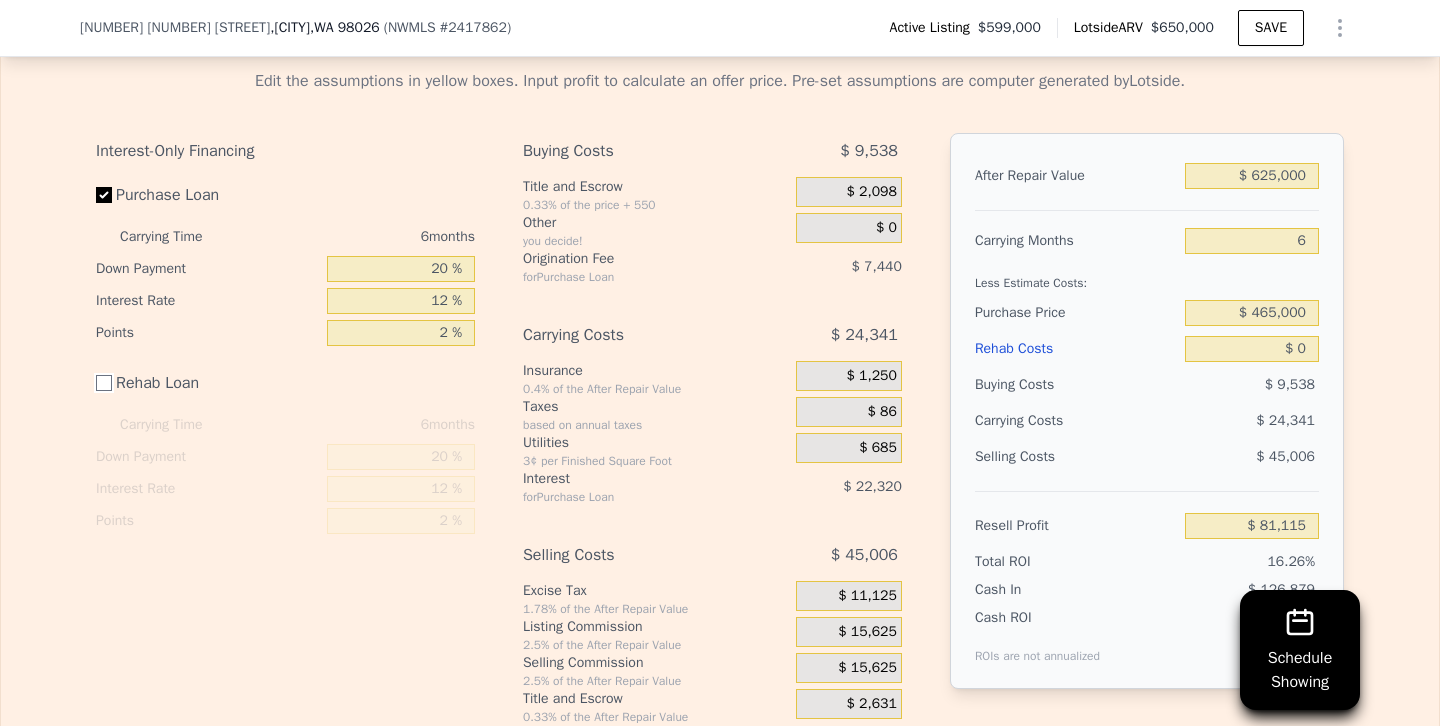 scroll, scrollTop: 2864, scrollLeft: 0, axis: vertical 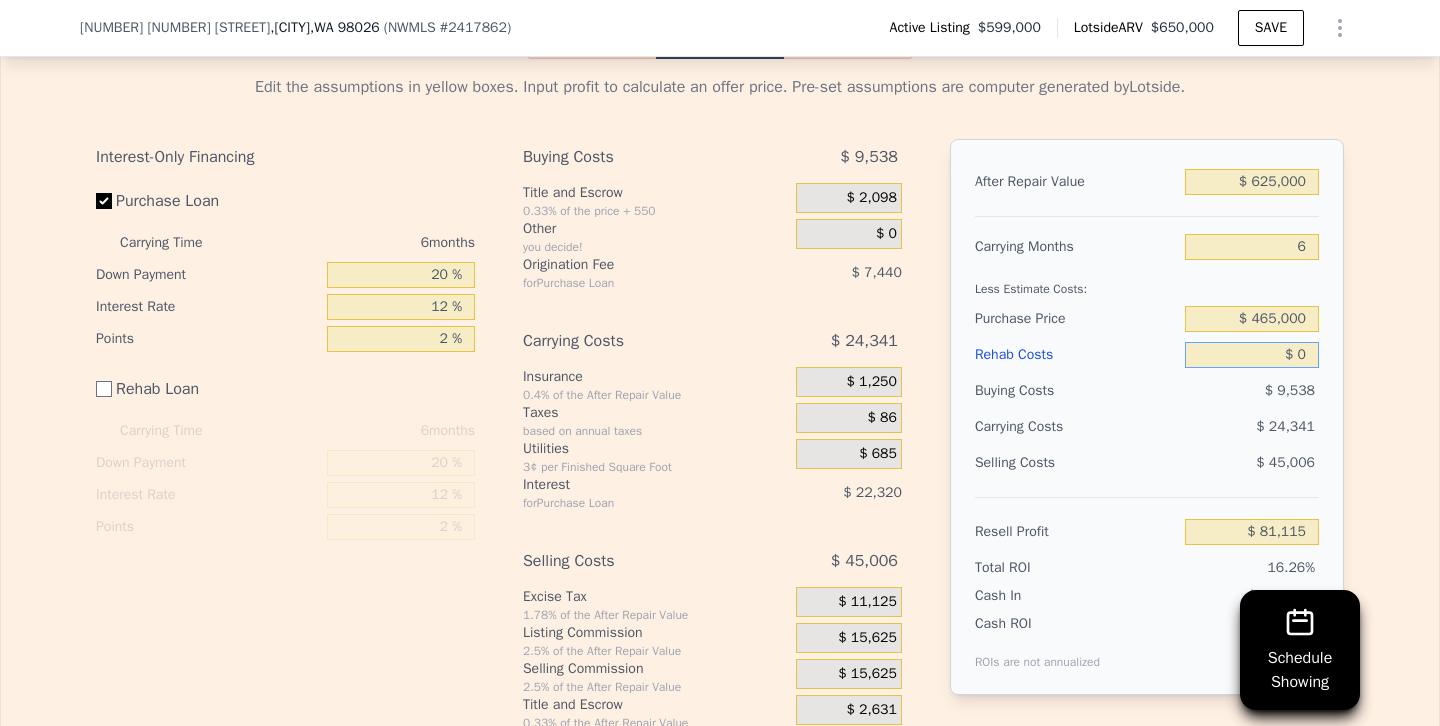 drag, startPoint x: 1252, startPoint y: 362, endPoint x: 1423, endPoint y: 352, distance: 171.29214 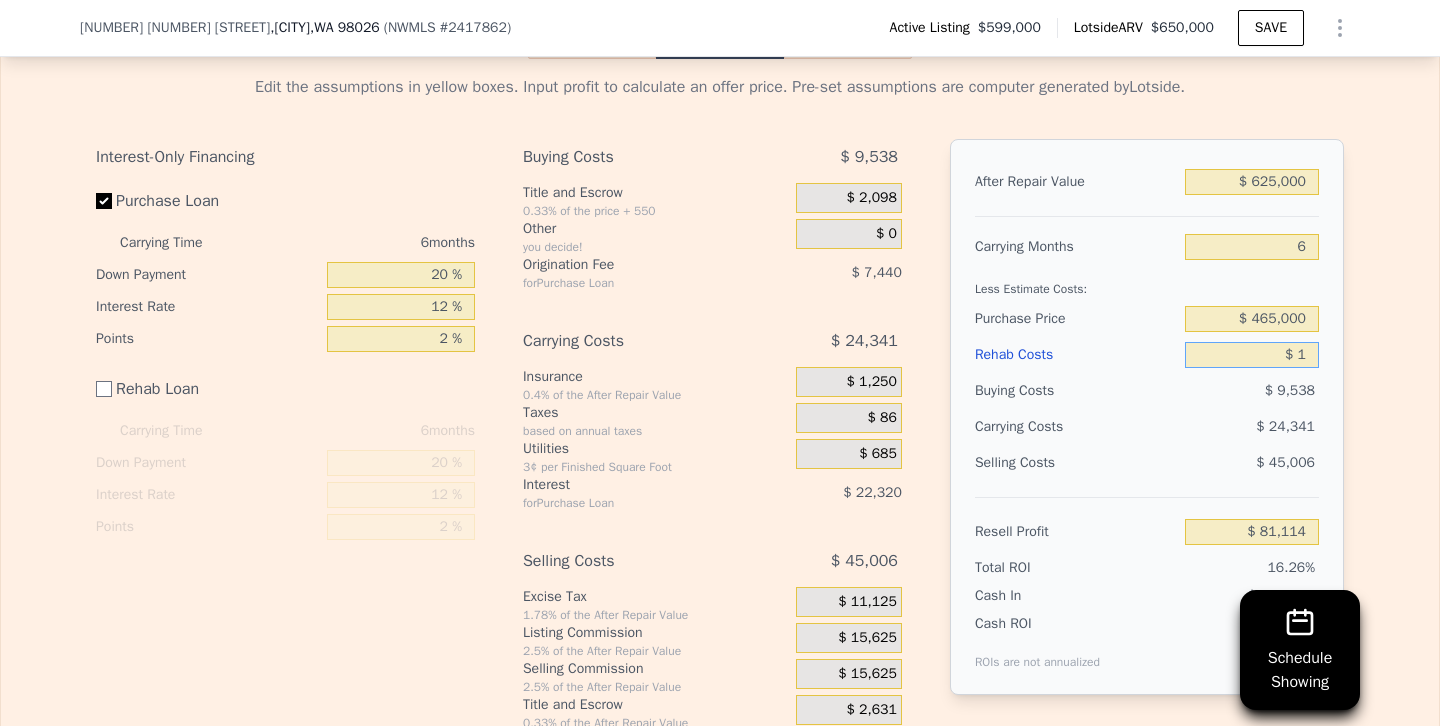 type on "$ 81,114" 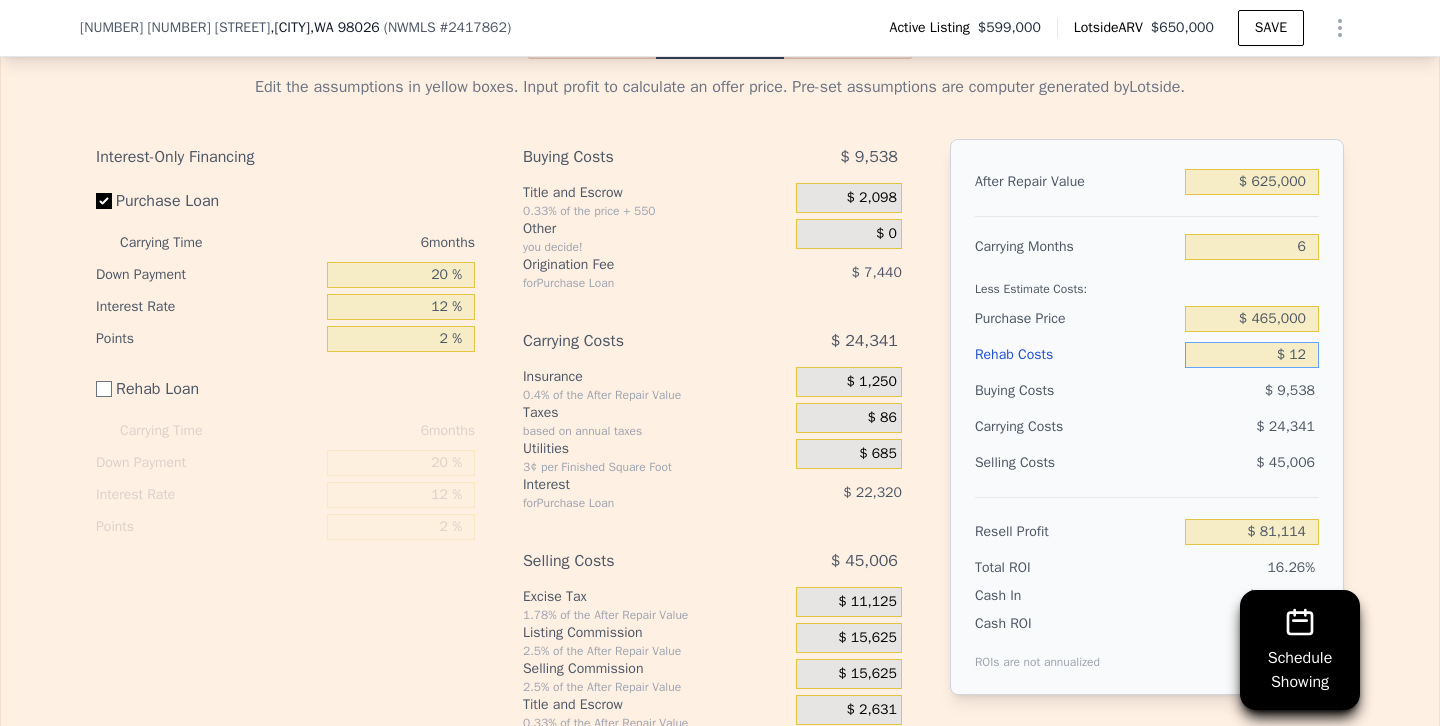 type on "$ 81,103" 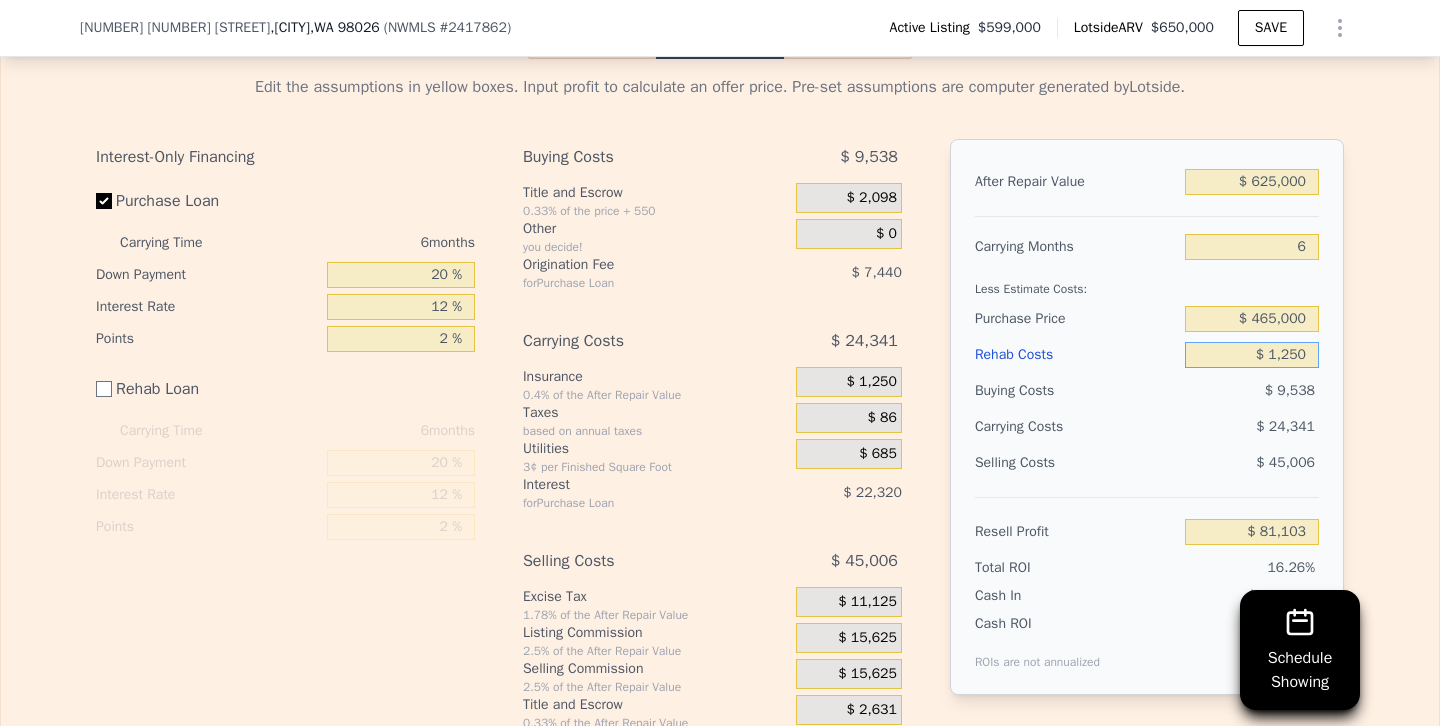 type on "$ 12,500" 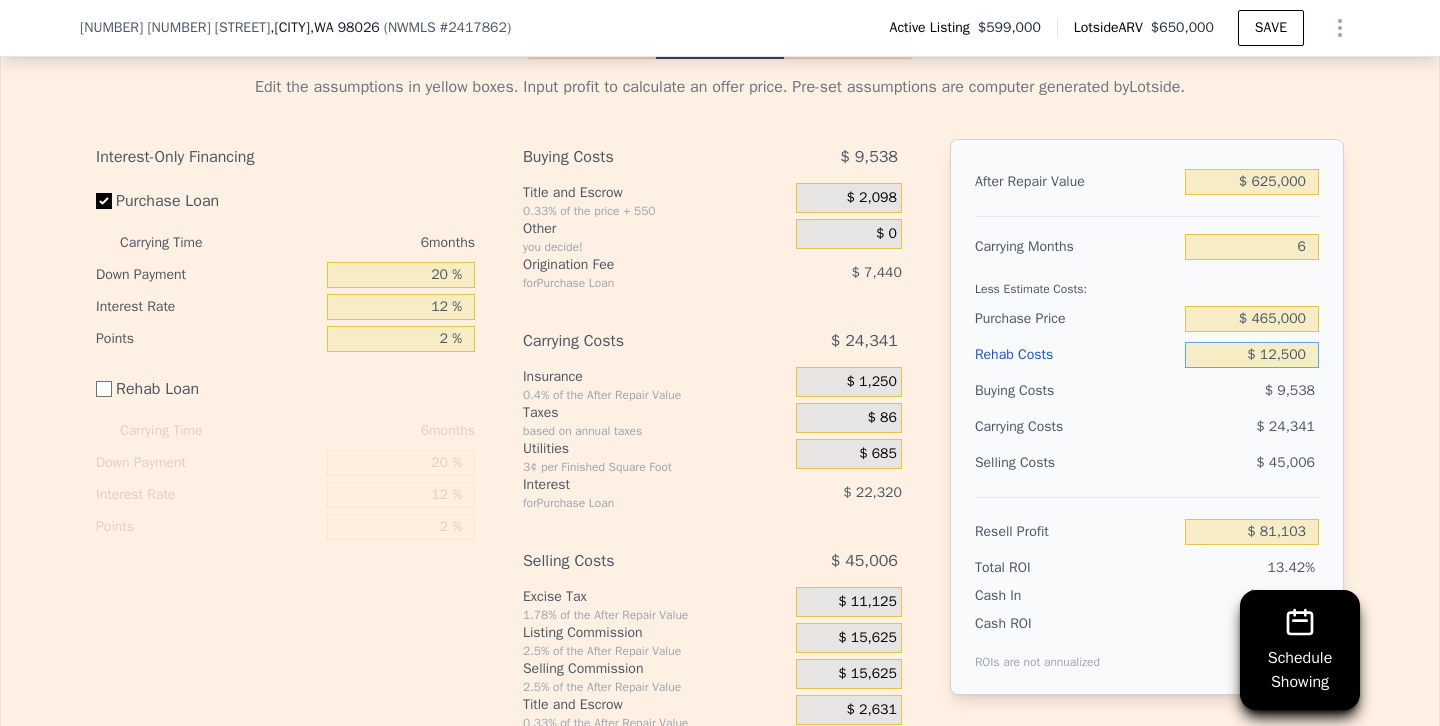 type on "$ 68,615" 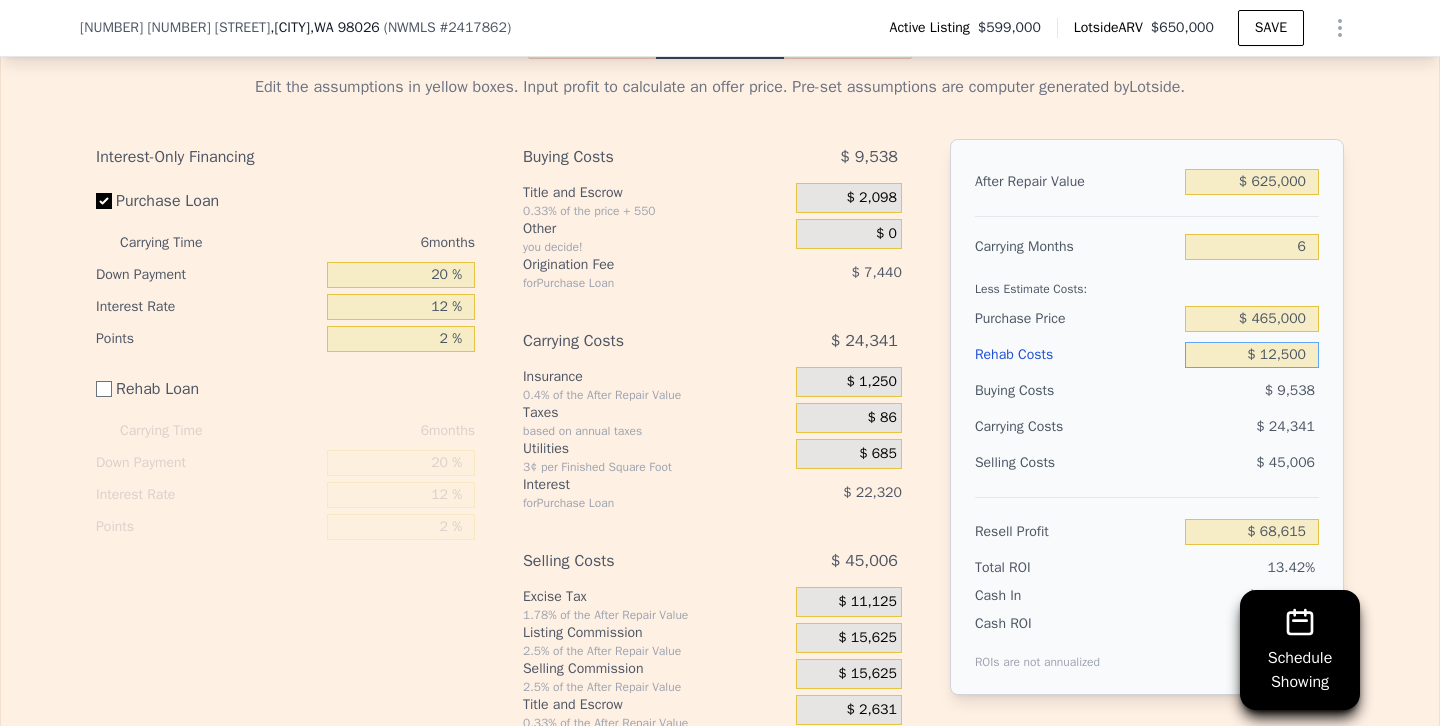 type on "$ 125,000" 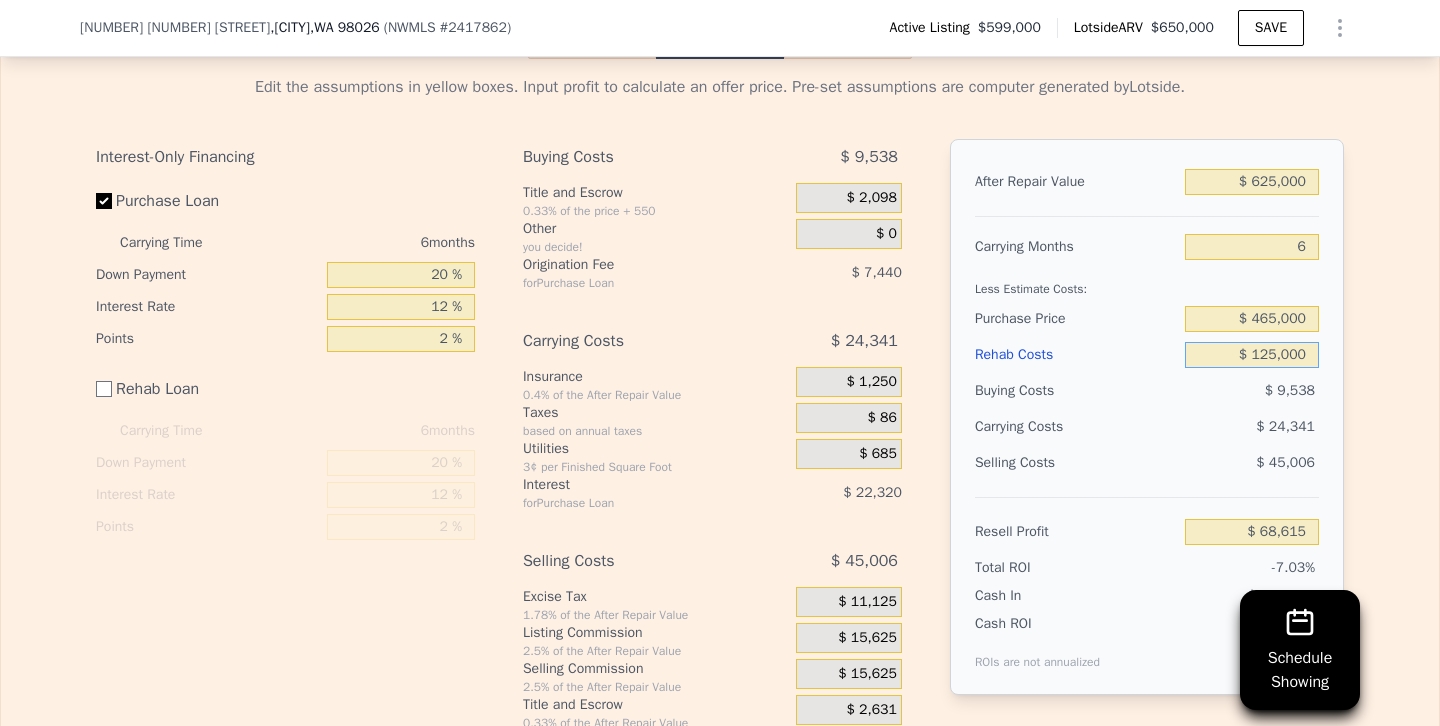 type on "-$ 43,885" 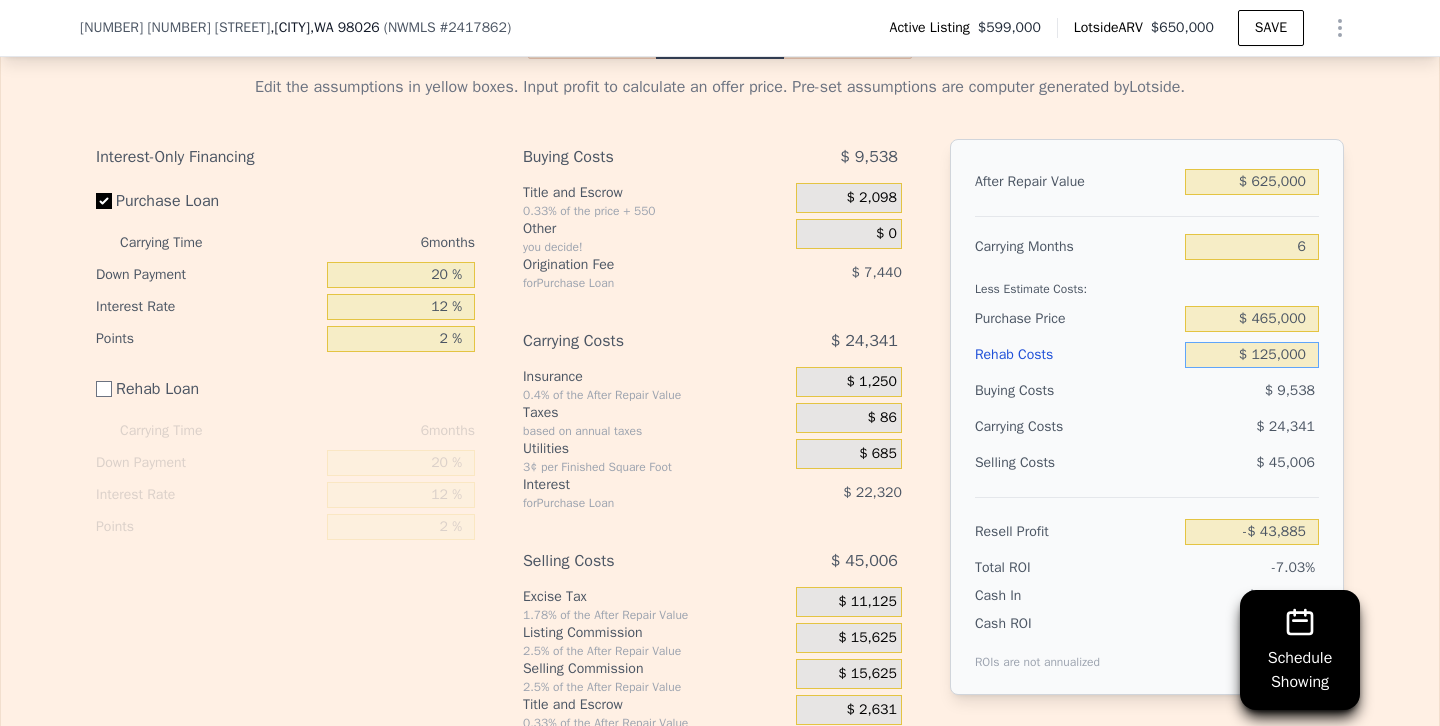 type on "$ 125,000" 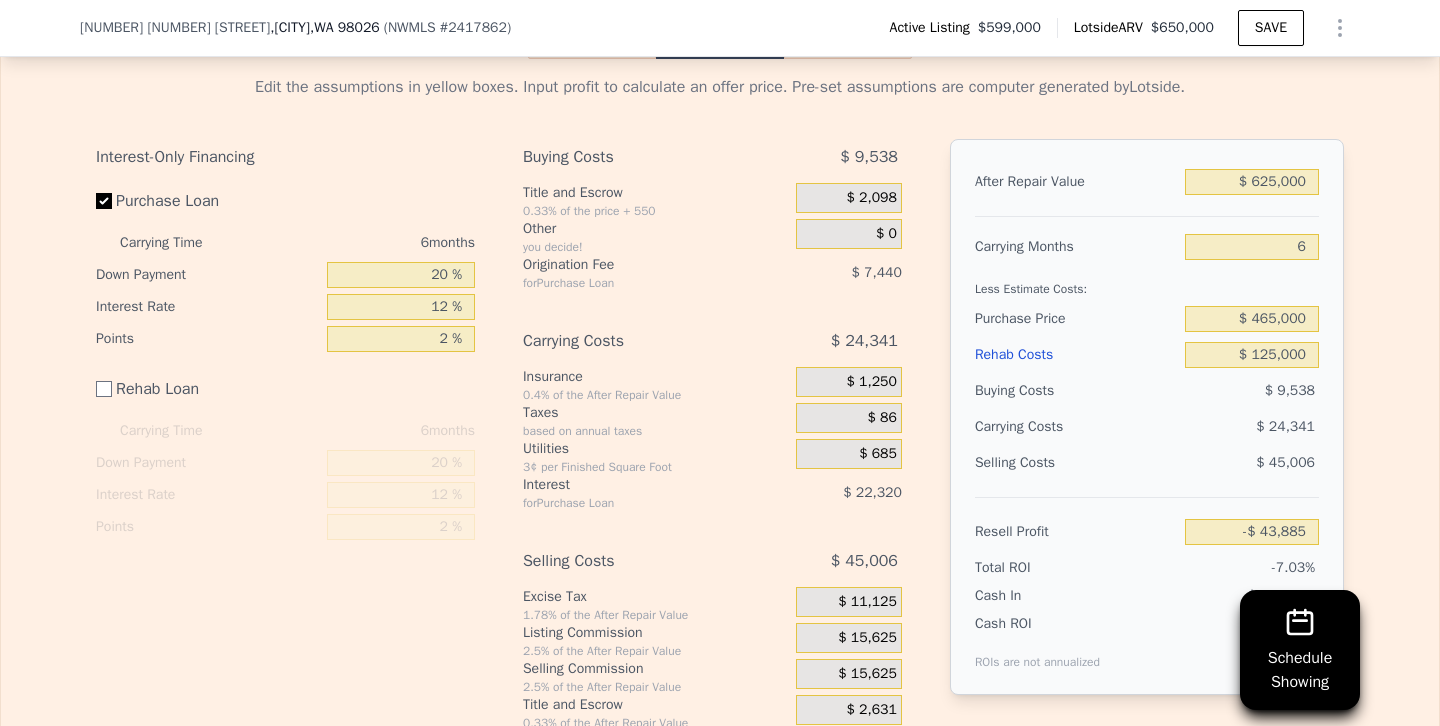 click on "$ 24,341" at bounding box center (1285, 426) 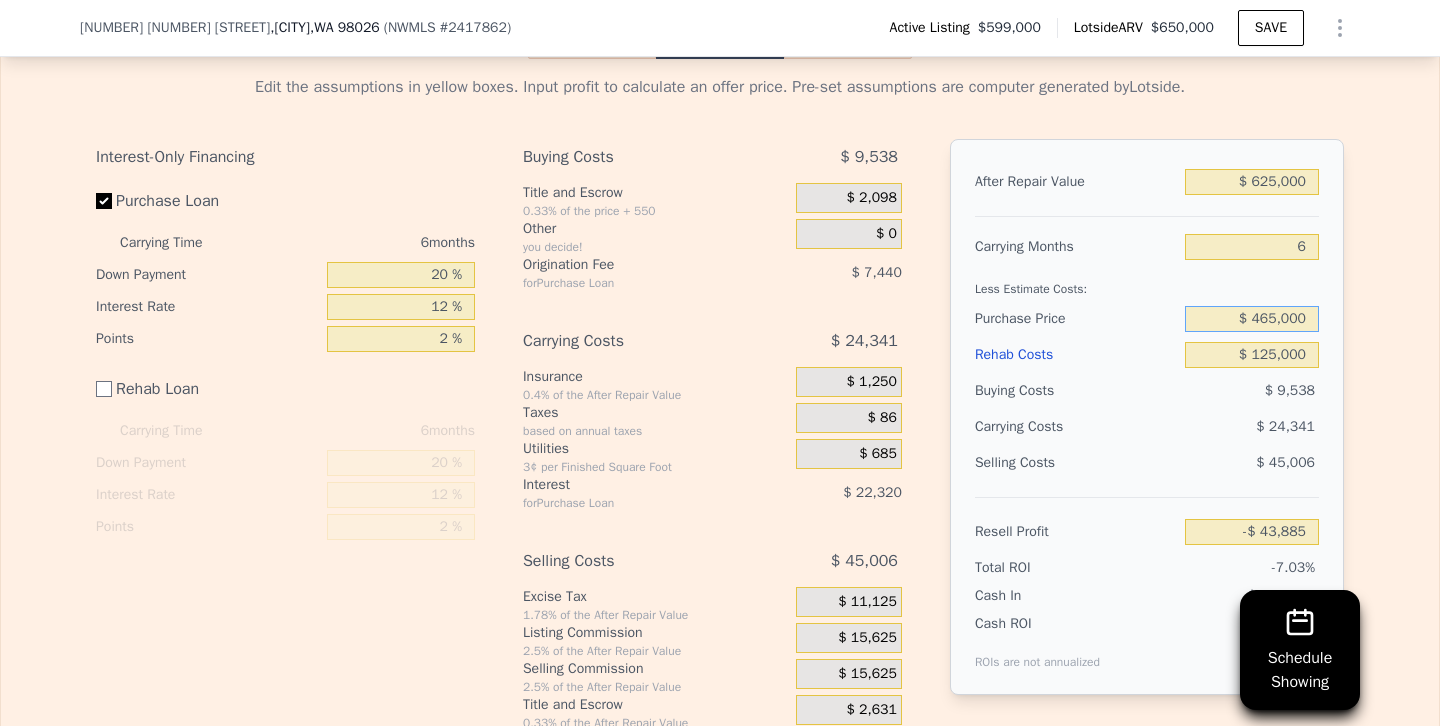 click on "$ 465,000" at bounding box center (1252, 319) 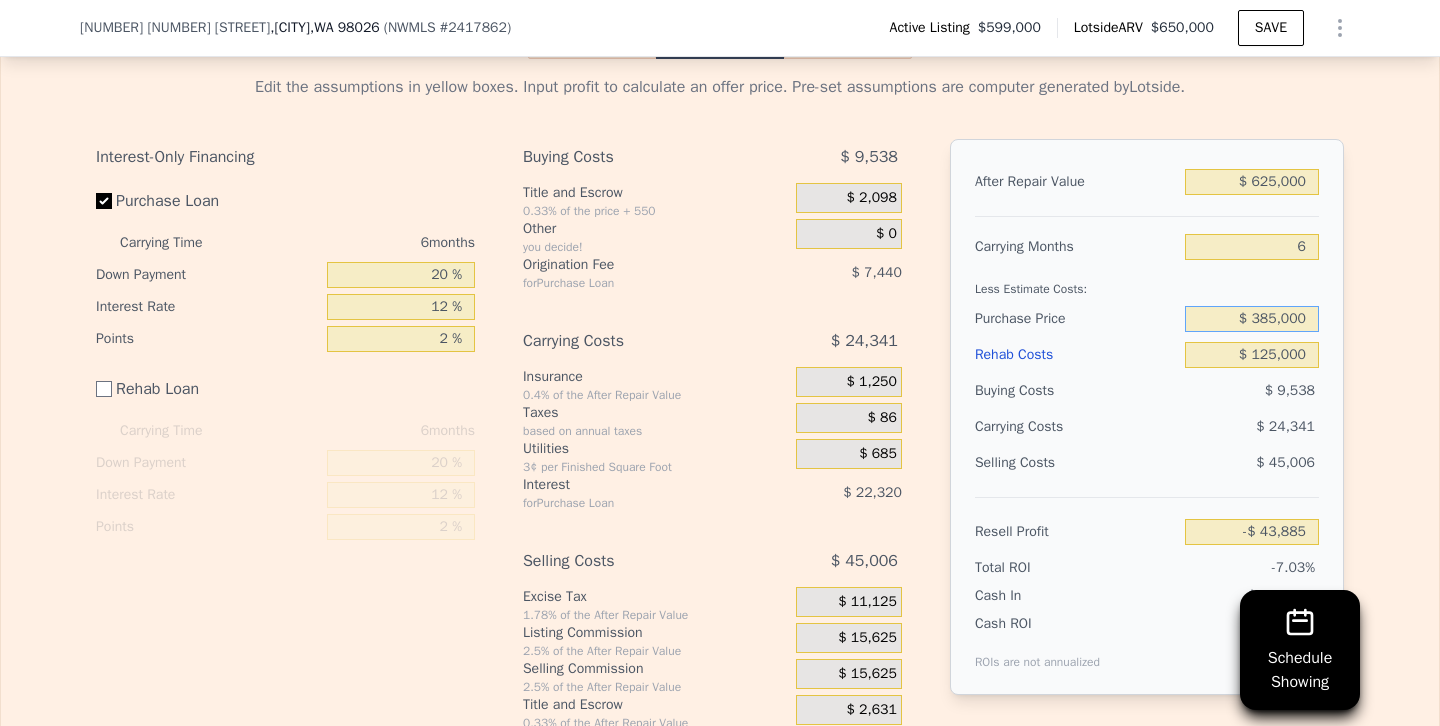 type on "$ 385,000" 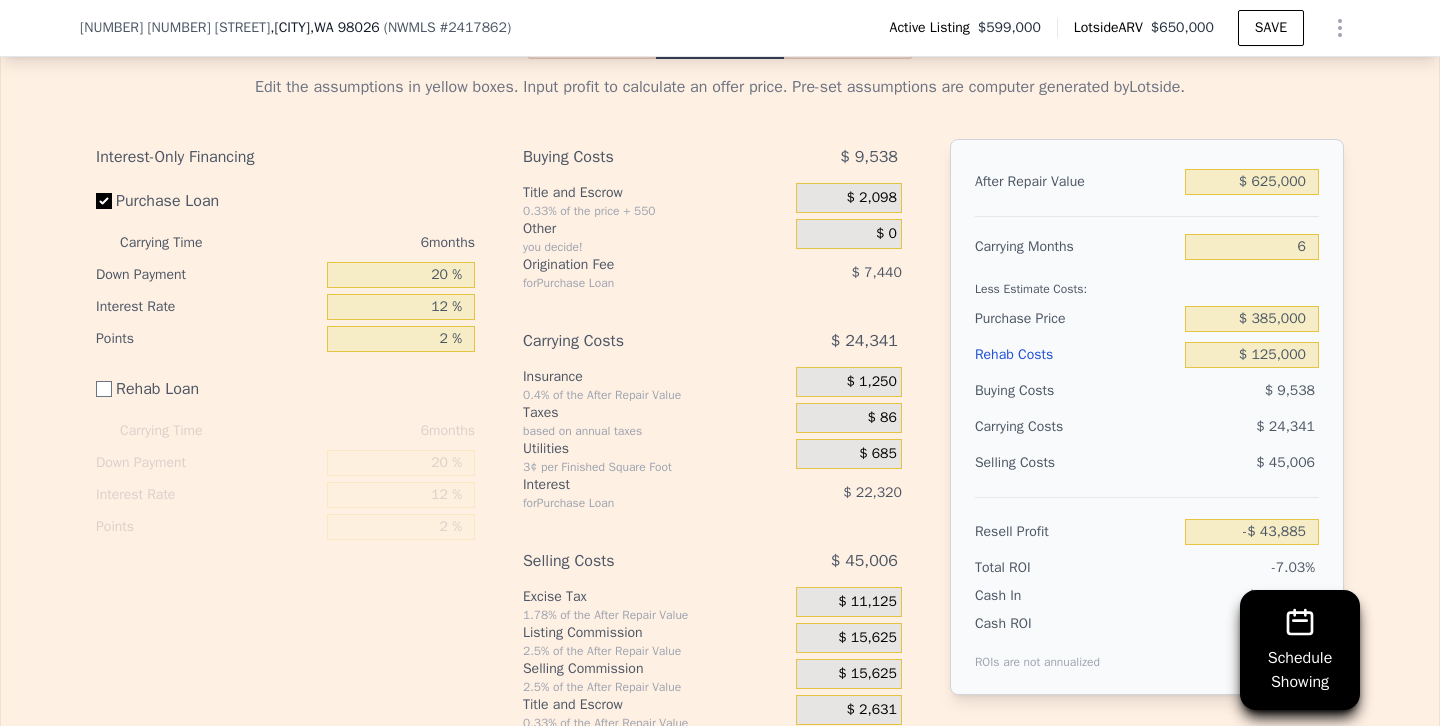 click on "$ 9,538" at bounding box center (1252, 391) 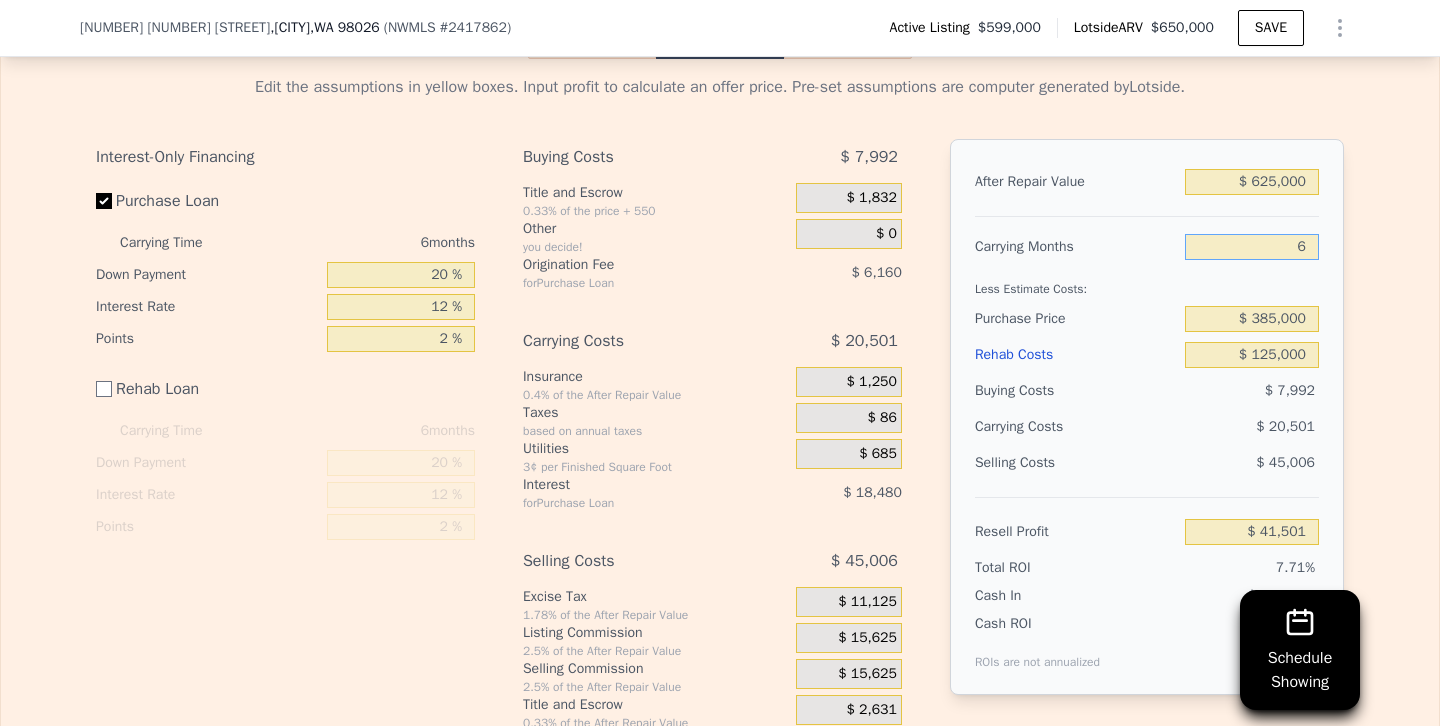 drag, startPoint x: 1261, startPoint y: 249, endPoint x: 1438, endPoint y: 243, distance: 177.10167 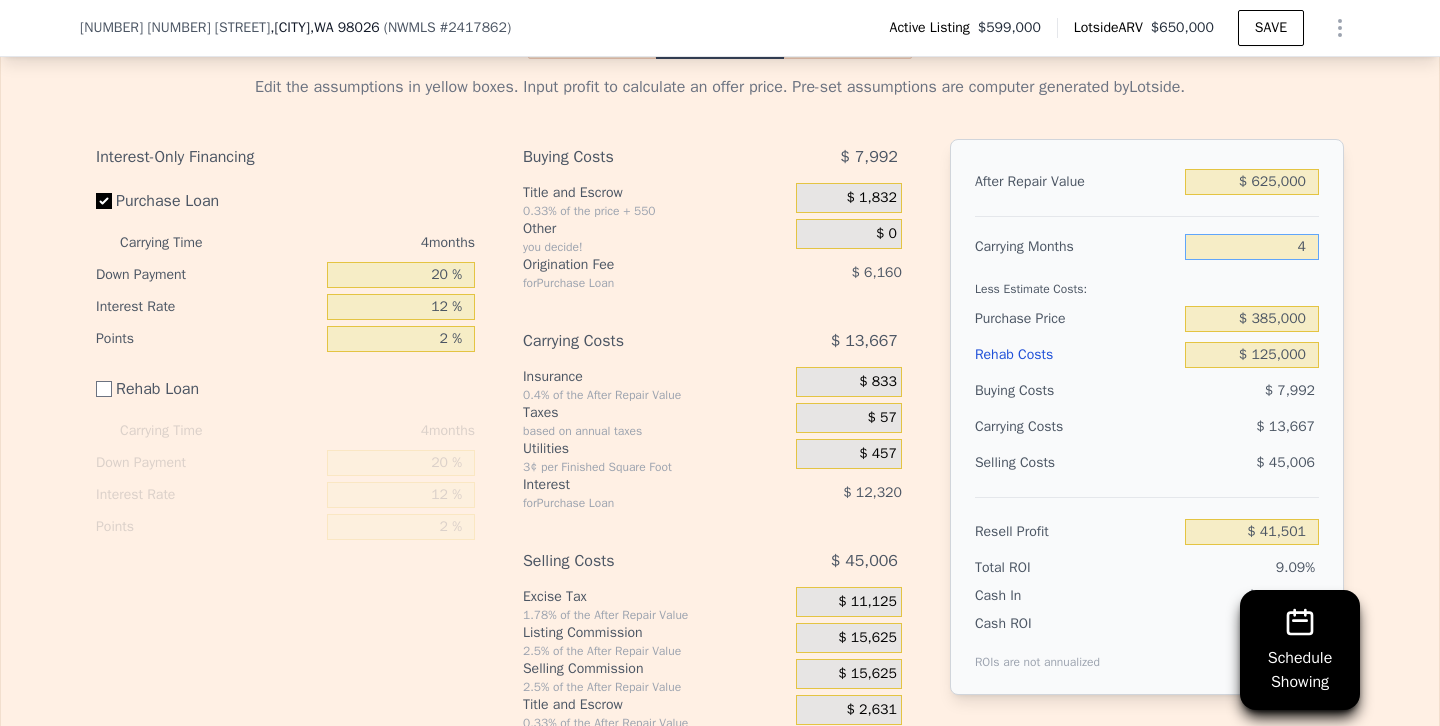 type on "$ 48,335" 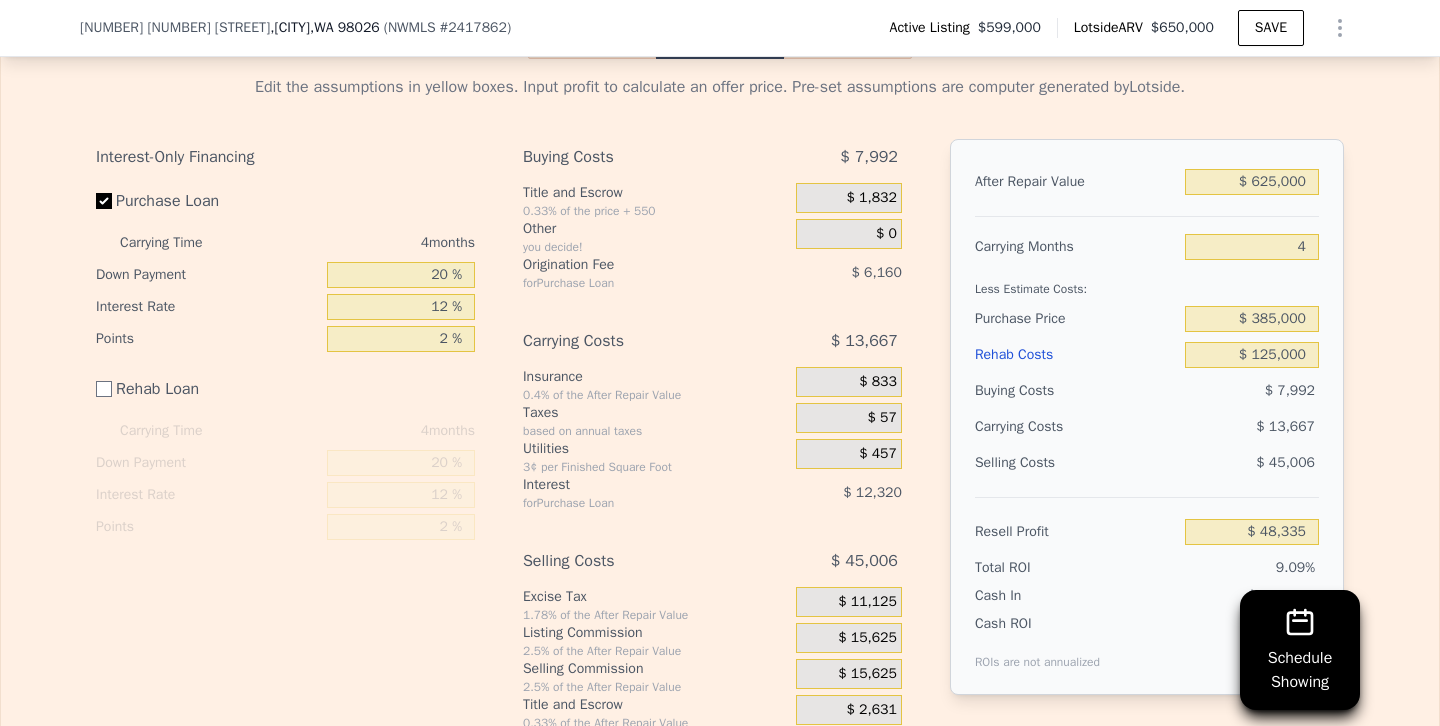 click on "$ 13,667" at bounding box center [1213, 427] 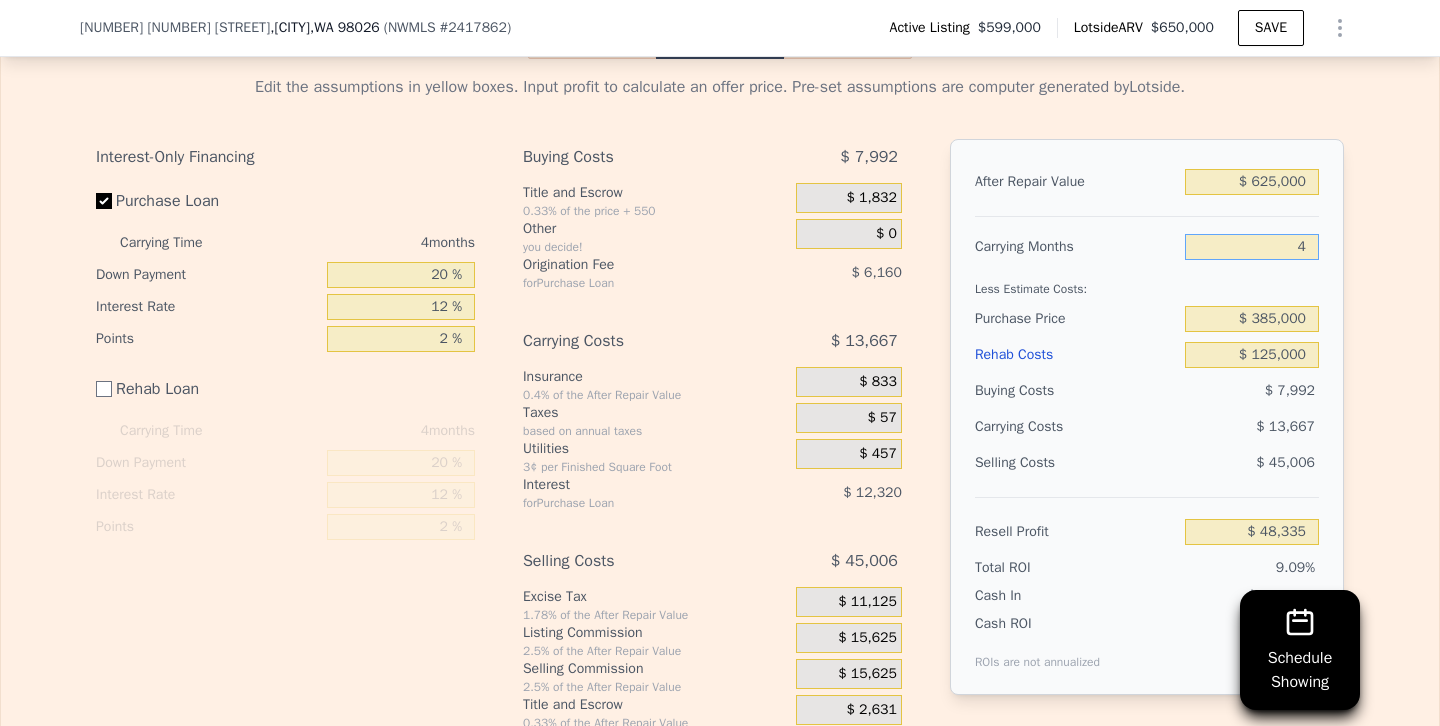 drag, startPoint x: 1262, startPoint y: 247, endPoint x: 1426, endPoint y: 239, distance: 164.195 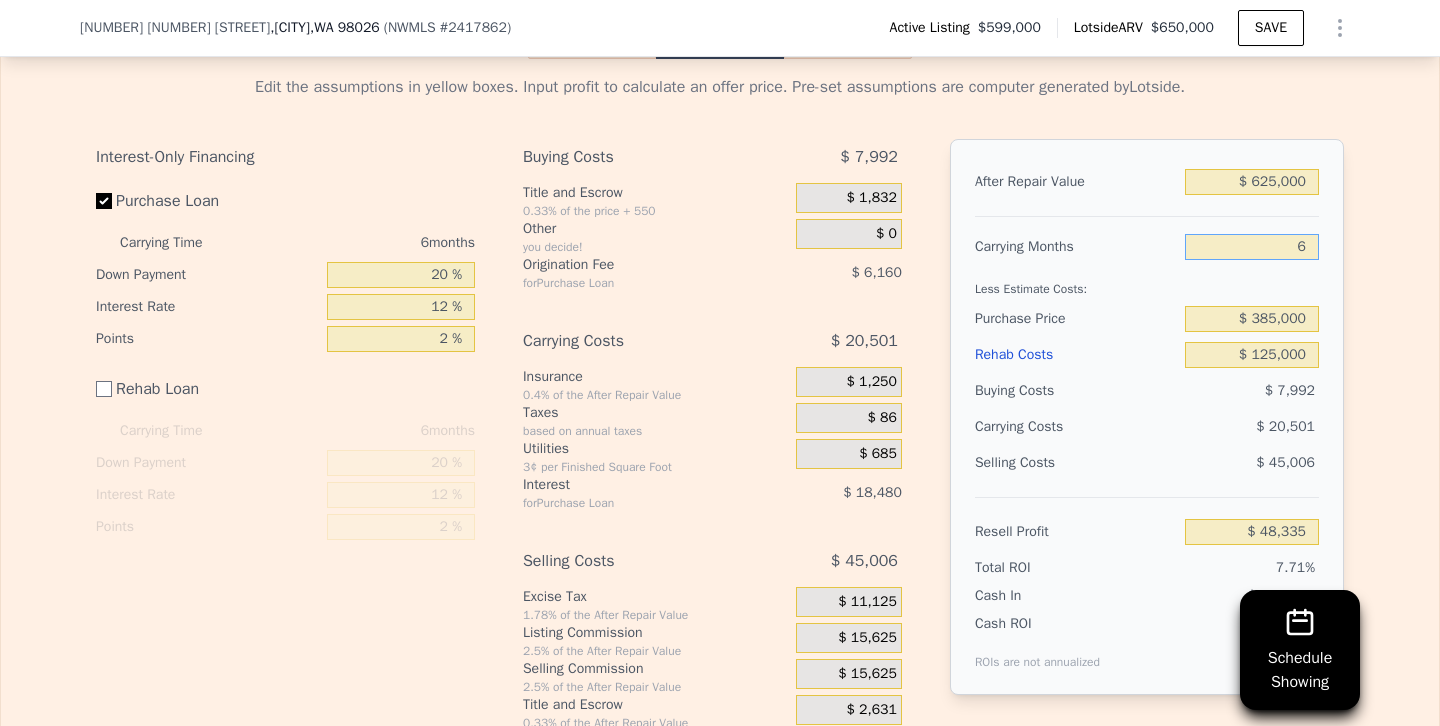 type on "$ 41,501" 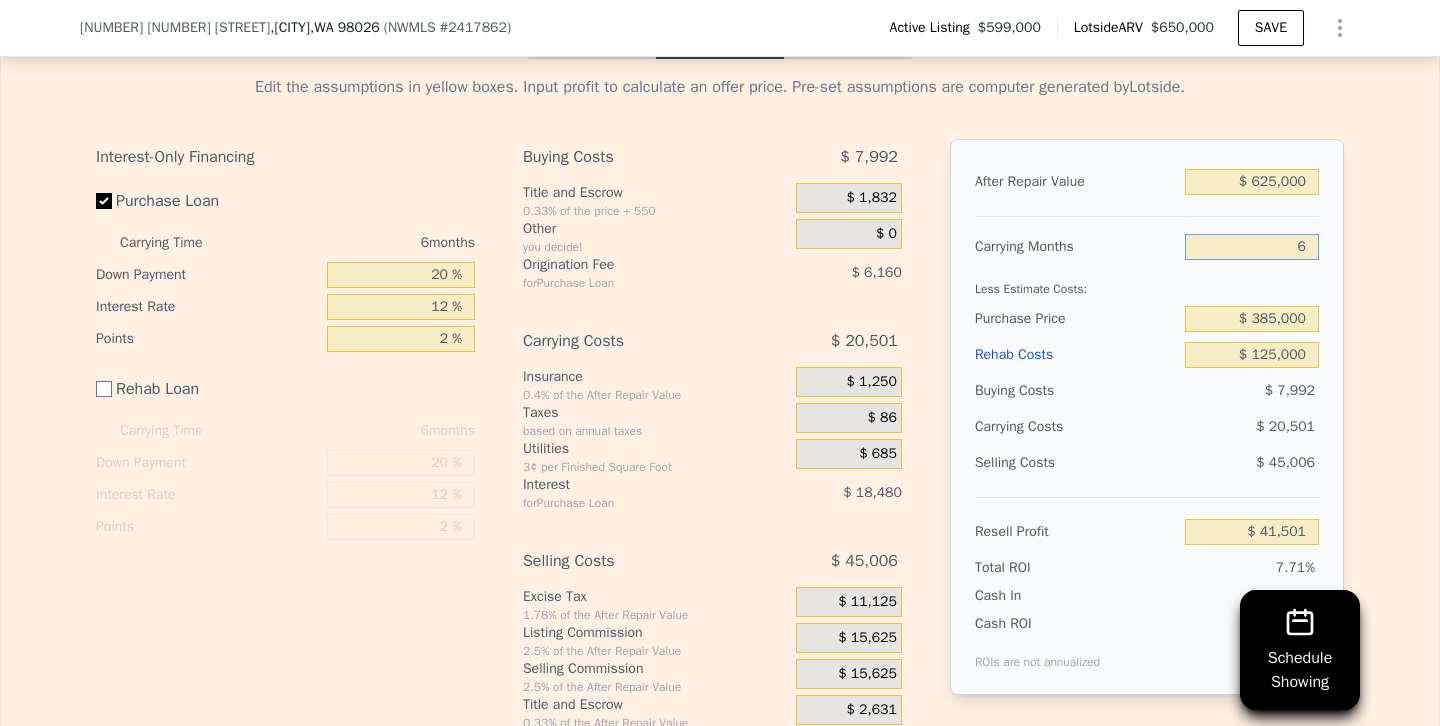 type on "6" 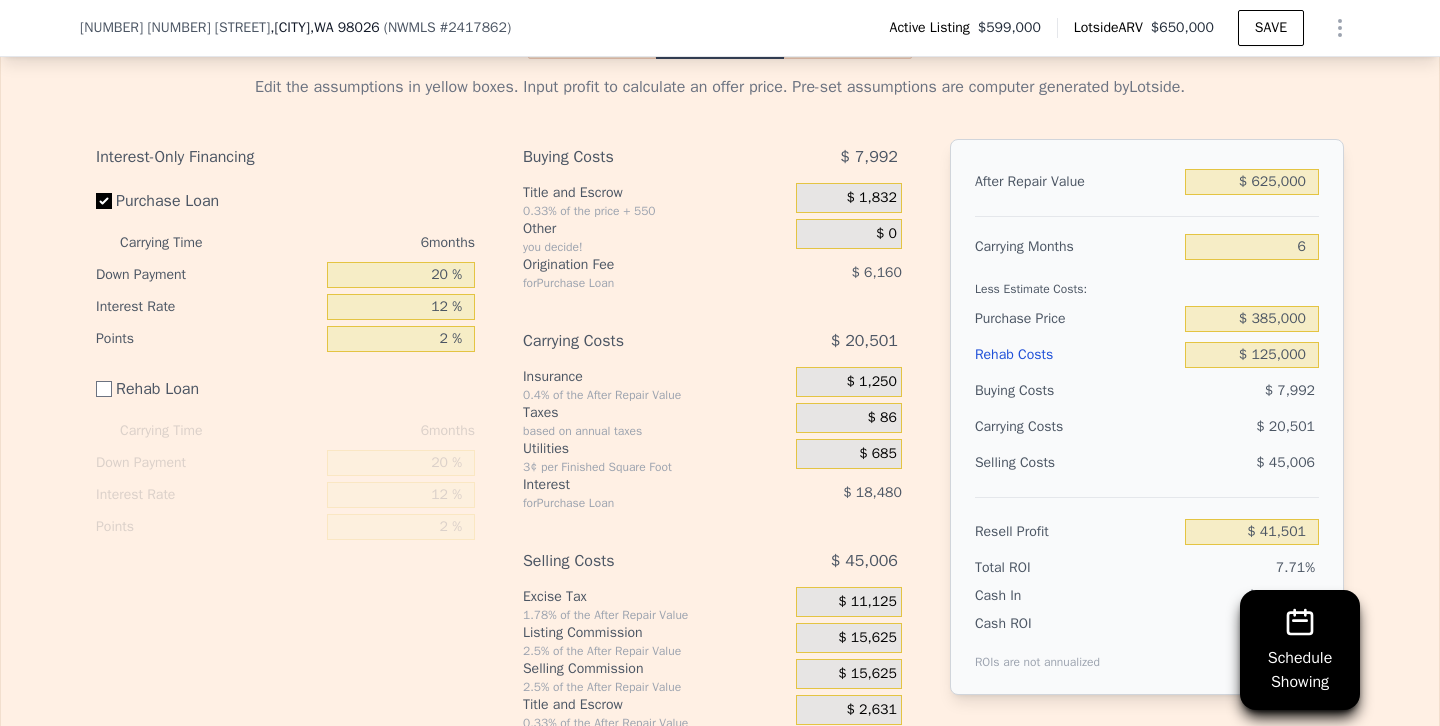 click on "Selling Costs" at bounding box center (1076, 463) 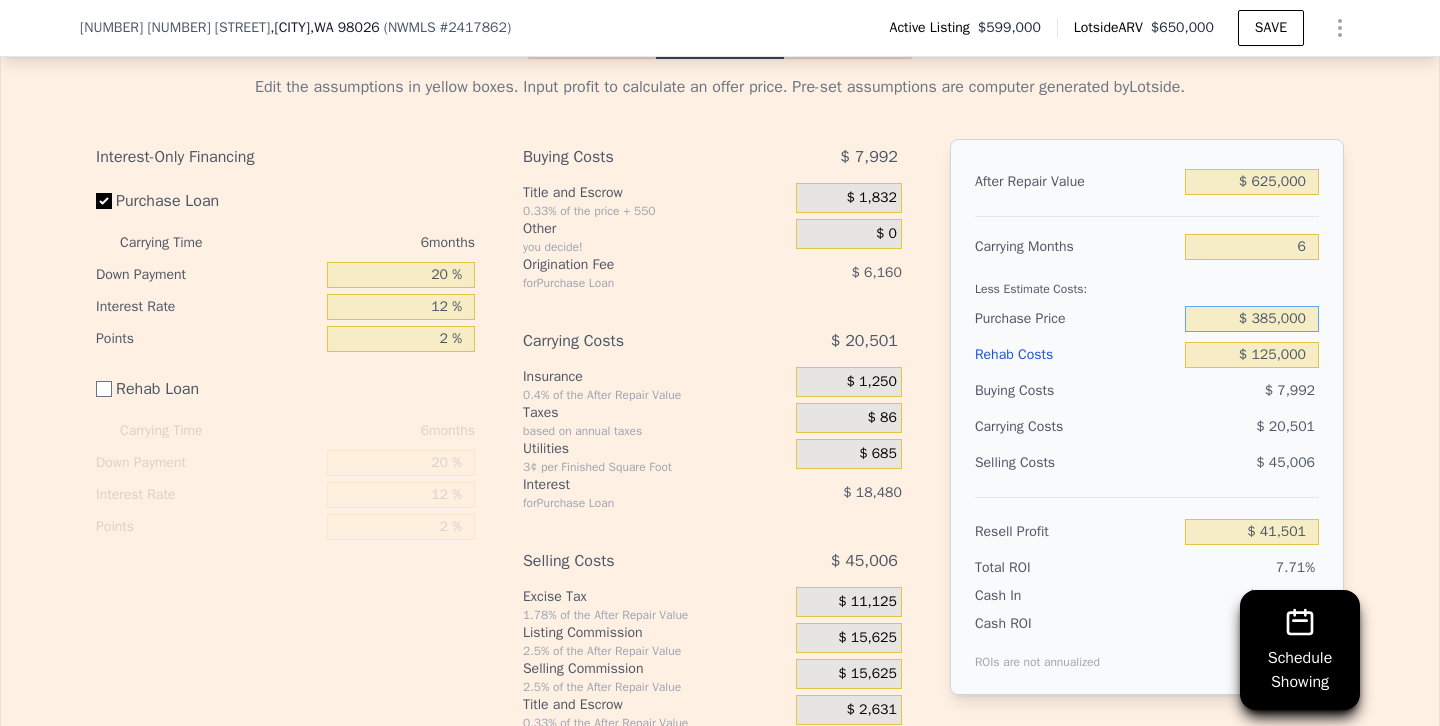 click on "$ 385,000" at bounding box center (1252, 319) 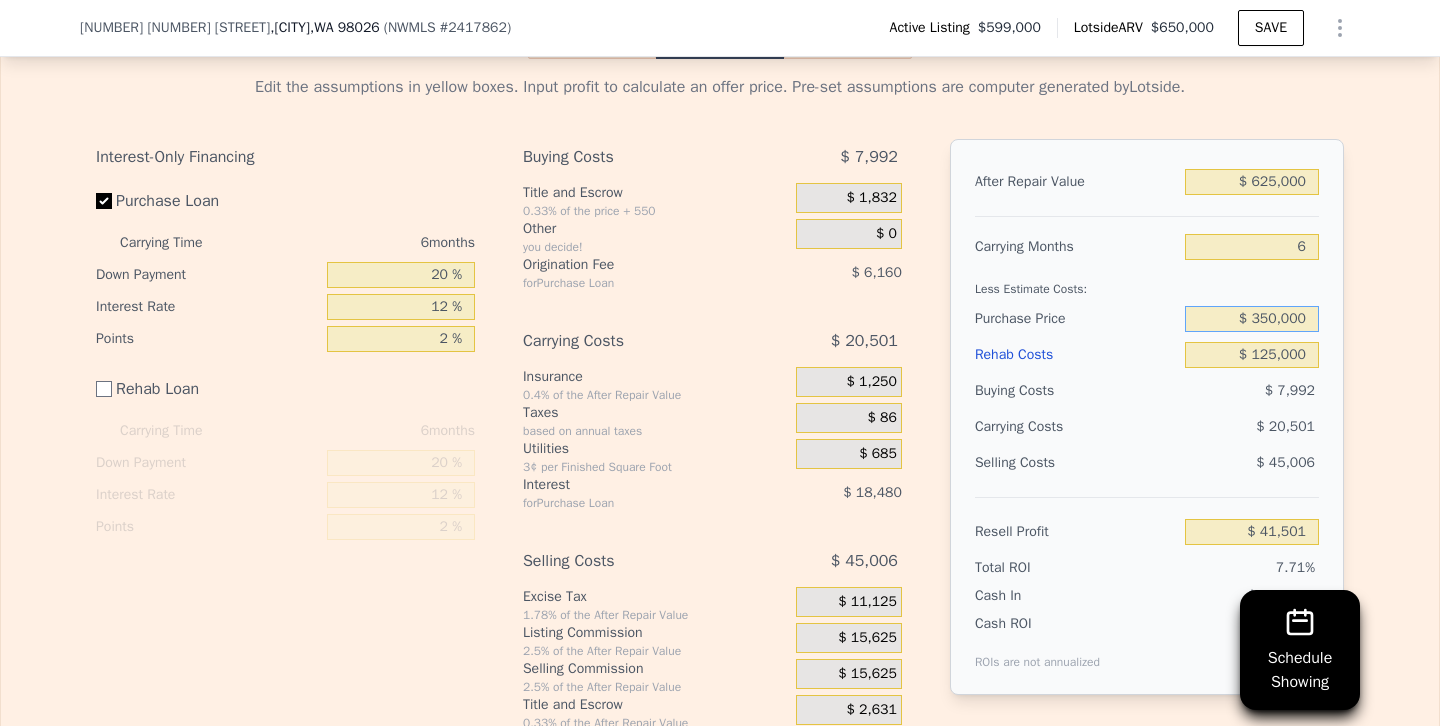 type on "$ 350,000" 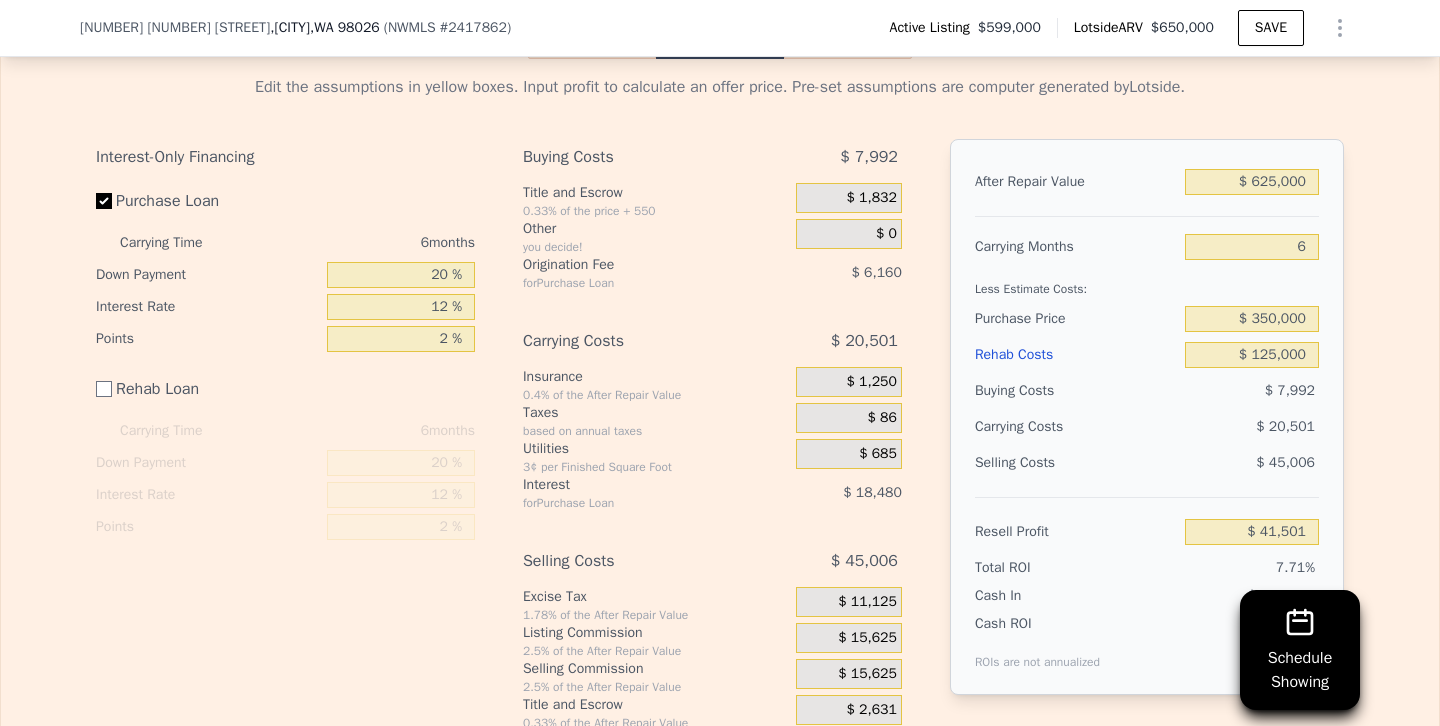 click on "$ 20,501" at bounding box center (1213, 427) 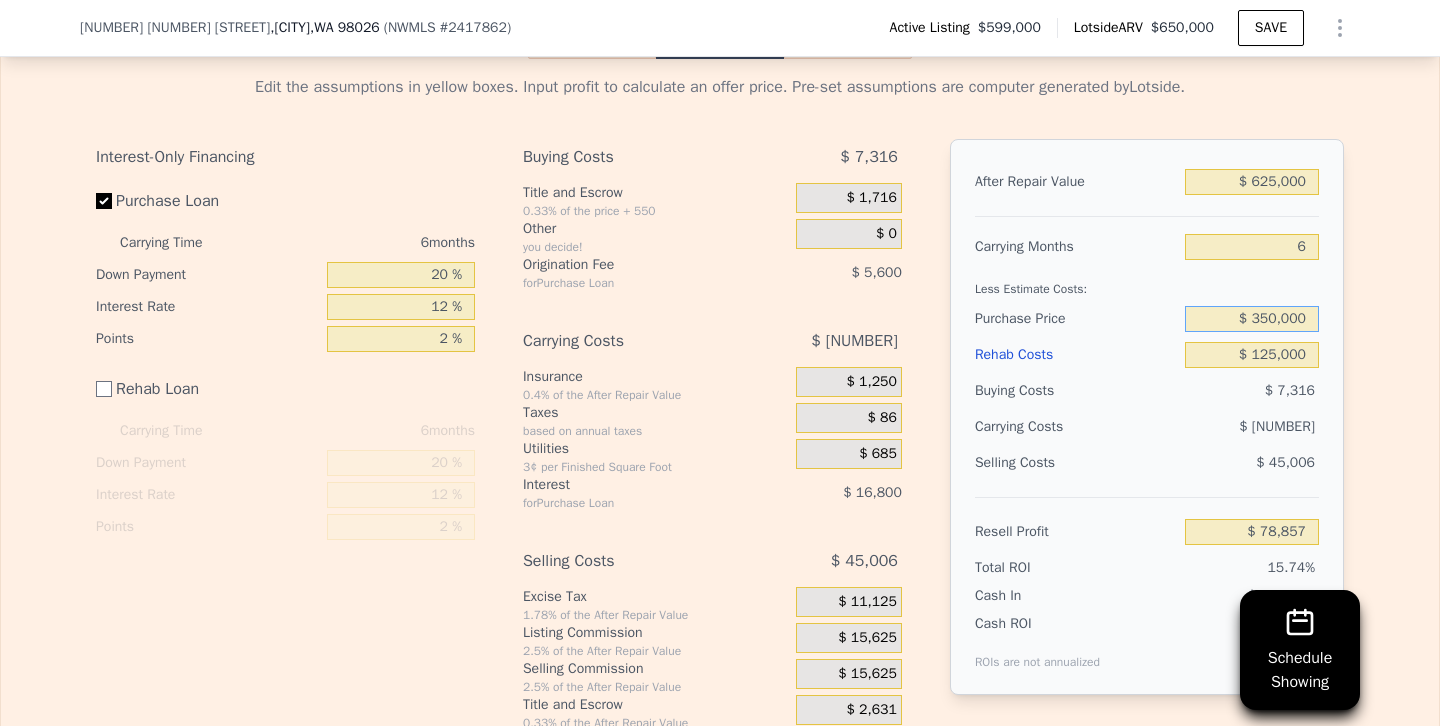click on "$ 350,000" at bounding box center [1252, 319] 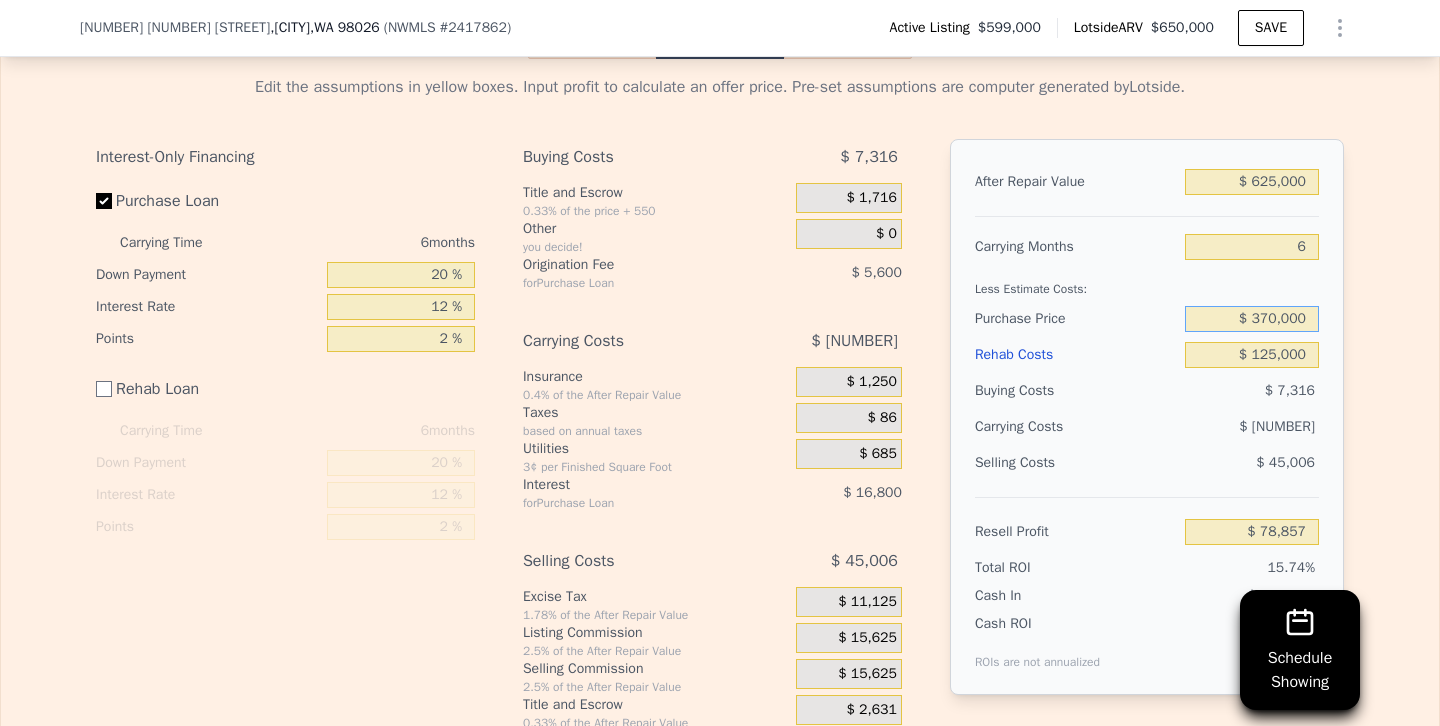 type on "$ 370,000" 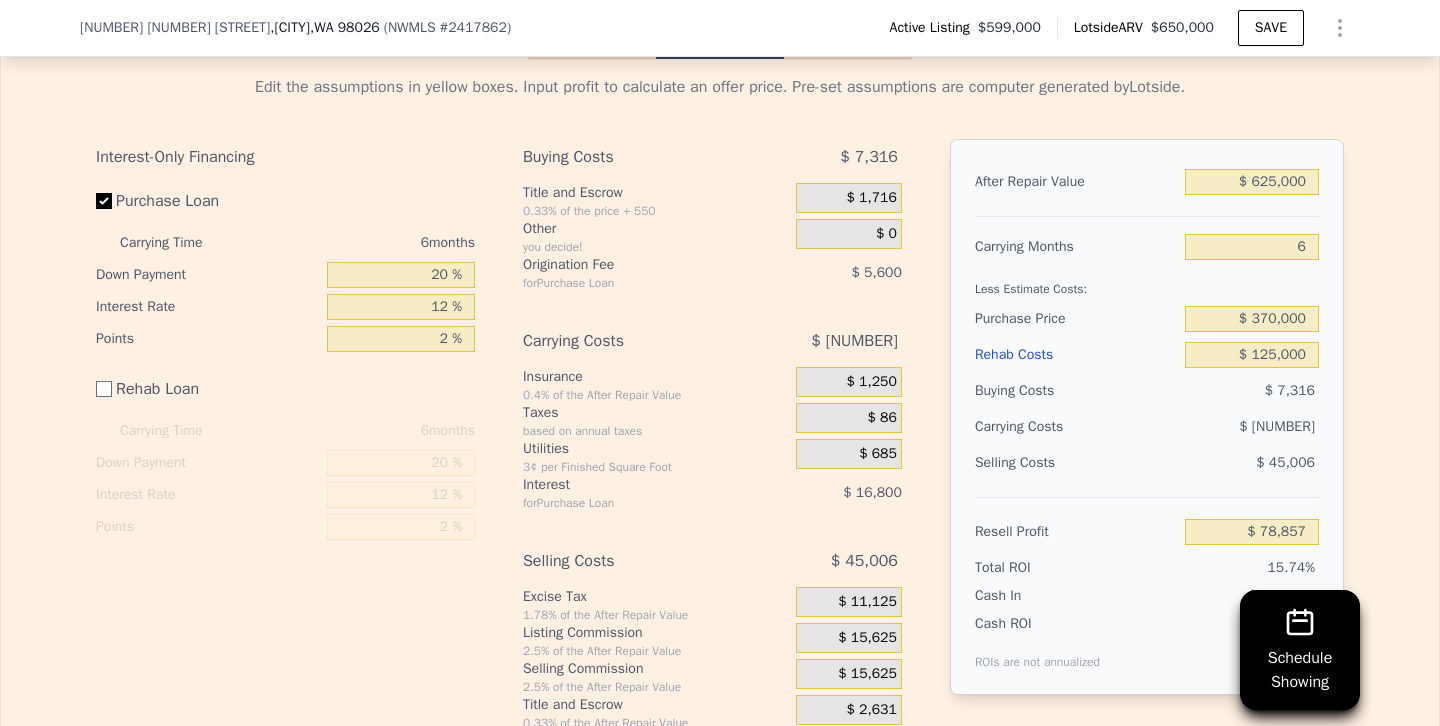 click on "Selling Costs" at bounding box center [1076, 463] 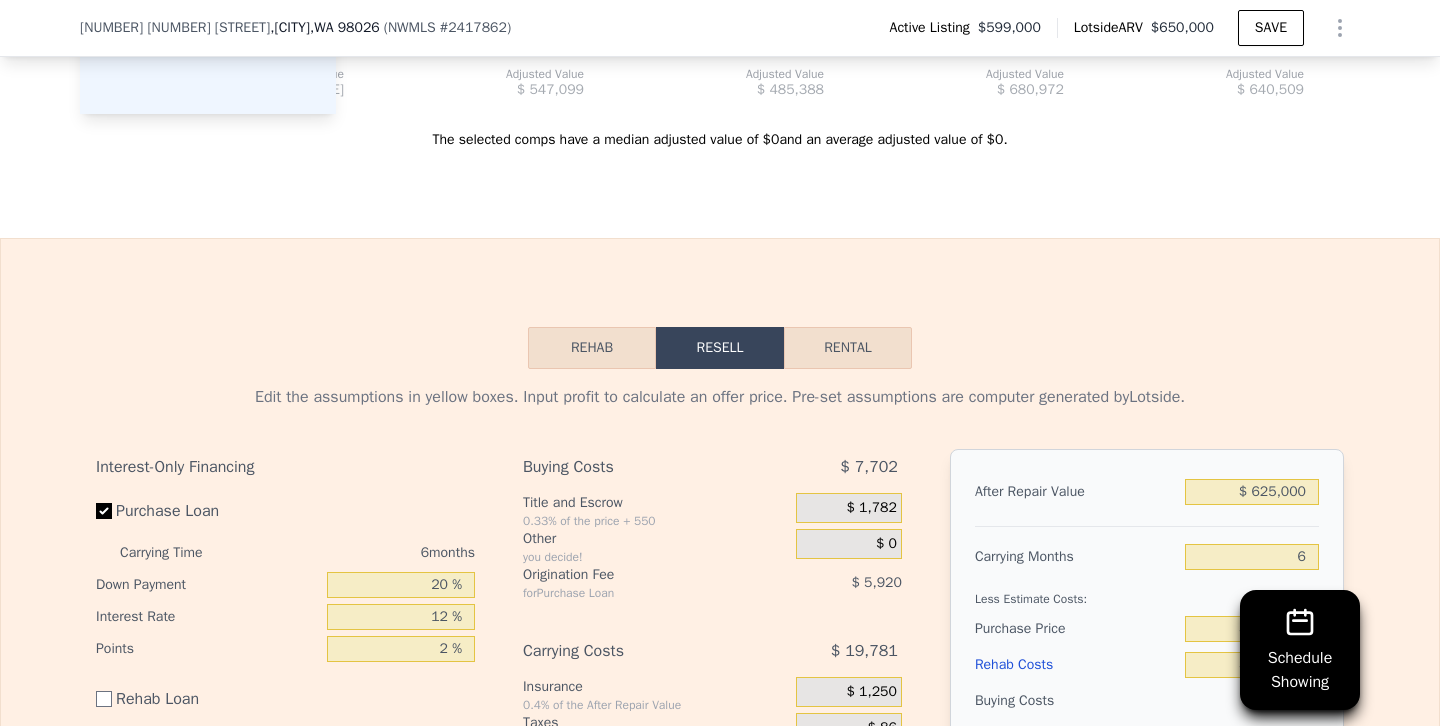 scroll, scrollTop: 2551, scrollLeft: 0, axis: vertical 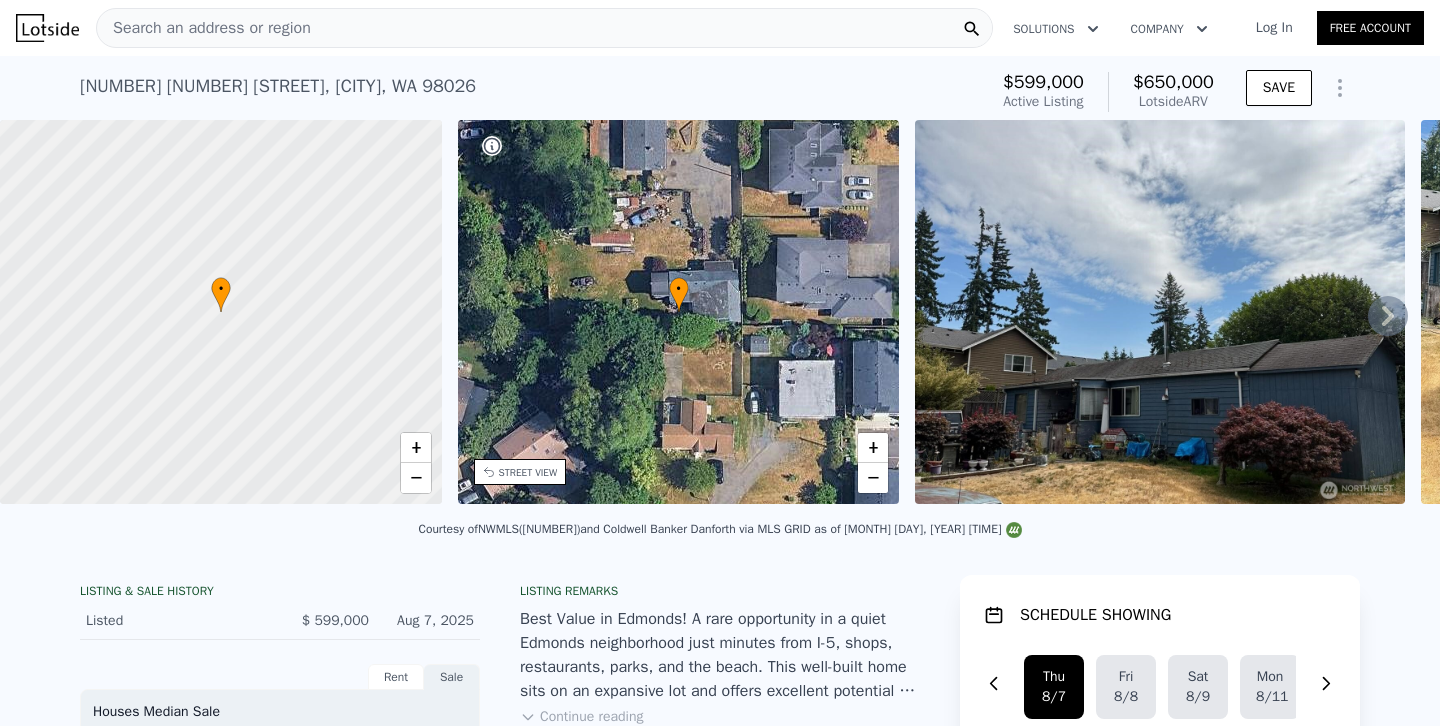 click on "Search an address or region" at bounding box center [204, 28] 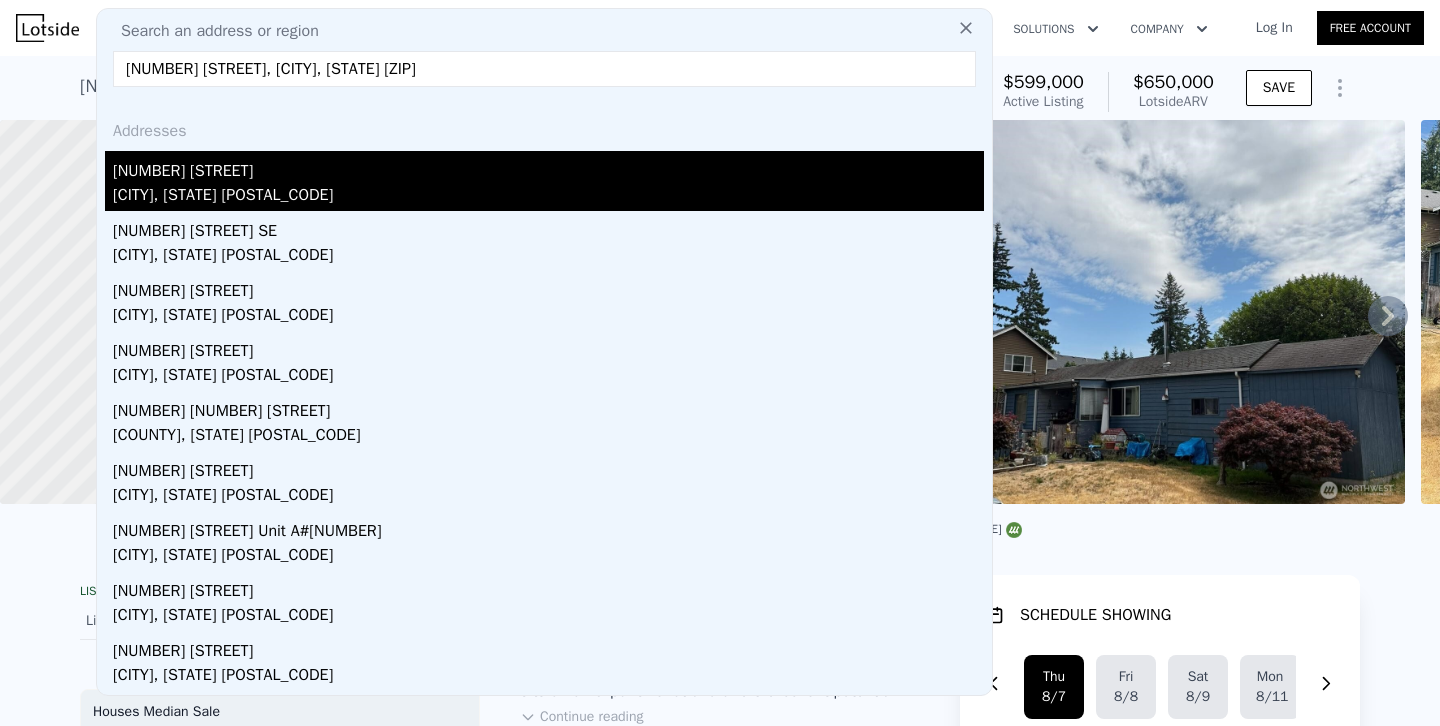 type on "[NUMBER] [STREET], [CITY], [STATE] [ZIP]" 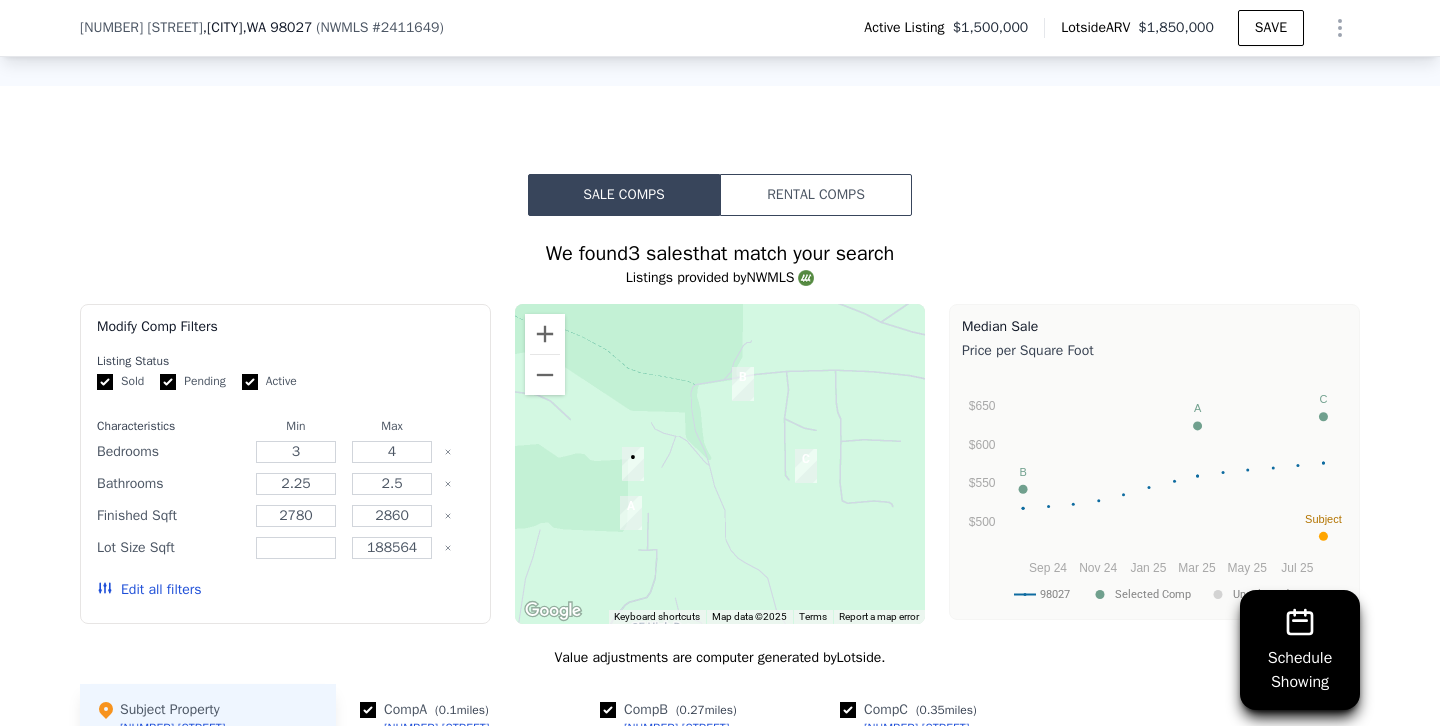 scroll, scrollTop: 1727, scrollLeft: 0, axis: vertical 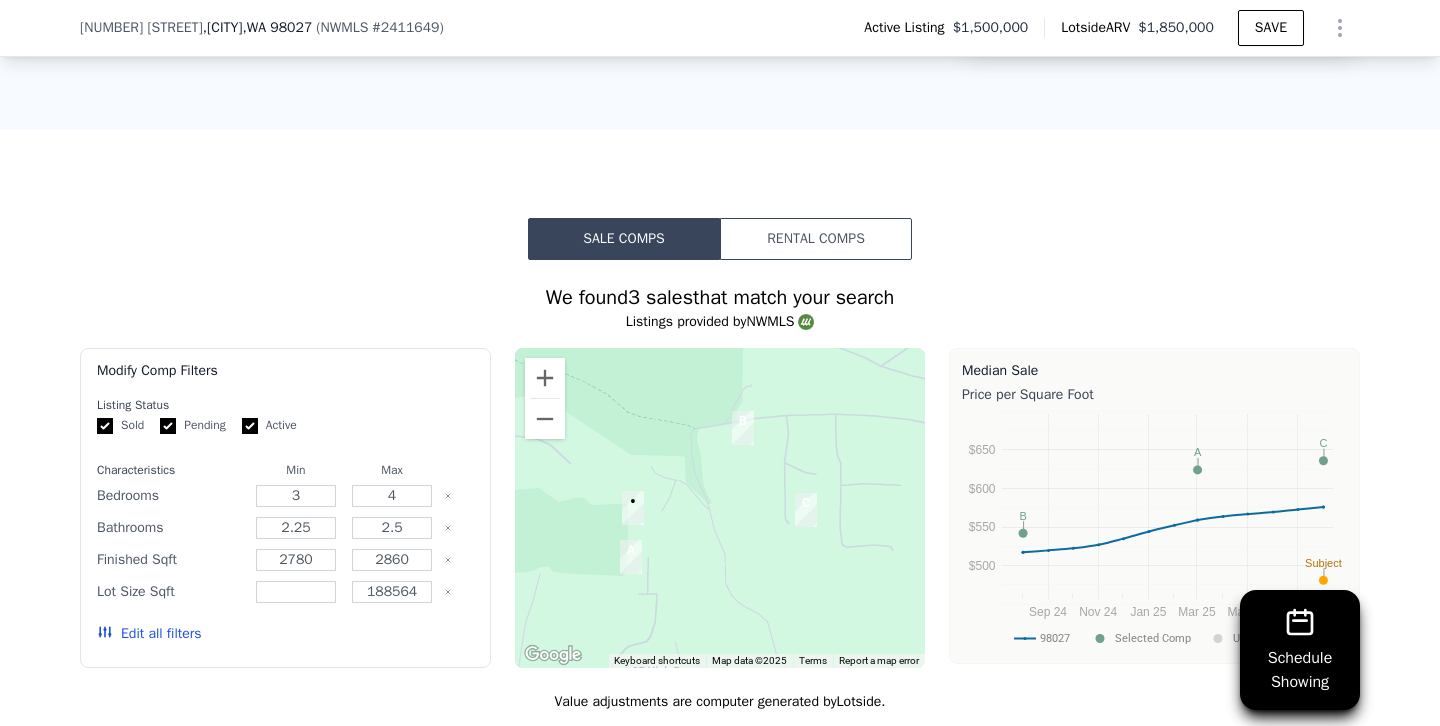 click on "Edit all filters" at bounding box center [149, 634] 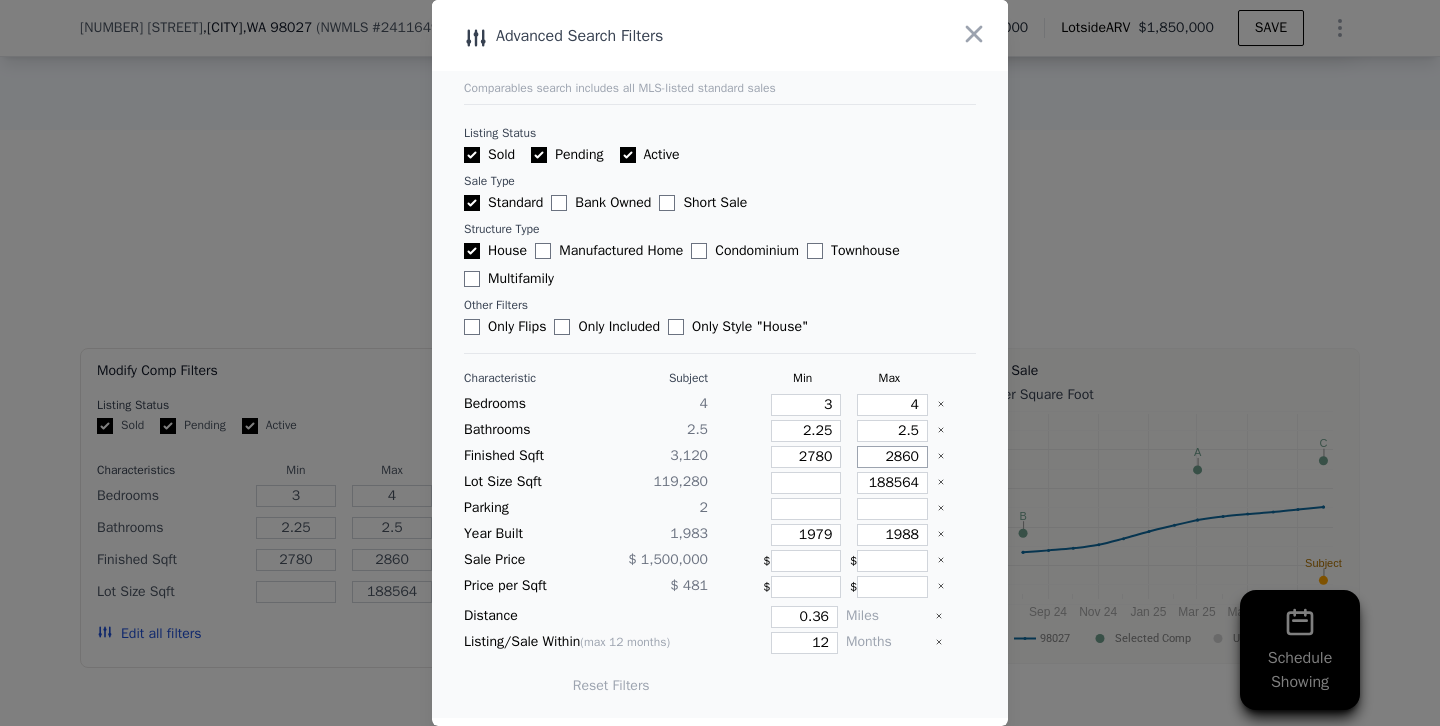 click on "2860" at bounding box center (892, 457) 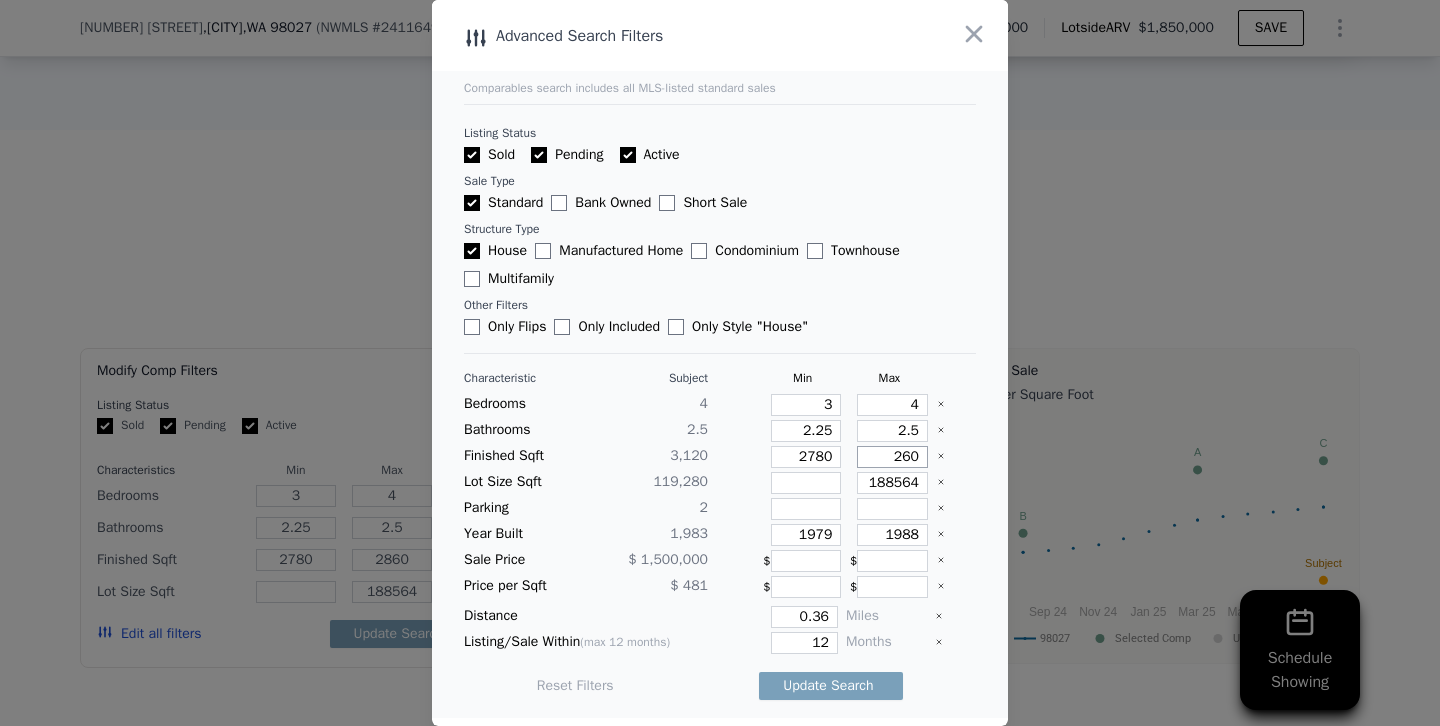 type on "260" 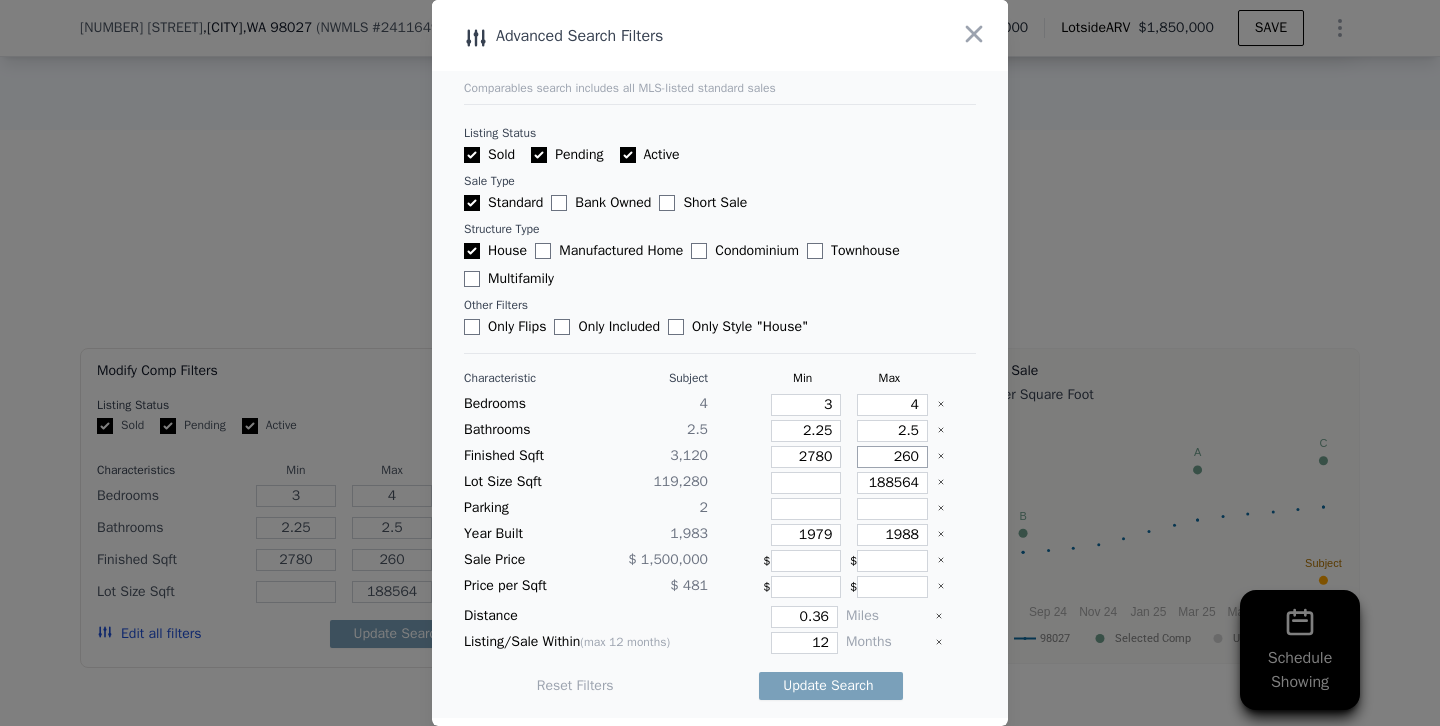 type on "26" 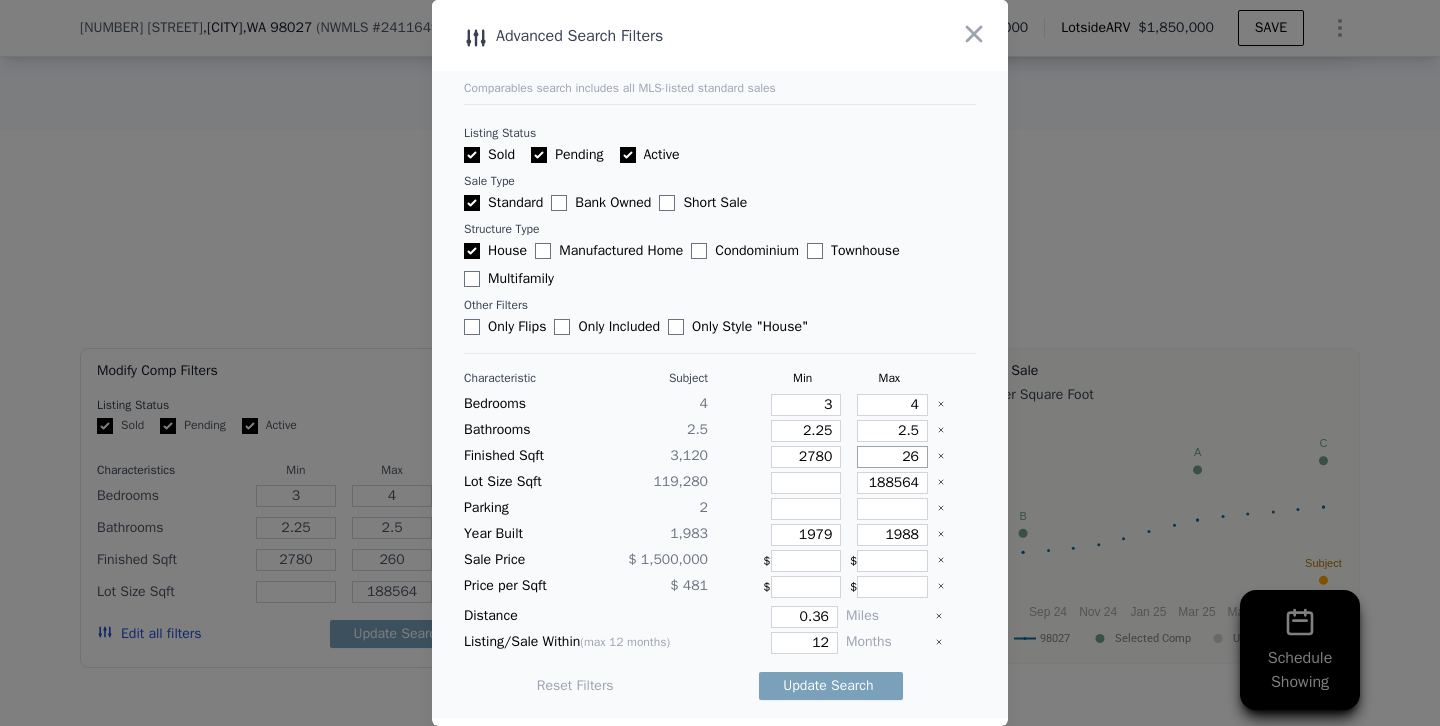 type on "26" 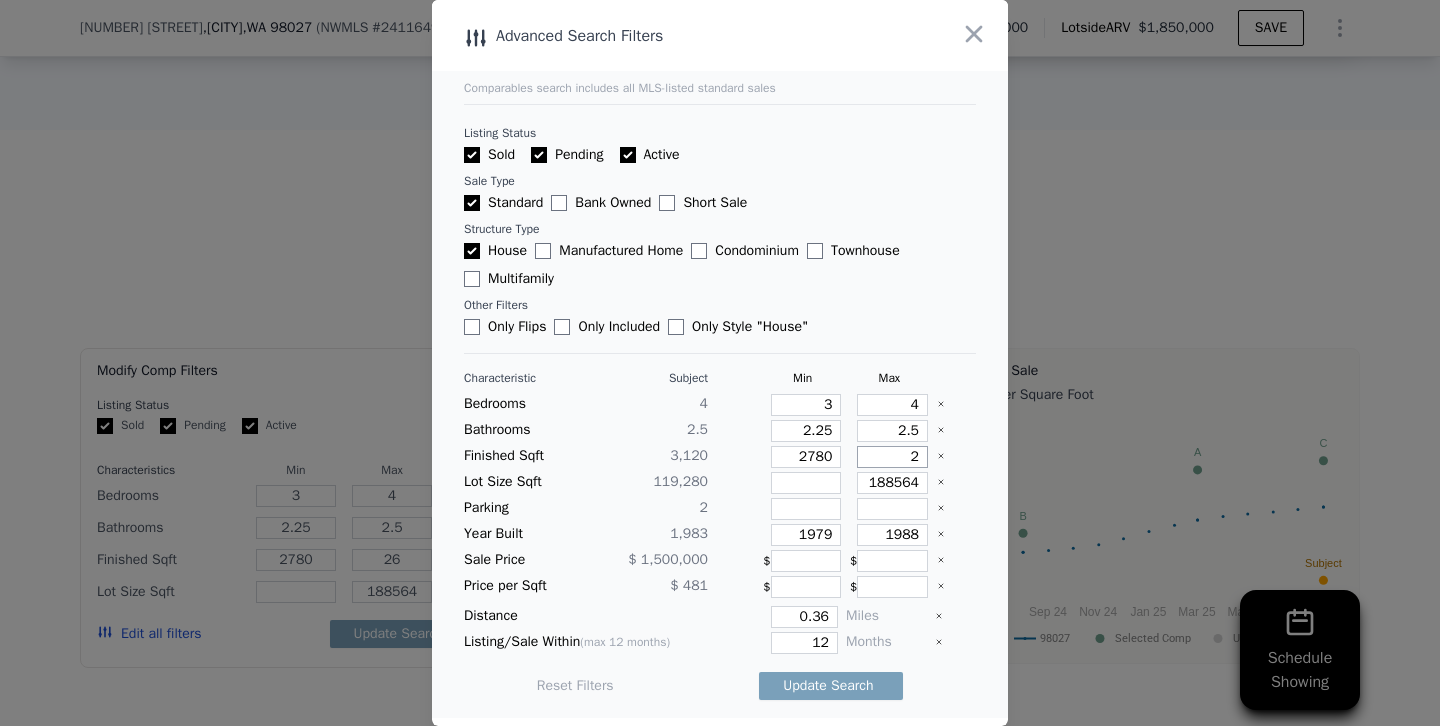 type 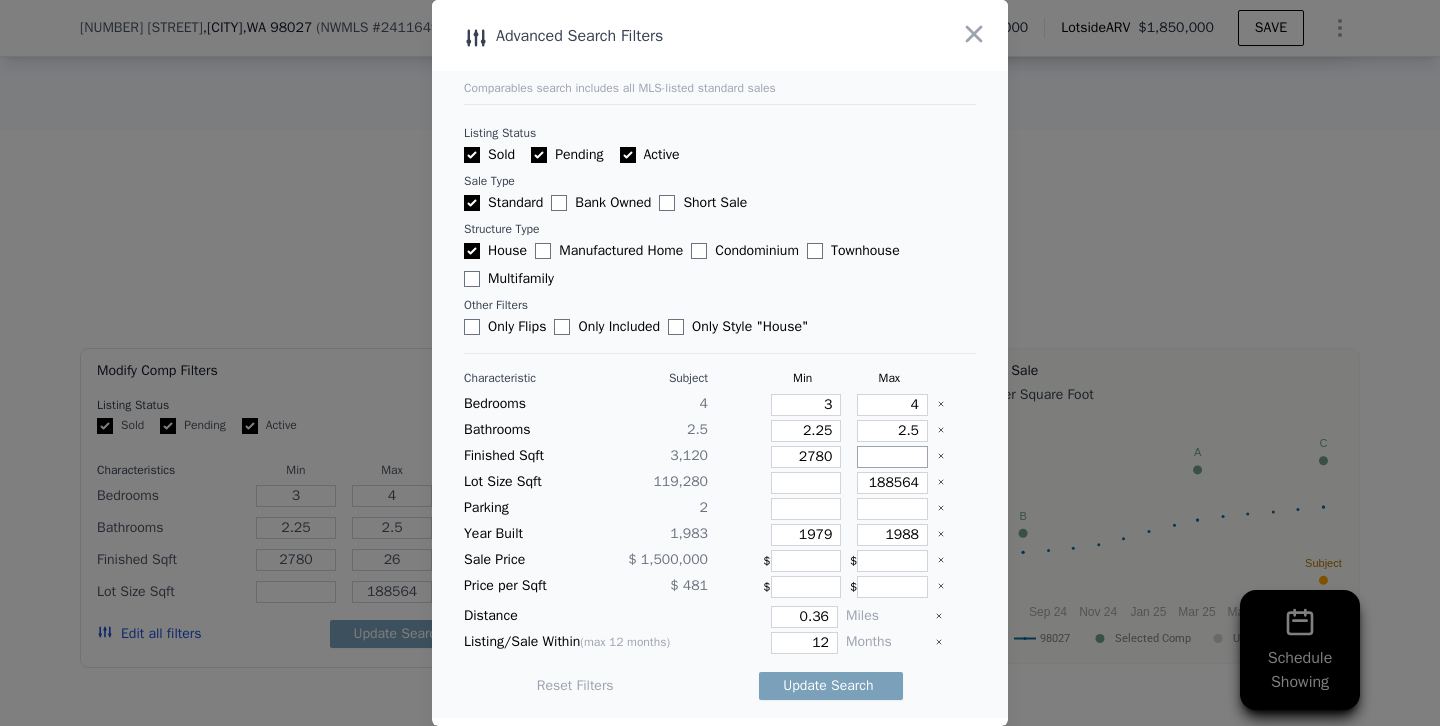 type on "2" 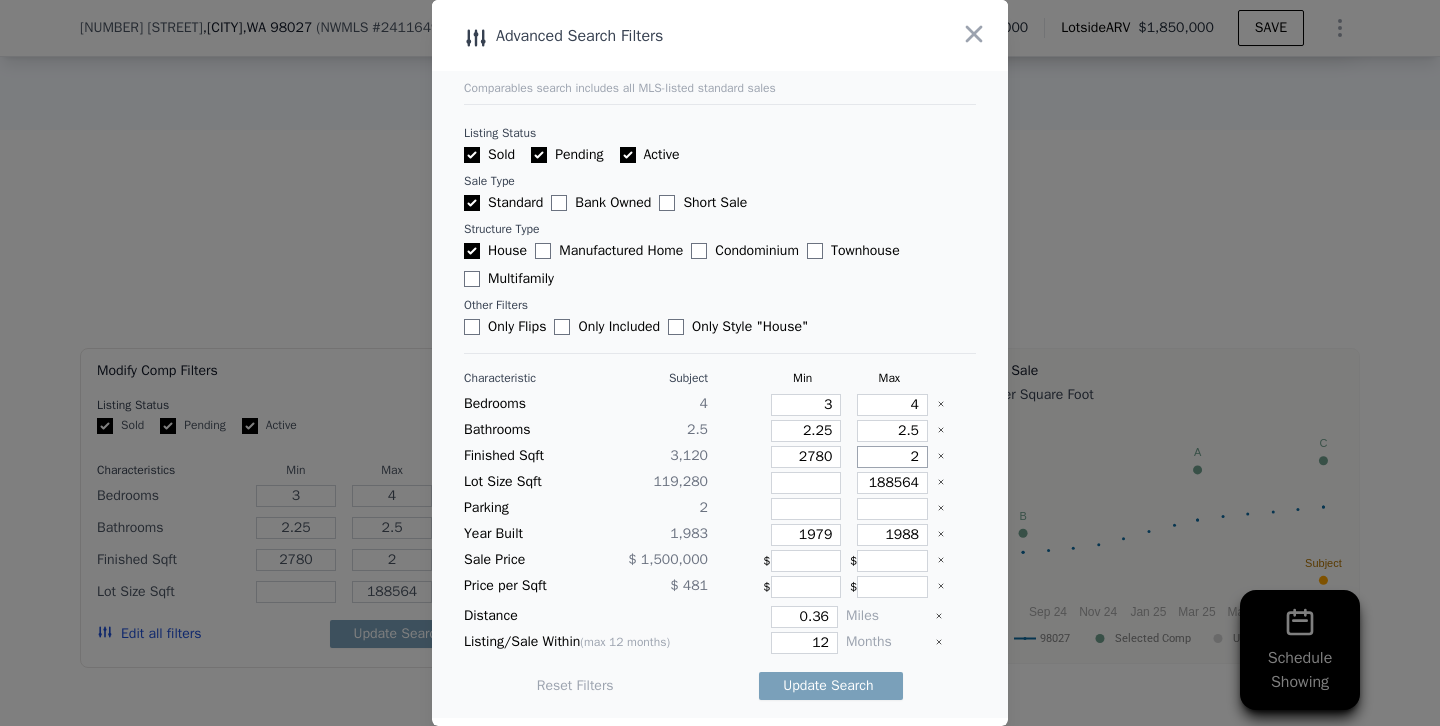 type 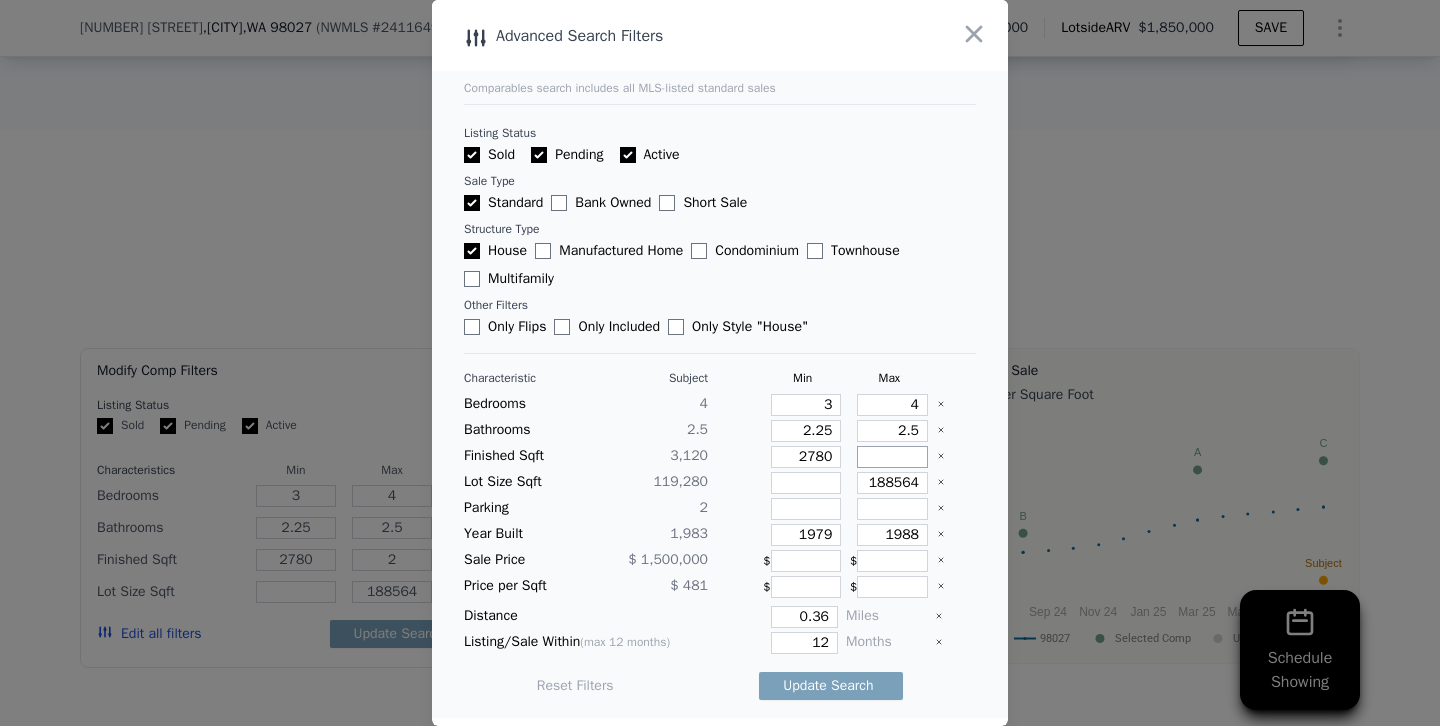 type 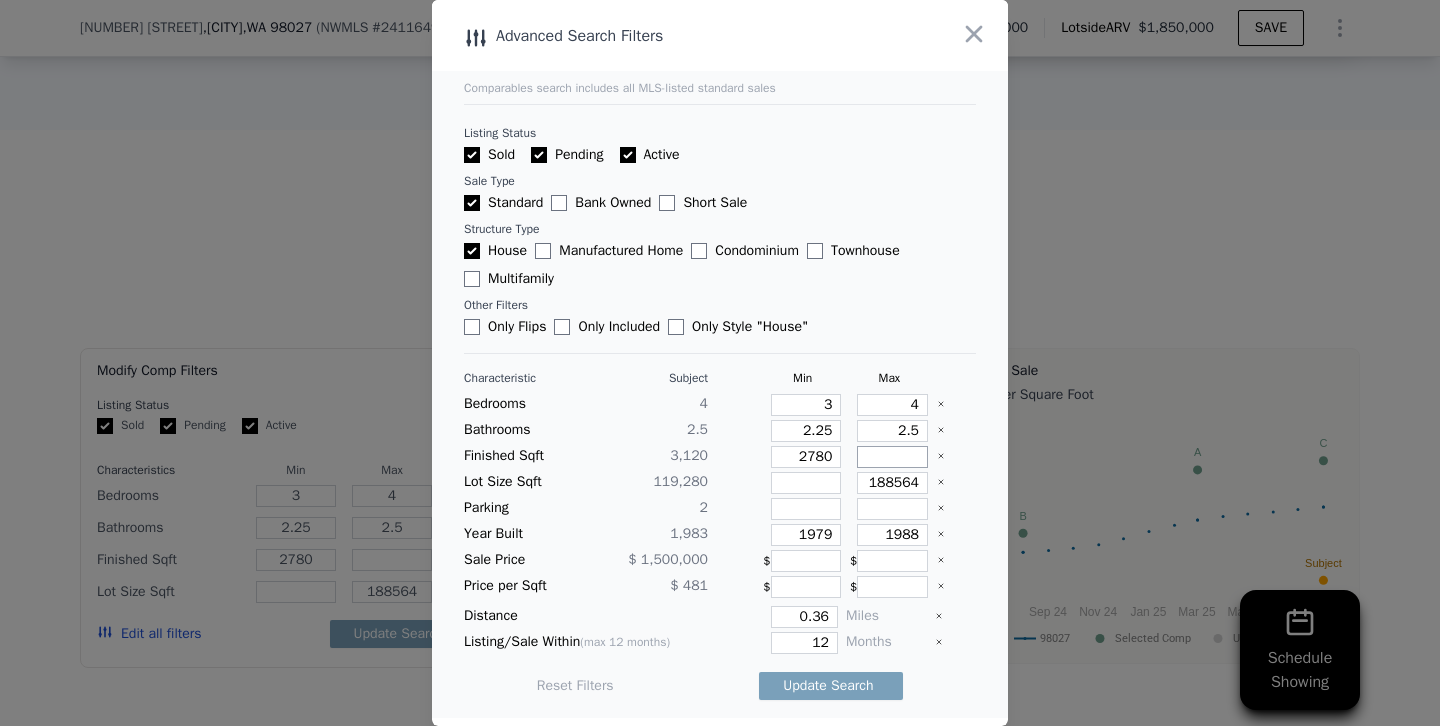 type on "3" 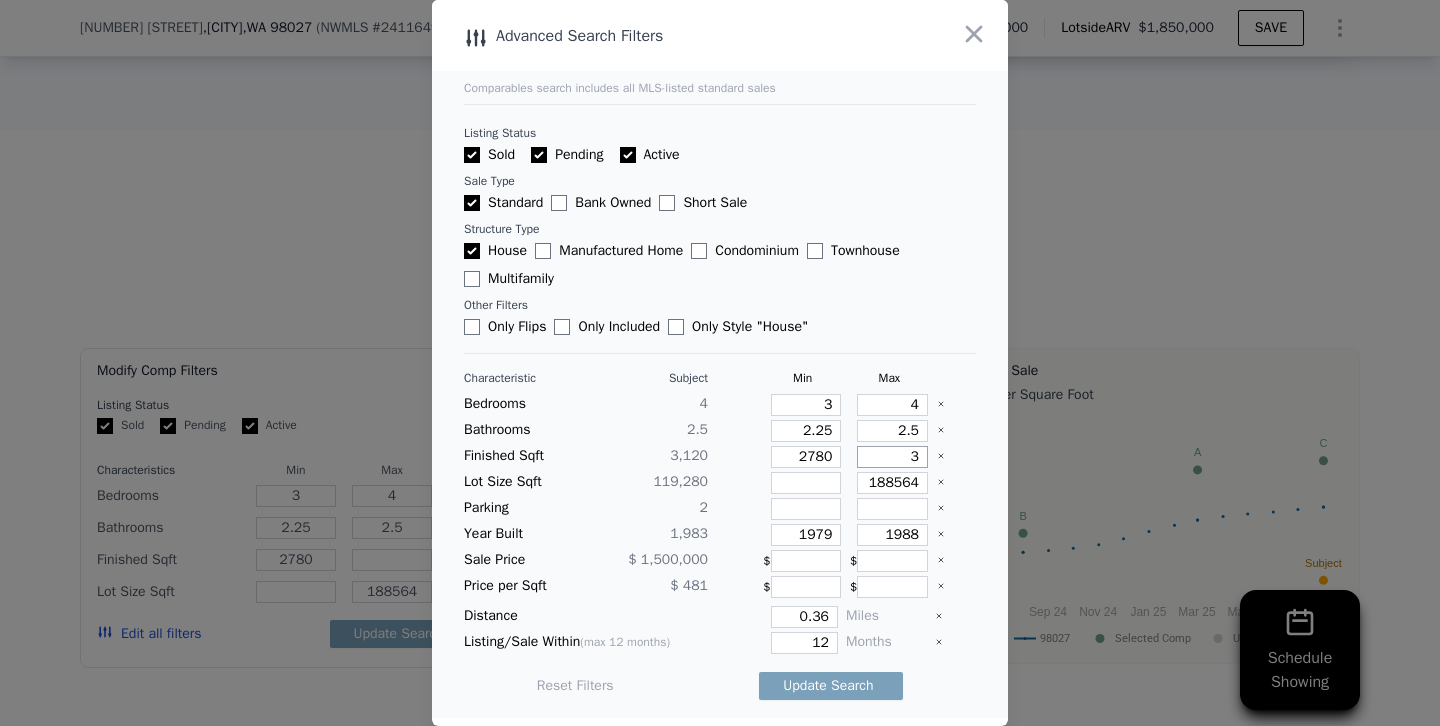 type on "3" 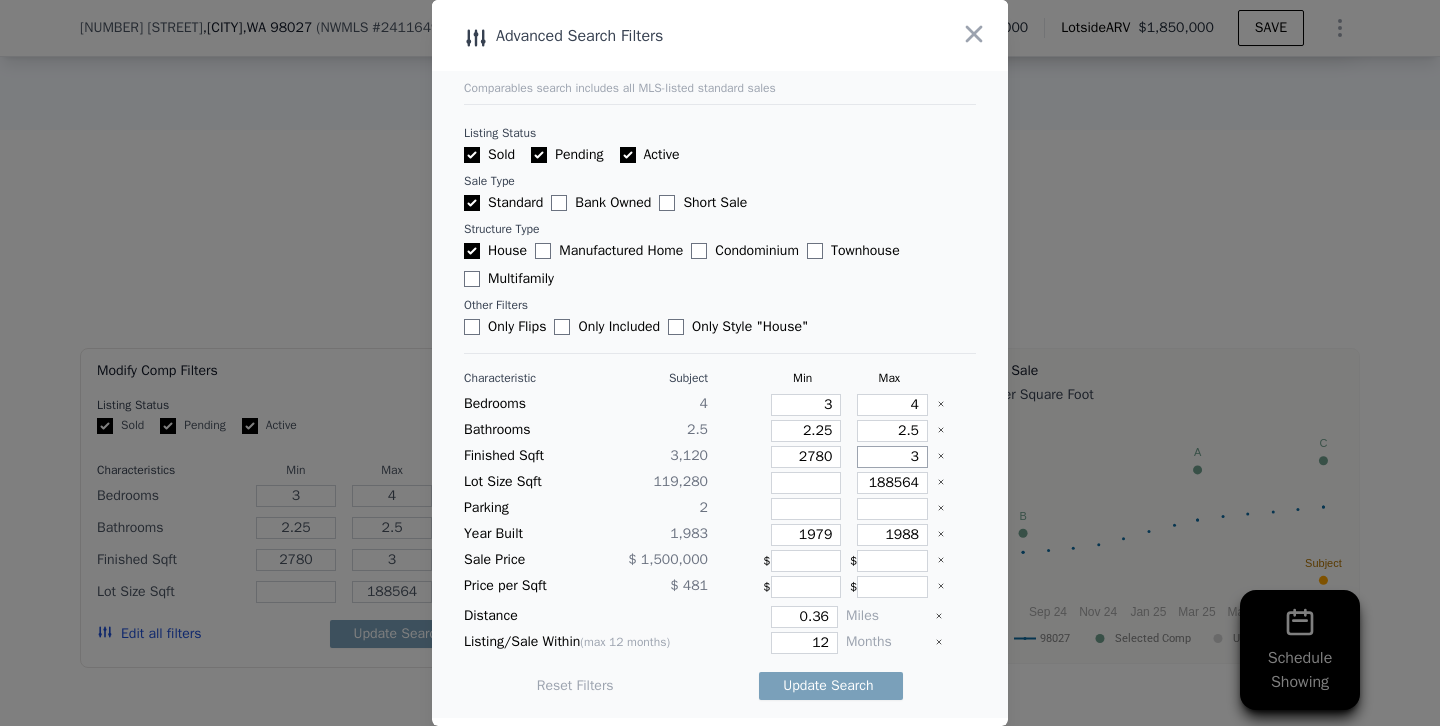 type on "35" 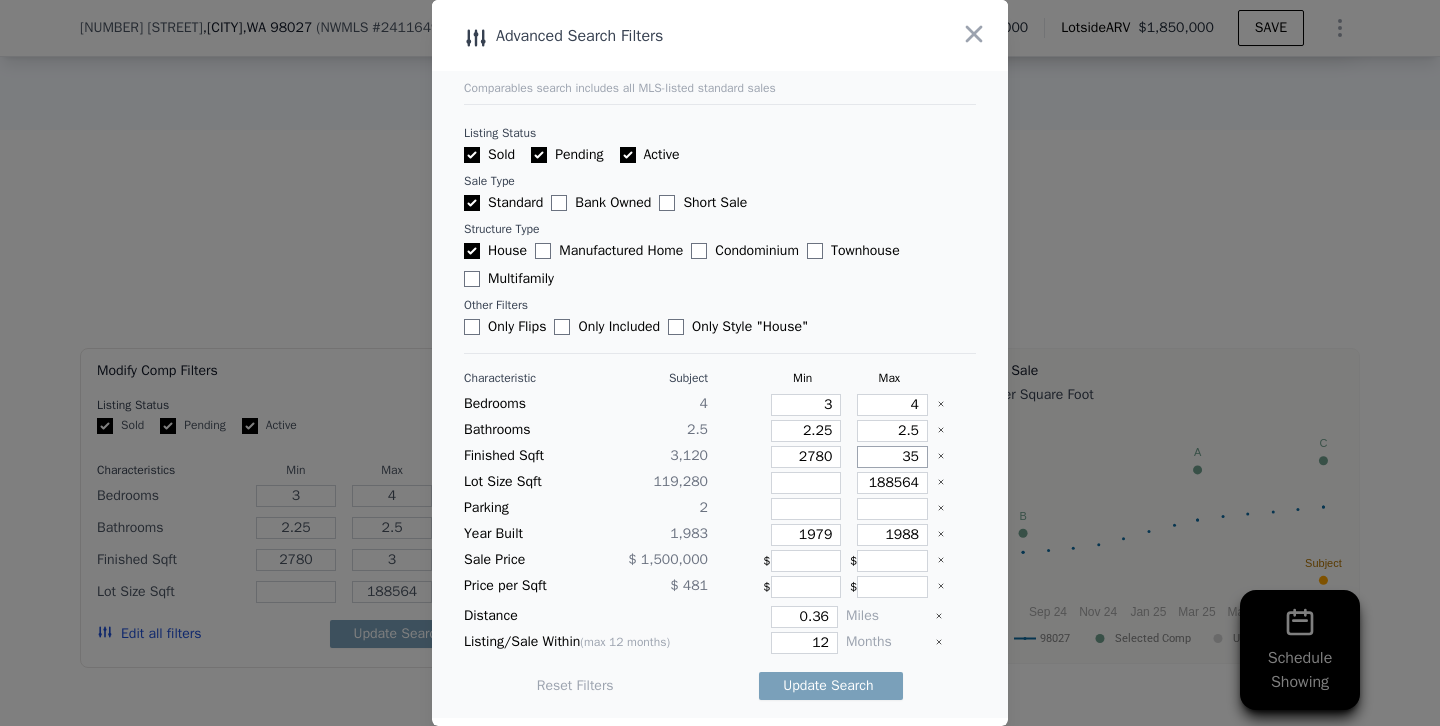 type on "35" 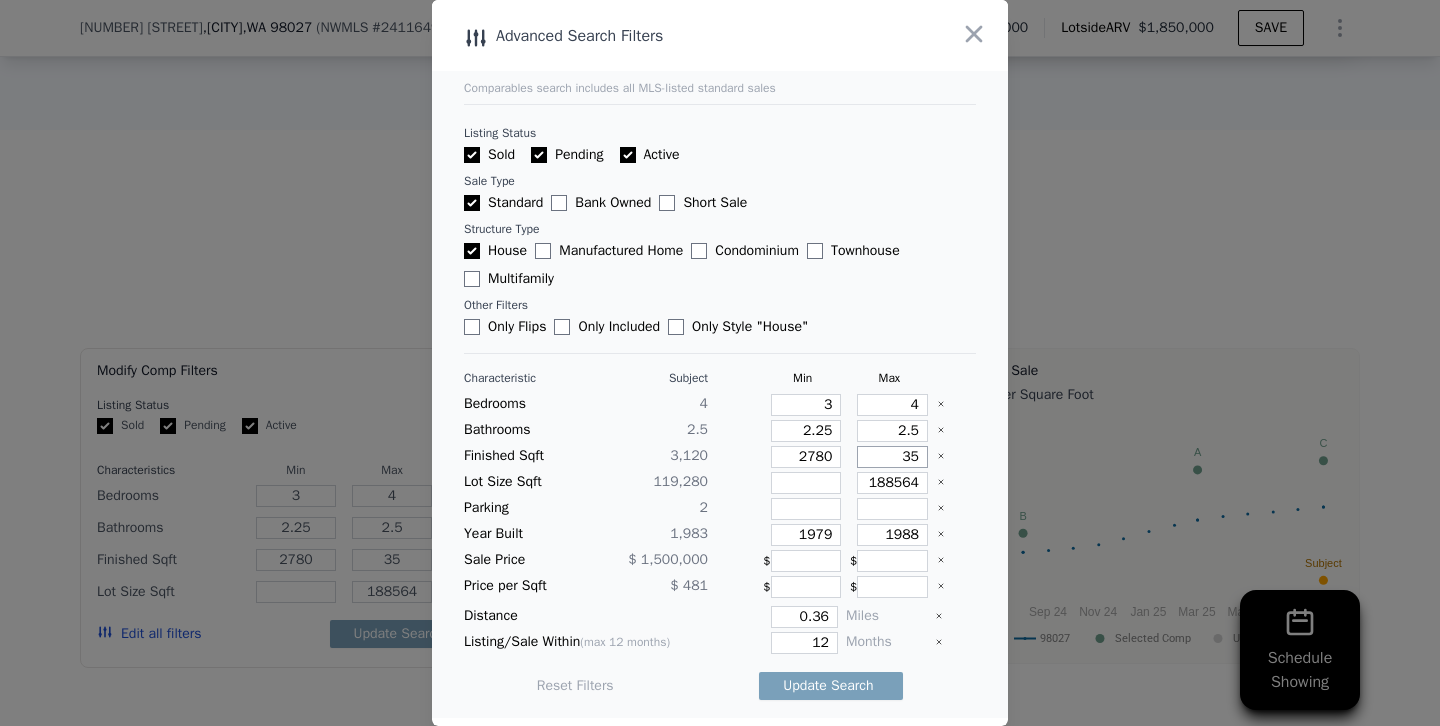 type on "350" 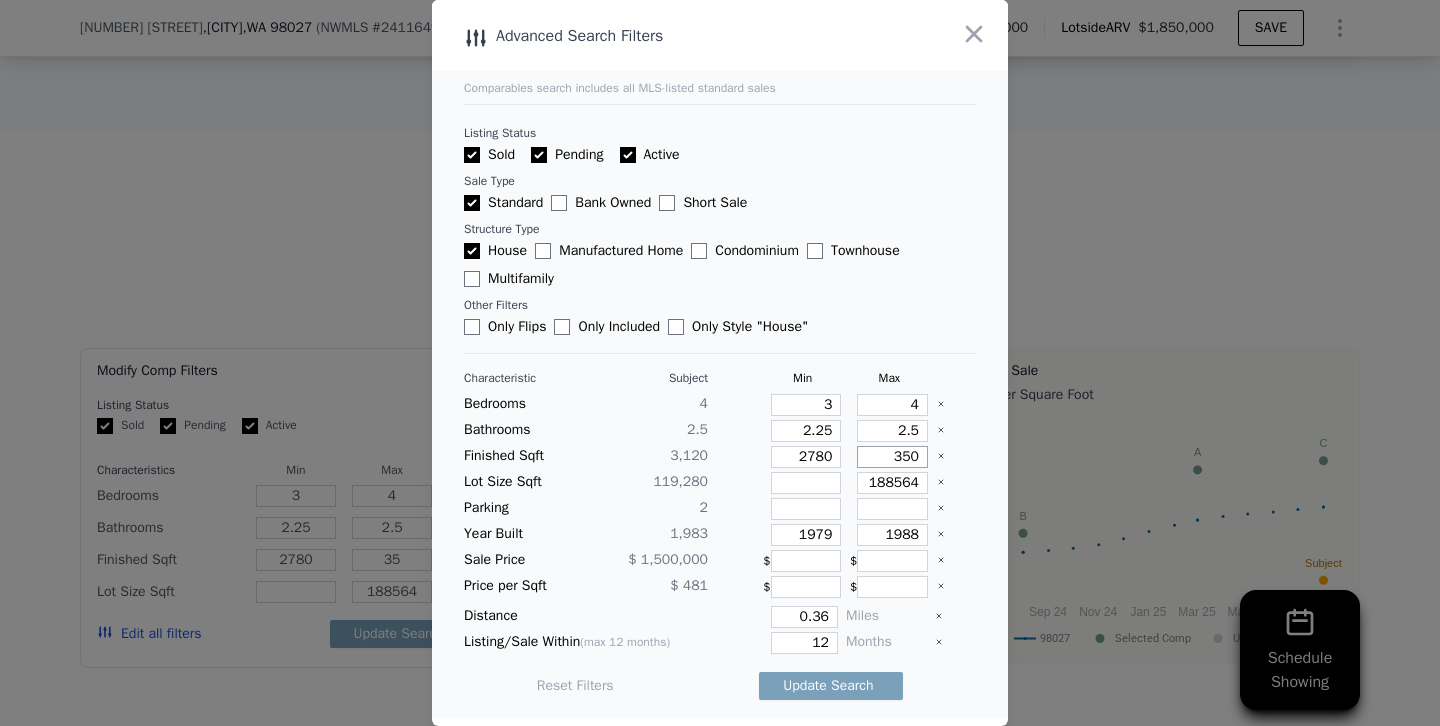 type on "350" 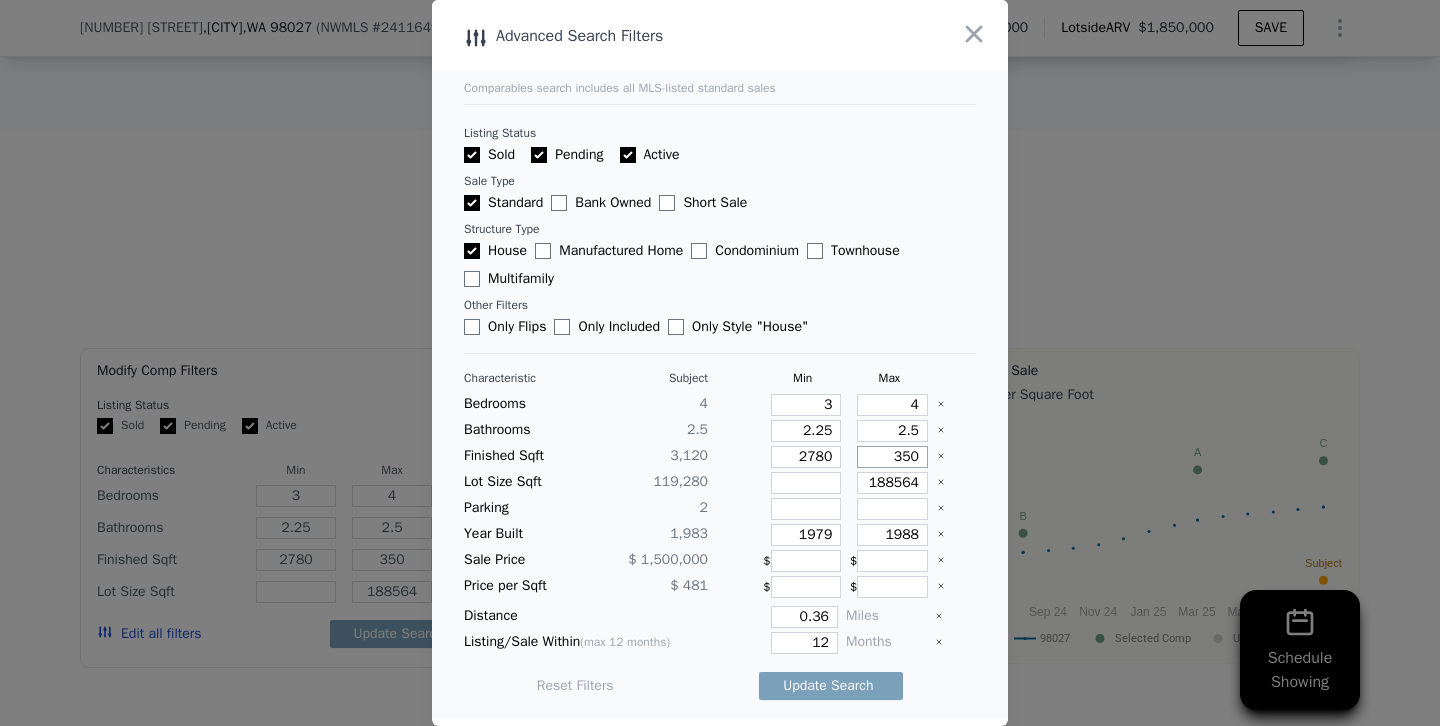 type on "3500" 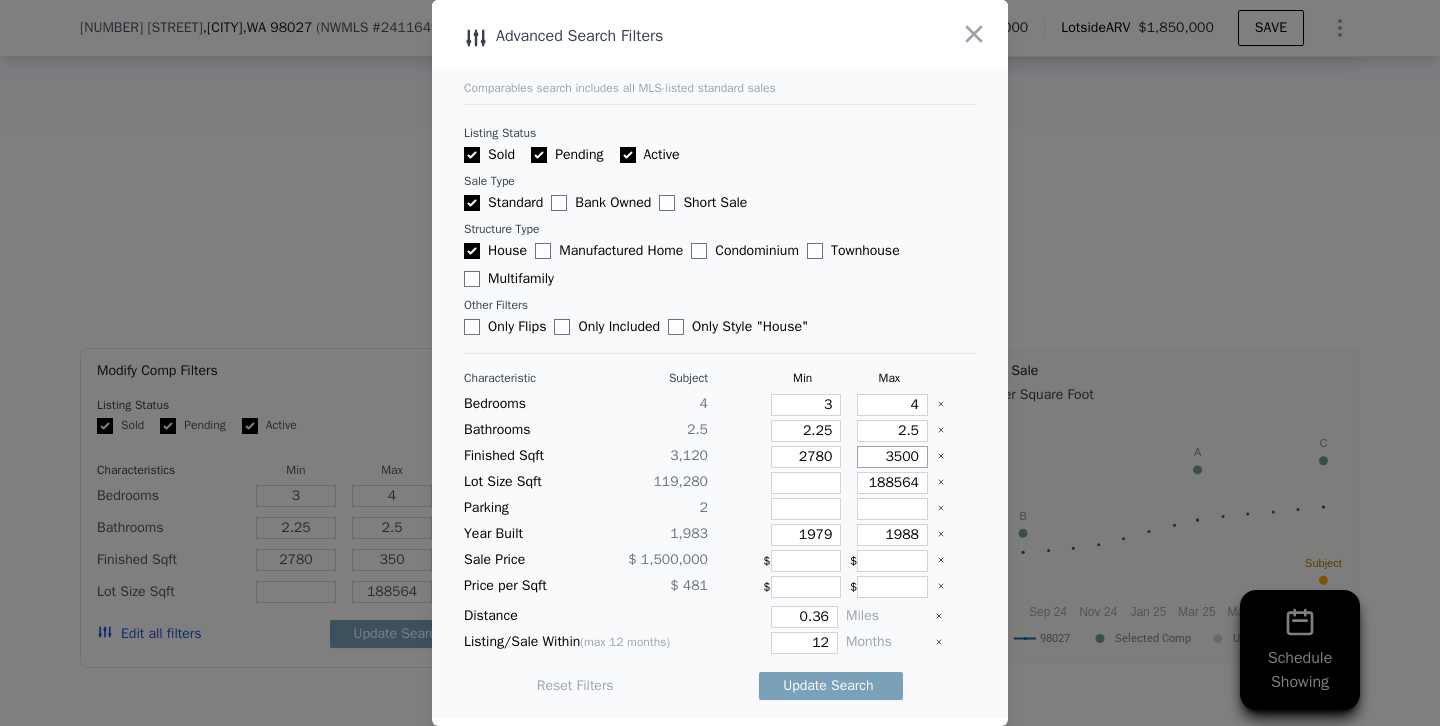 type on "3500" 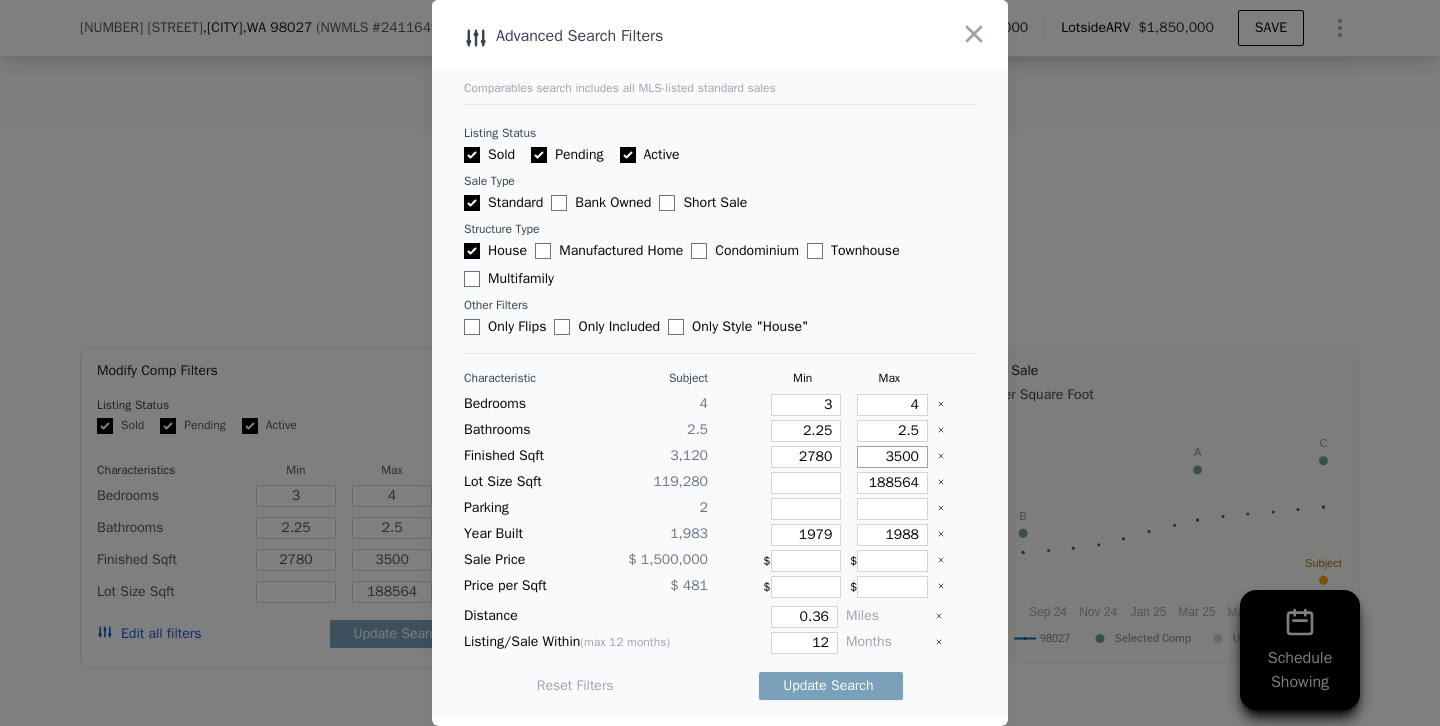 type on "3500" 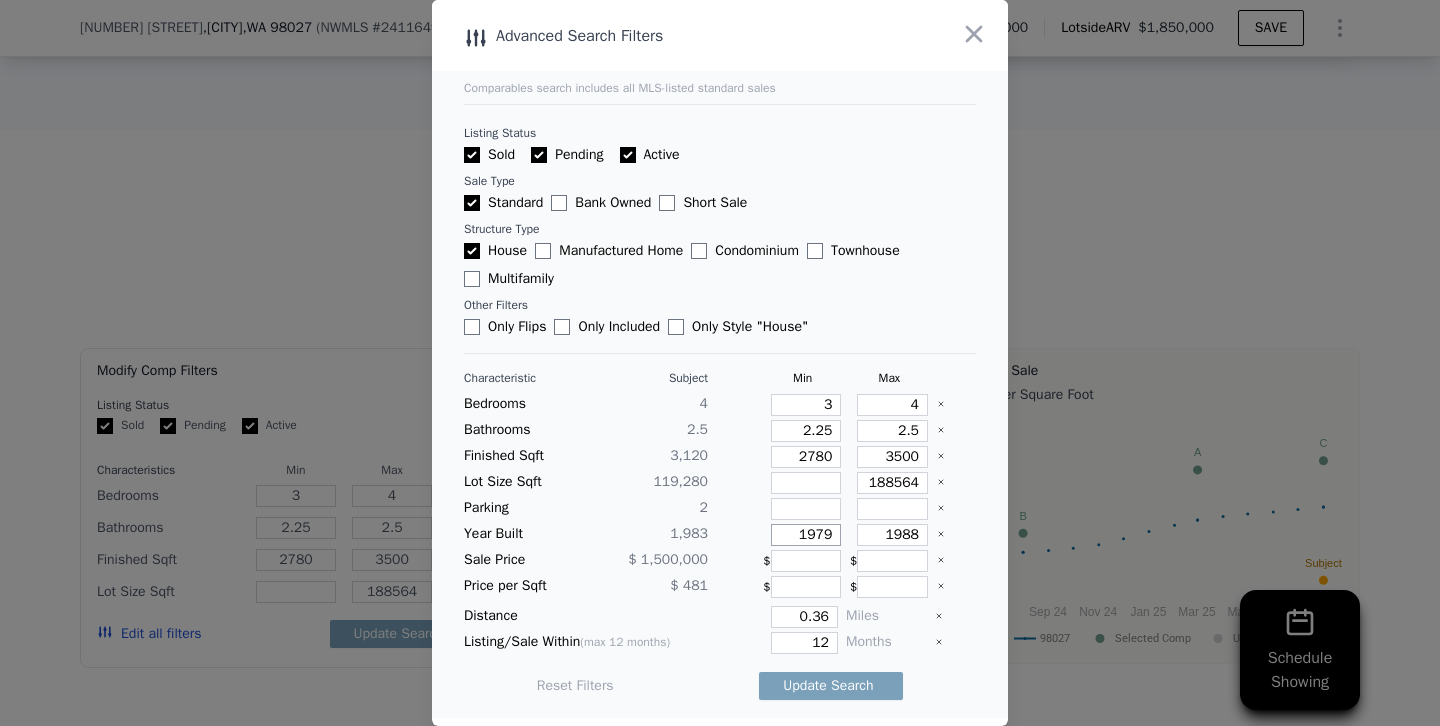 drag, startPoint x: 824, startPoint y: 534, endPoint x: 879, endPoint y: 533, distance: 55.00909 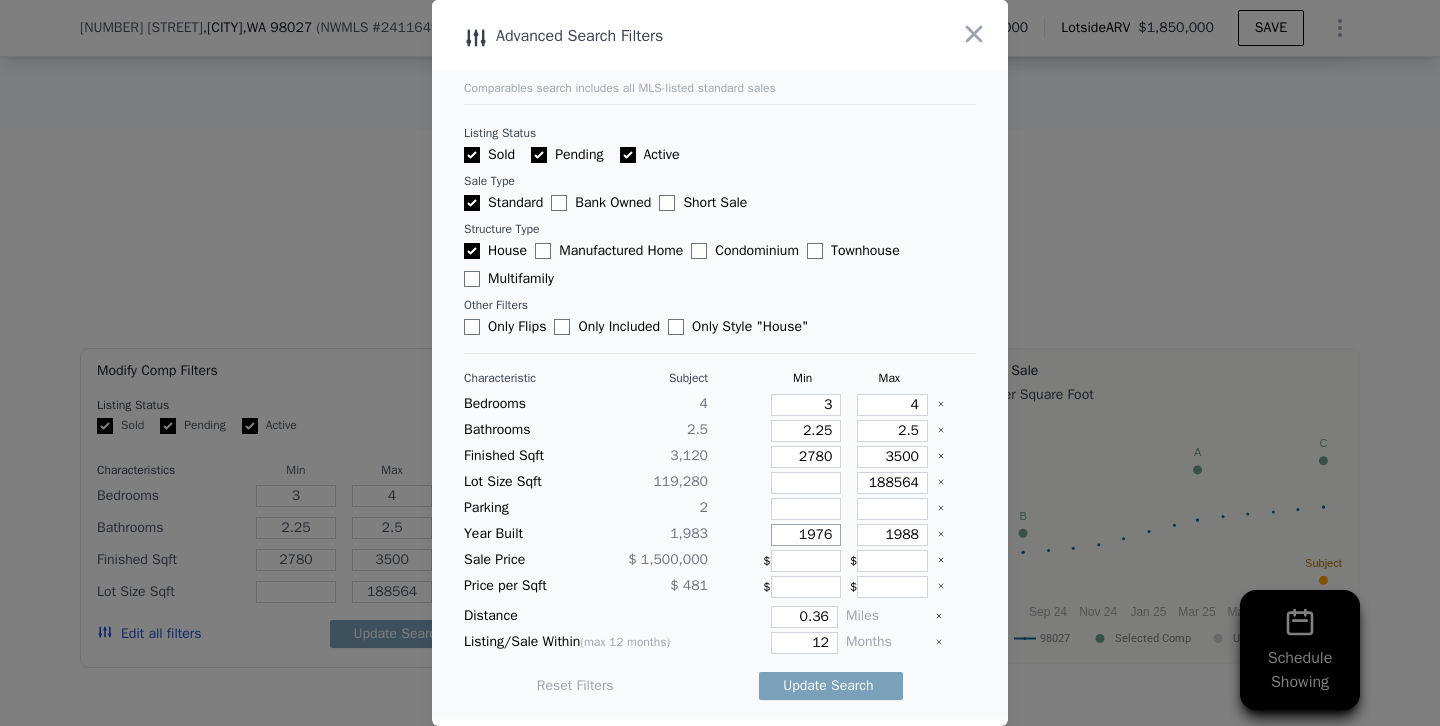 type on "1976" 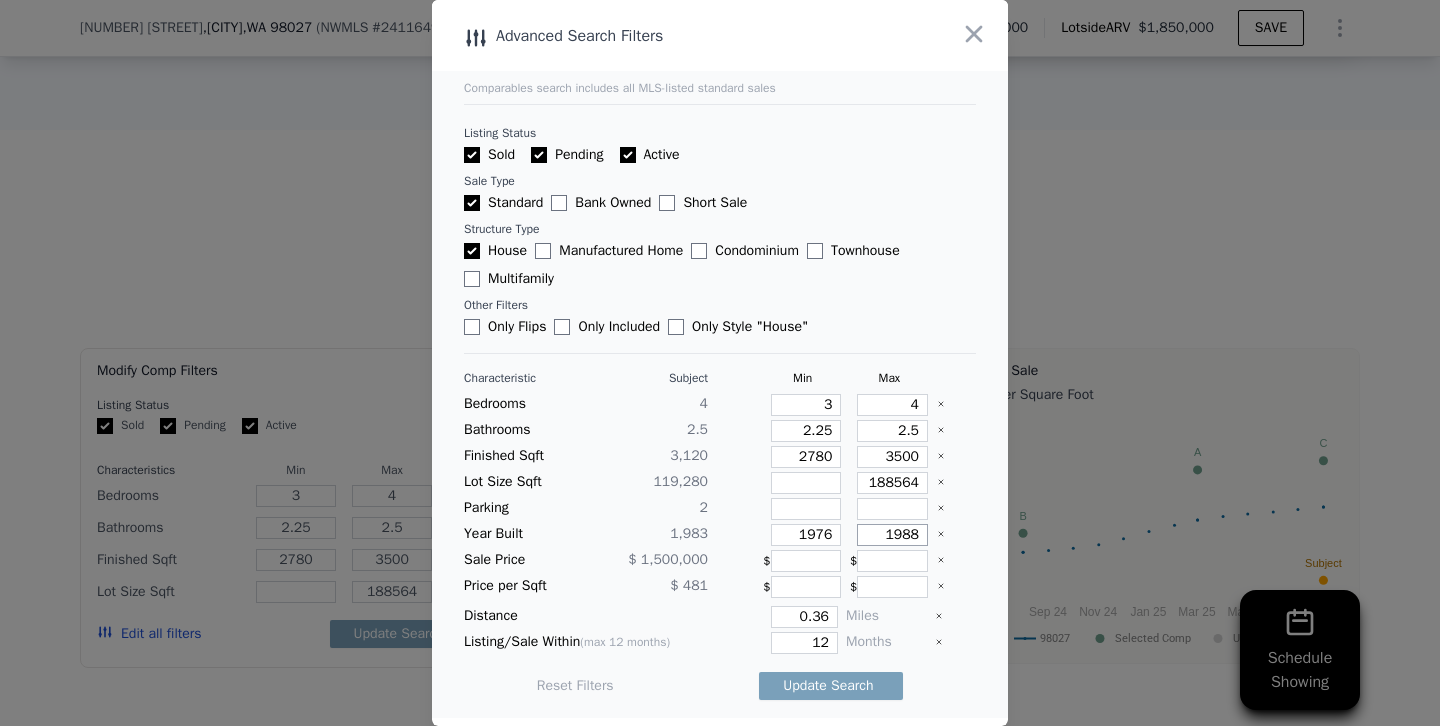 drag, startPoint x: 906, startPoint y: 531, endPoint x: 983, endPoint y: 529, distance: 77.02597 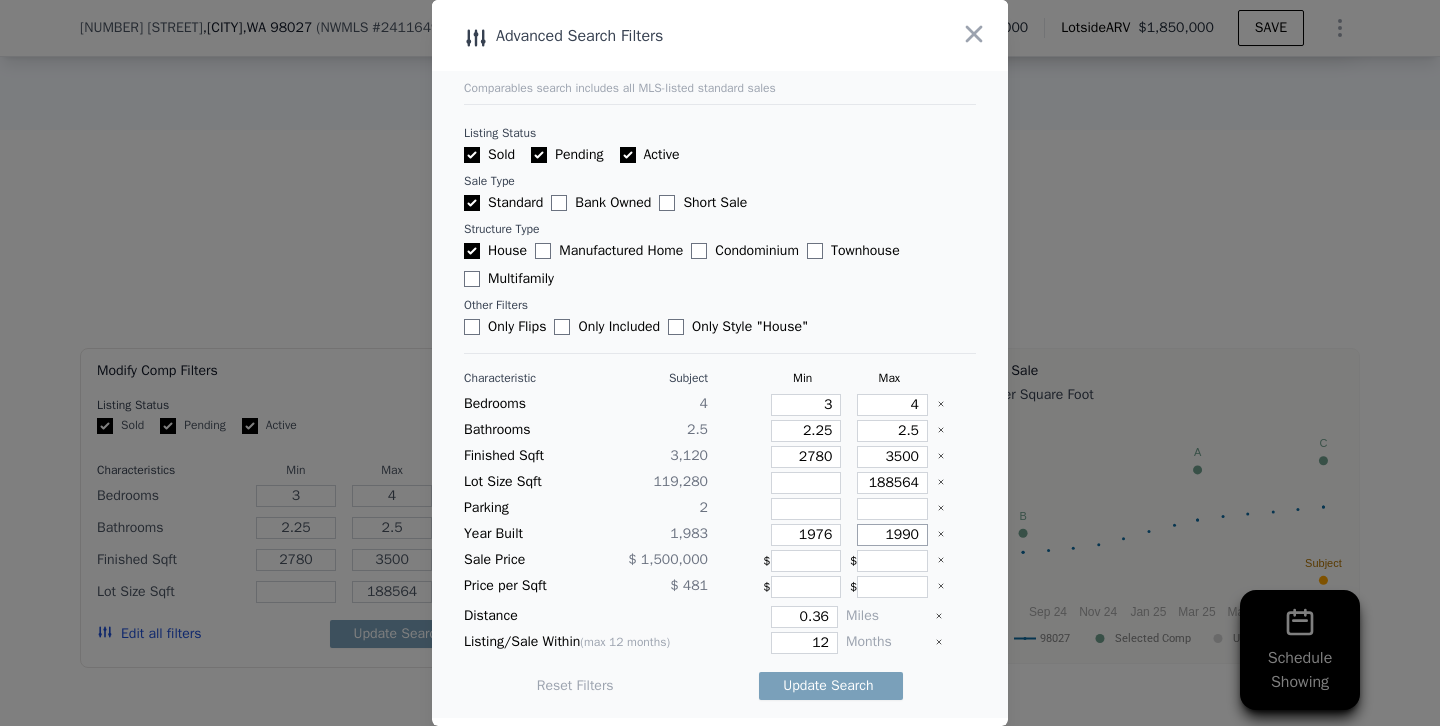 type on "1990" 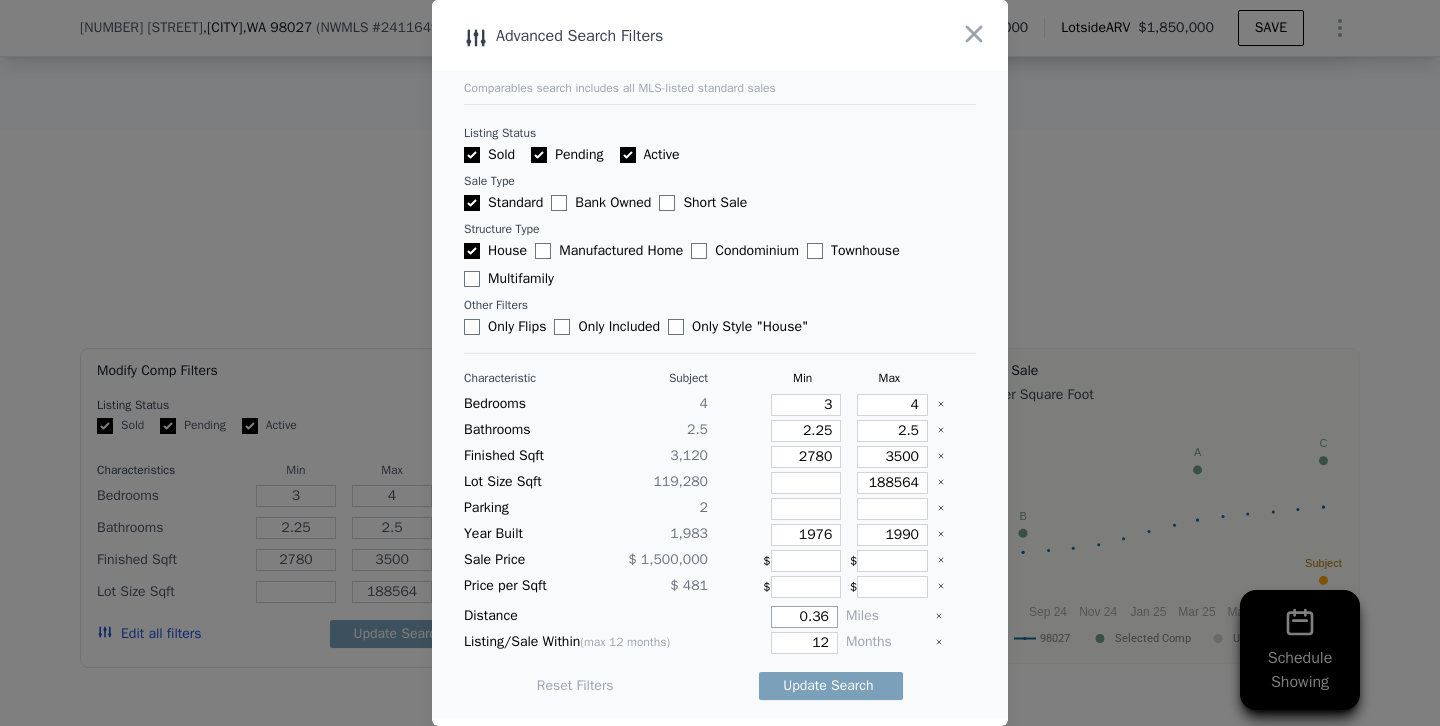 click on "0.36" at bounding box center (804, 617) 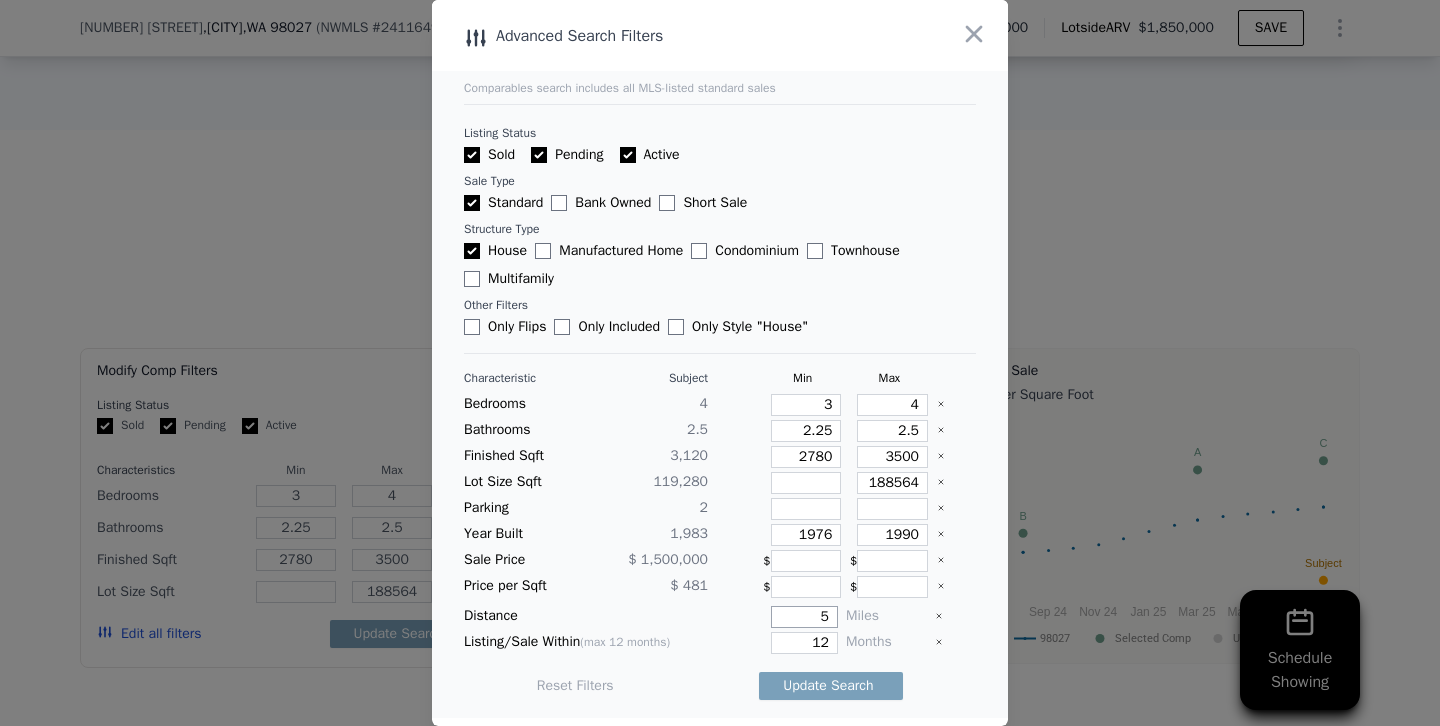 type on "5" 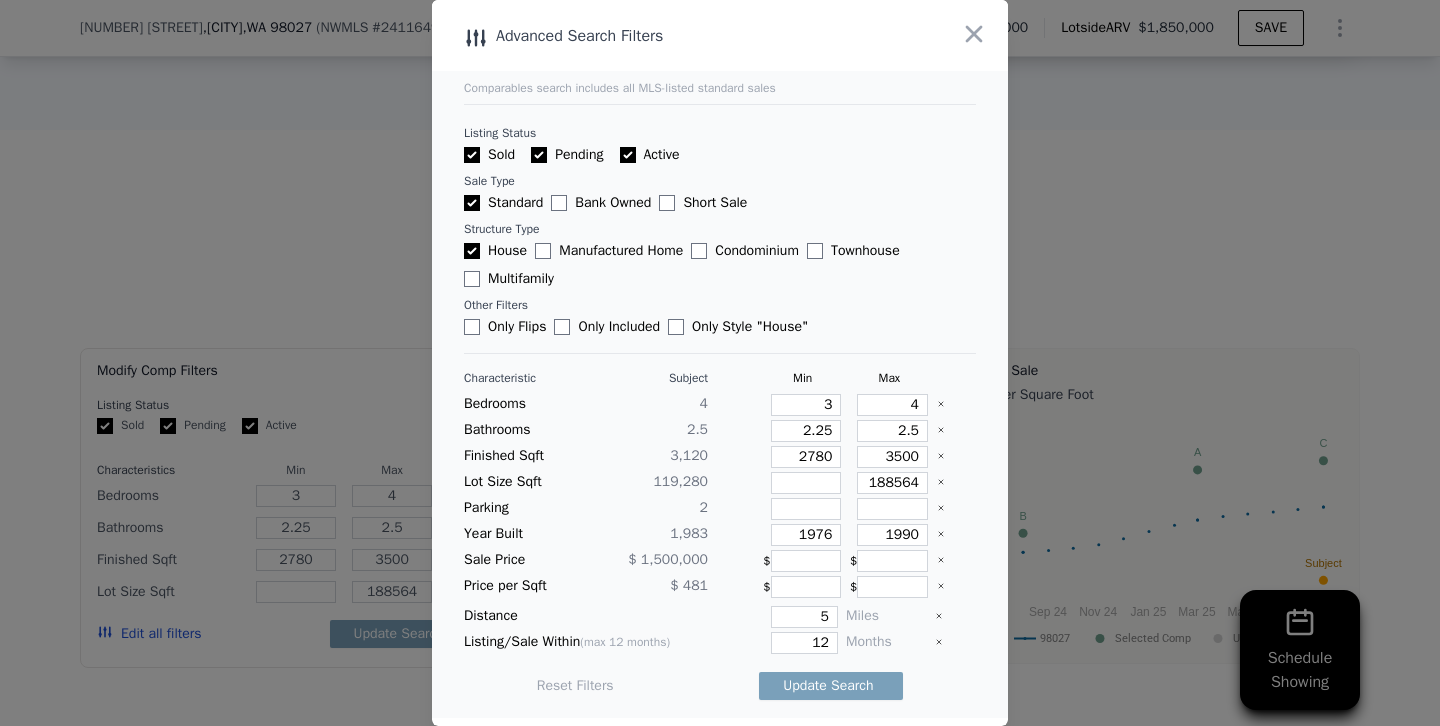 type 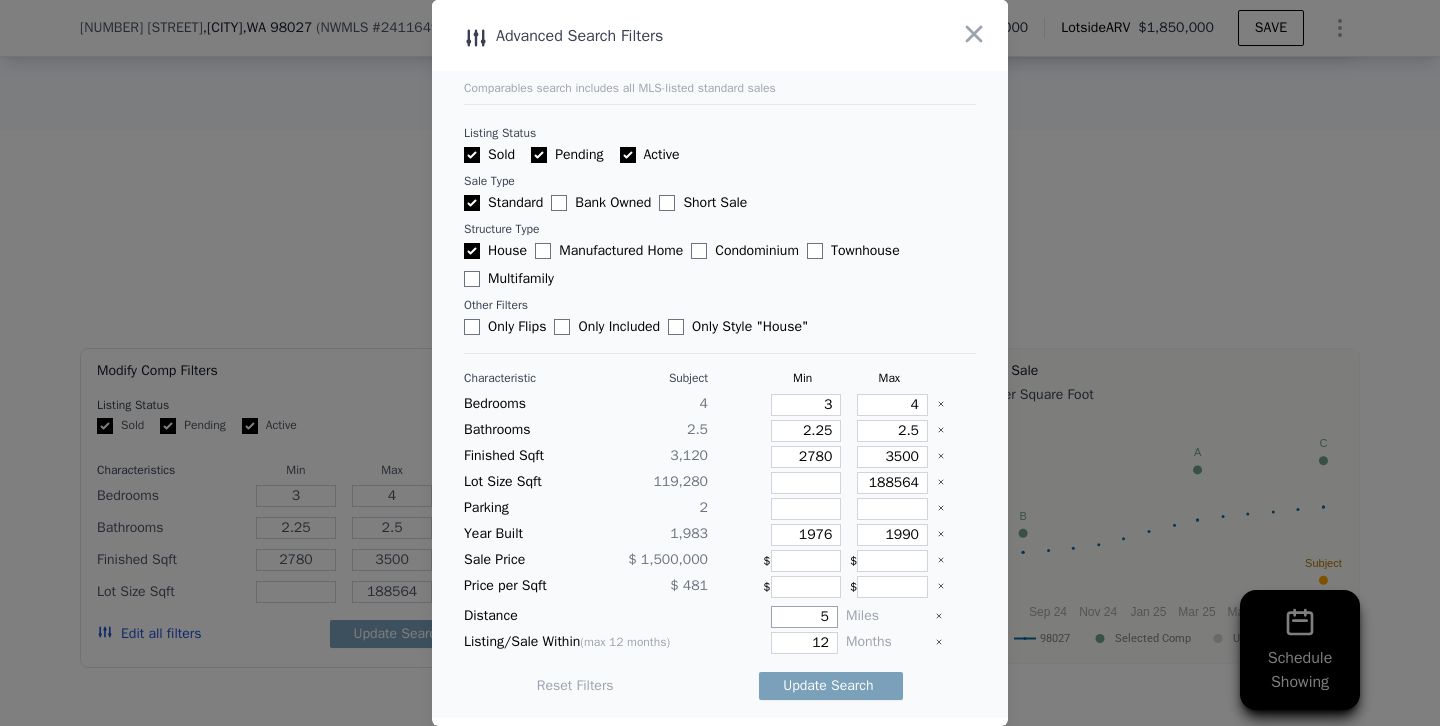 drag, startPoint x: 813, startPoint y: 617, endPoint x: 935, endPoint y: 607, distance: 122.40915 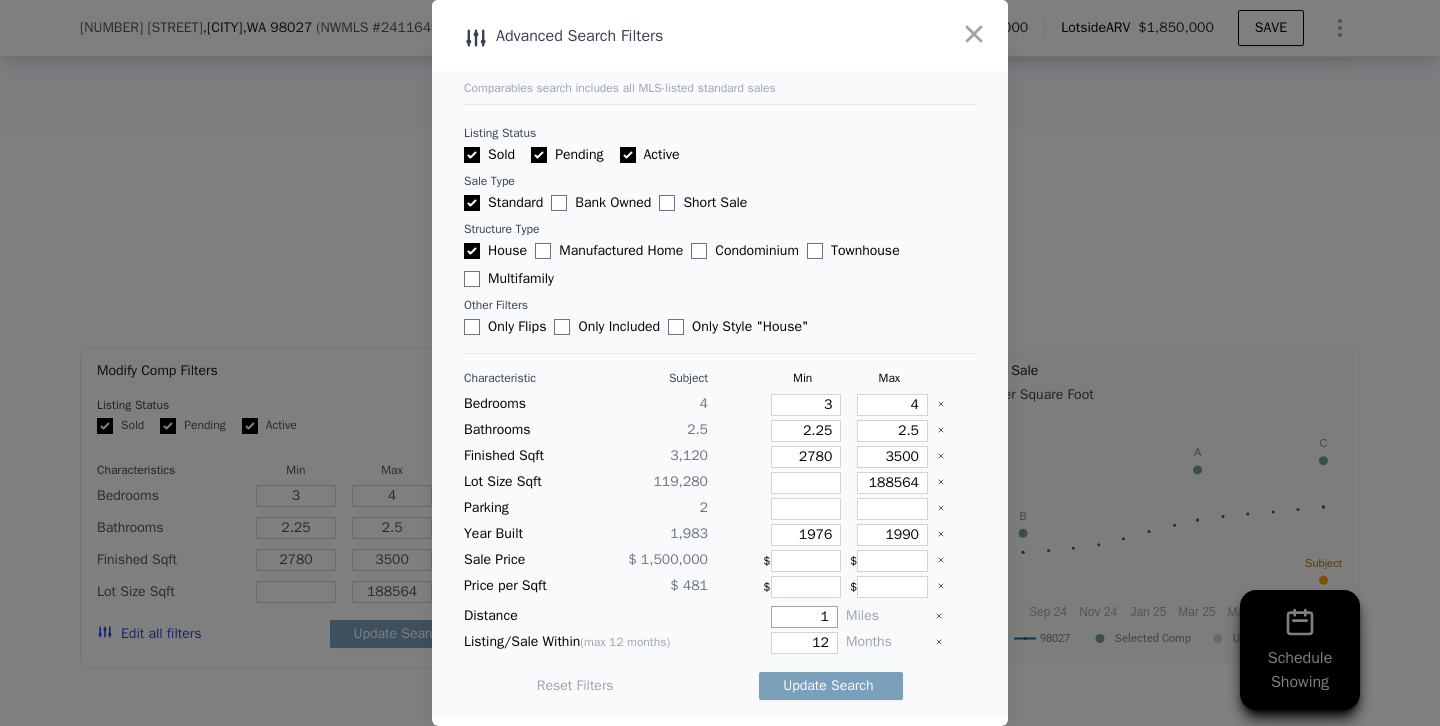 type on "1" 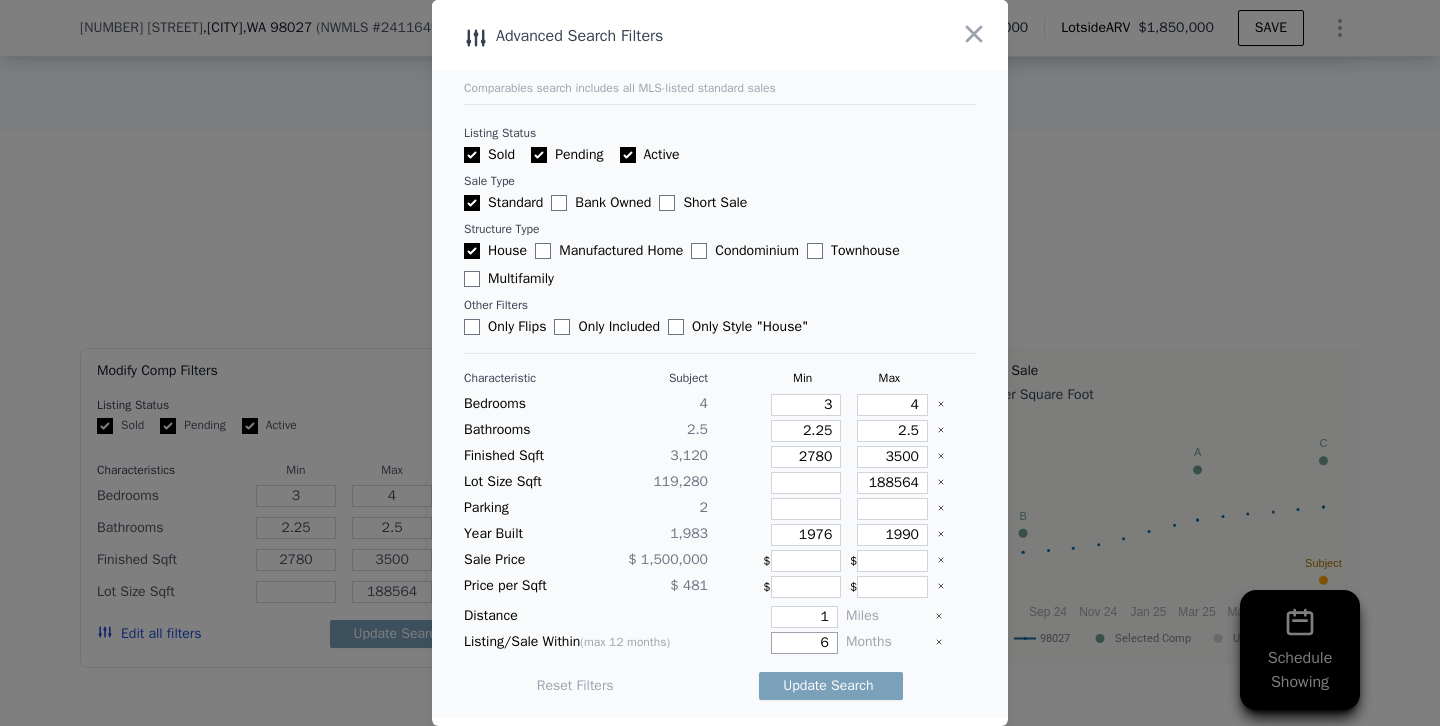 type on "6" 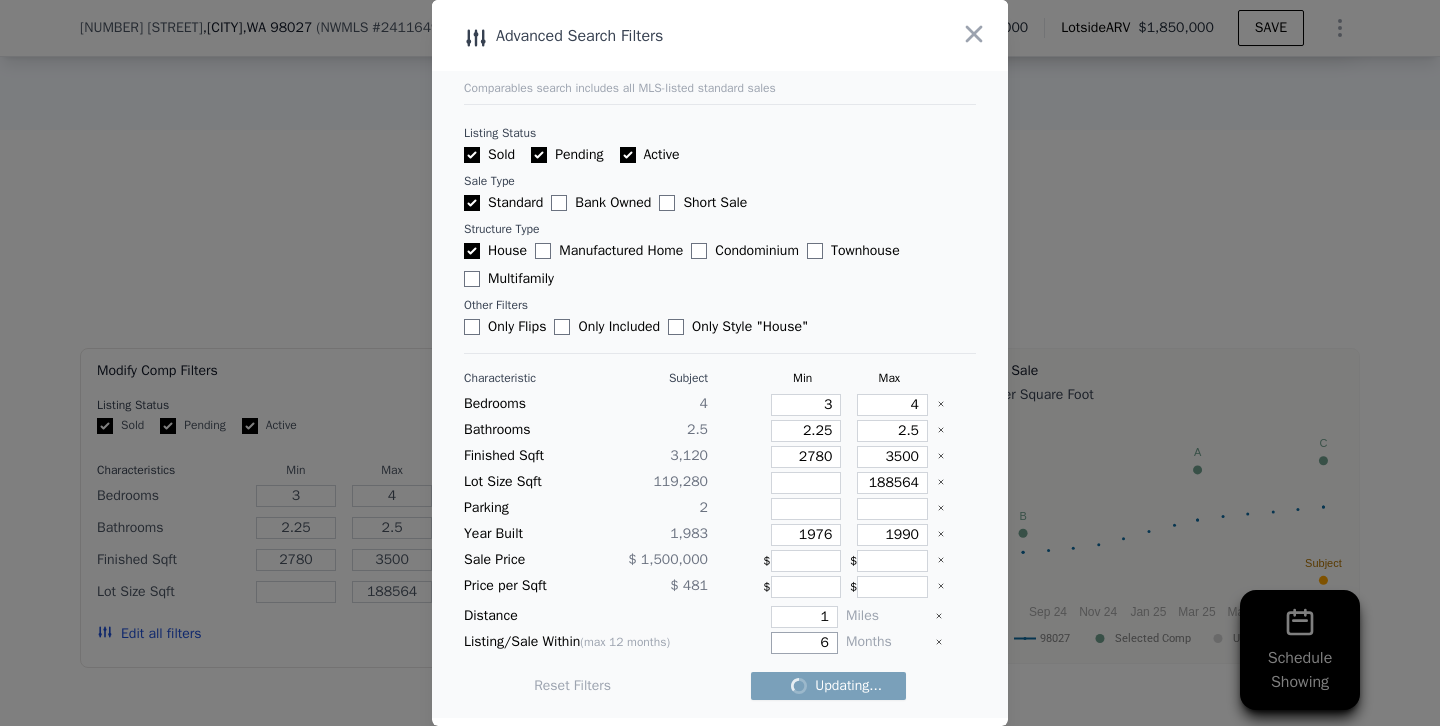 checkbox on "false" 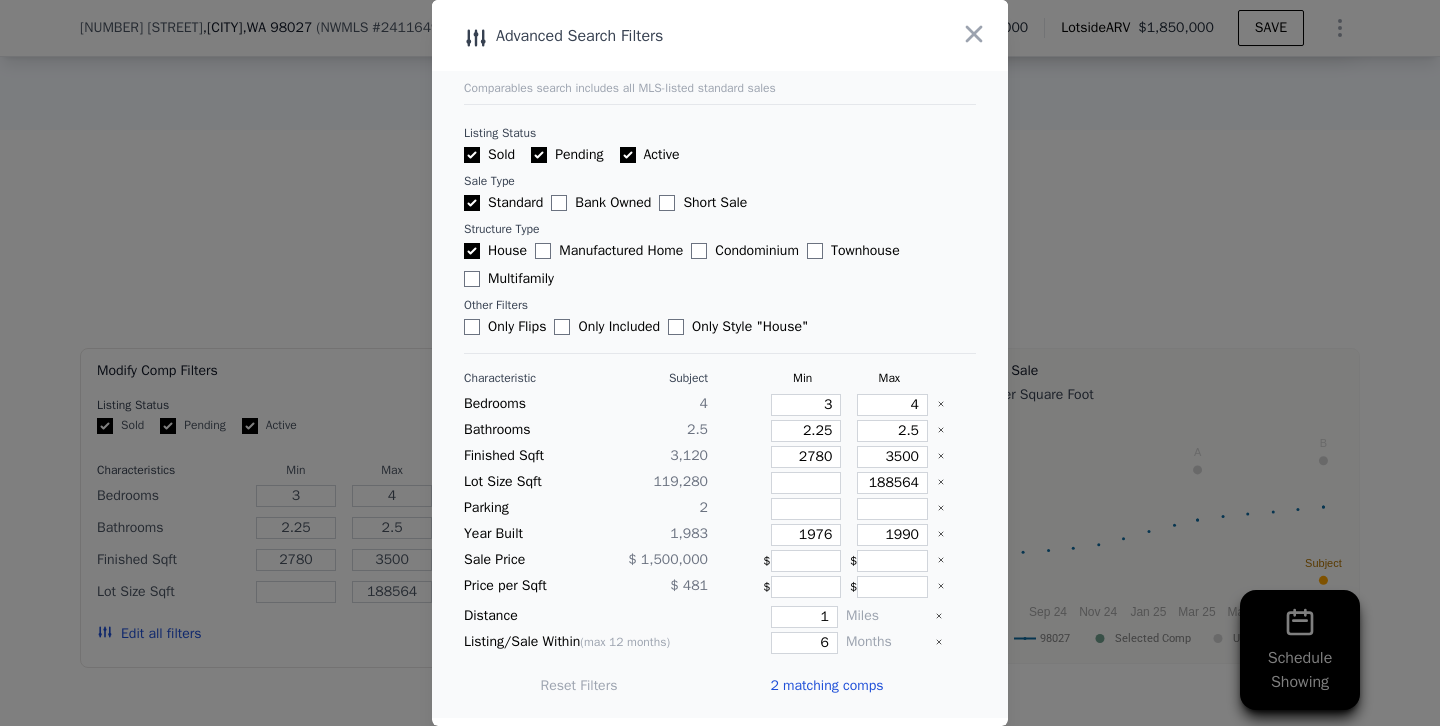 click at bounding box center [720, 363] 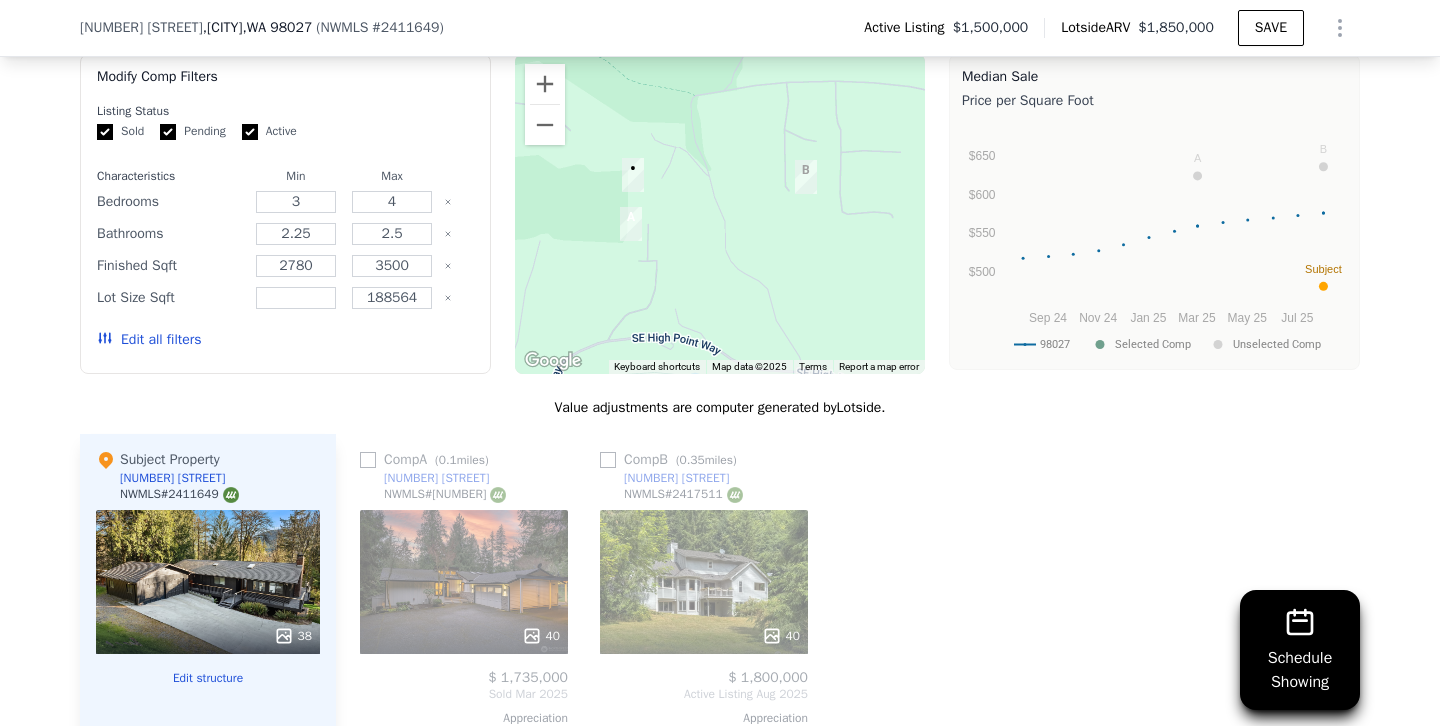 scroll, scrollTop: 2058, scrollLeft: 0, axis: vertical 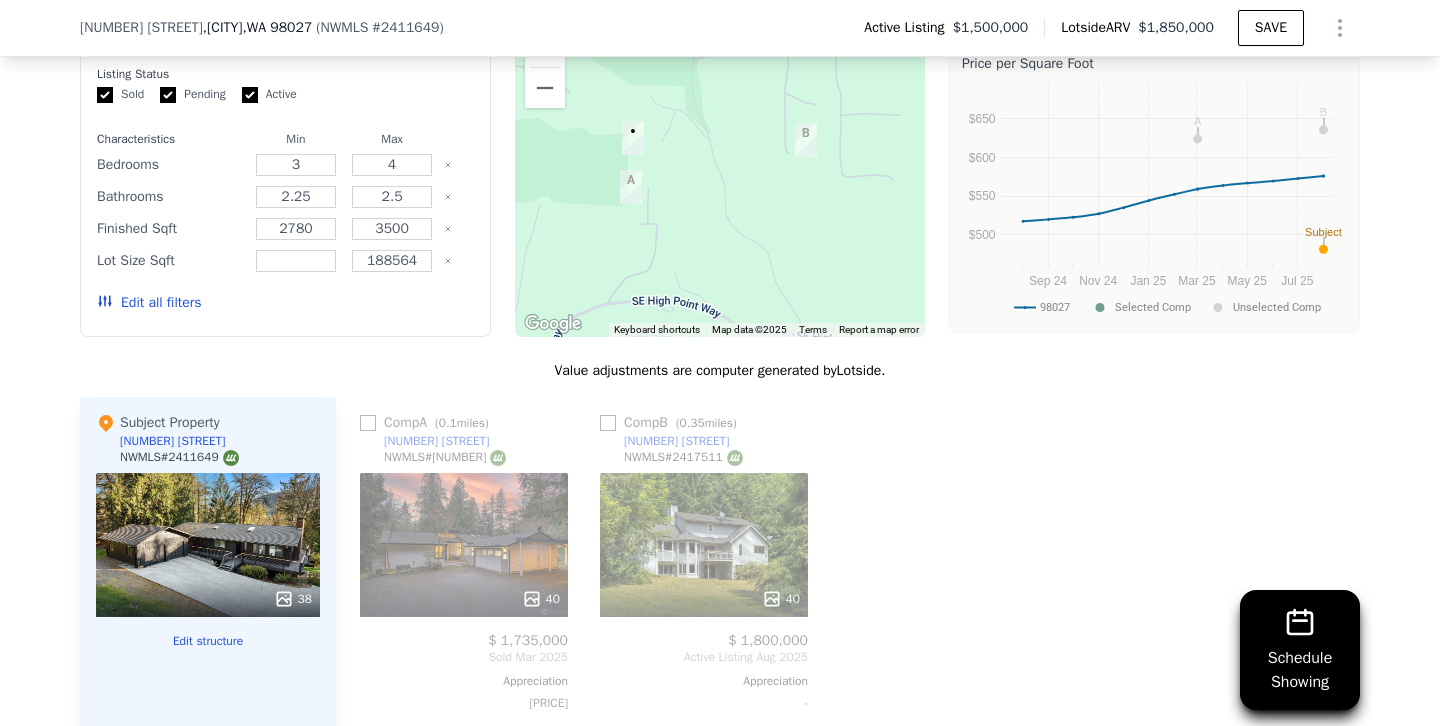 click on "38" at bounding box center [208, 545] 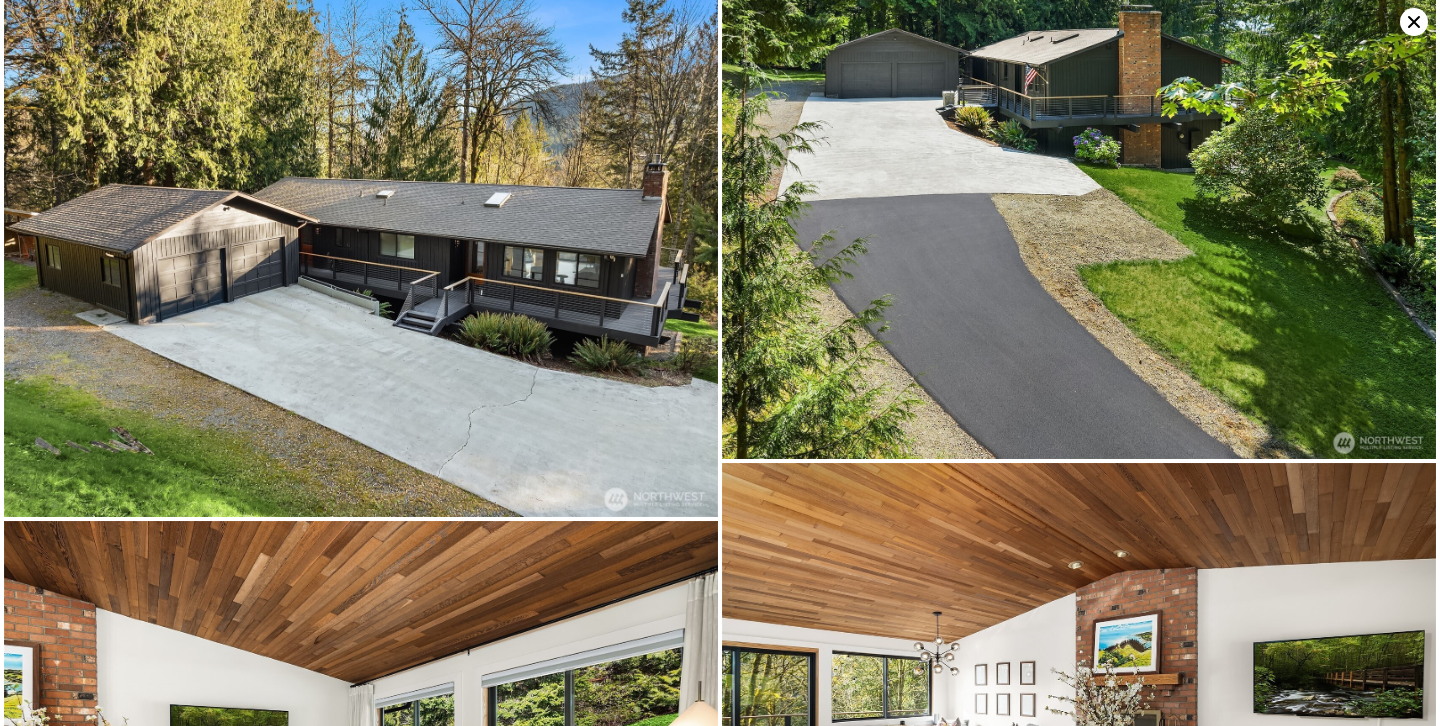 scroll, scrollTop: 0, scrollLeft: 0, axis: both 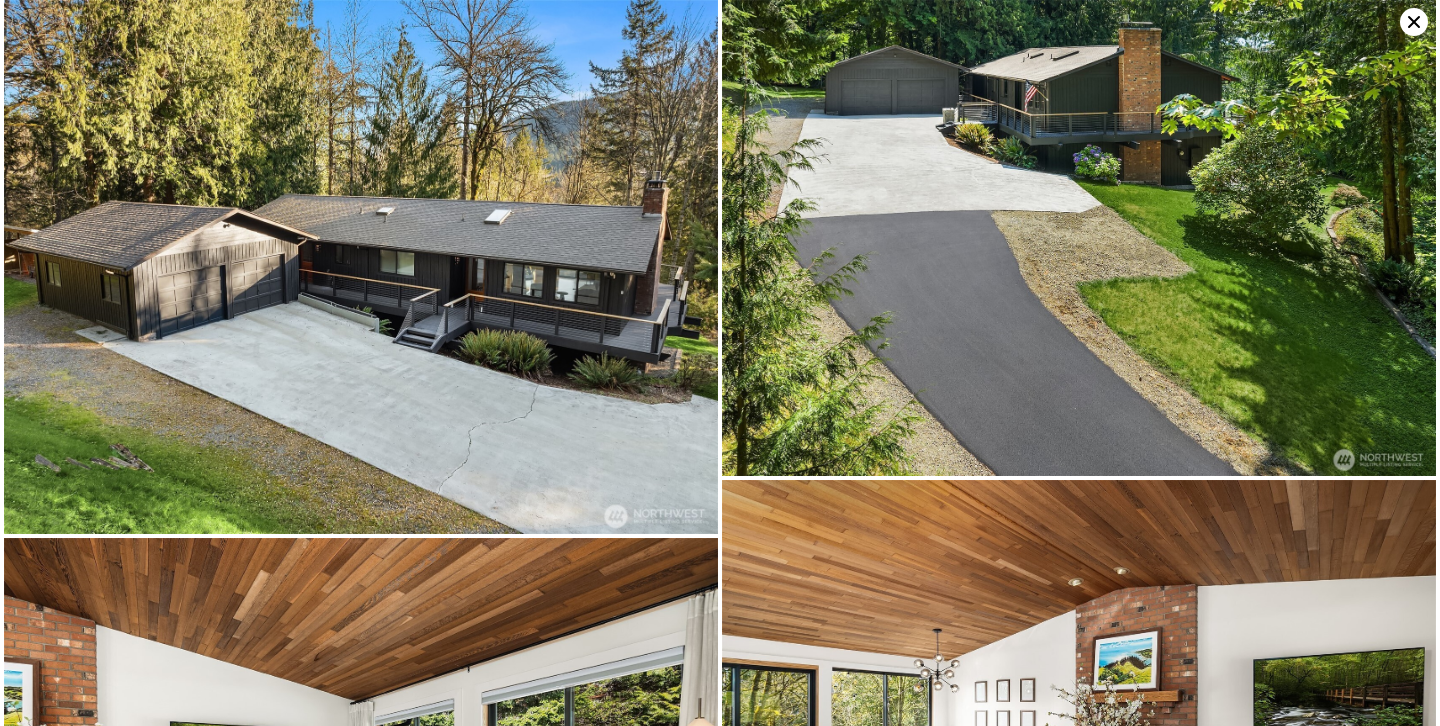 click 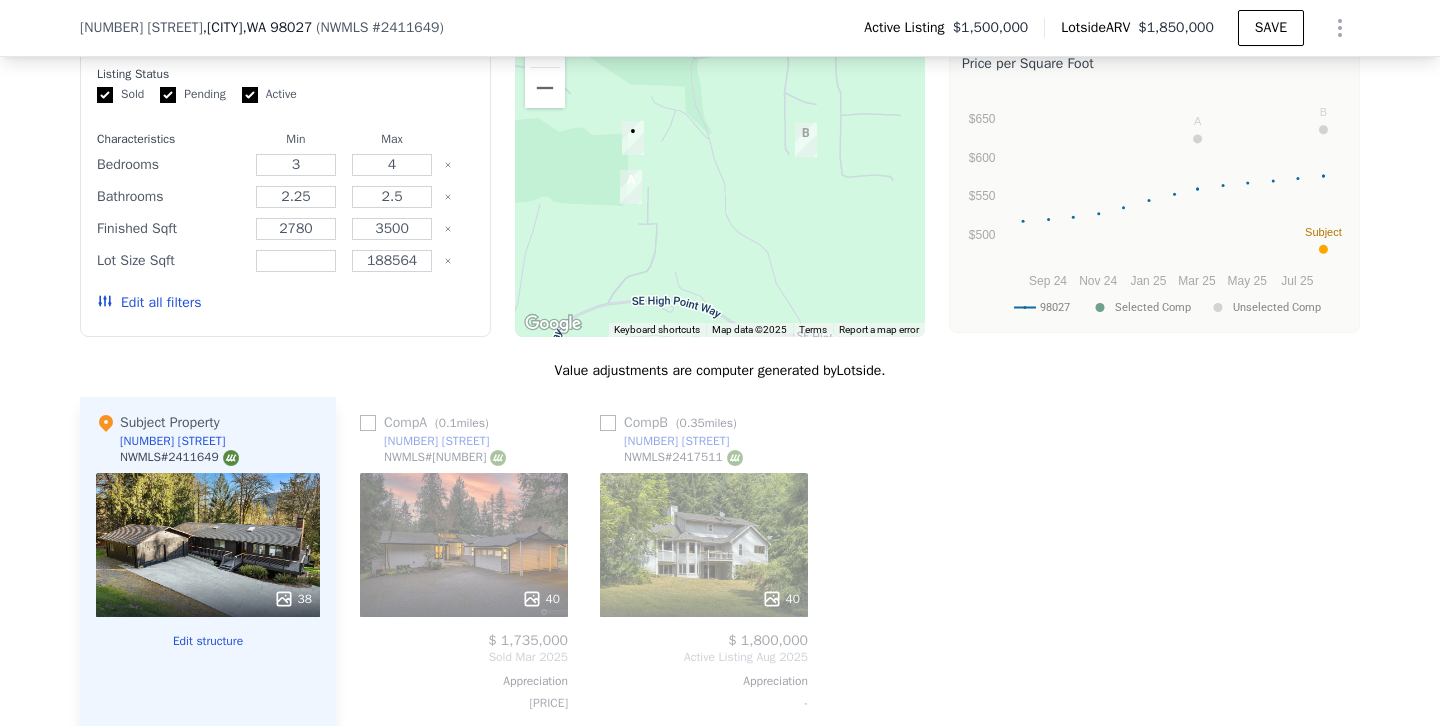 scroll, scrollTop: 0, scrollLeft: 0, axis: both 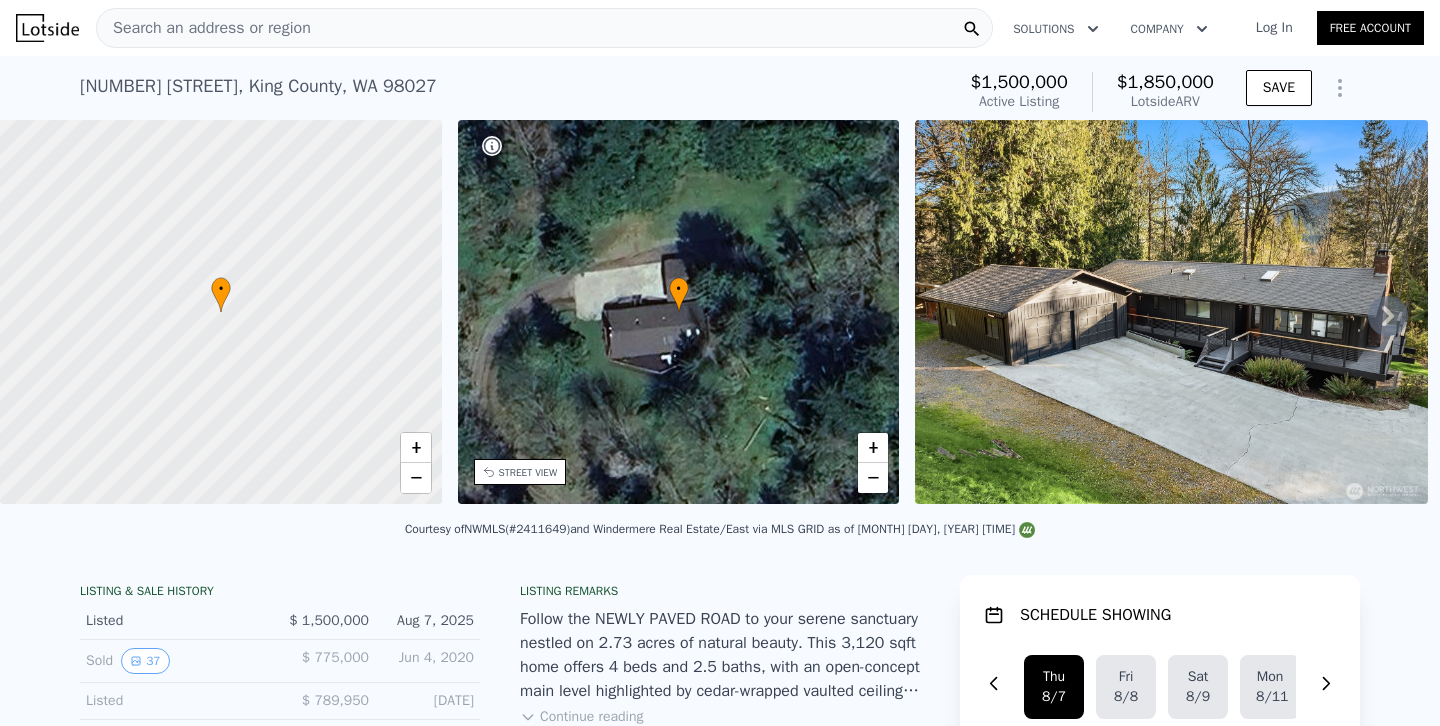 click on "Search an address or region" at bounding box center [544, 28] 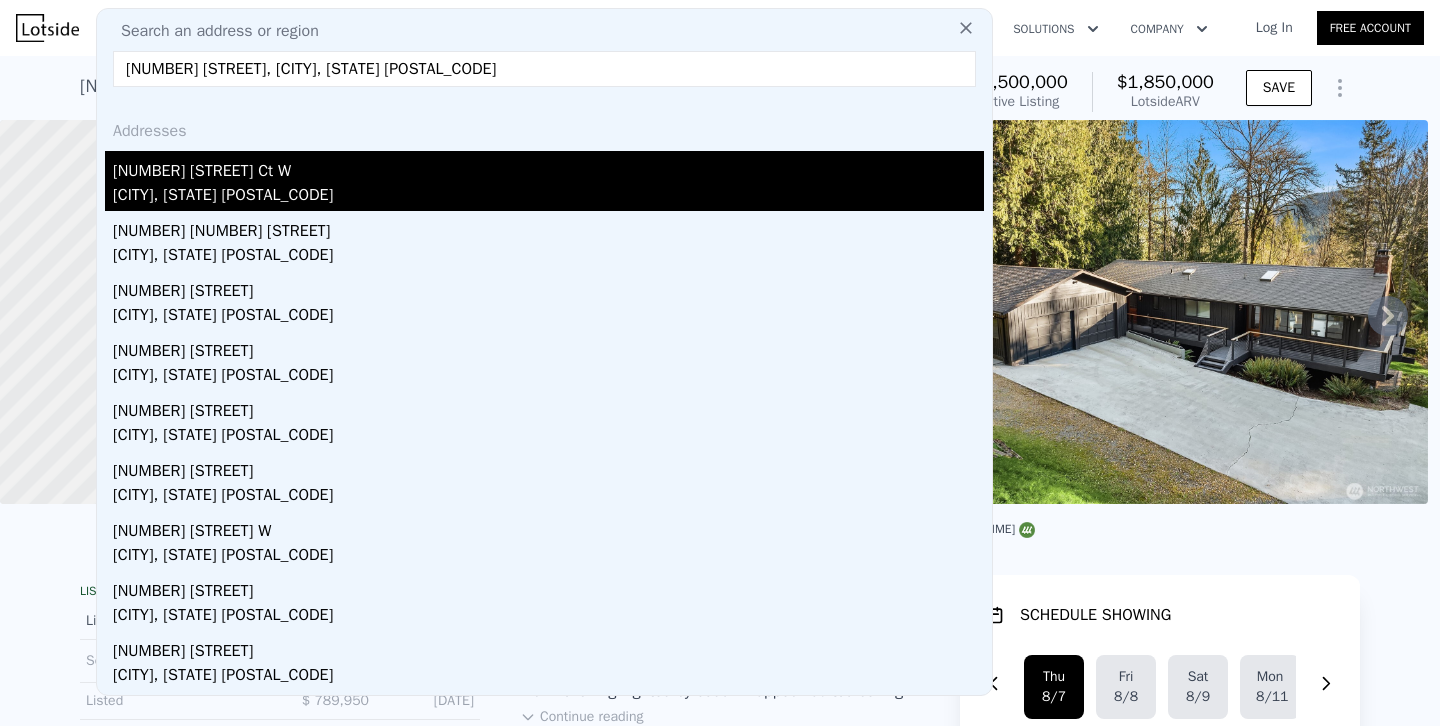 type on "[NUMBER] [STREET], [CITY], [STATE] [POSTAL_CODE]" 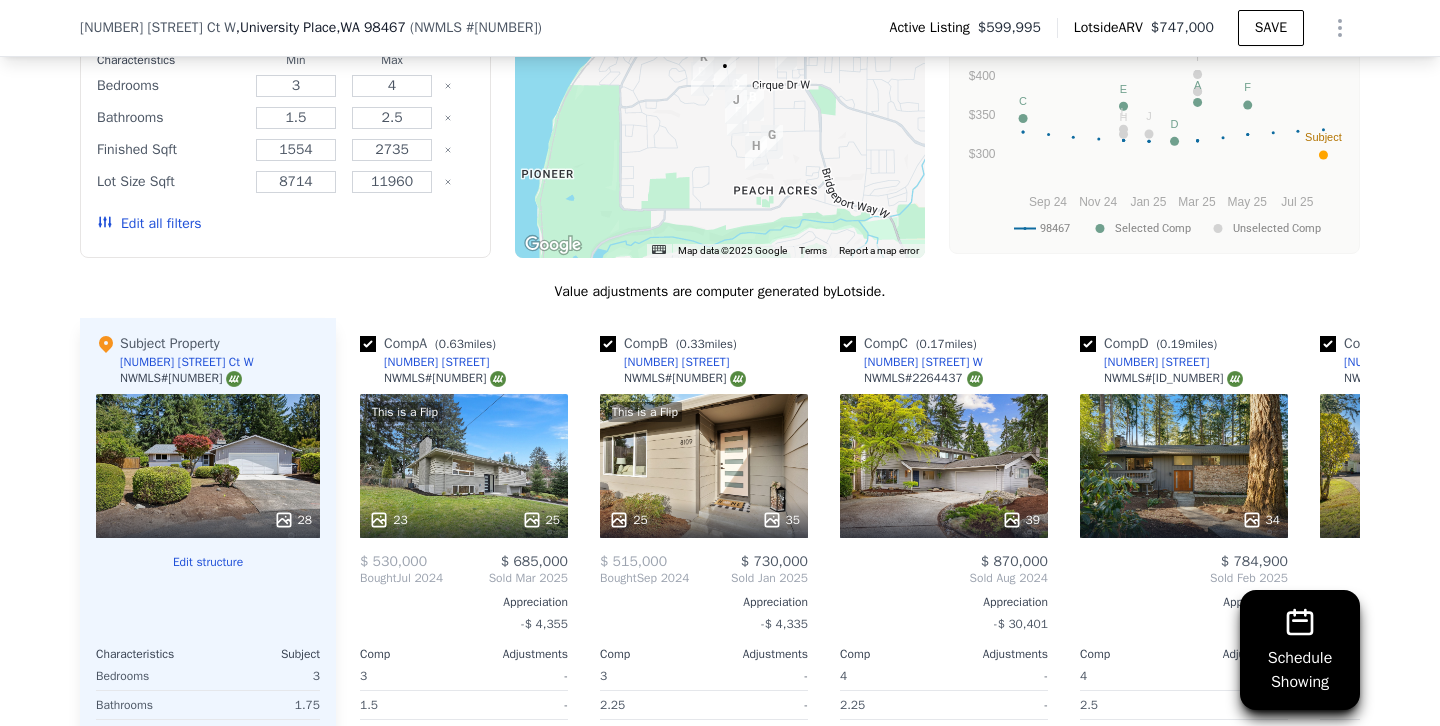 scroll, scrollTop: 2223, scrollLeft: 0, axis: vertical 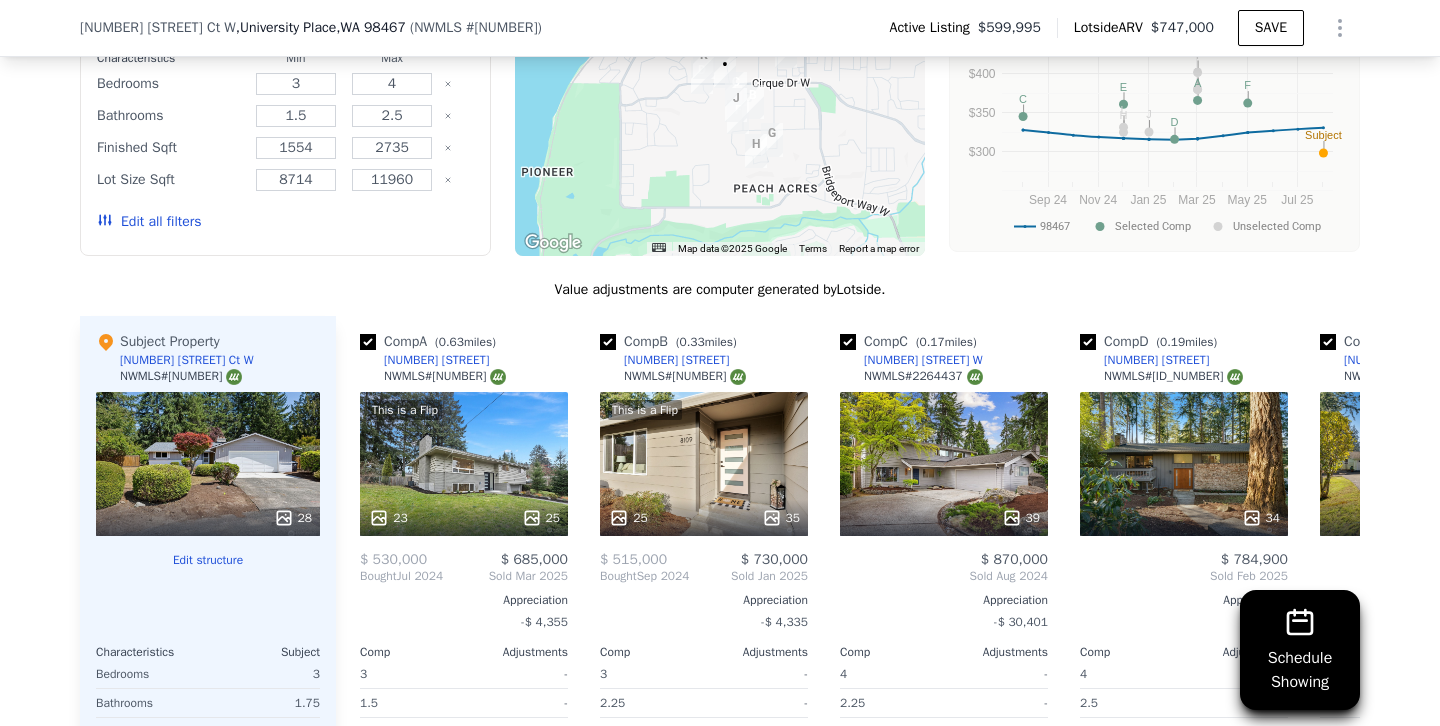click on "Edit all filters" at bounding box center [149, 222] 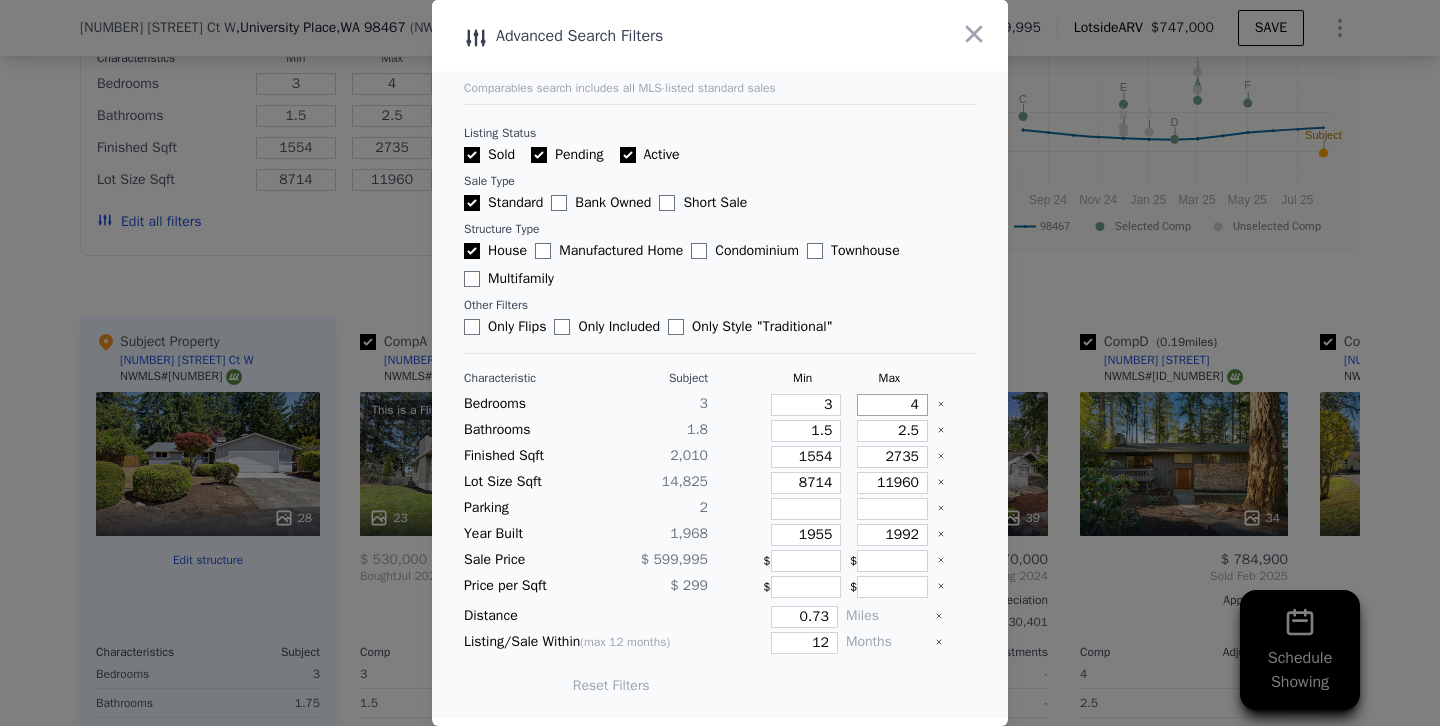 drag, startPoint x: 888, startPoint y: 395, endPoint x: 1002, endPoint y: 395, distance: 114 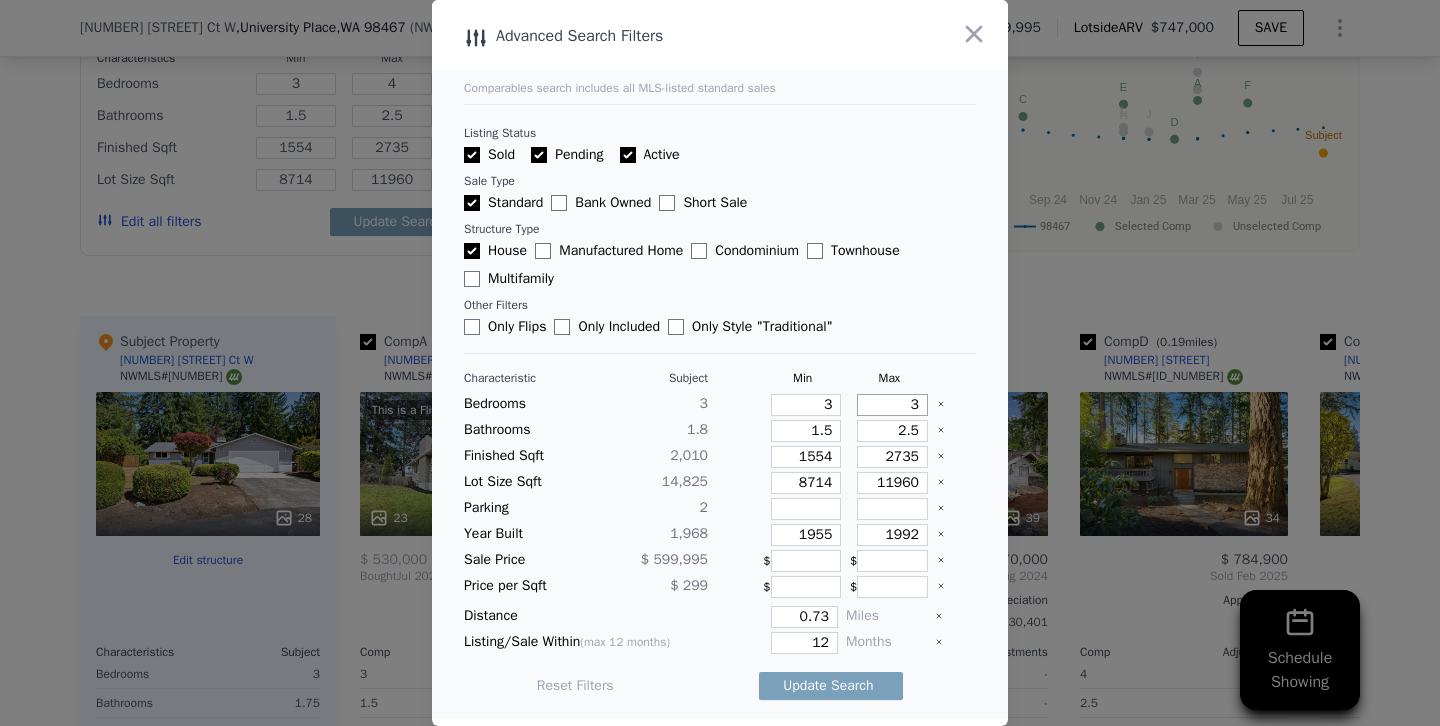 type 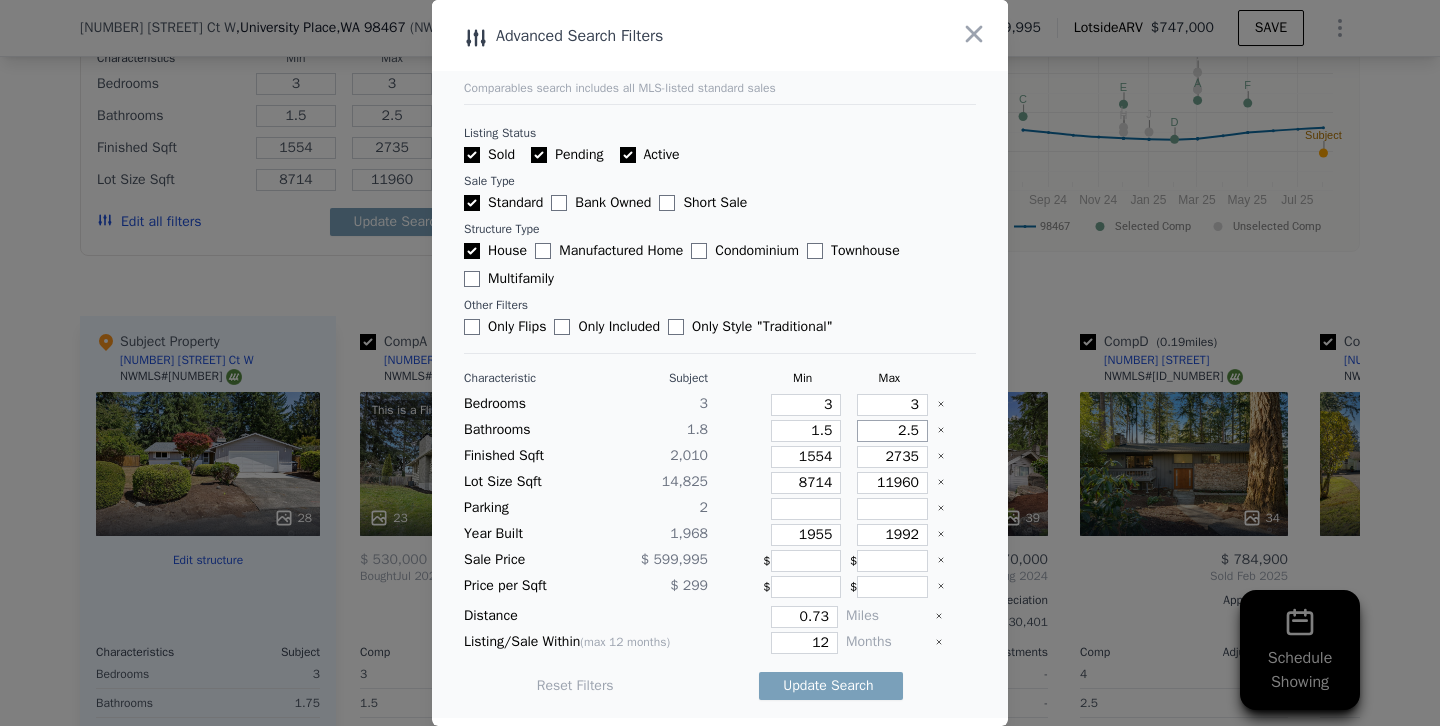drag, startPoint x: 903, startPoint y: 432, endPoint x: 1023, endPoint y: 432, distance: 120 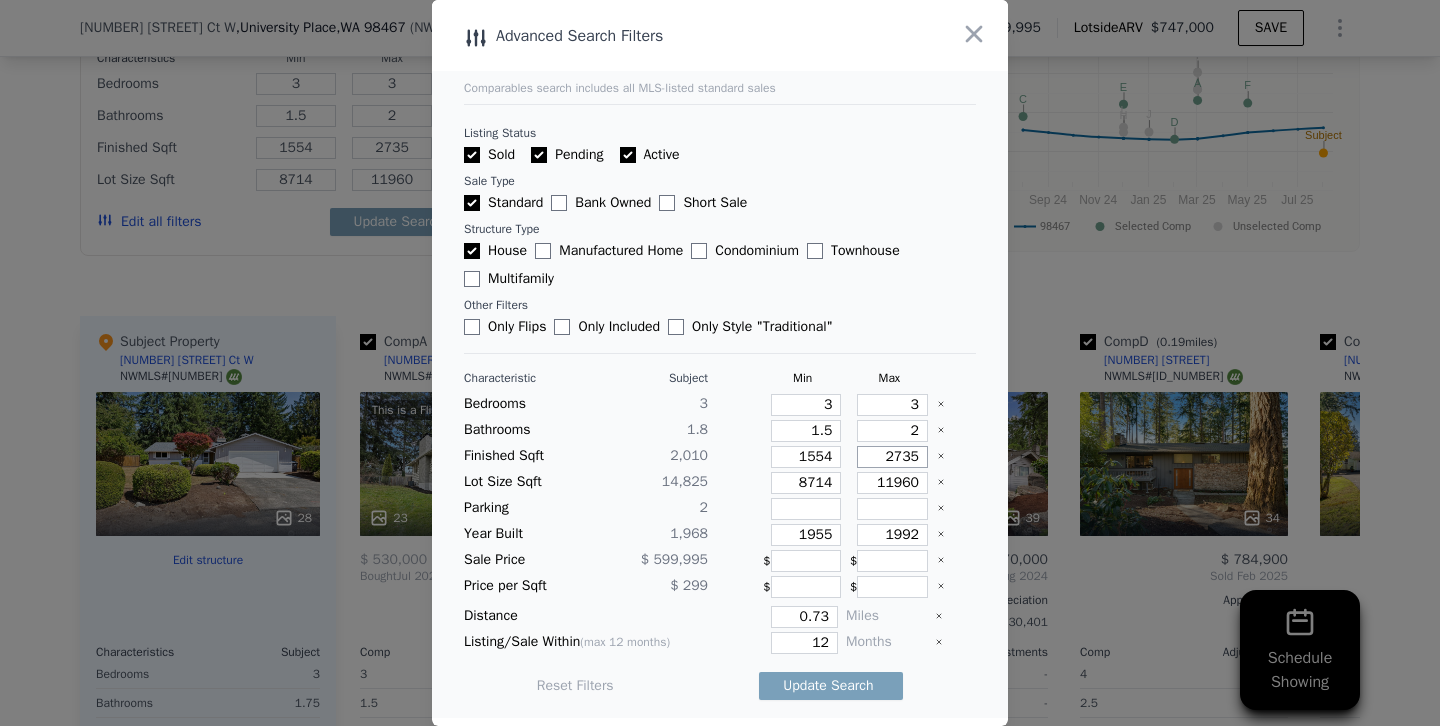 click on "2735" at bounding box center (892, 457) 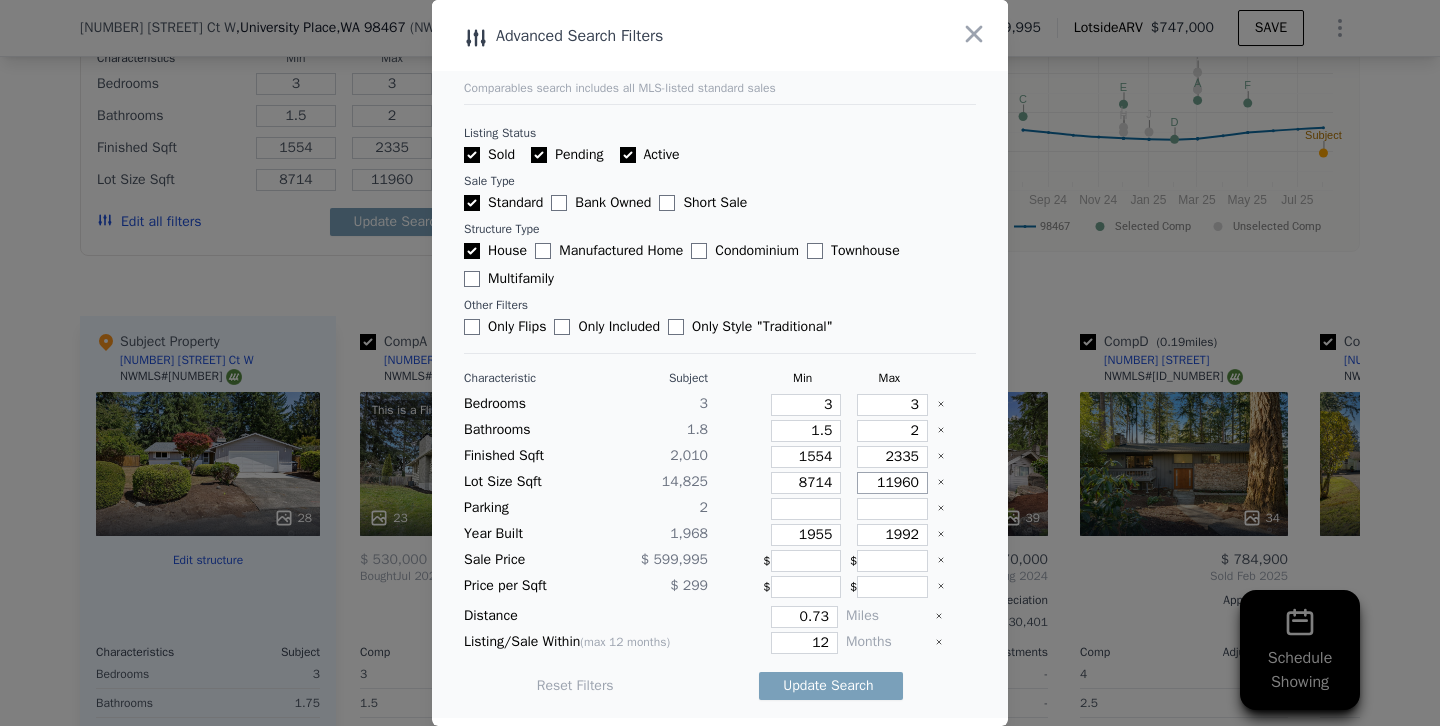click on "11960" at bounding box center (892, 483) 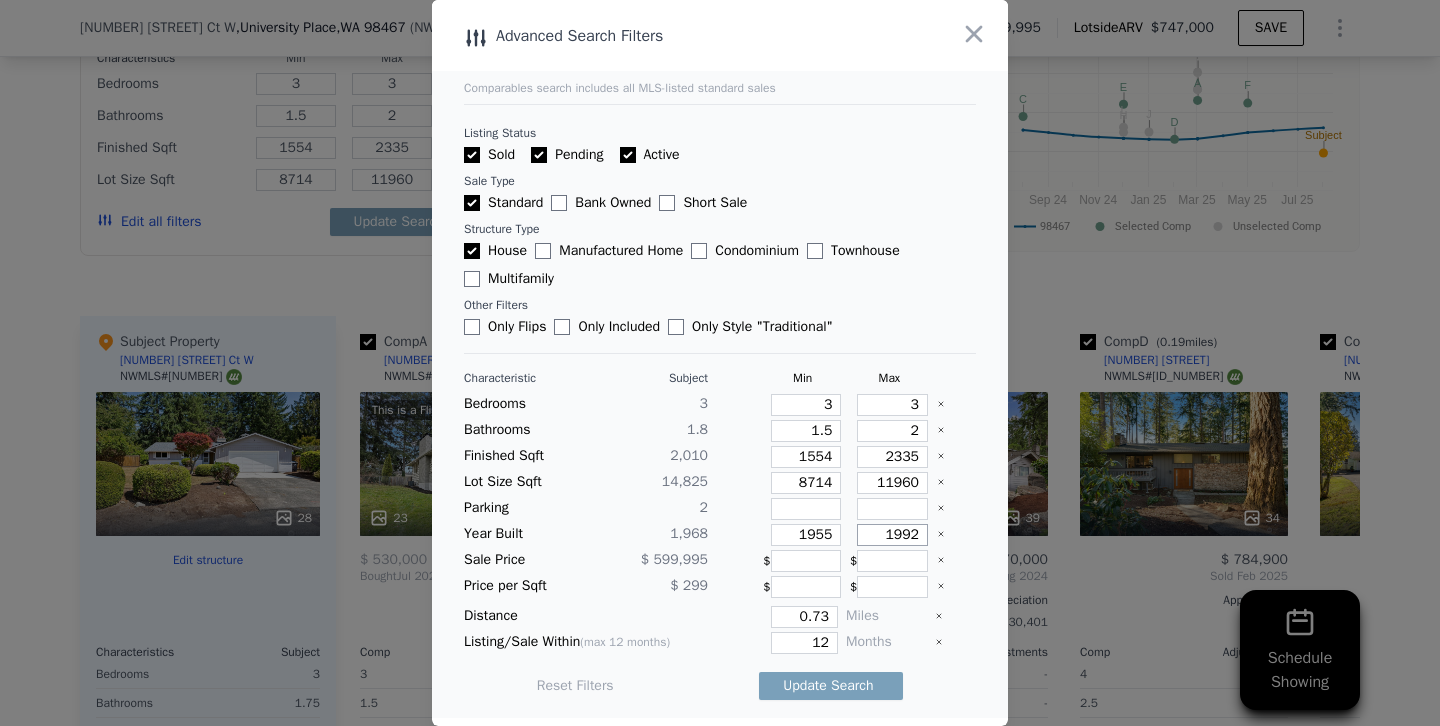 drag, startPoint x: 902, startPoint y: 532, endPoint x: 971, endPoint y: 532, distance: 69 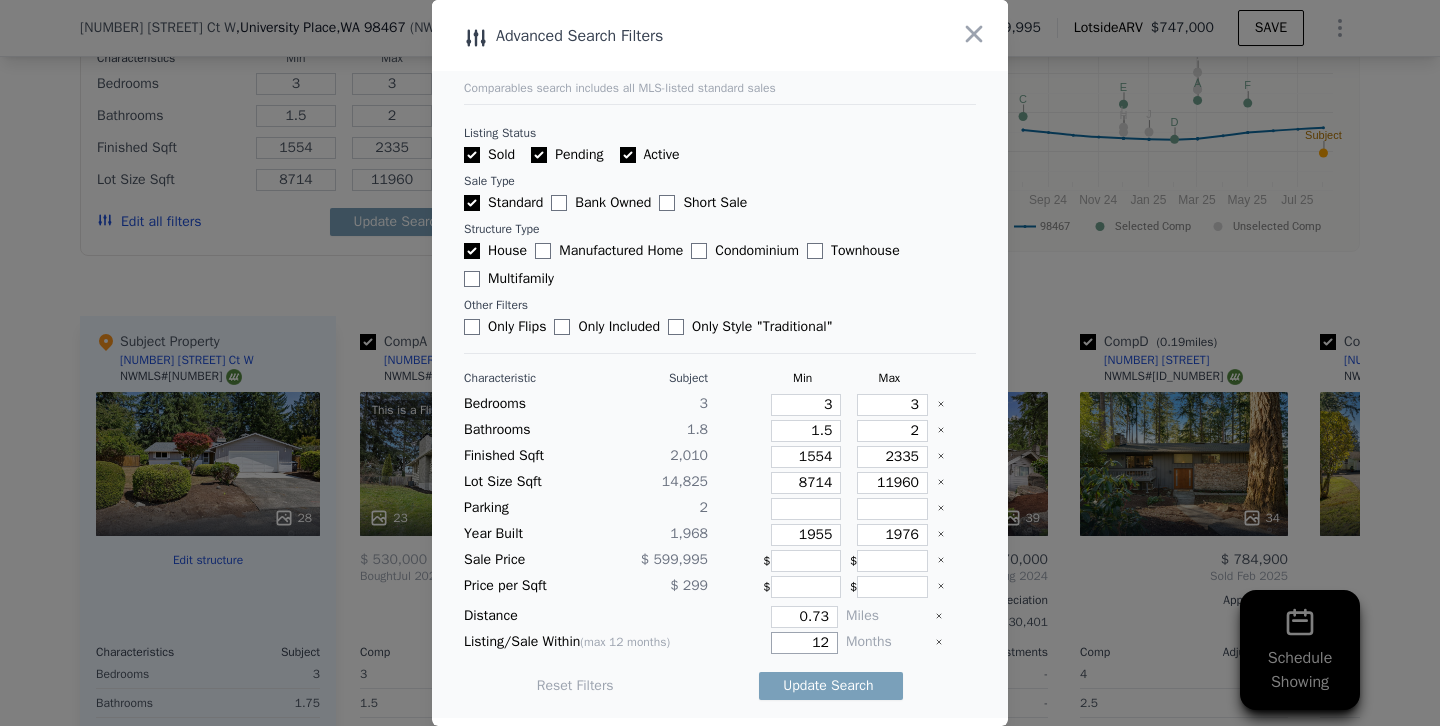 drag, startPoint x: 804, startPoint y: 642, endPoint x: 904, endPoint y: 642, distance: 100 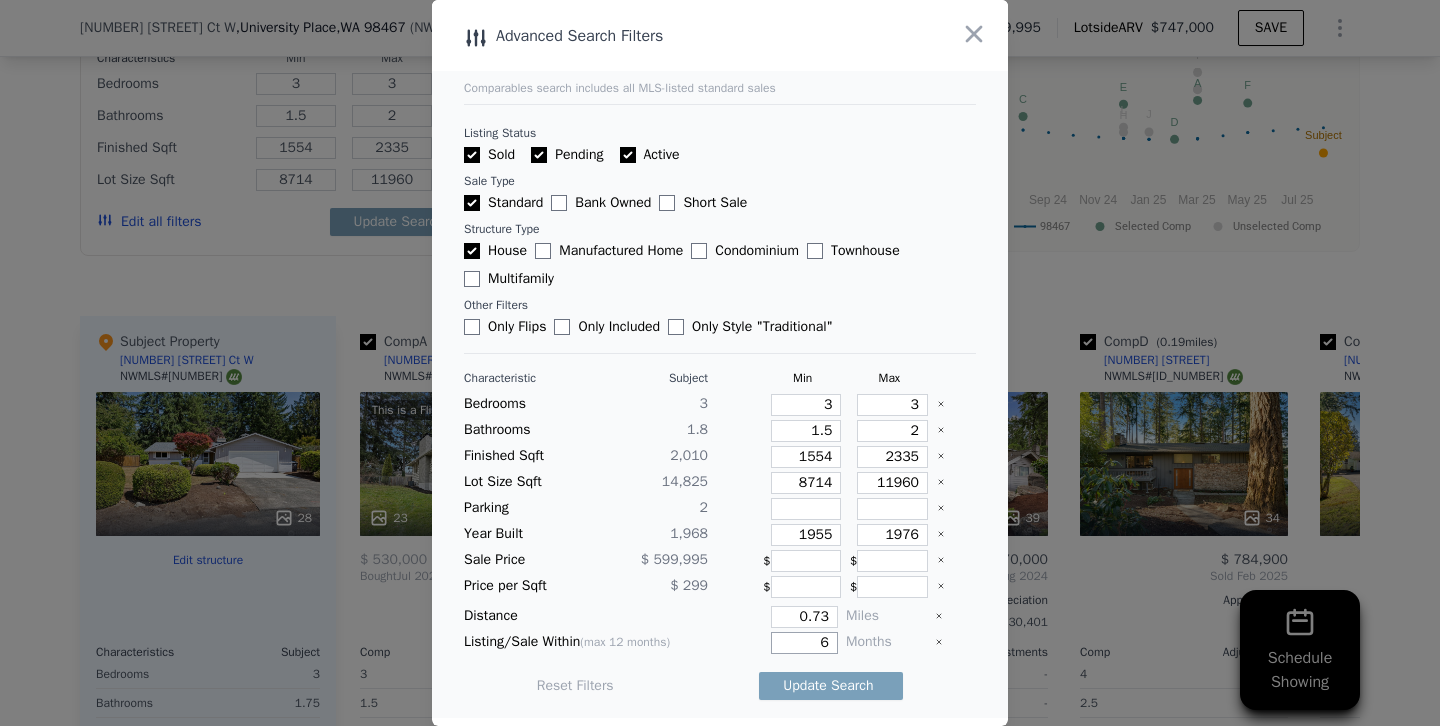 click on "Update Search" at bounding box center (831, 686) 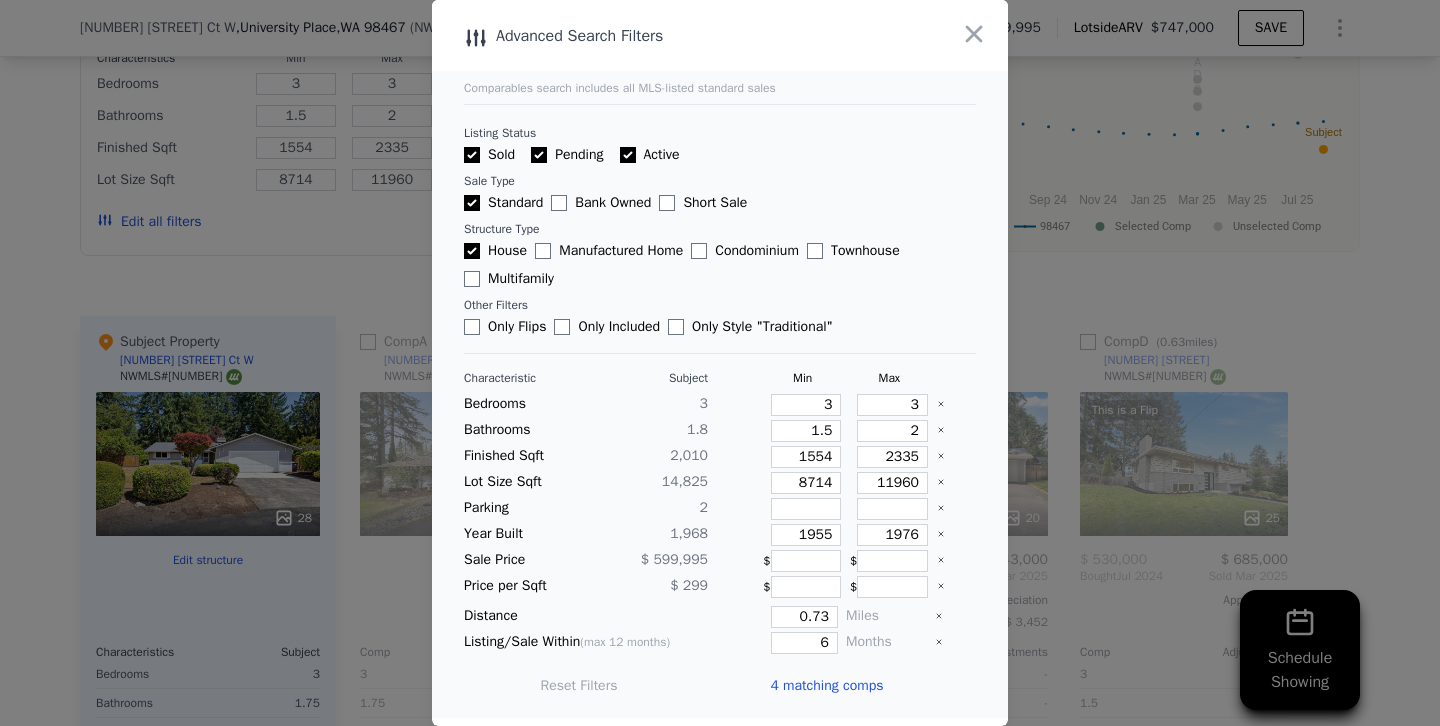 click at bounding box center [720, 363] 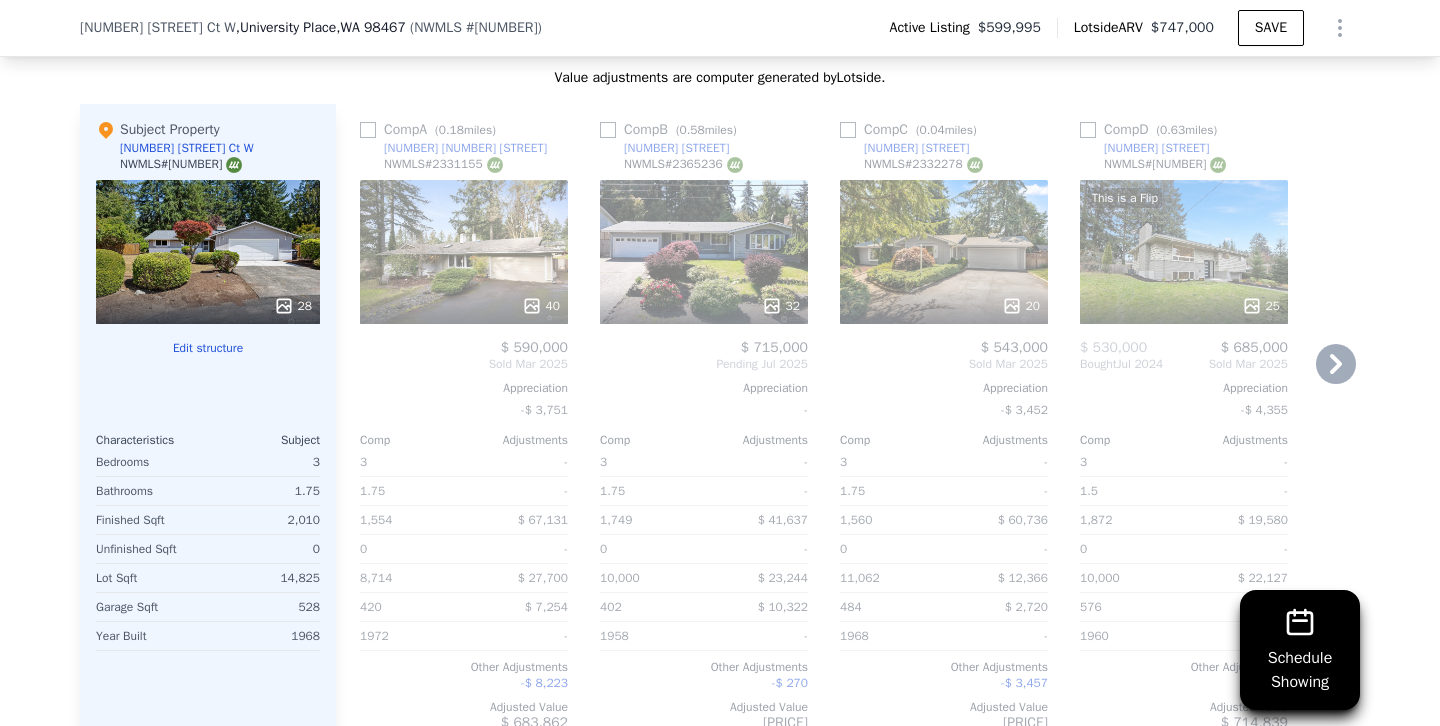 scroll, scrollTop: 2439, scrollLeft: 0, axis: vertical 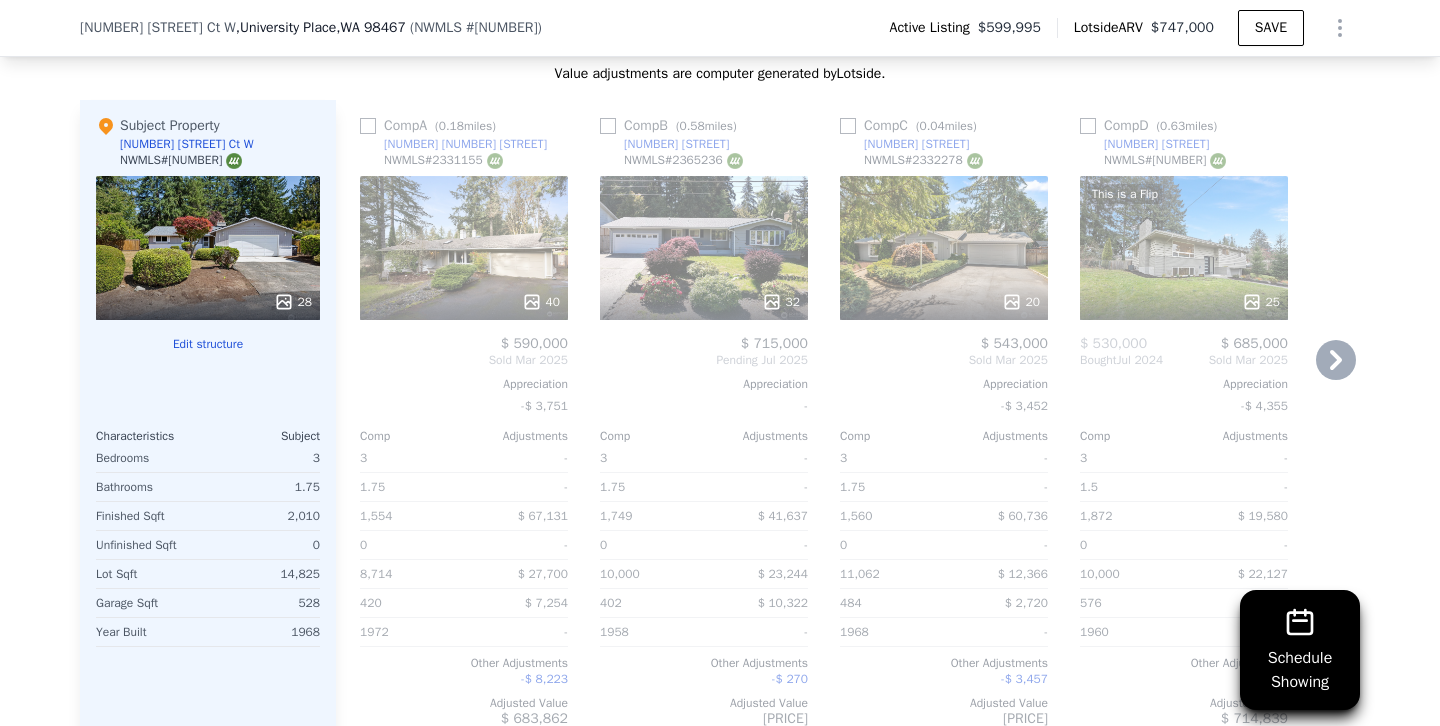 click on "32" at bounding box center [704, 248] 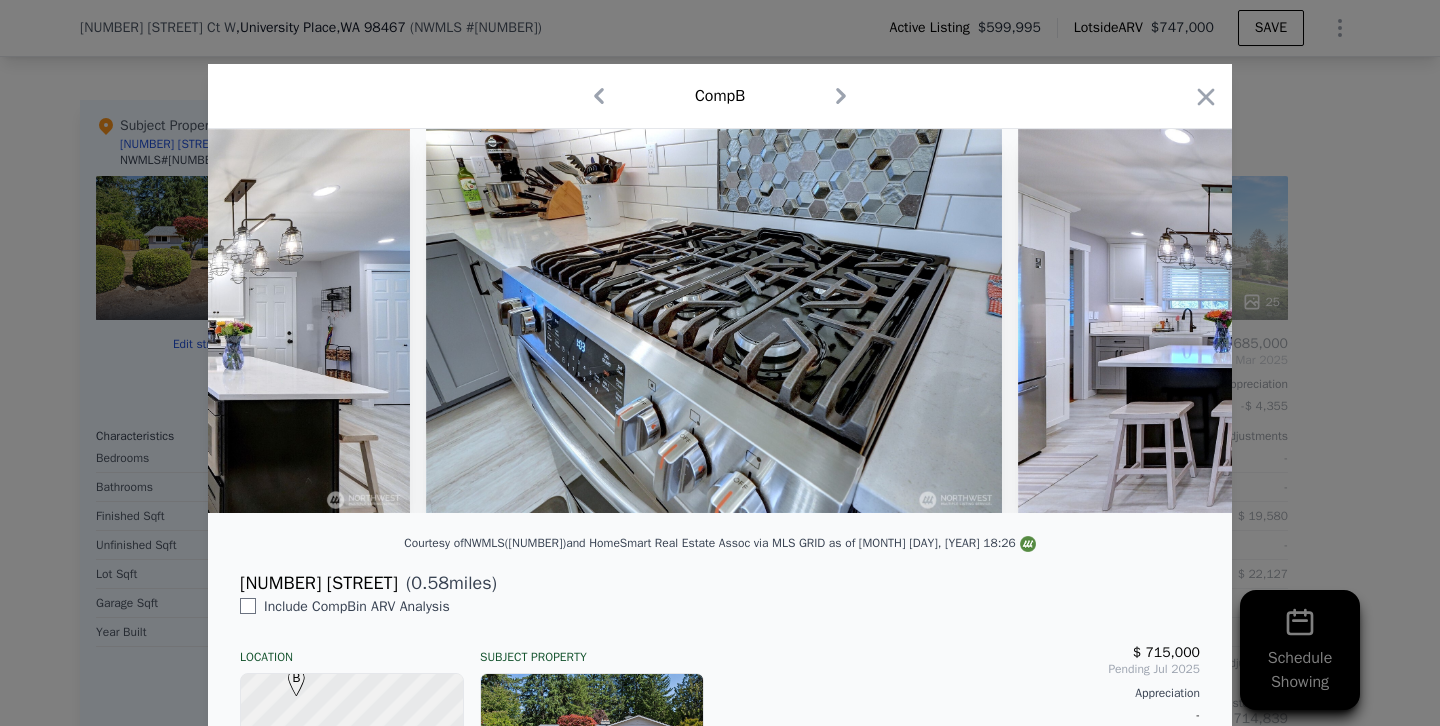 scroll, scrollTop: 0, scrollLeft: 2161, axis: horizontal 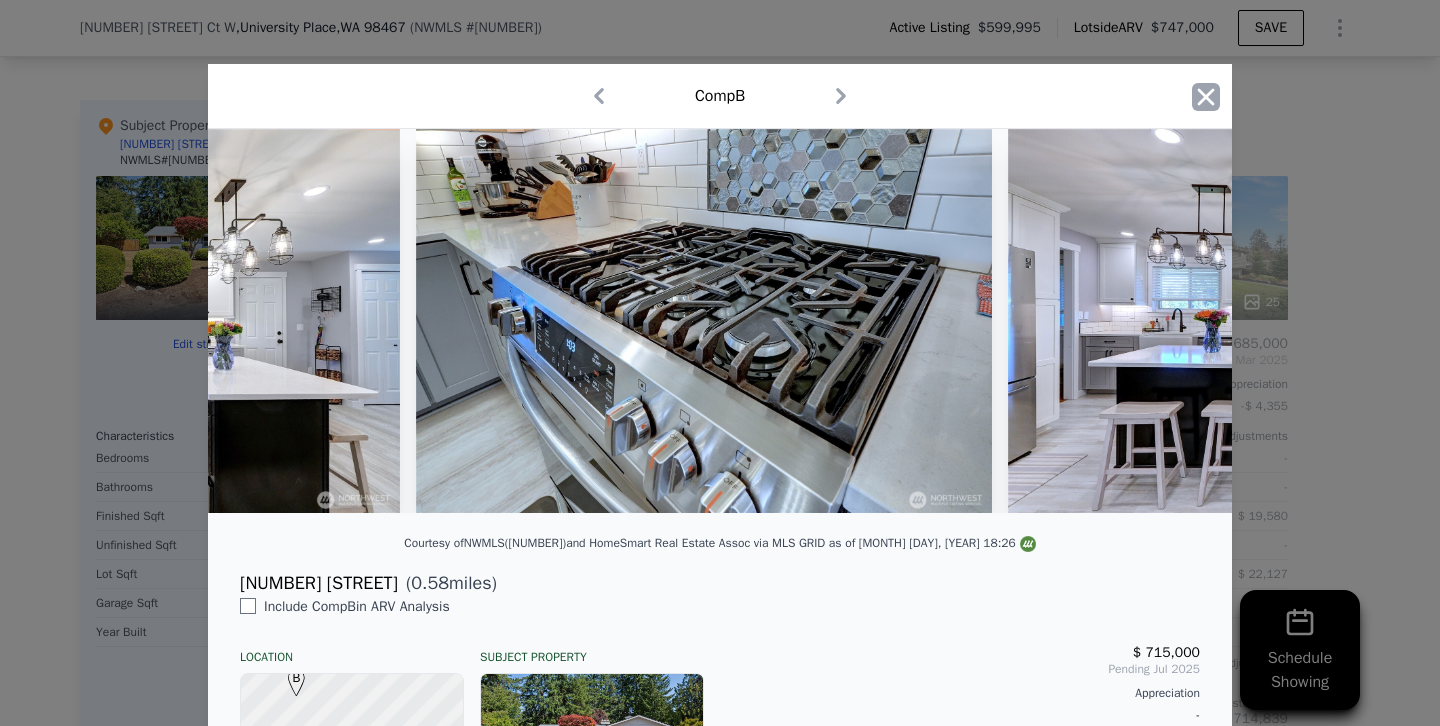 click 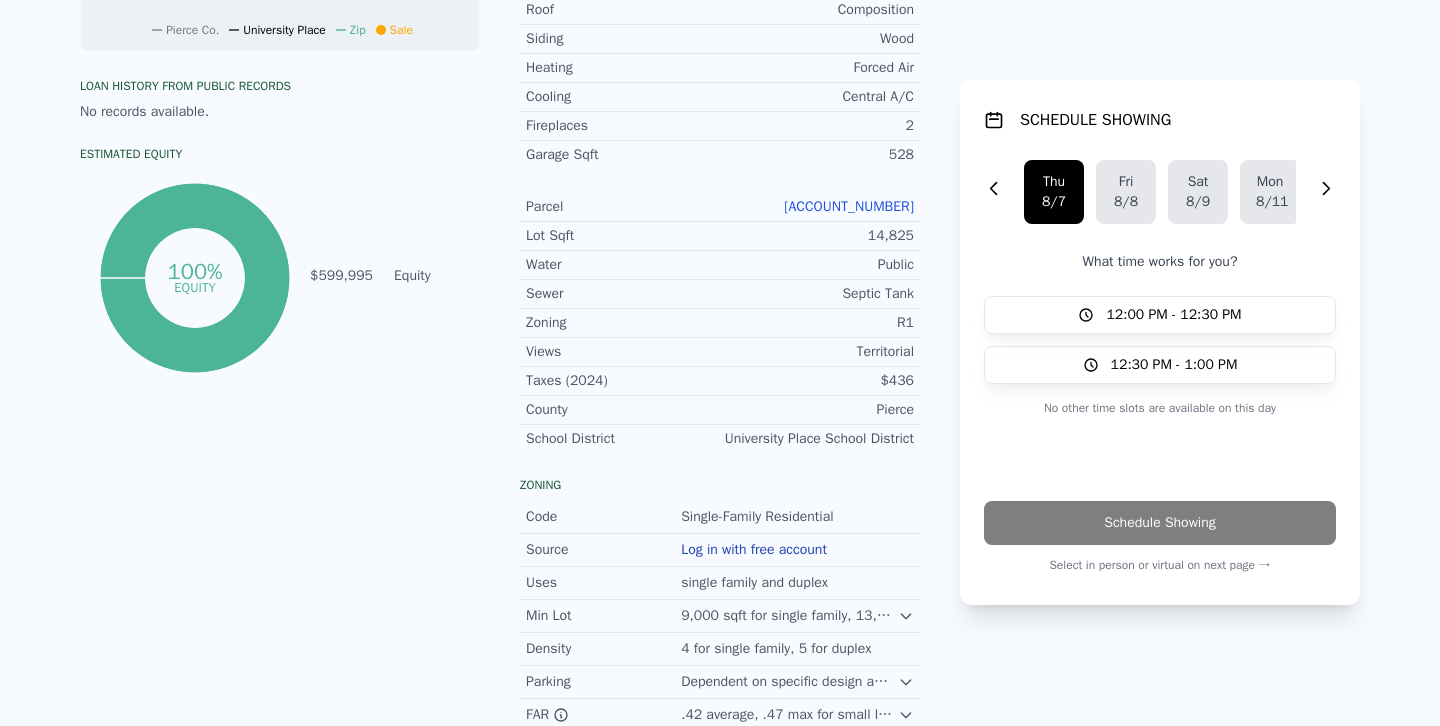 scroll, scrollTop: 0, scrollLeft: 0, axis: both 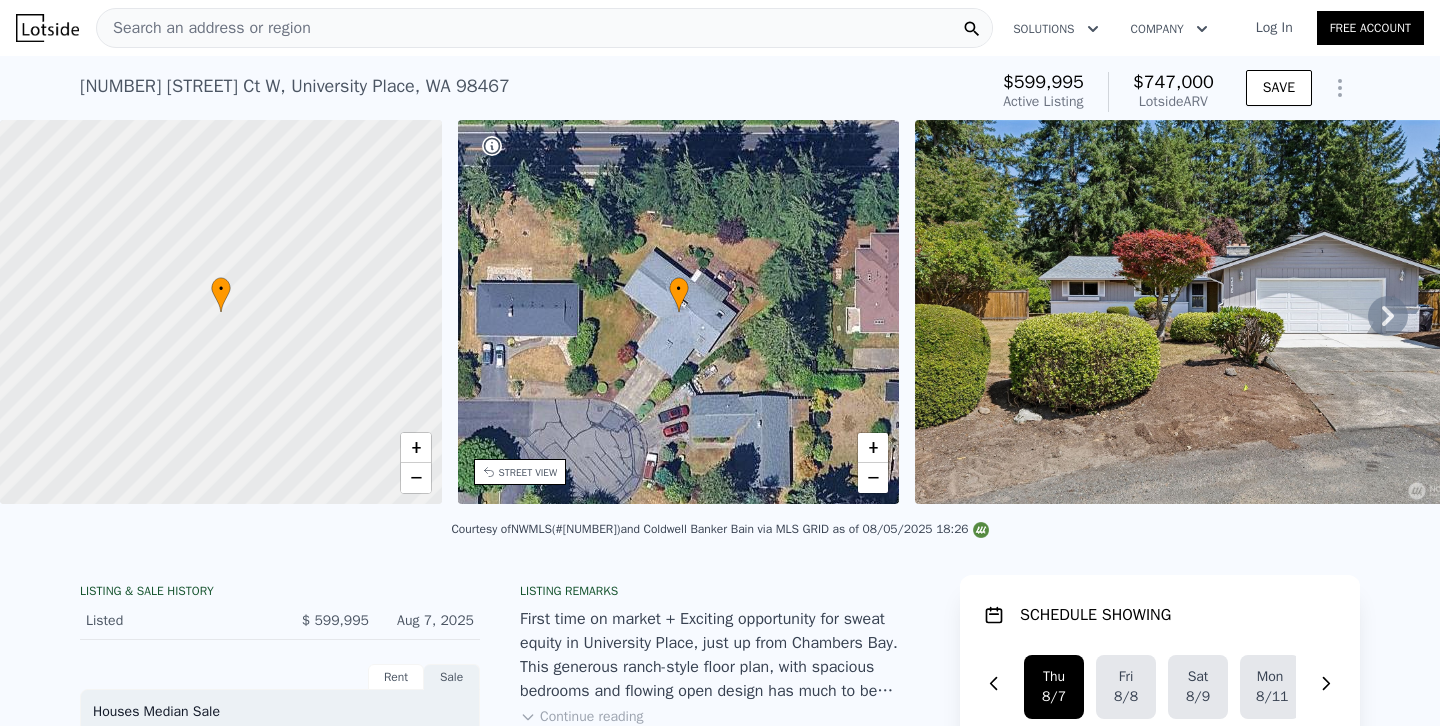 click on "Search an address or region" at bounding box center (544, 28) 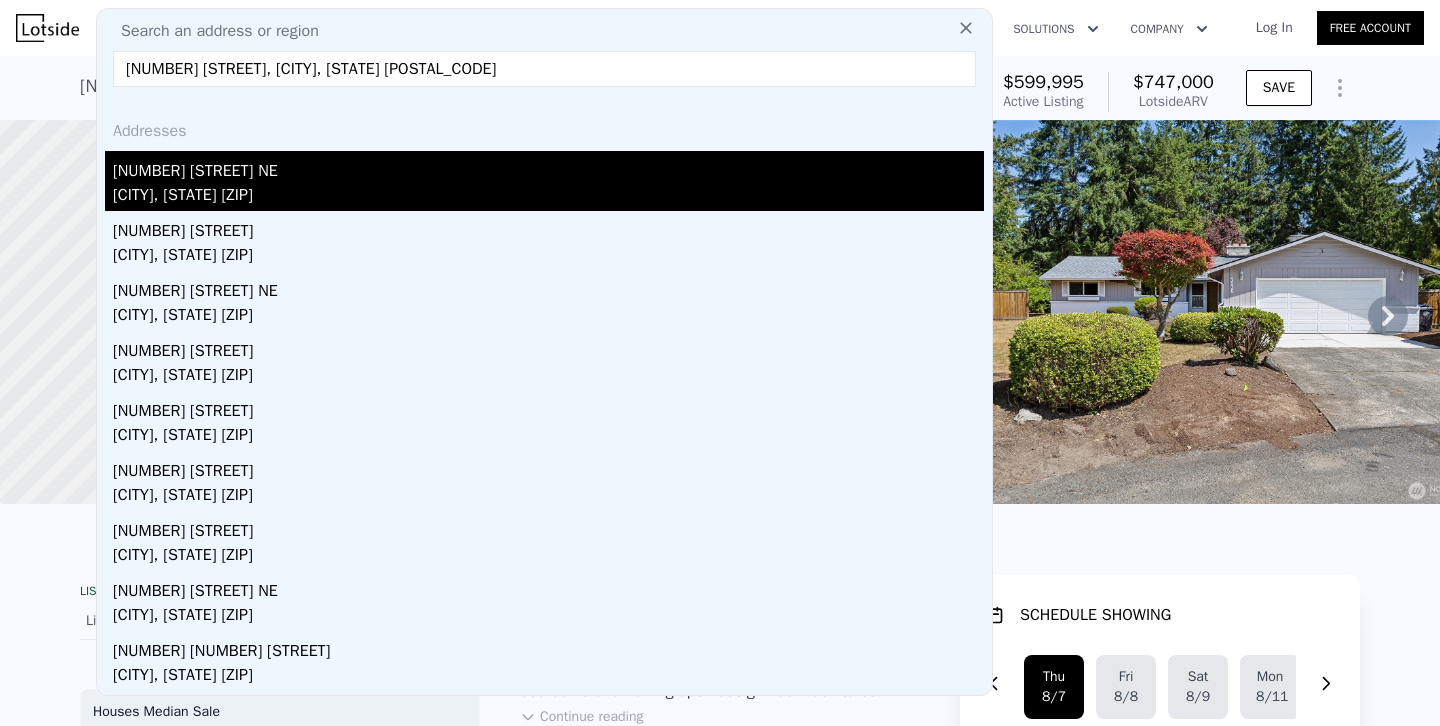 click on "[CITY], [STATE] [ZIP]" at bounding box center (548, 197) 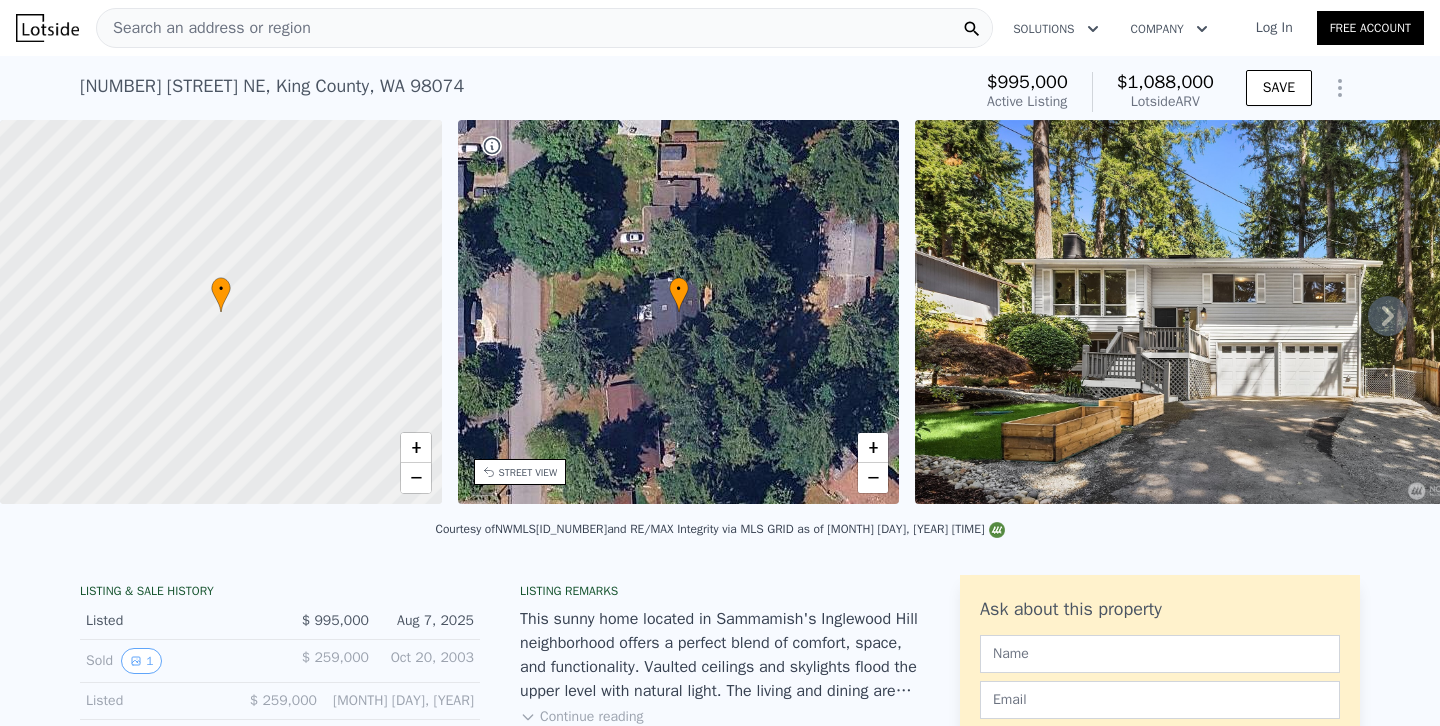 click on "Search an address or region" at bounding box center (544, 28) 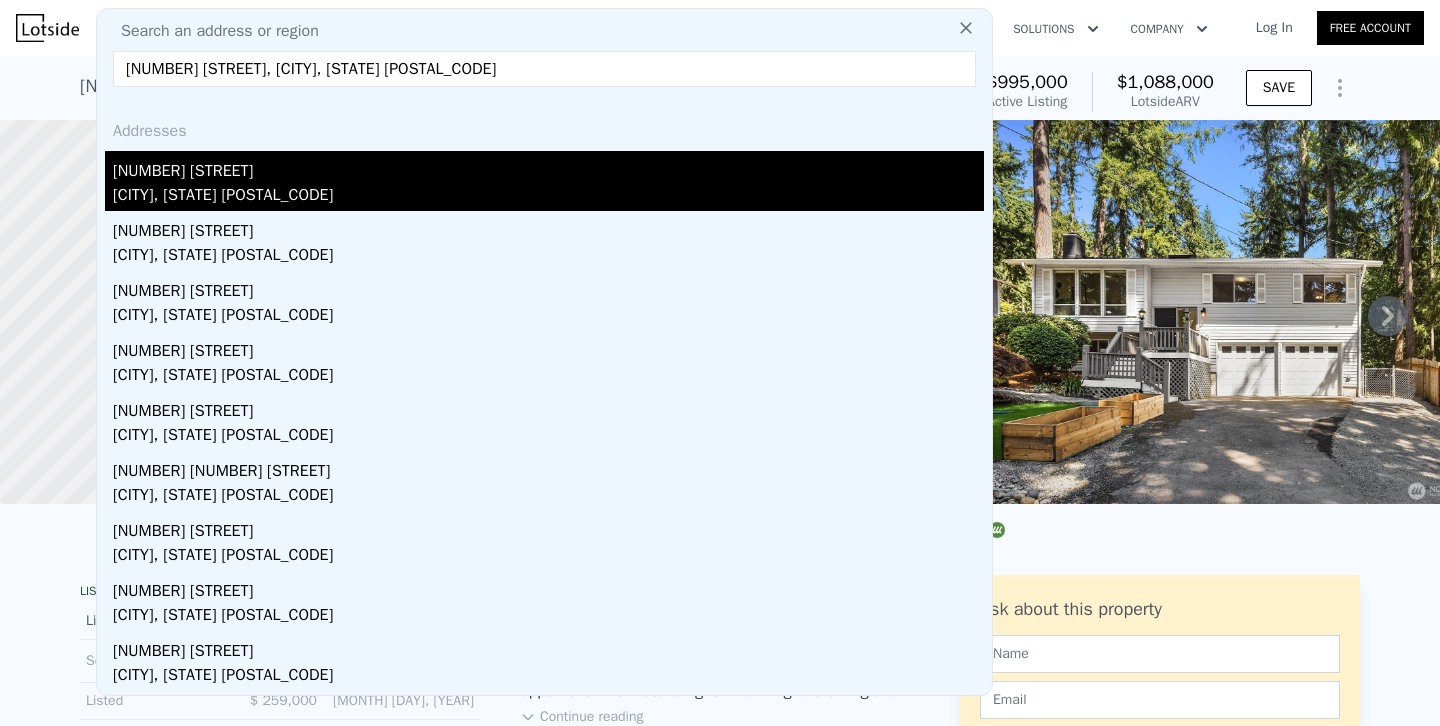 click on "[NUMBER] [STREET]" at bounding box center [548, 167] 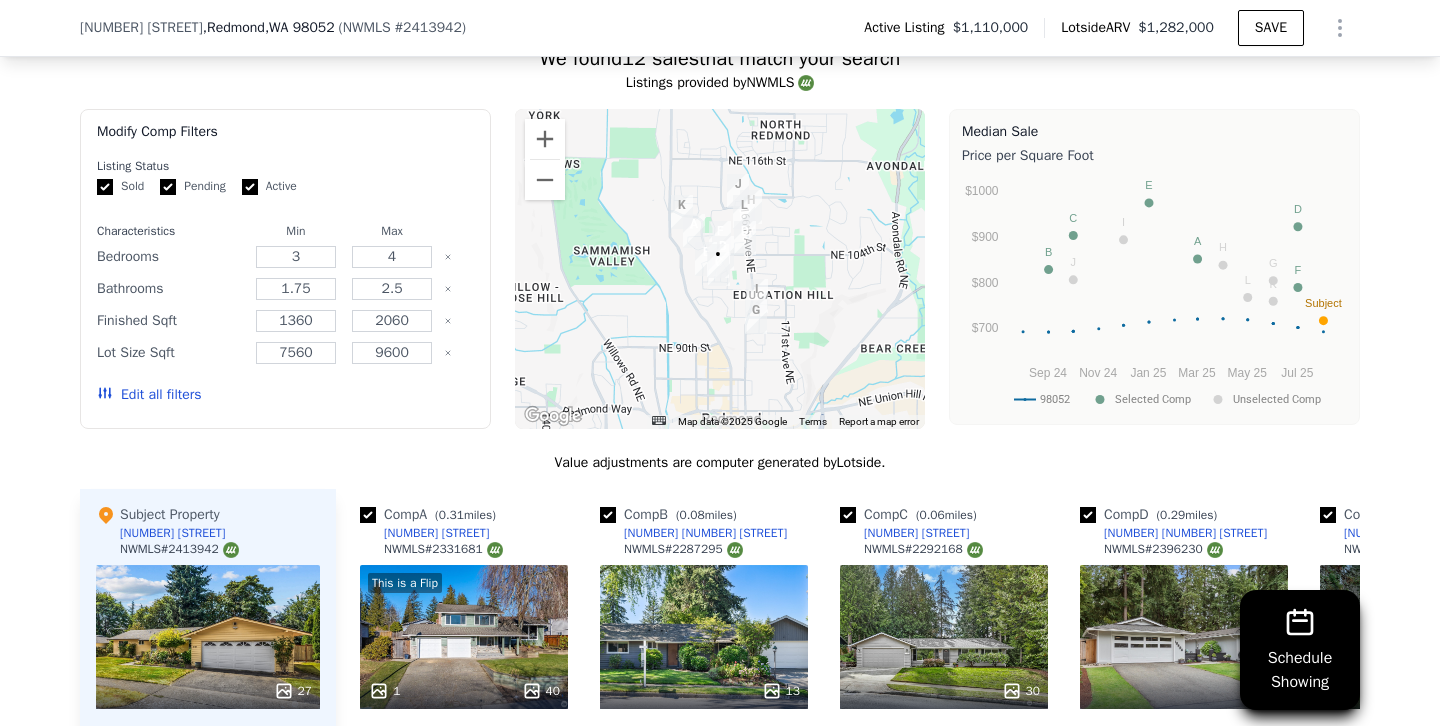 scroll, scrollTop: 1623, scrollLeft: 0, axis: vertical 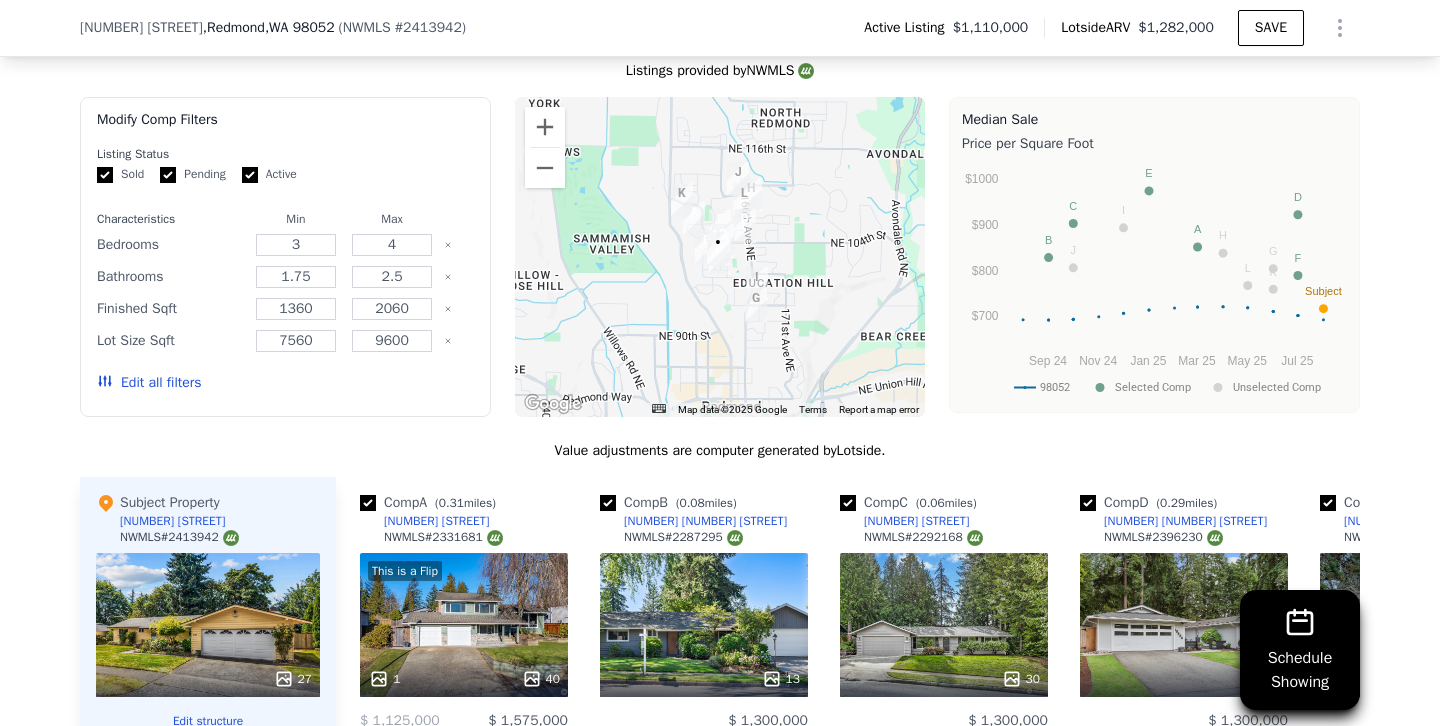 click on "Edit all filters" at bounding box center [149, 383] 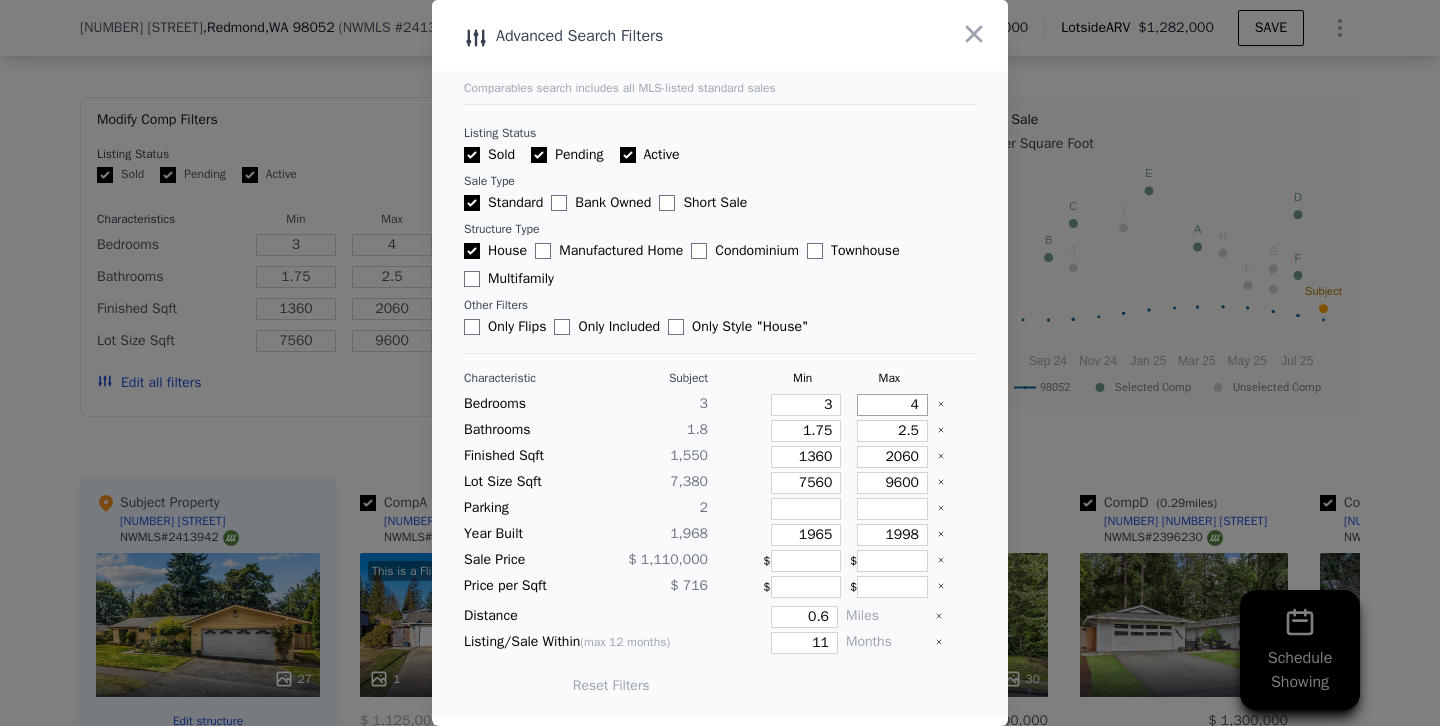 drag, startPoint x: 883, startPoint y: 398, endPoint x: 1052, endPoint y: 414, distance: 169.7557 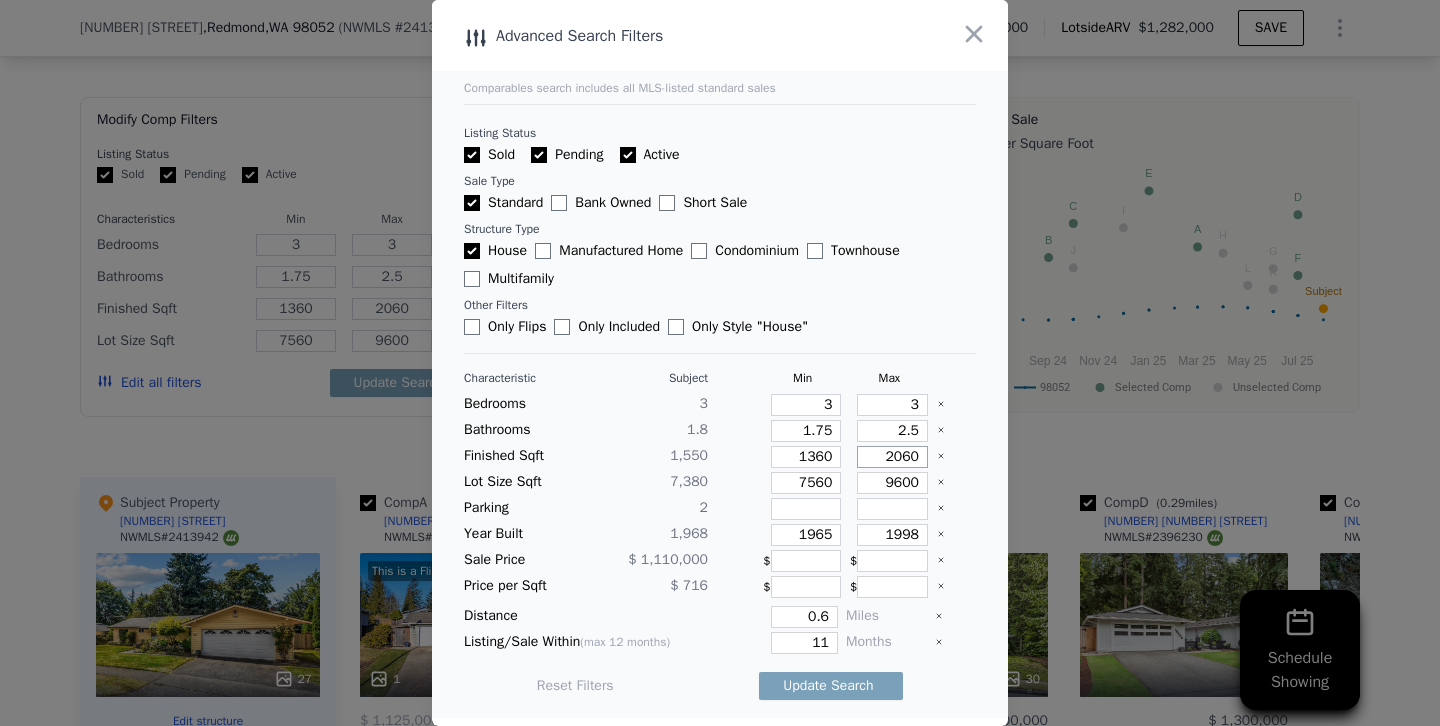 click on "2060" at bounding box center (892, 457) 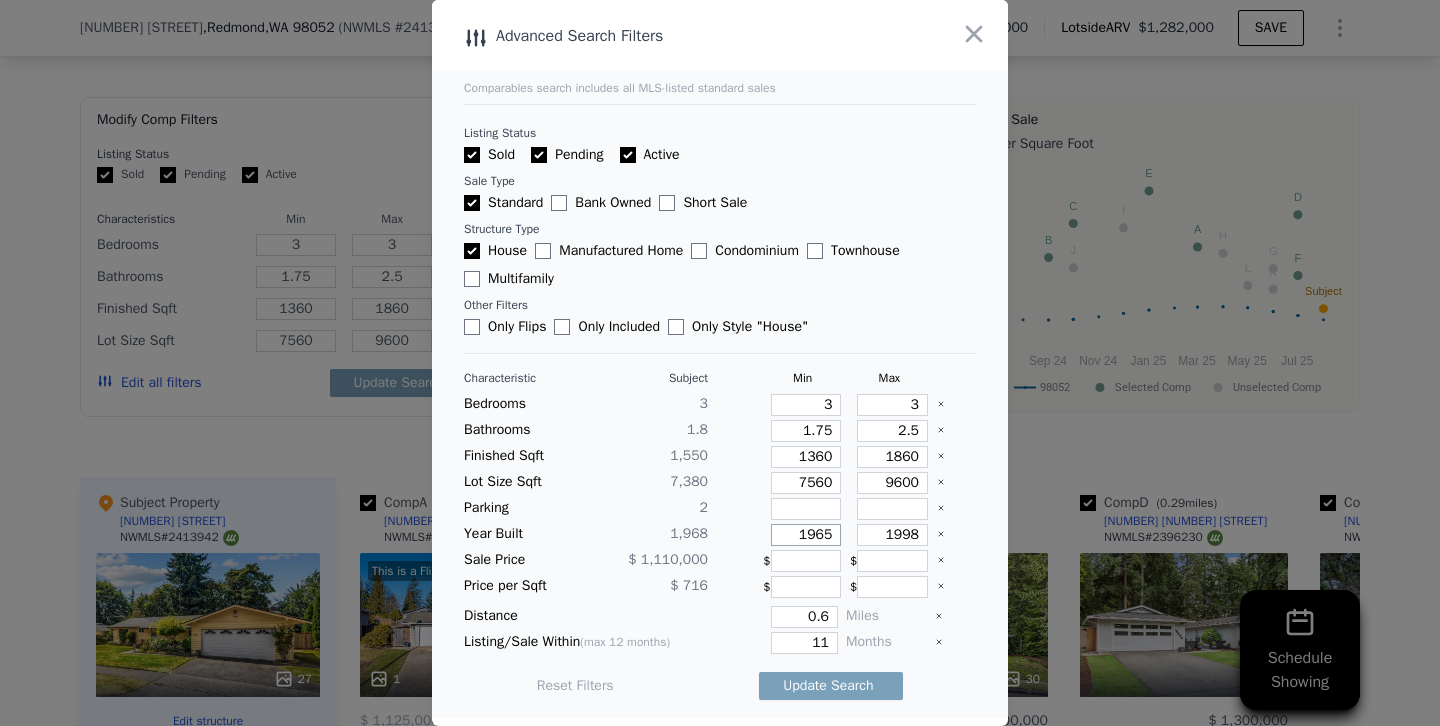 drag, startPoint x: 824, startPoint y: 534, endPoint x: 919, endPoint y: 533, distance: 95.005264 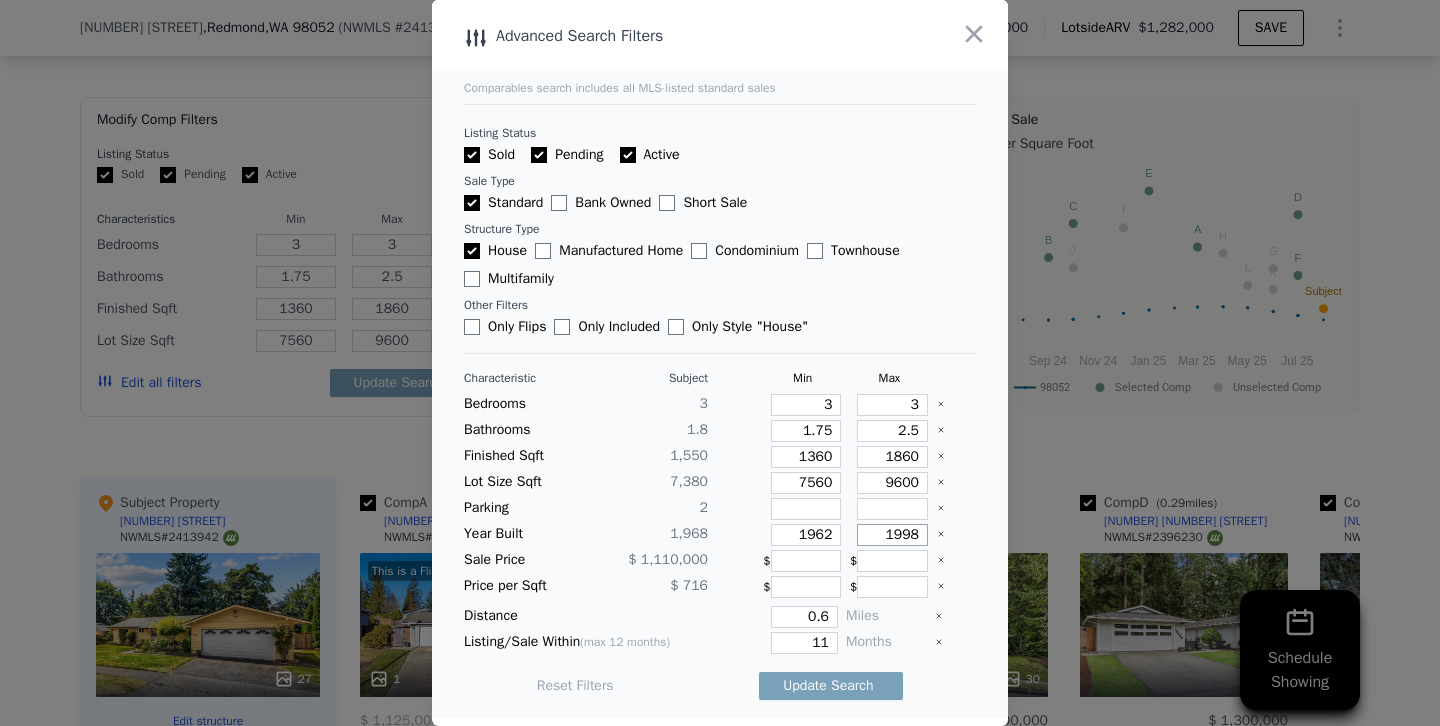 drag, startPoint x: 900, startPoint y: 532, endPoint x: 1009, endPoint y: 526, distance: 109.165016 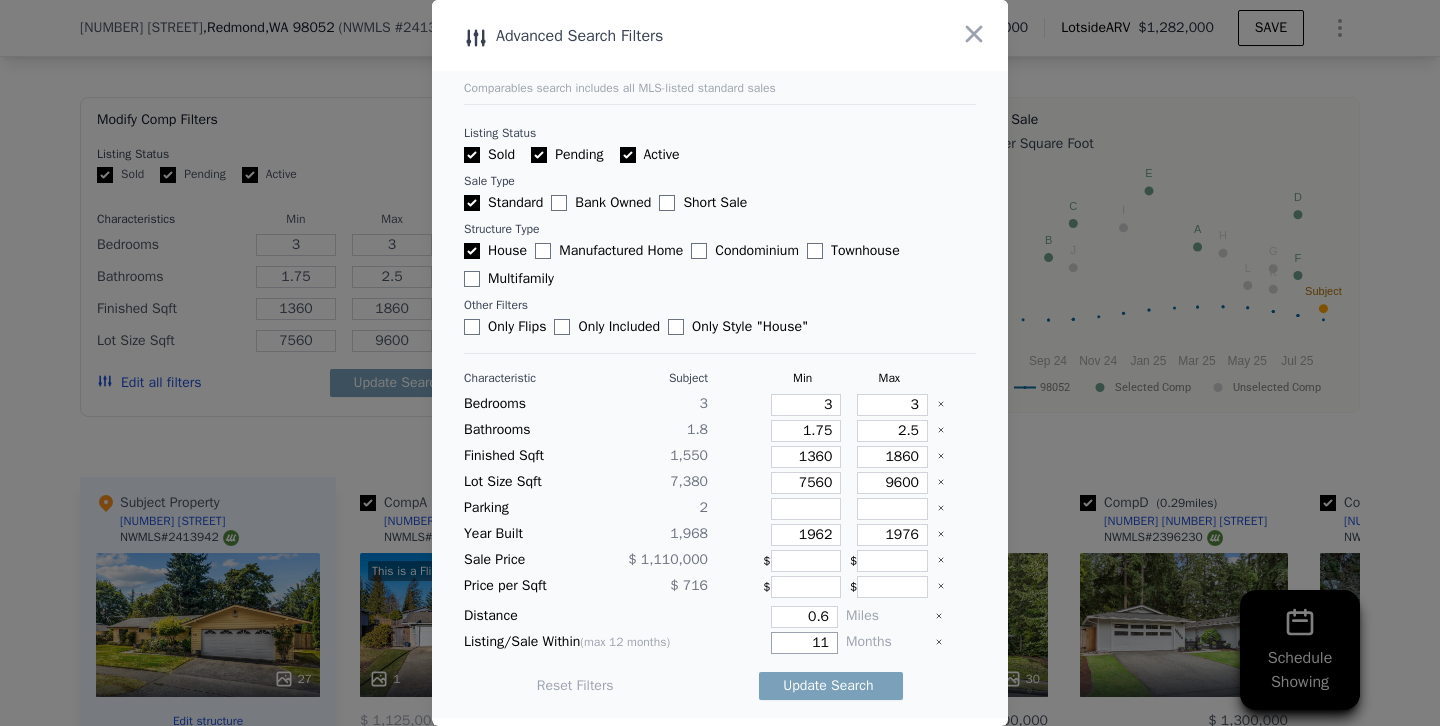 drag, startPoint x: 802, startPoint y: 645, endPoint x: 962, endPoint y: 641, distance: 160.04999 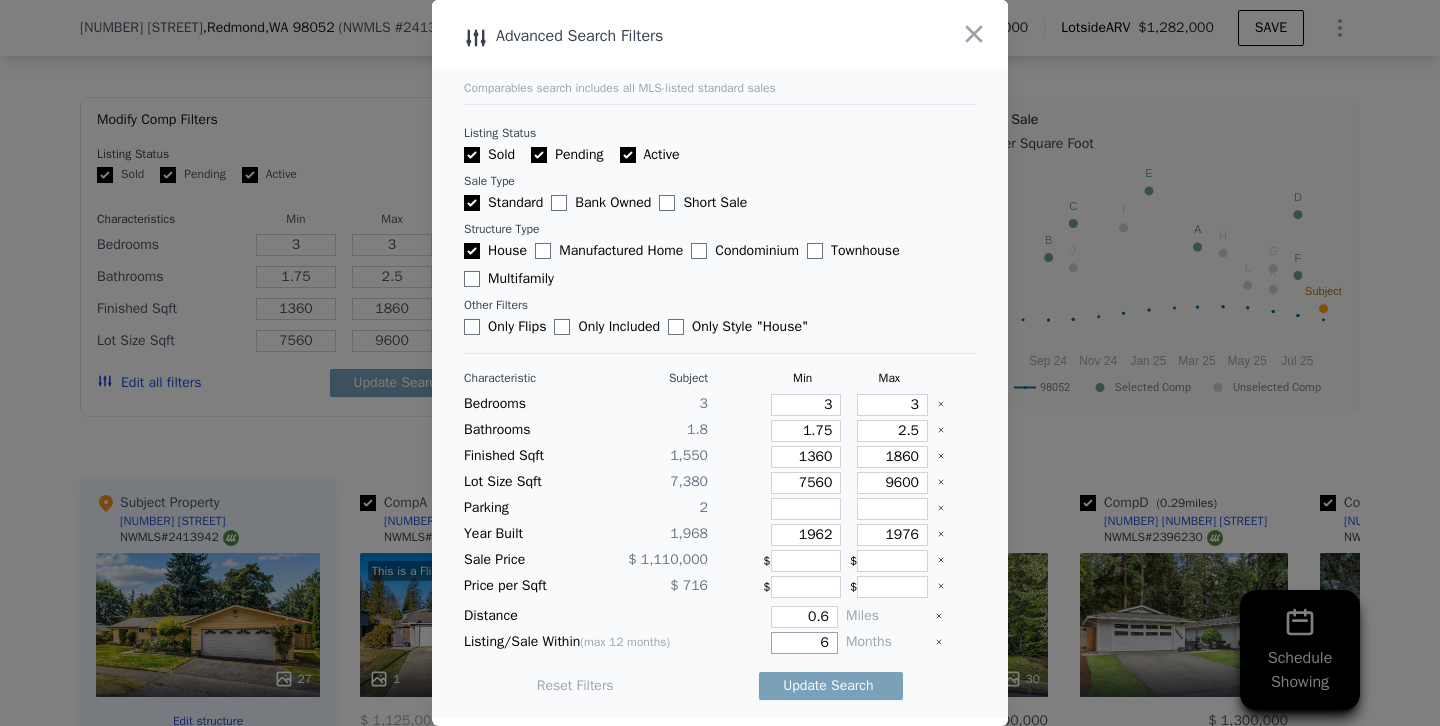 click on "Update Search" at bounding box center (831, 686) 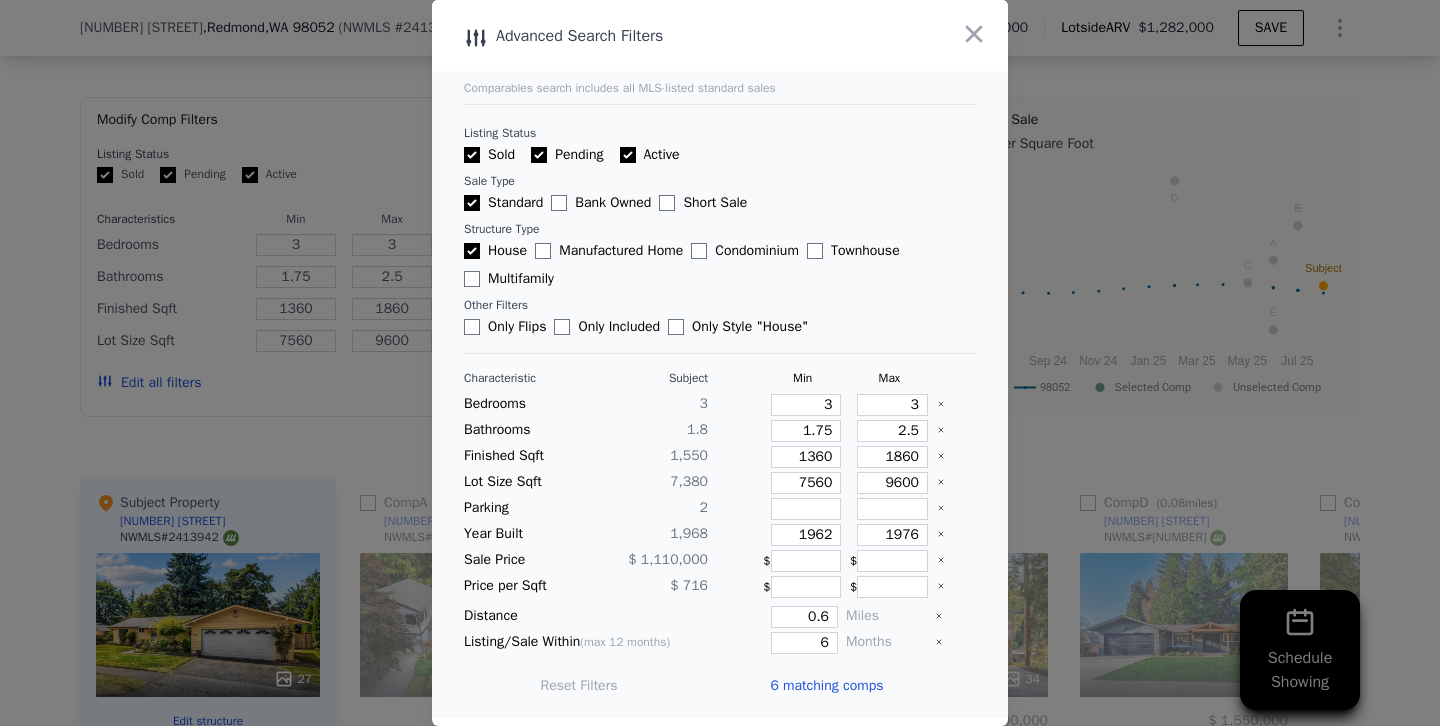 click at bounding box center (720, 363) 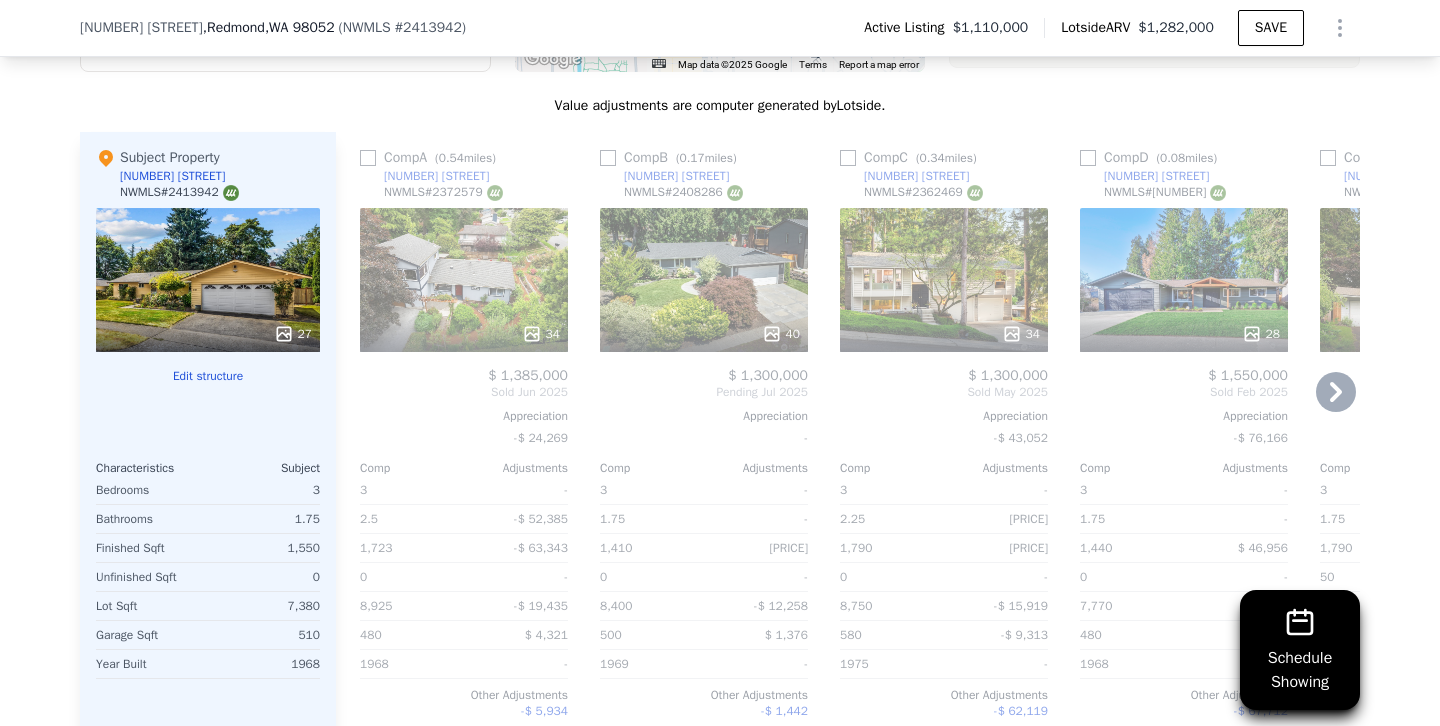 scroll, scrollTop: 1973, scrollLeft: 0, axis: vertical 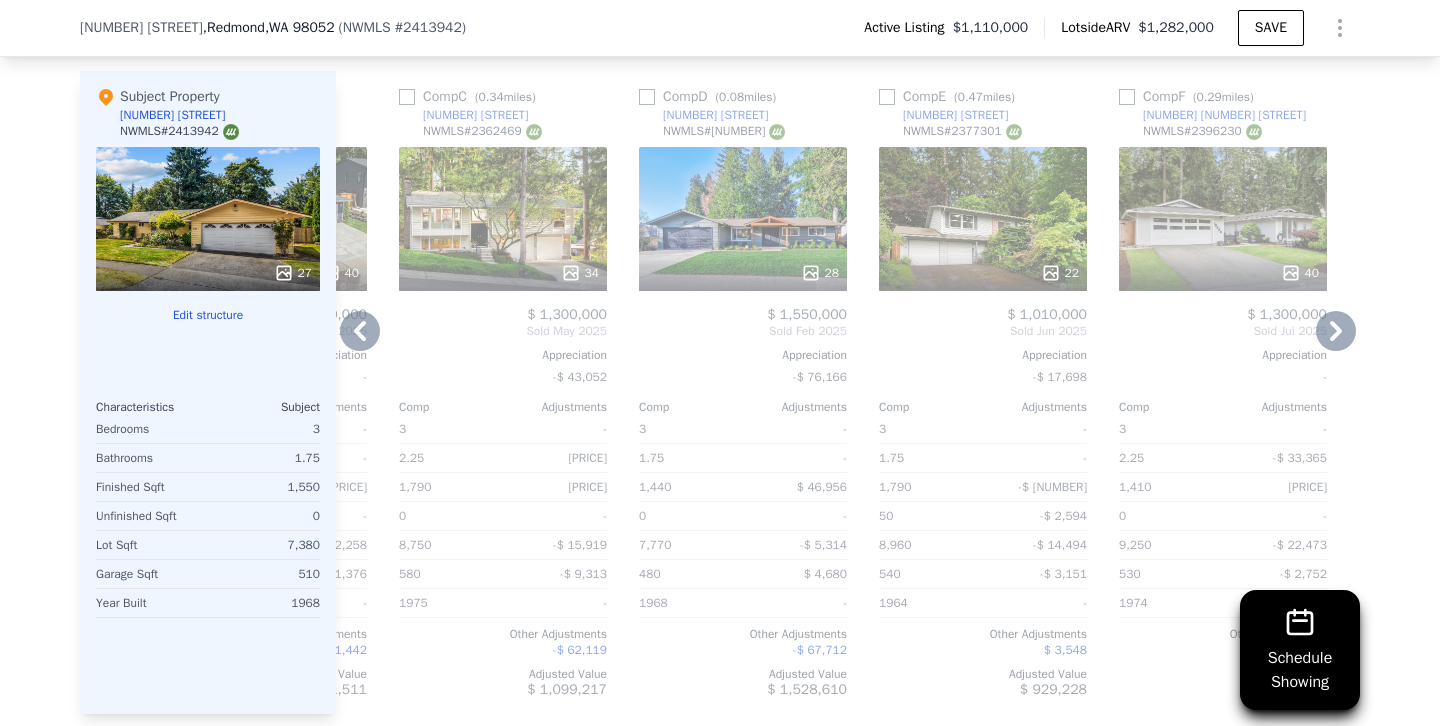 click on "28" at bounding box center (743, 219) 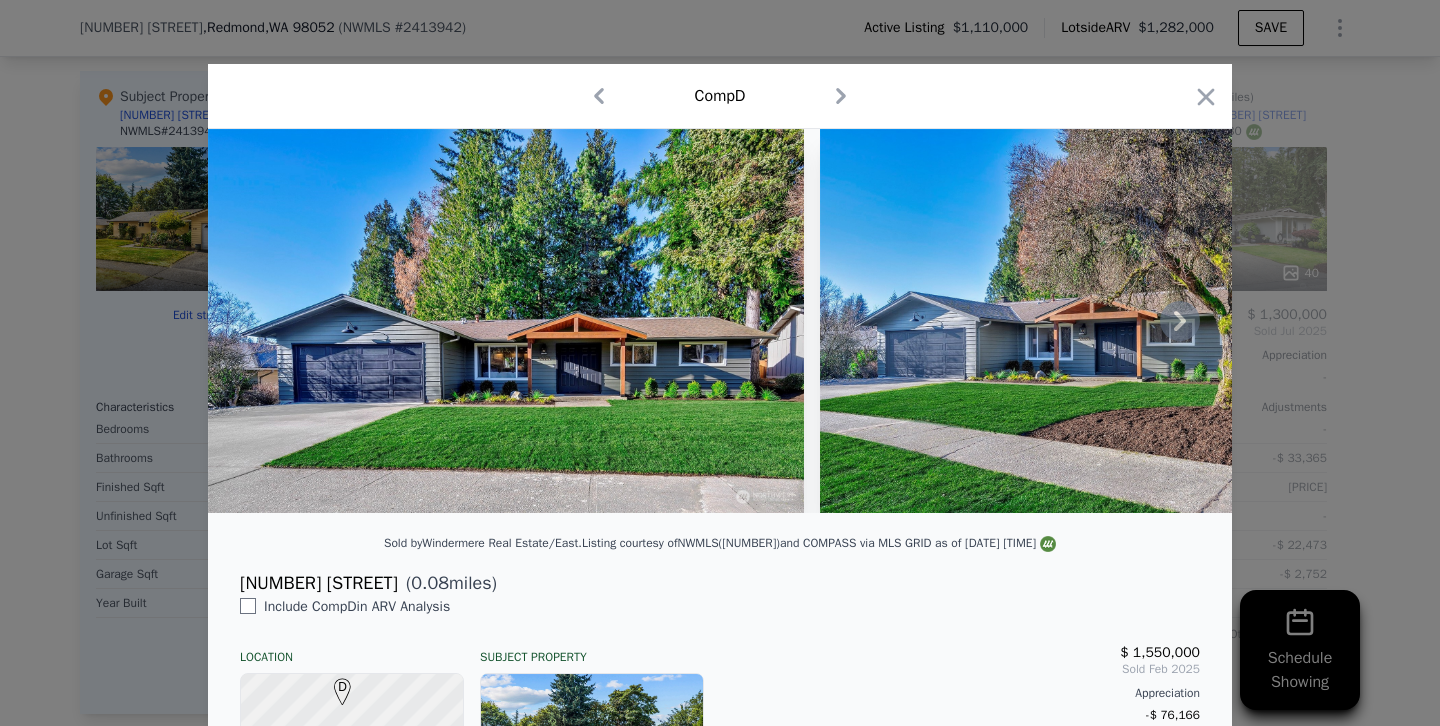 click 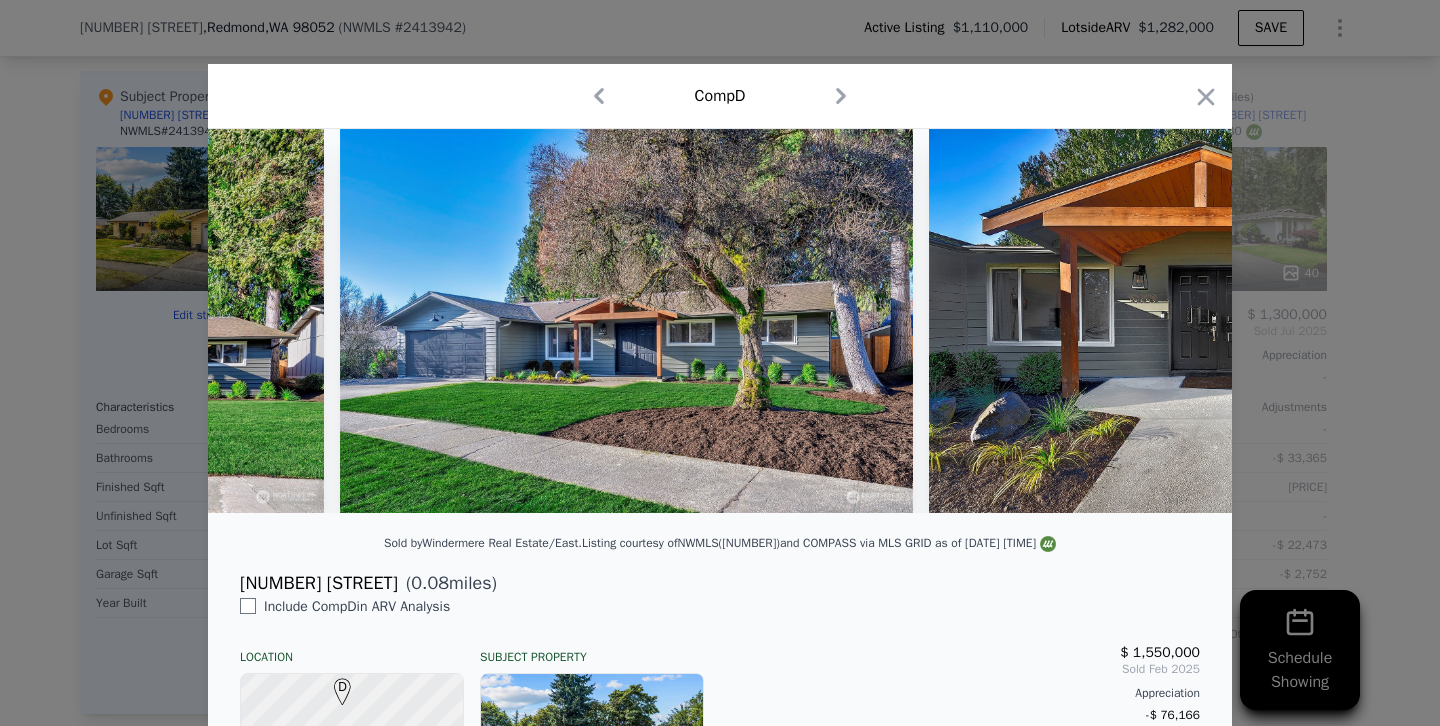 click at bounding box center (1217, 321) 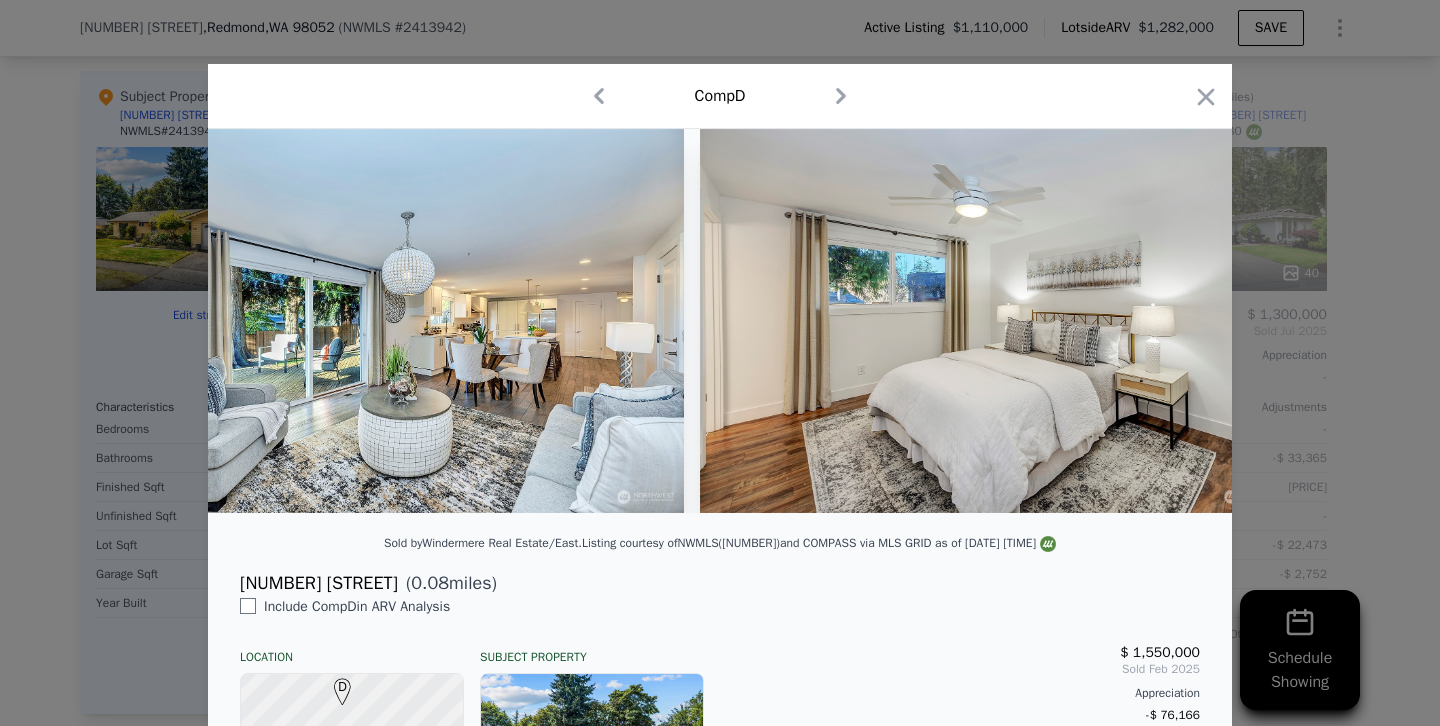 scroll, scrollTop: 0, scrollLeft: 7154, axis: horizontal 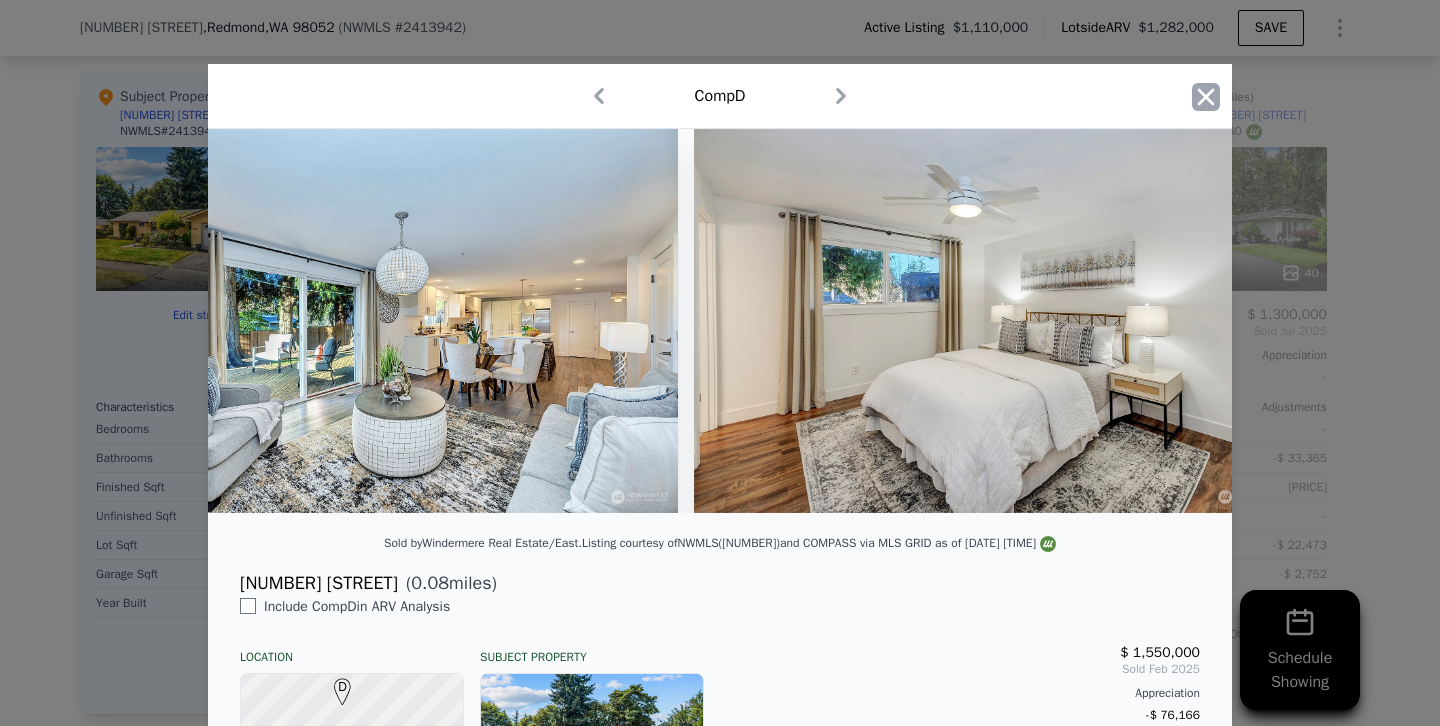 click 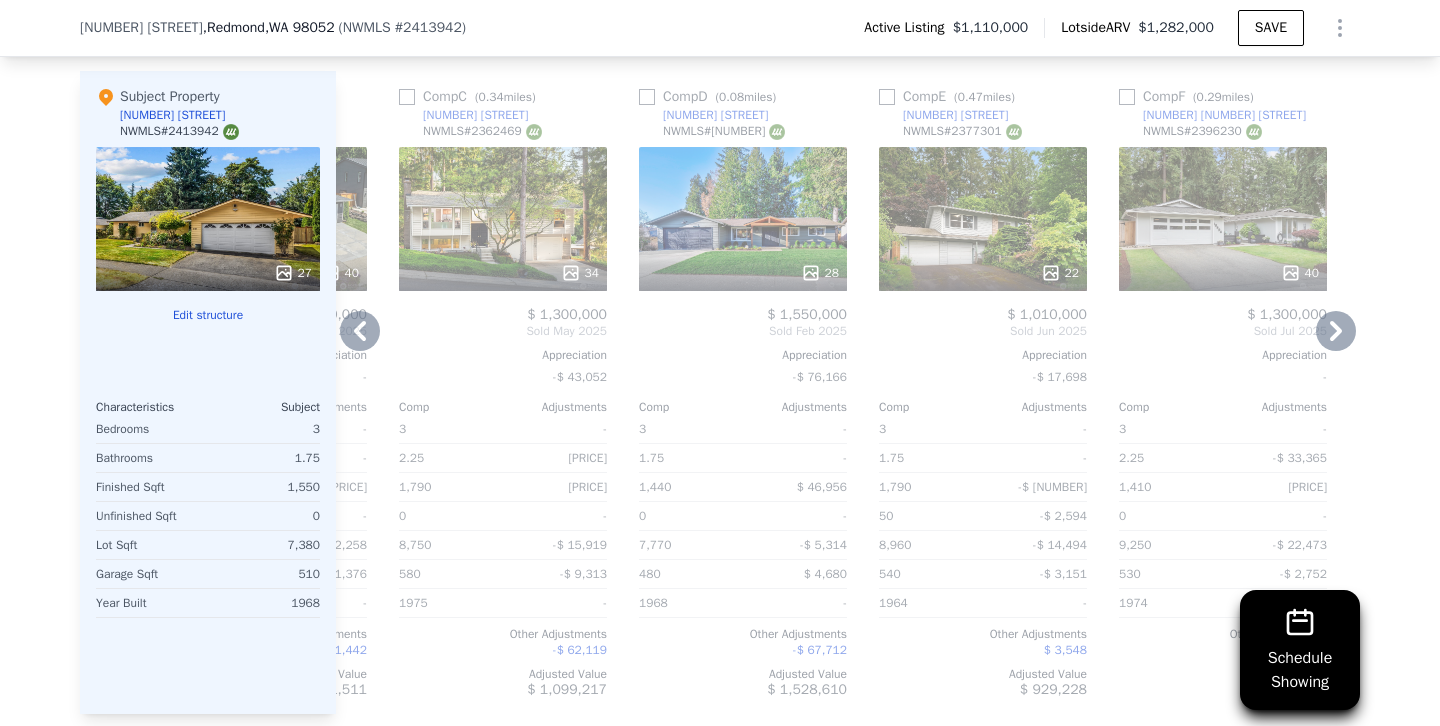 click on "40" at bounding box center (1223, 219) 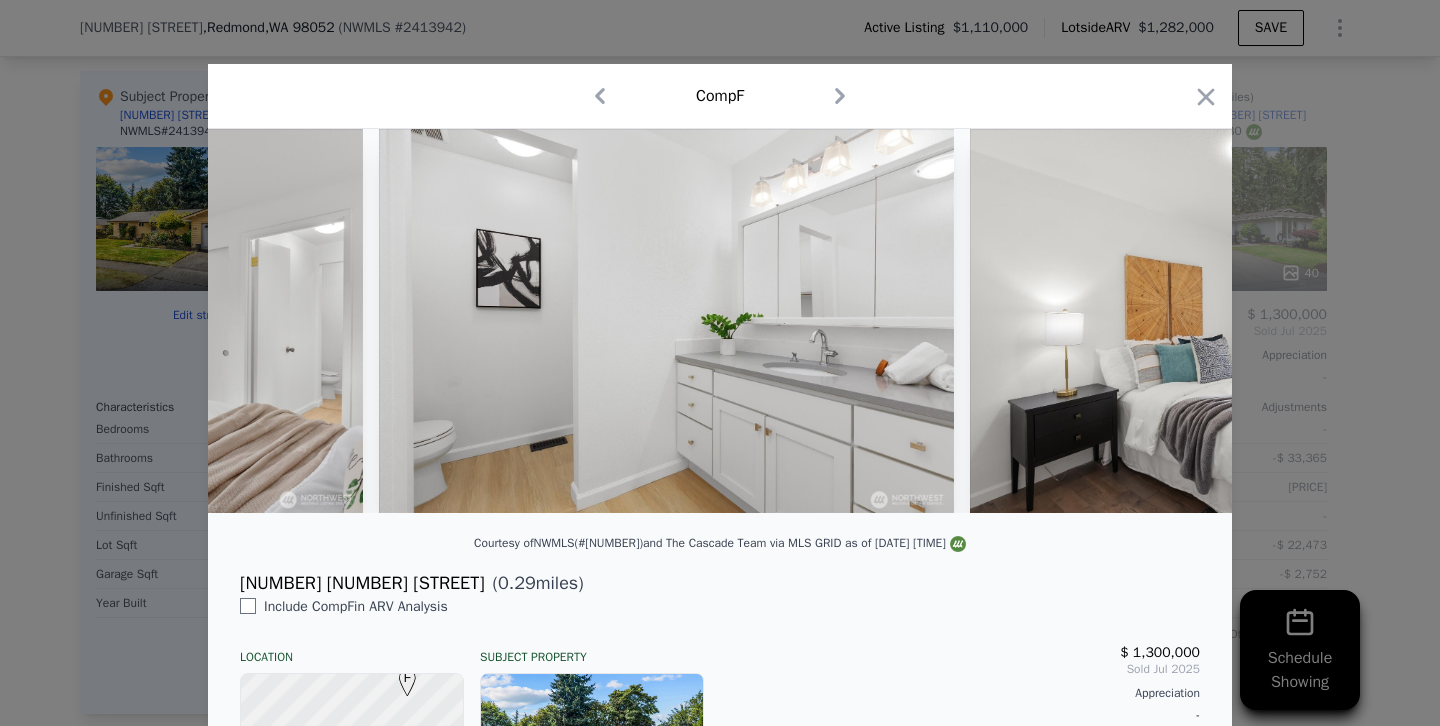 scroll, scrollTop: 0, scrollLeft: 11393, axis: horizontal 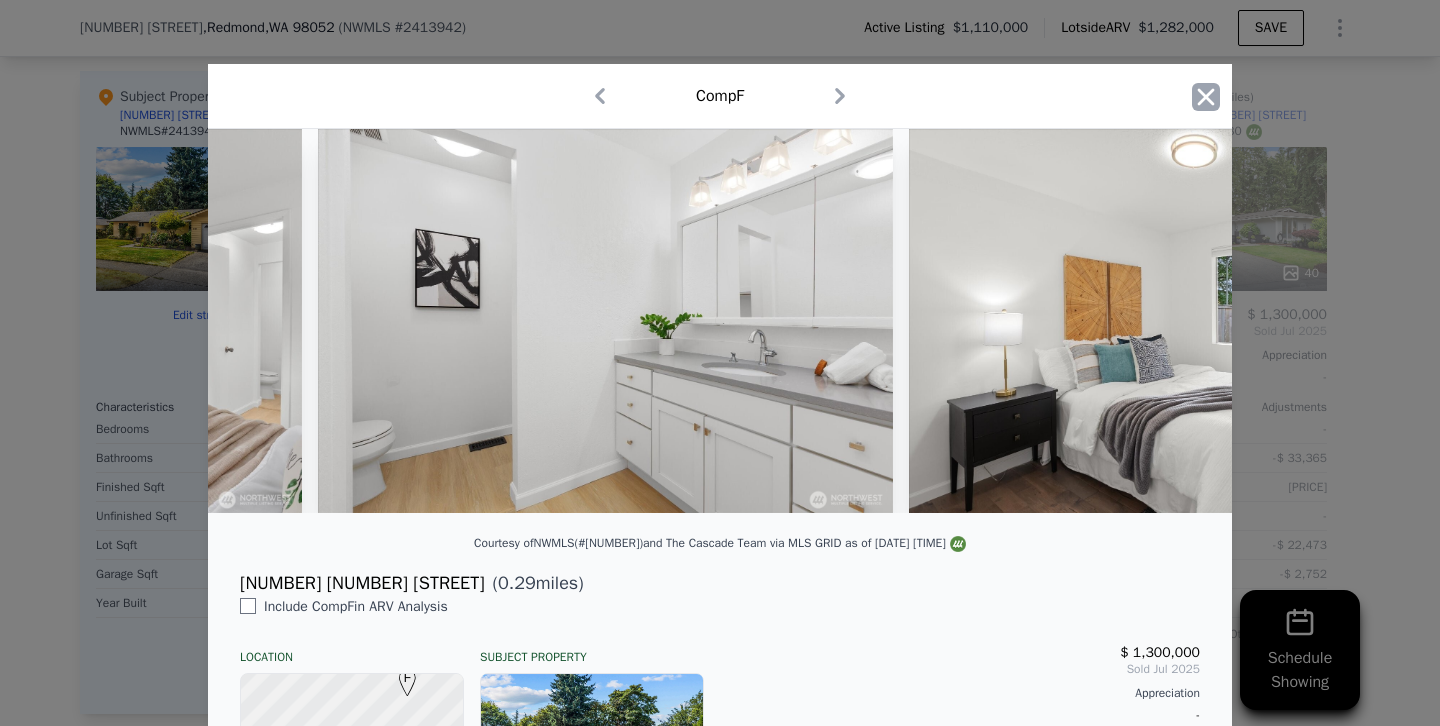 click 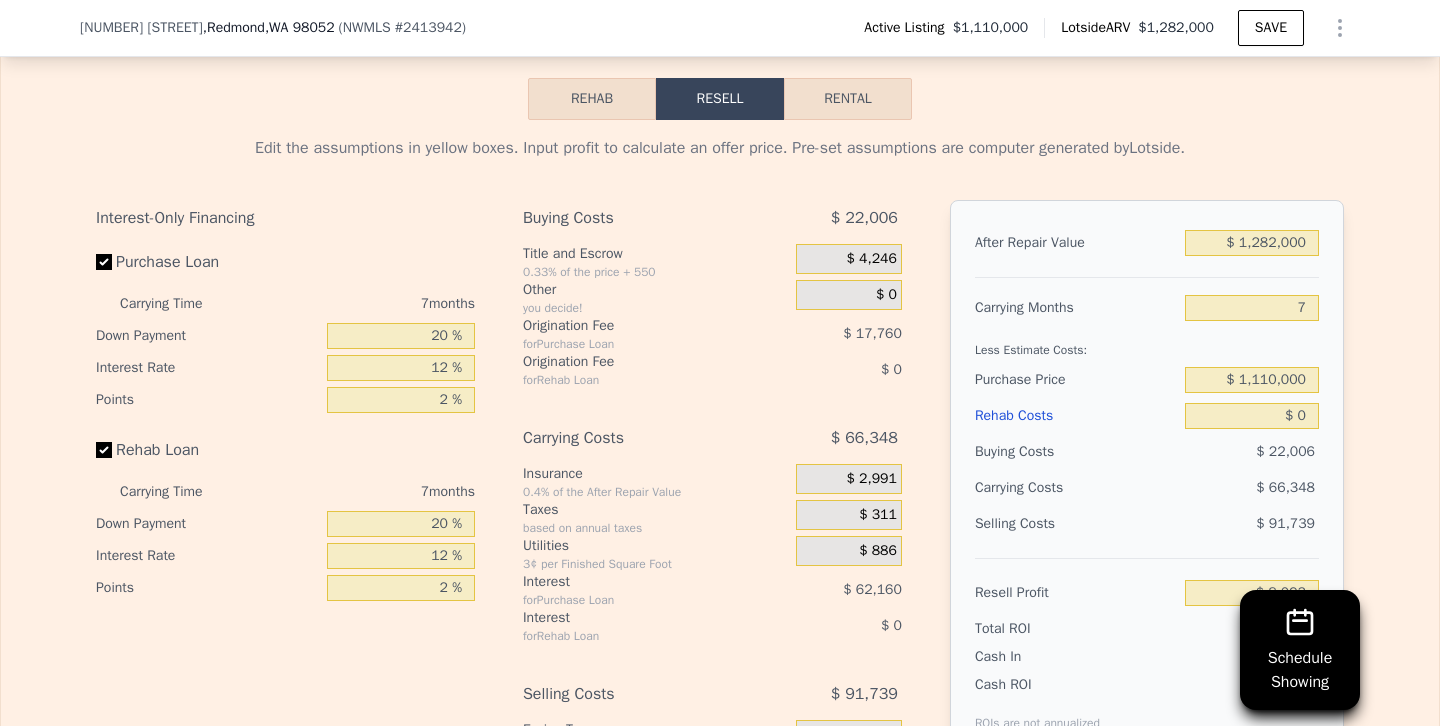 scroll, scrollTop: 2981, scrollLeft: 0, axis: vertical 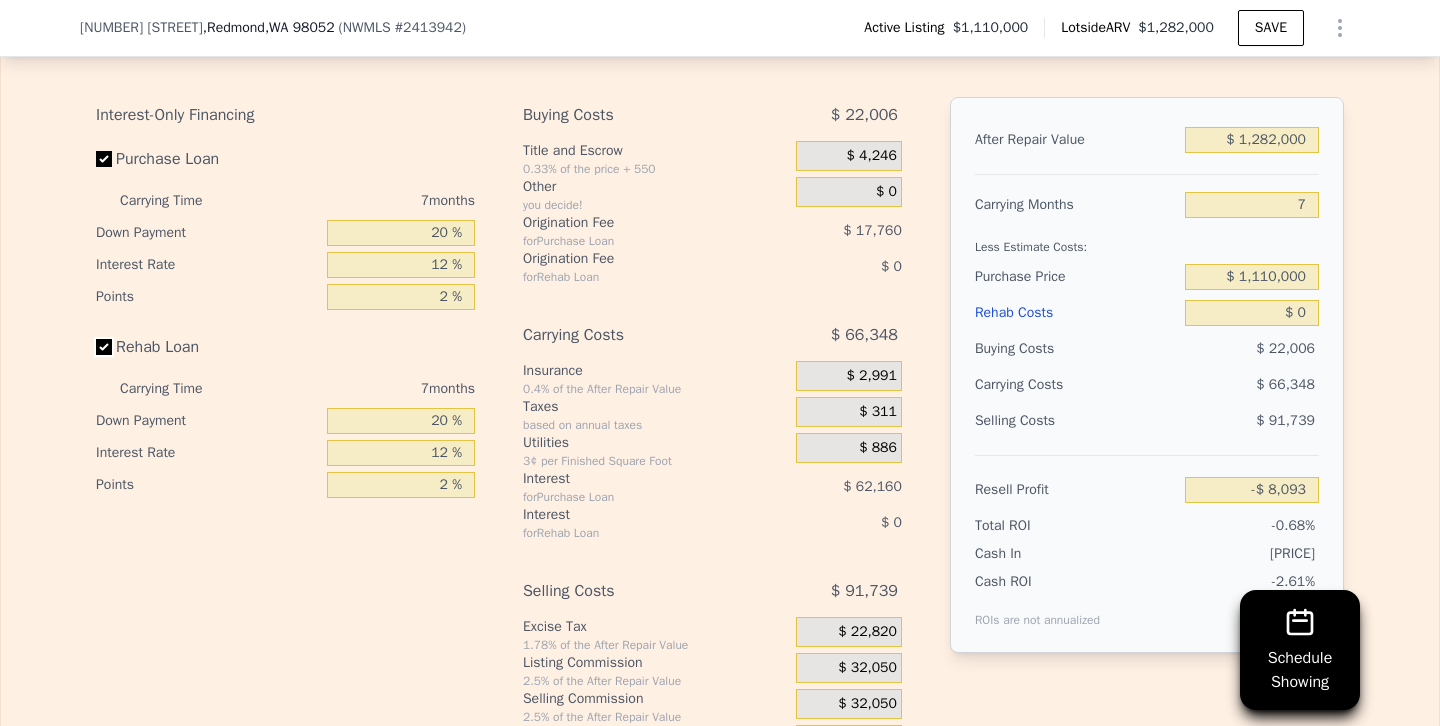 click on "Rehab Loan" at bounding box center [104, 347] 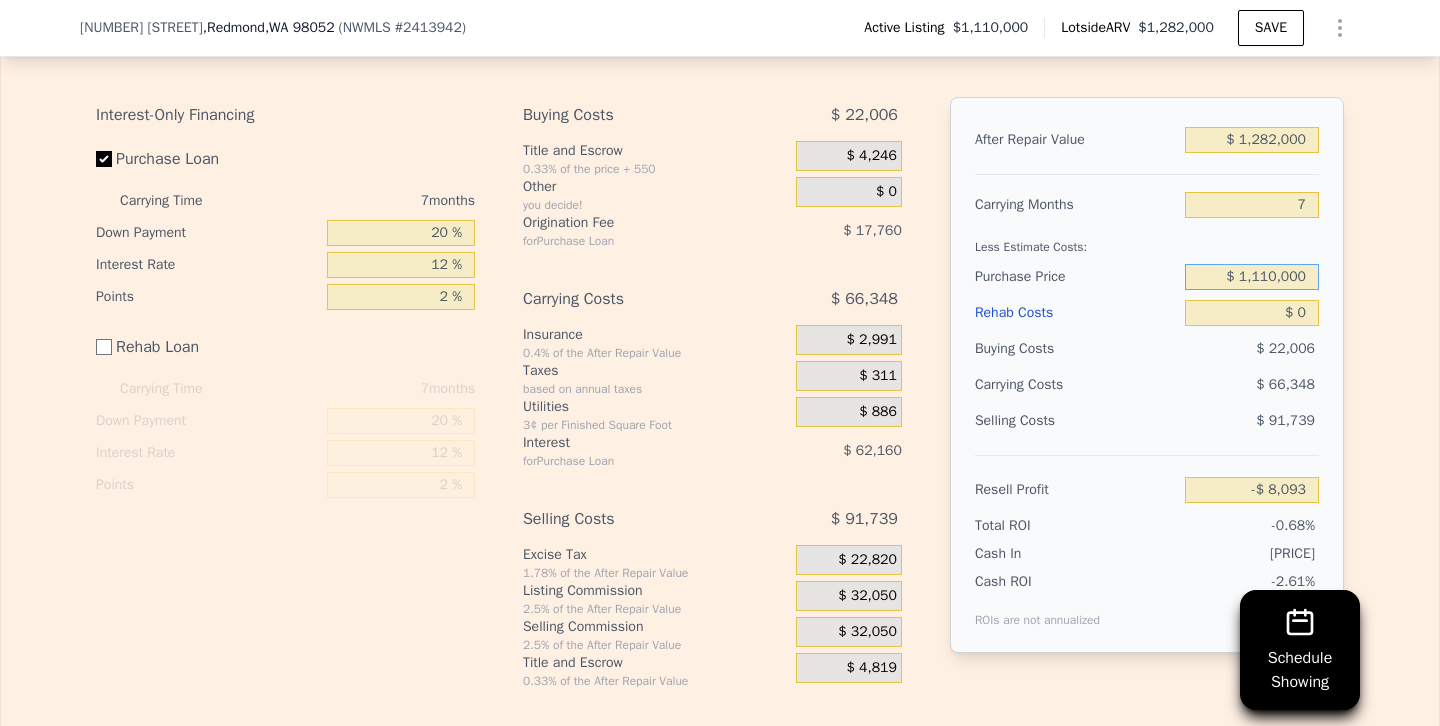 click on "$ 1,110,000" at bounding box center (1252, 277) 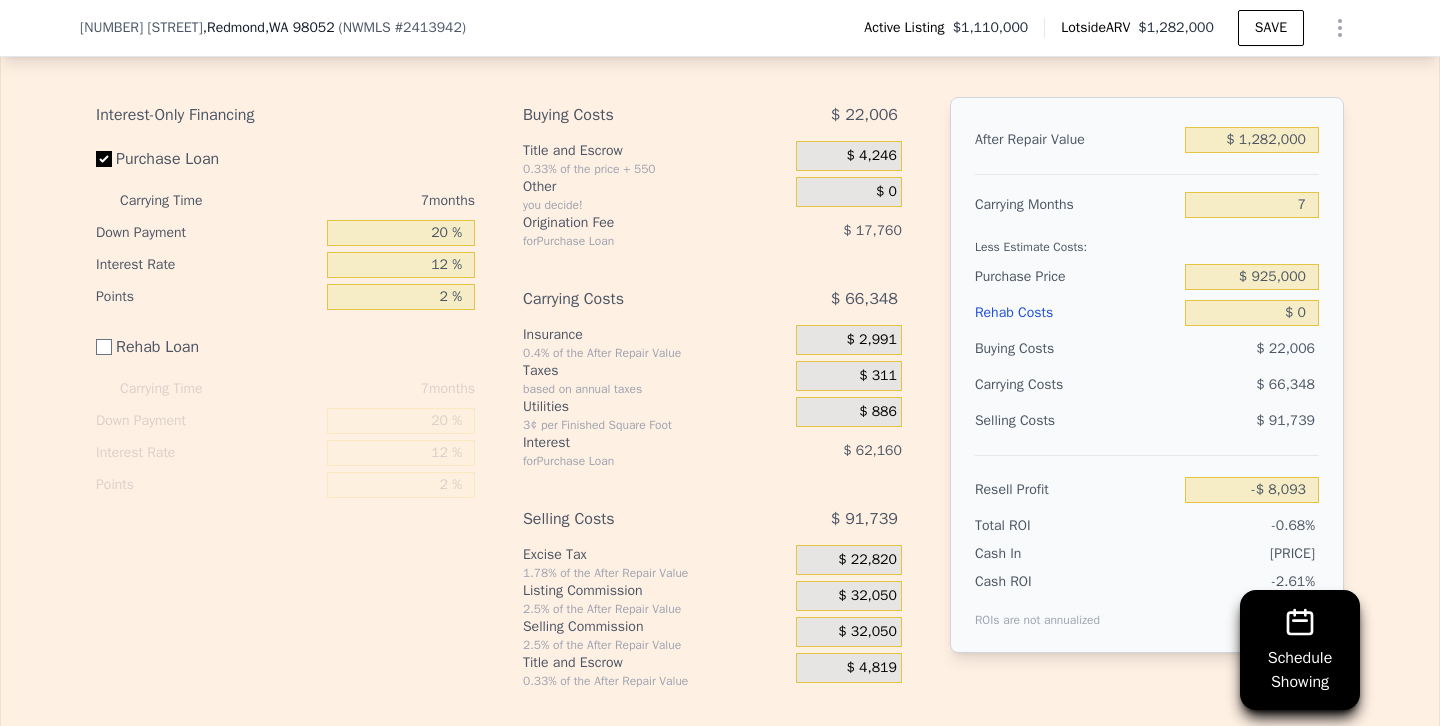 click on "Buying Costs $ 22,006" at bounding box center (1147, 349) 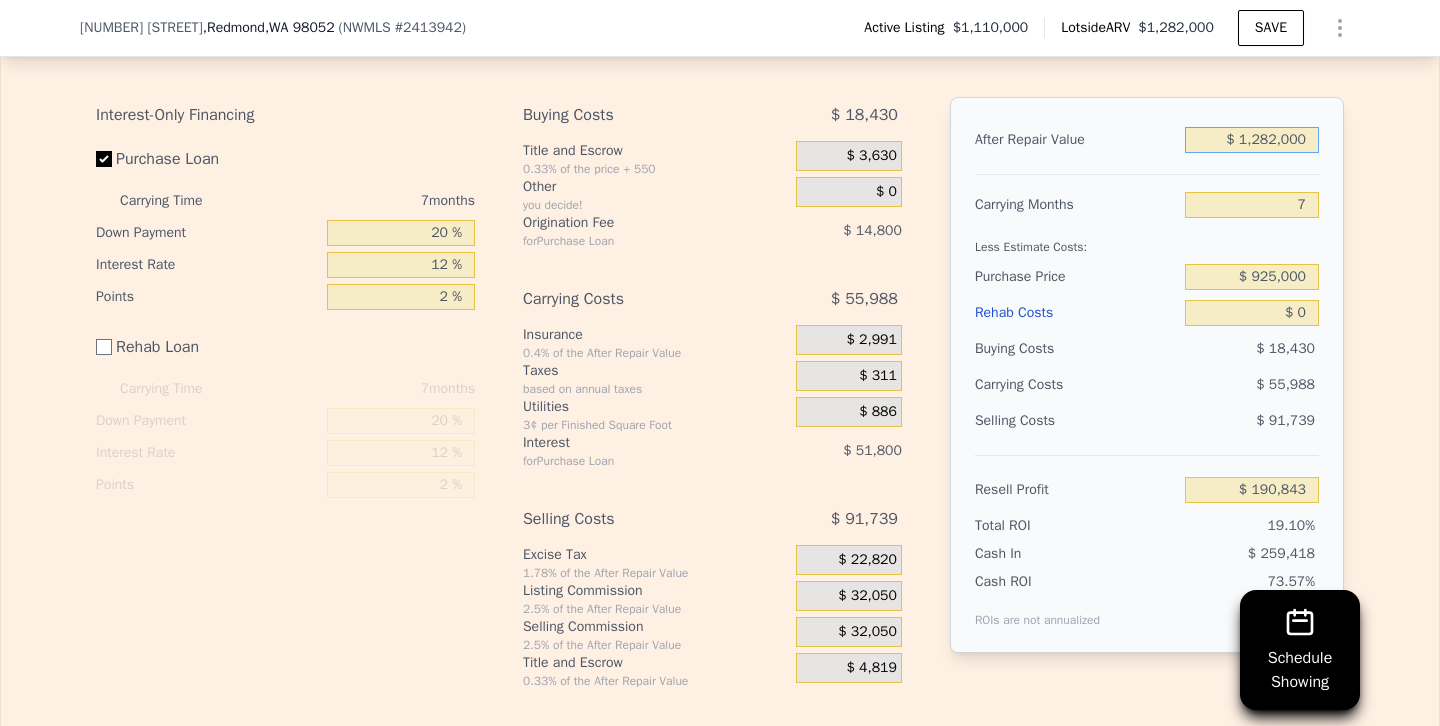 click on "$ 1,282,000" at bounding box center [1252, 140] 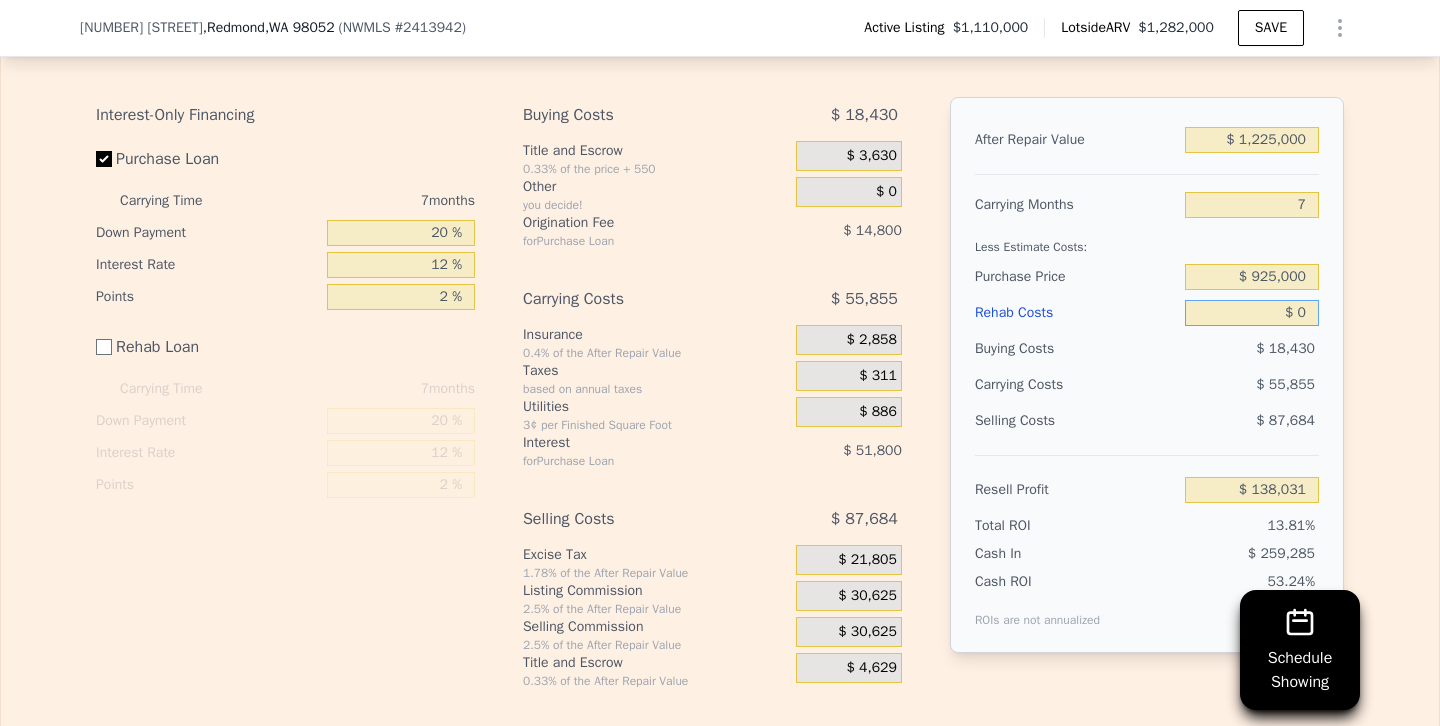 click on "$ 0" at bounding box center [1252, 313] 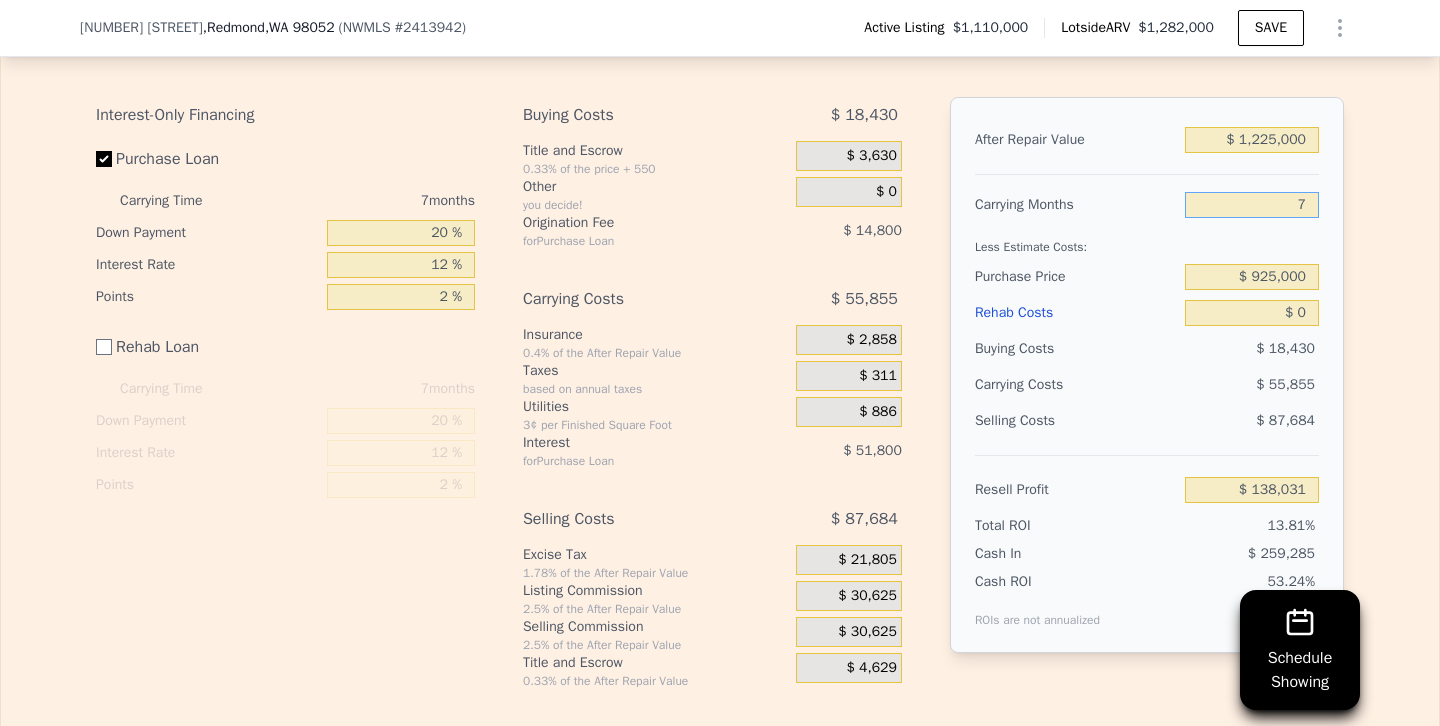 drag, startPoint x: 1258, startPoint y: 207, endPoint x: 1439, endPoint y: 202, distance: 181.06905 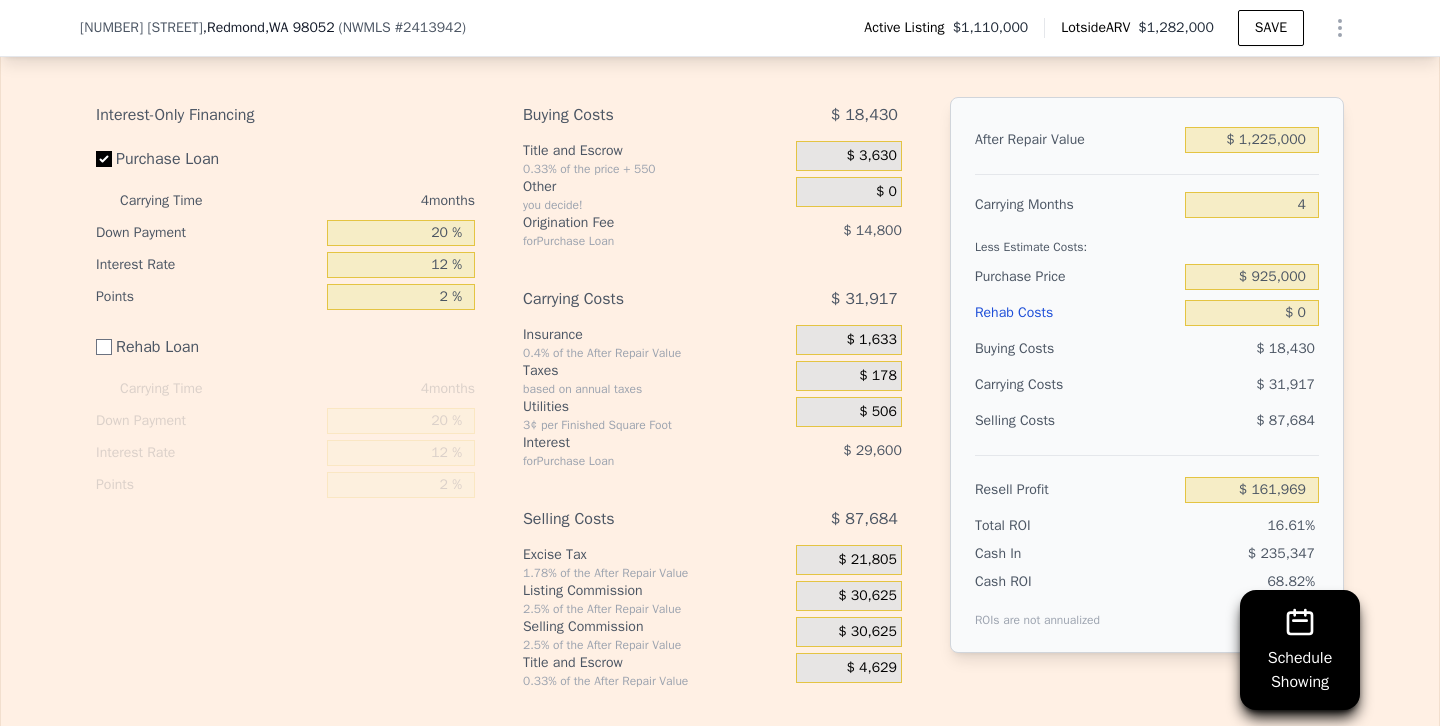 click on "$ 31,917" at bounding box center (1213, 385) 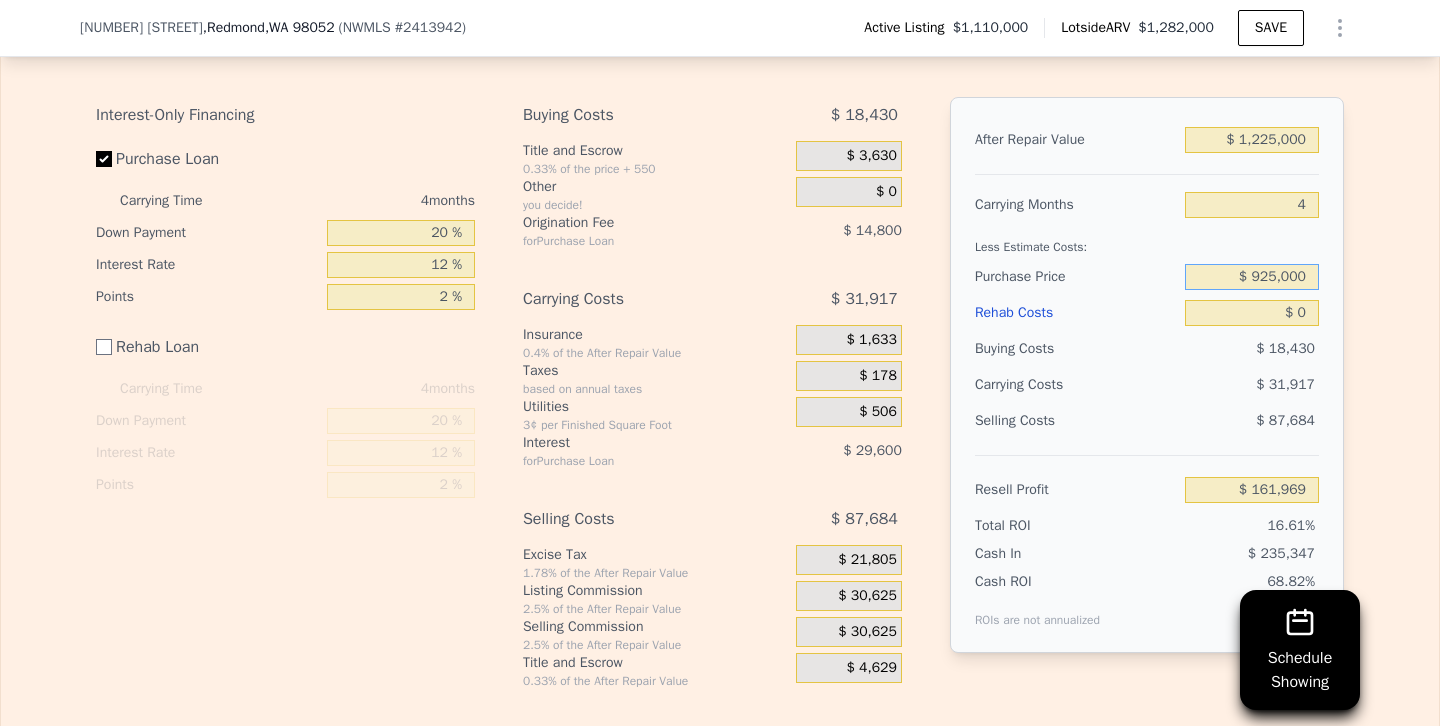 click on "$ 925,000" at bounding box center (1252, 277) 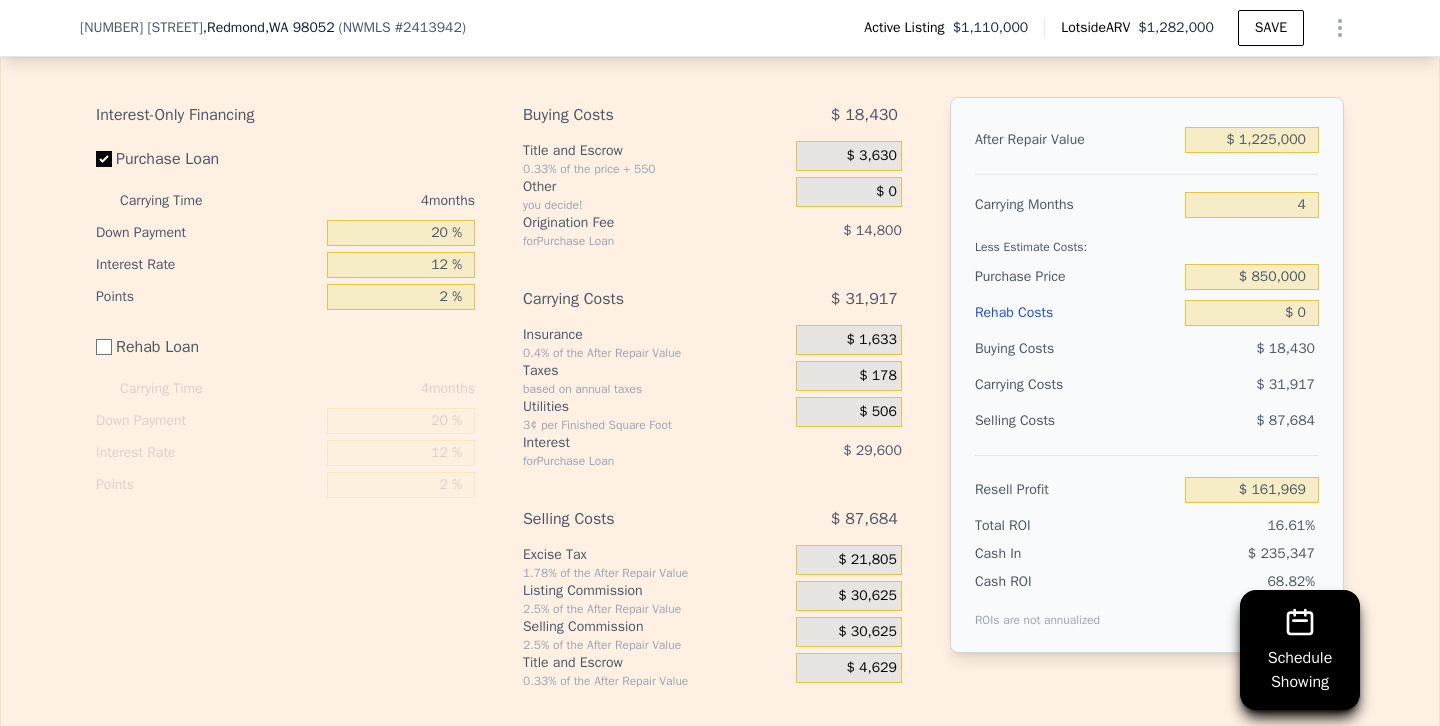 click on "$ 31,917" at bounding box center [1213, 385] 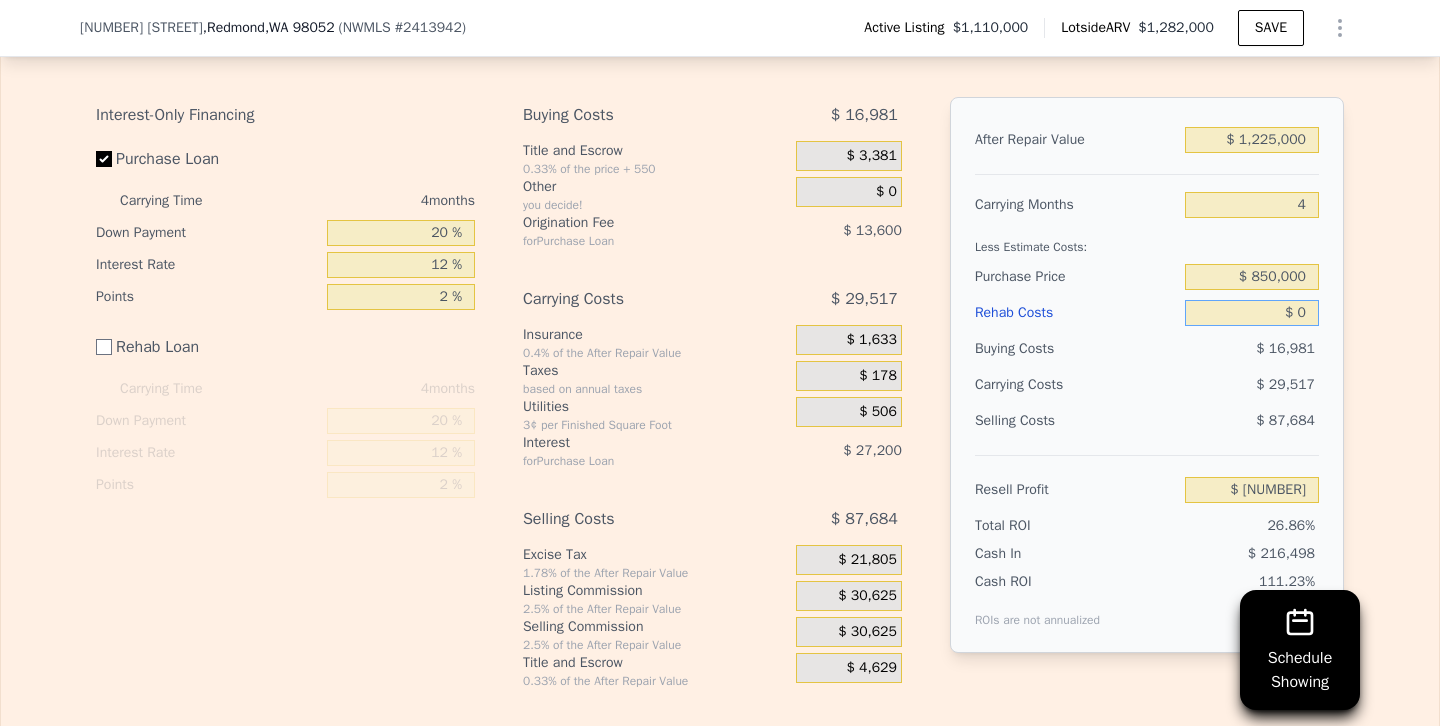 drag, startPoint x: 1245, startPoint y: 315, endPoint x: 1424, endPoint y: 312, distance: 179.02513 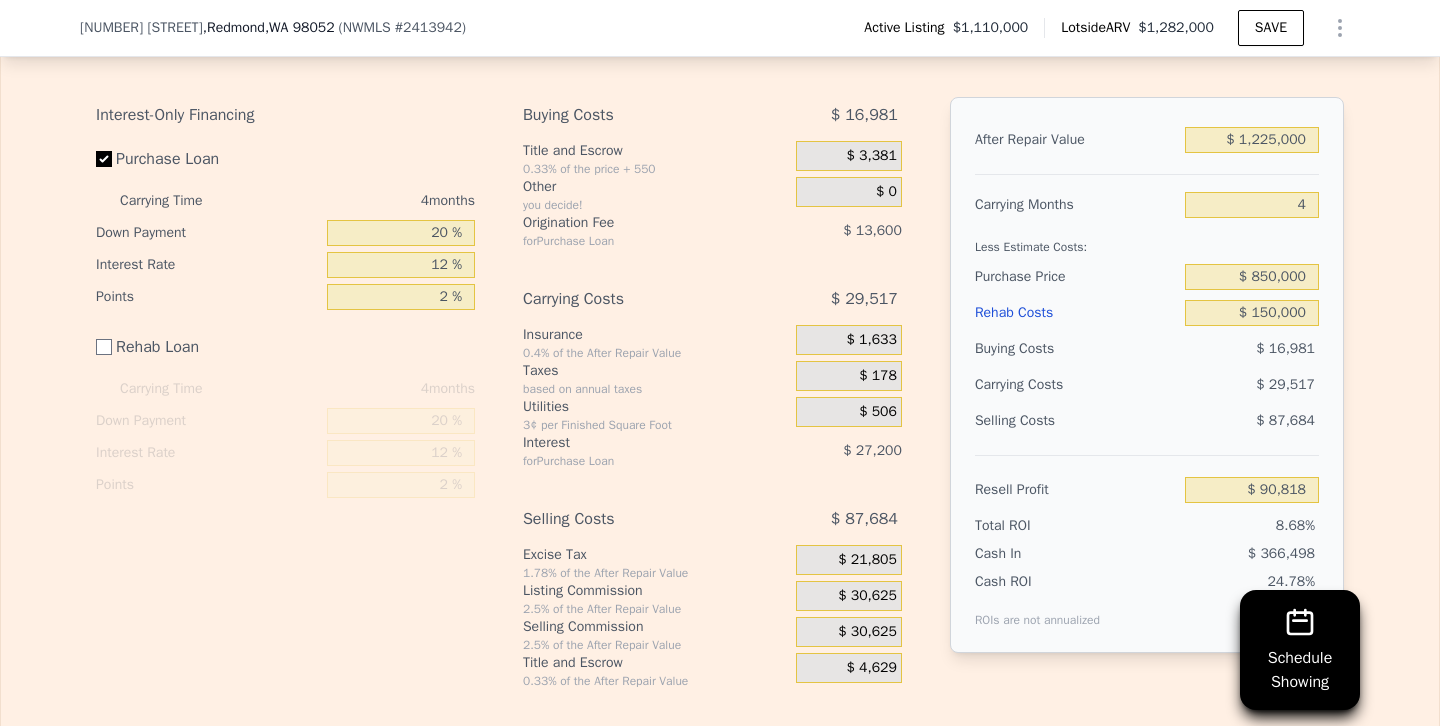 click on "$ 87,684" at bounding box center (1252, 421) 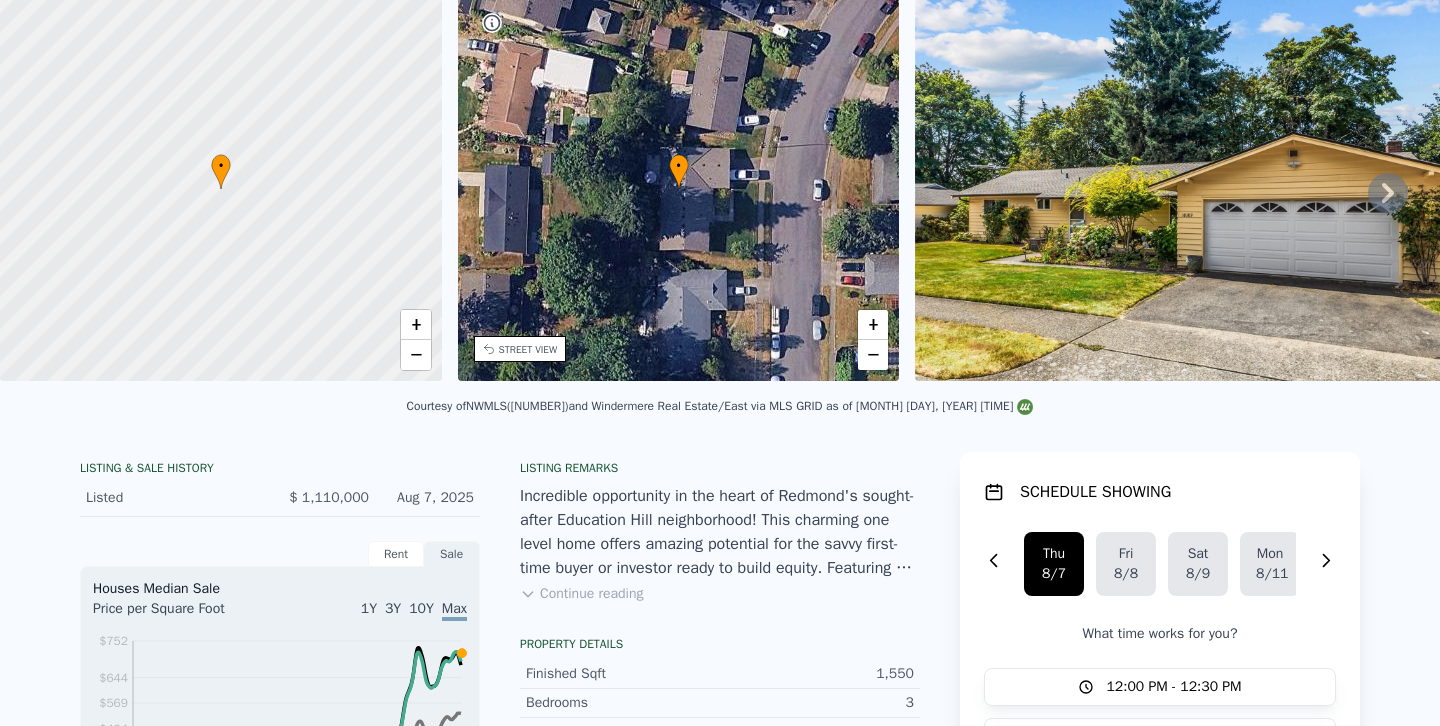 scroll, scrollTop: 0, scrollLeft: 0, axis: both 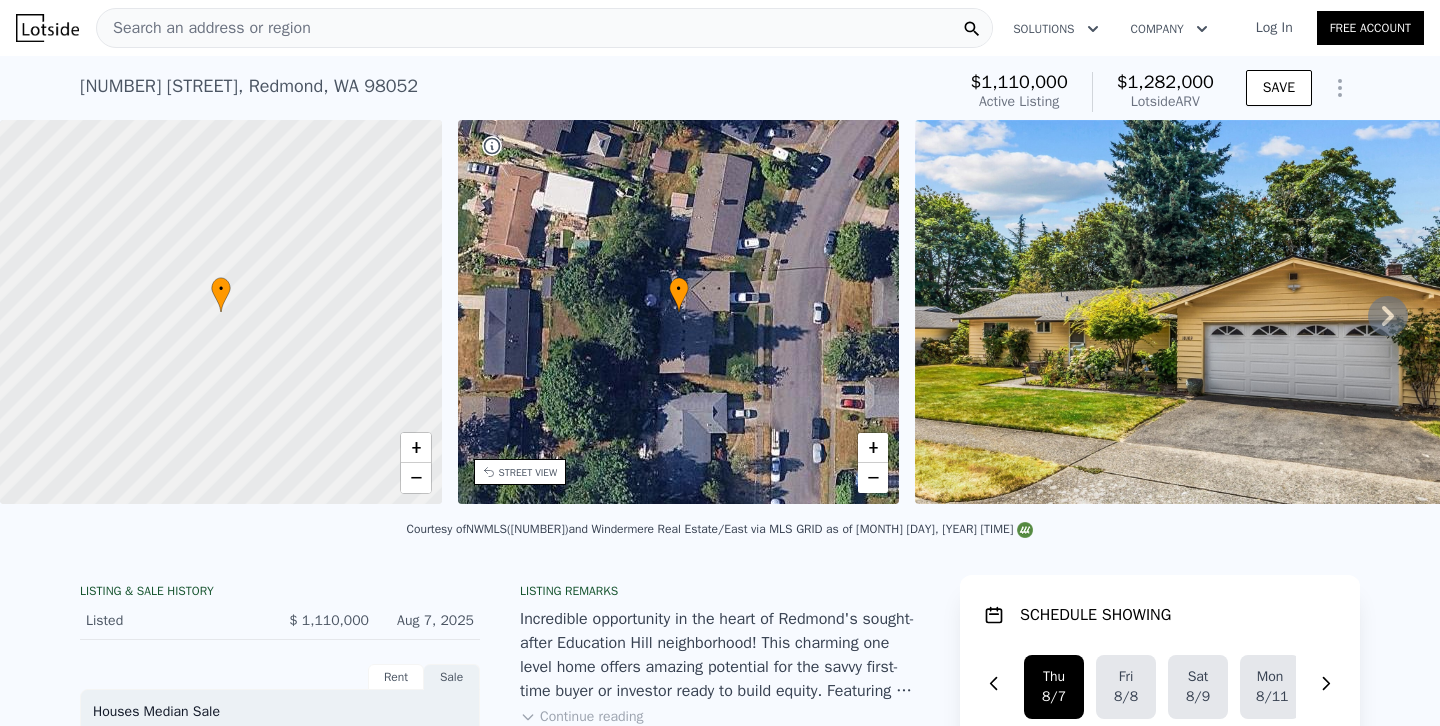 click at bounding box center (1221, 312) 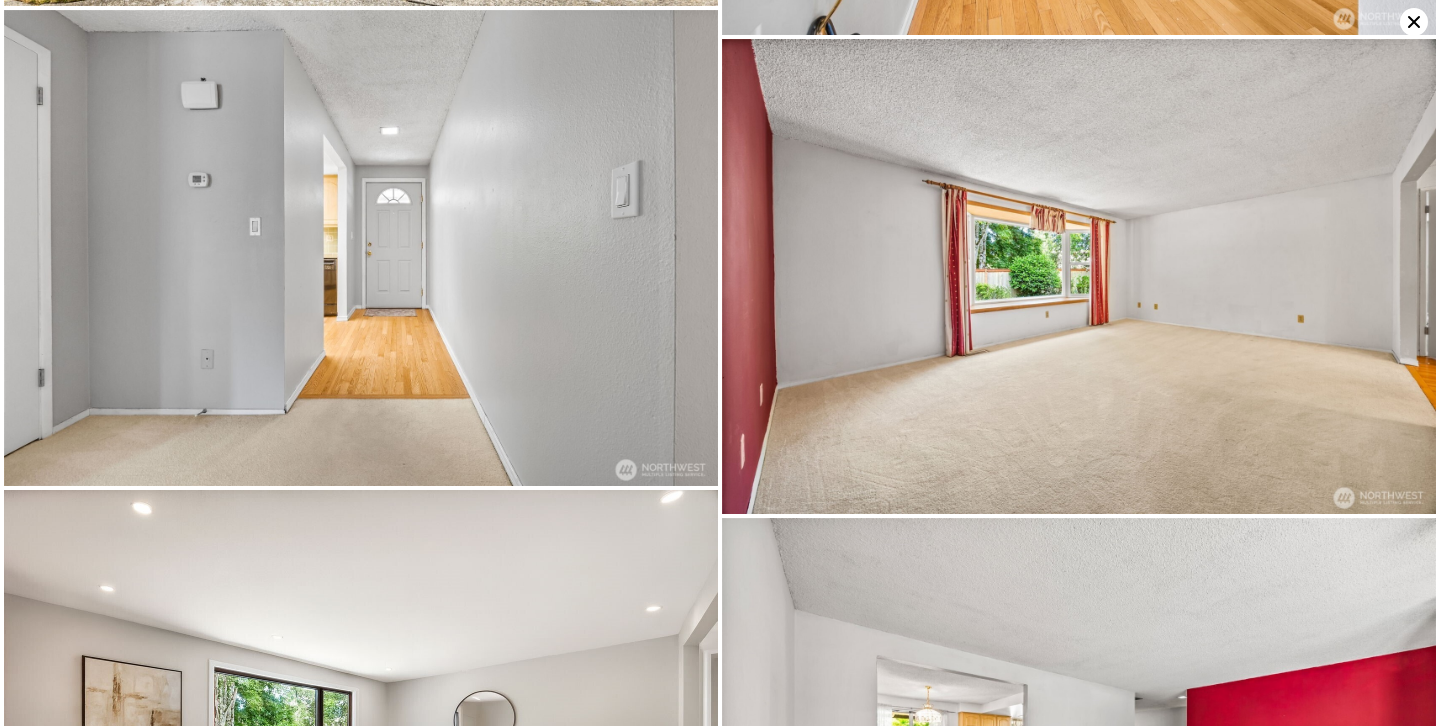 scroll, scrollTop: 451, scrollLeft: 0, axis: vertical 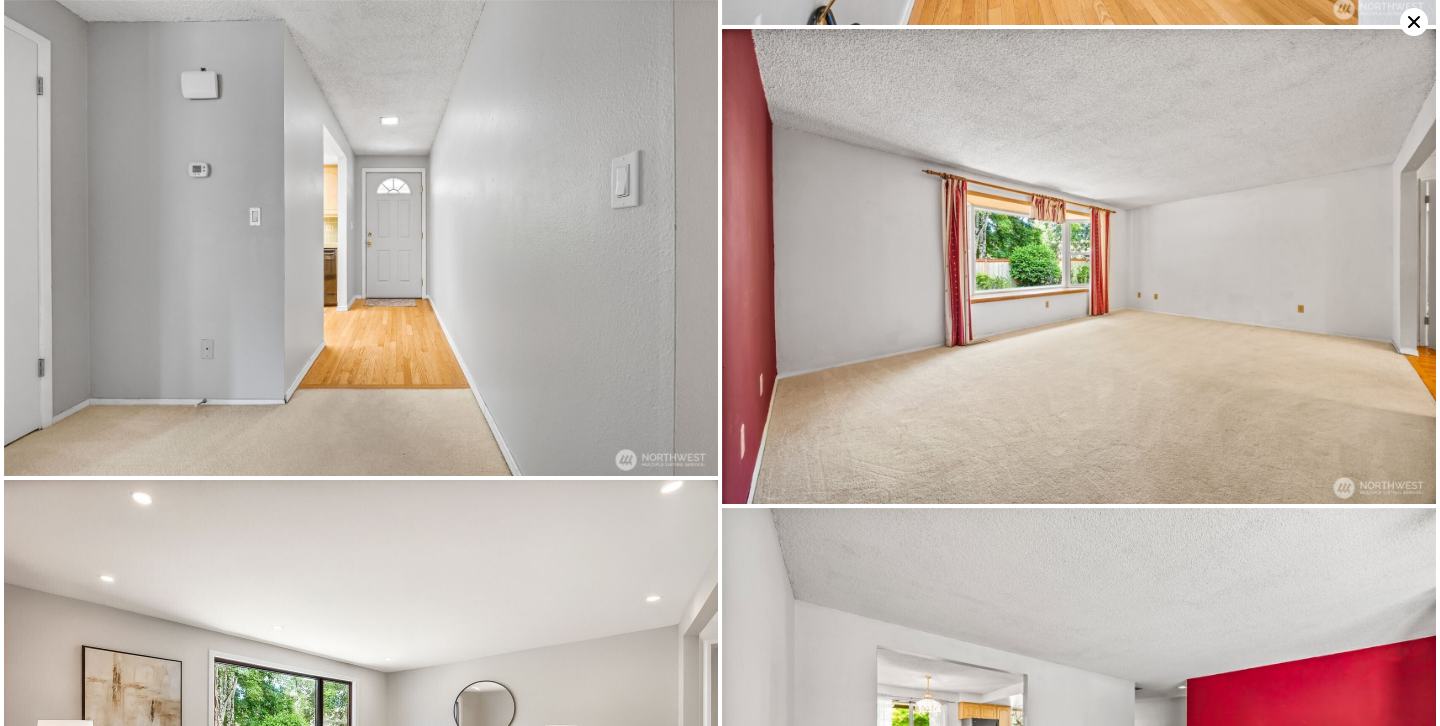 click 